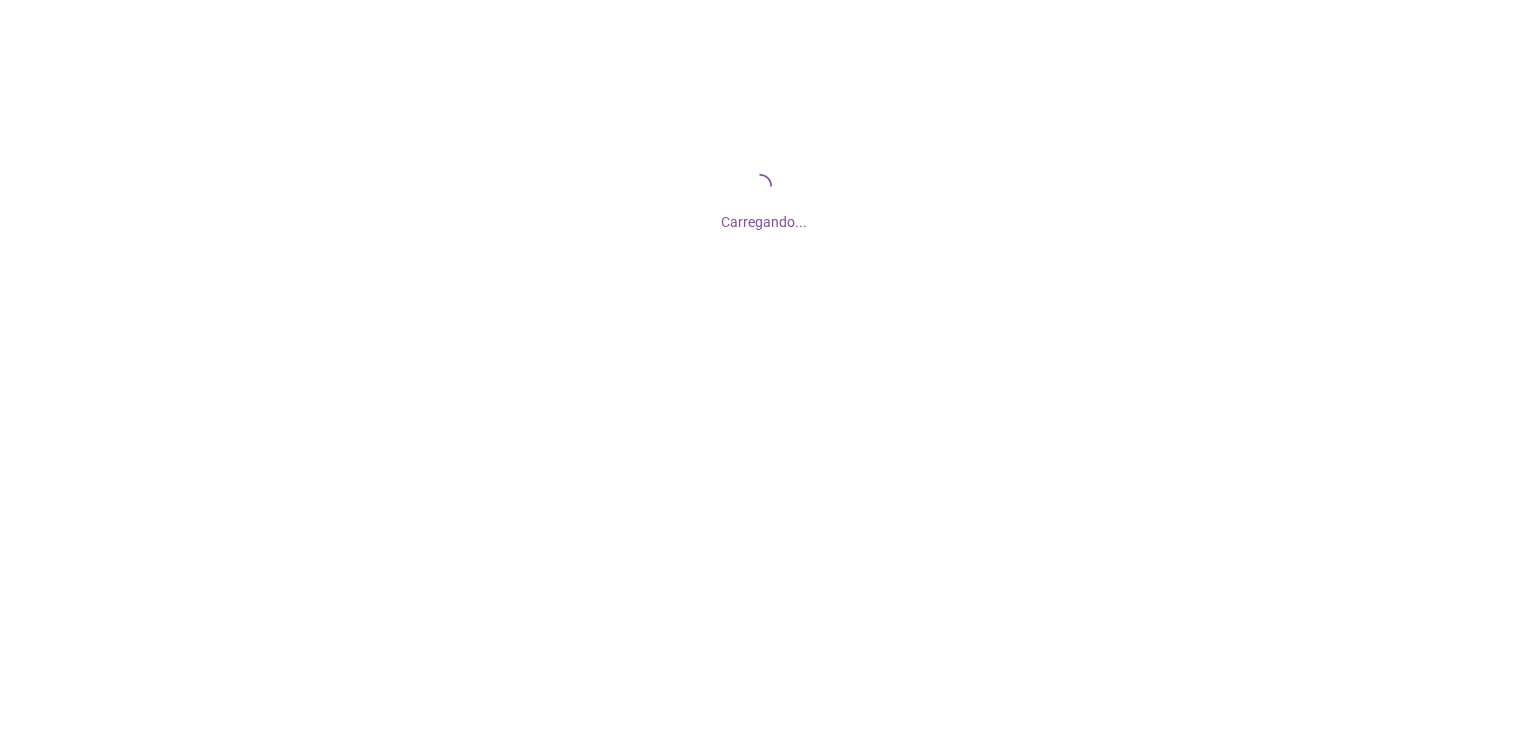 scroll, scrollTop: 0, scrollLeft: 0, axis: both 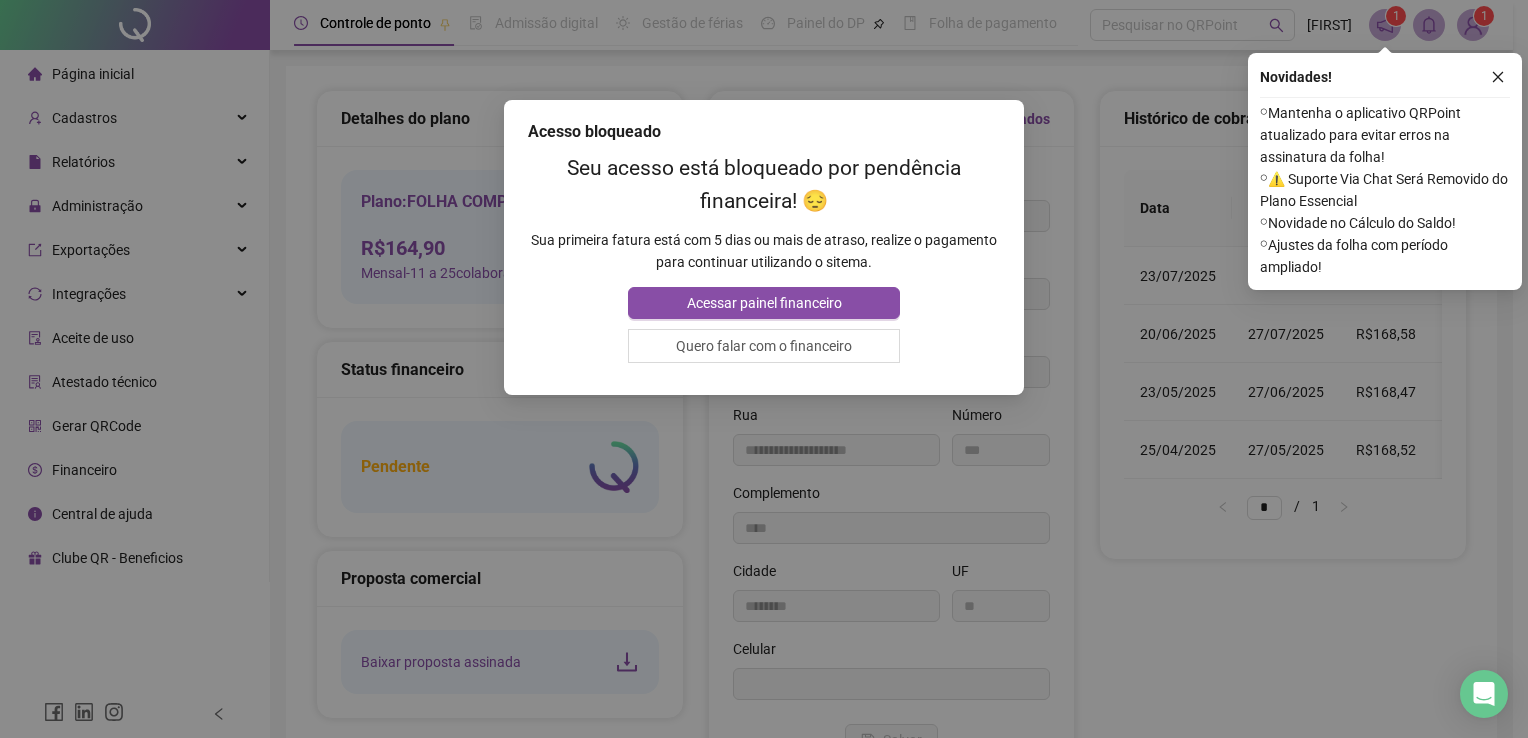 type on "*******" 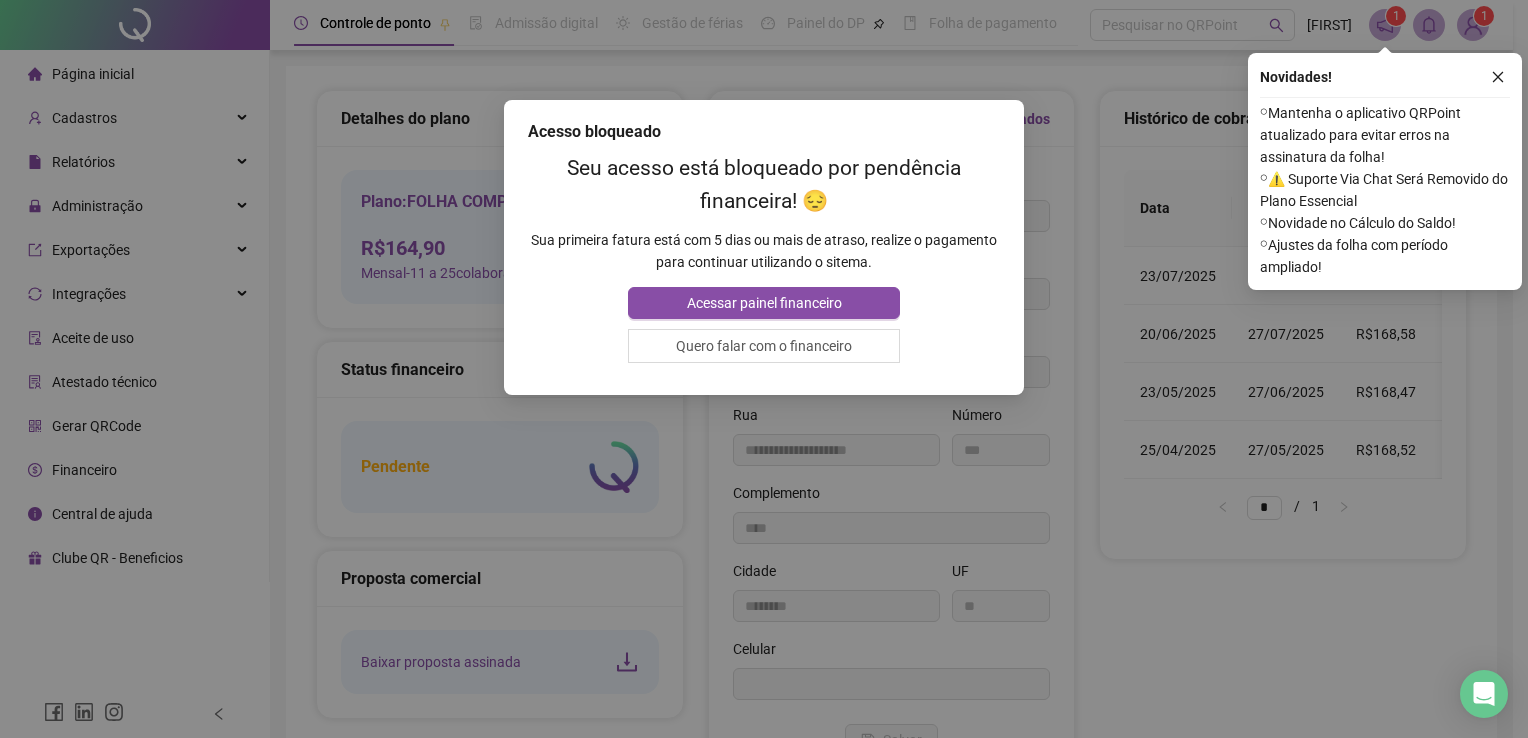 type on "**********" 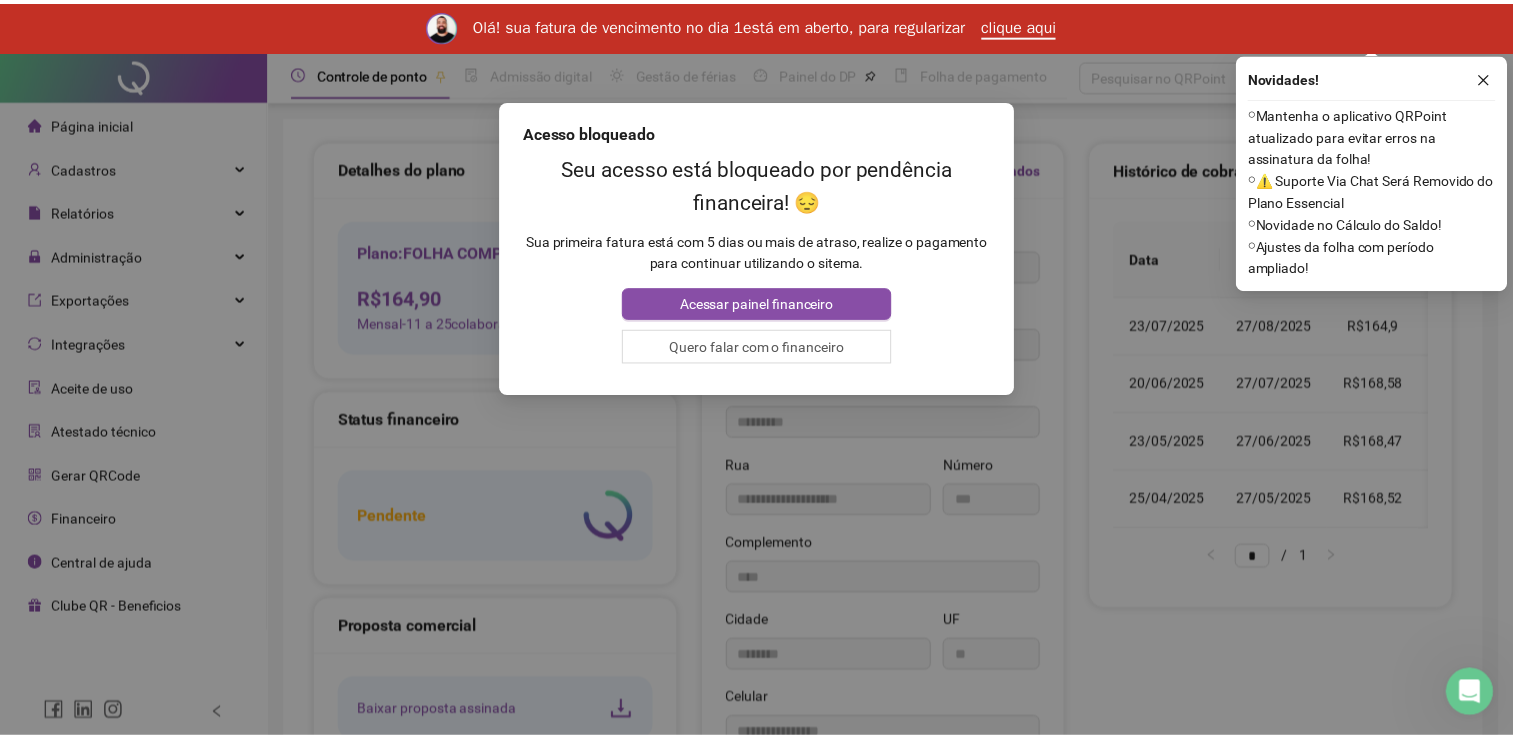 scroll, scrollTop: 0, scrollLeft: 0, axis: both 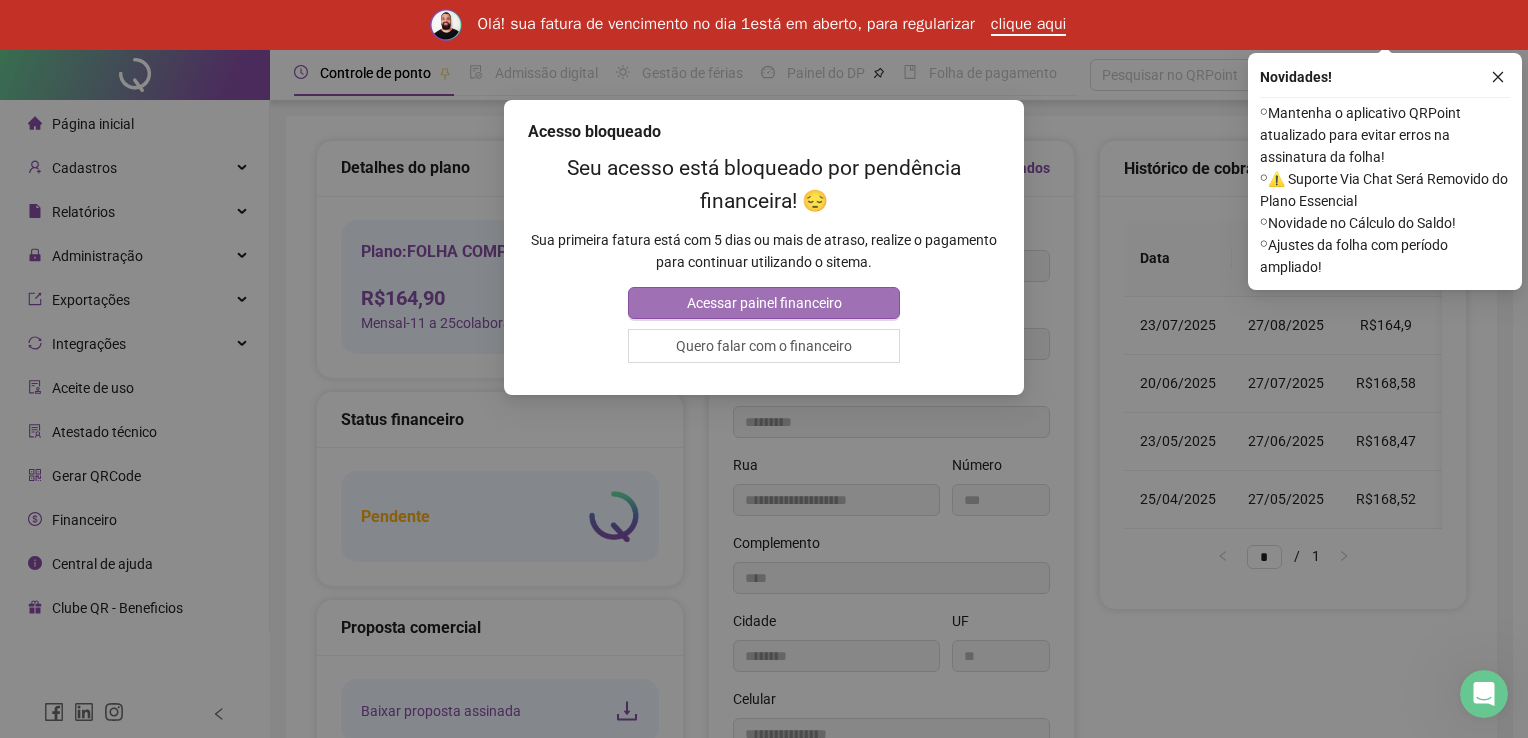 click on "Acessar painel financeiro" at bounding box center [764, 303] 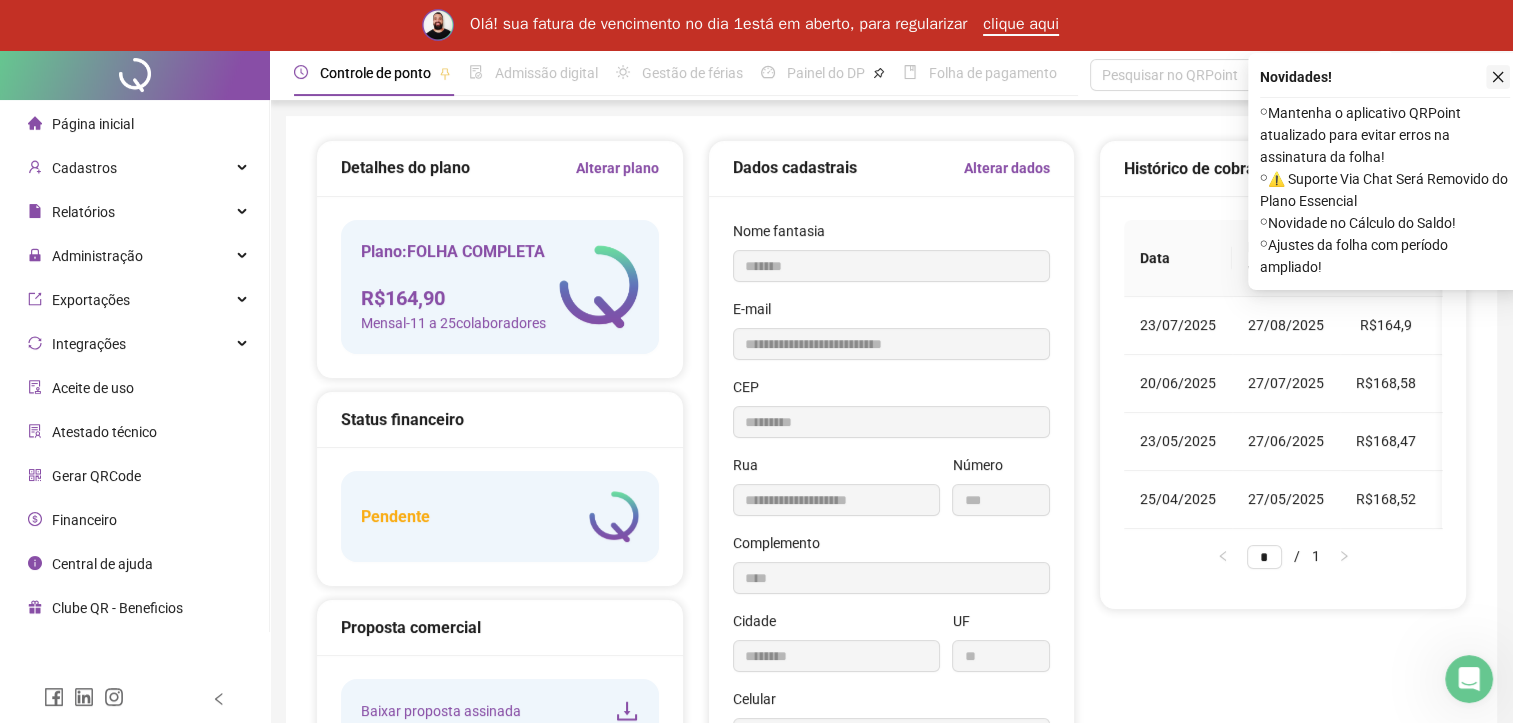 click 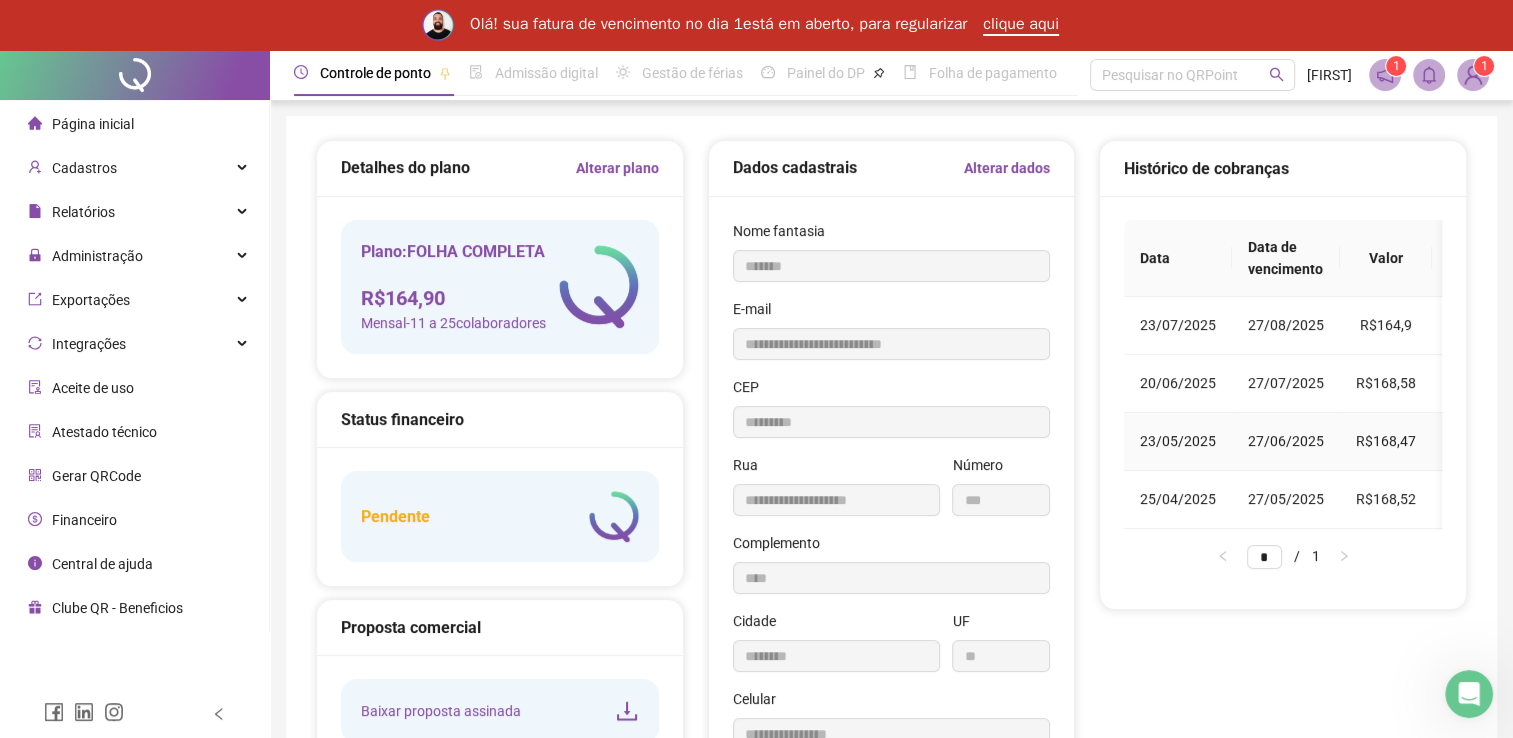 scroll, scrollTop: 0, scrollLeft: 0, axis: both 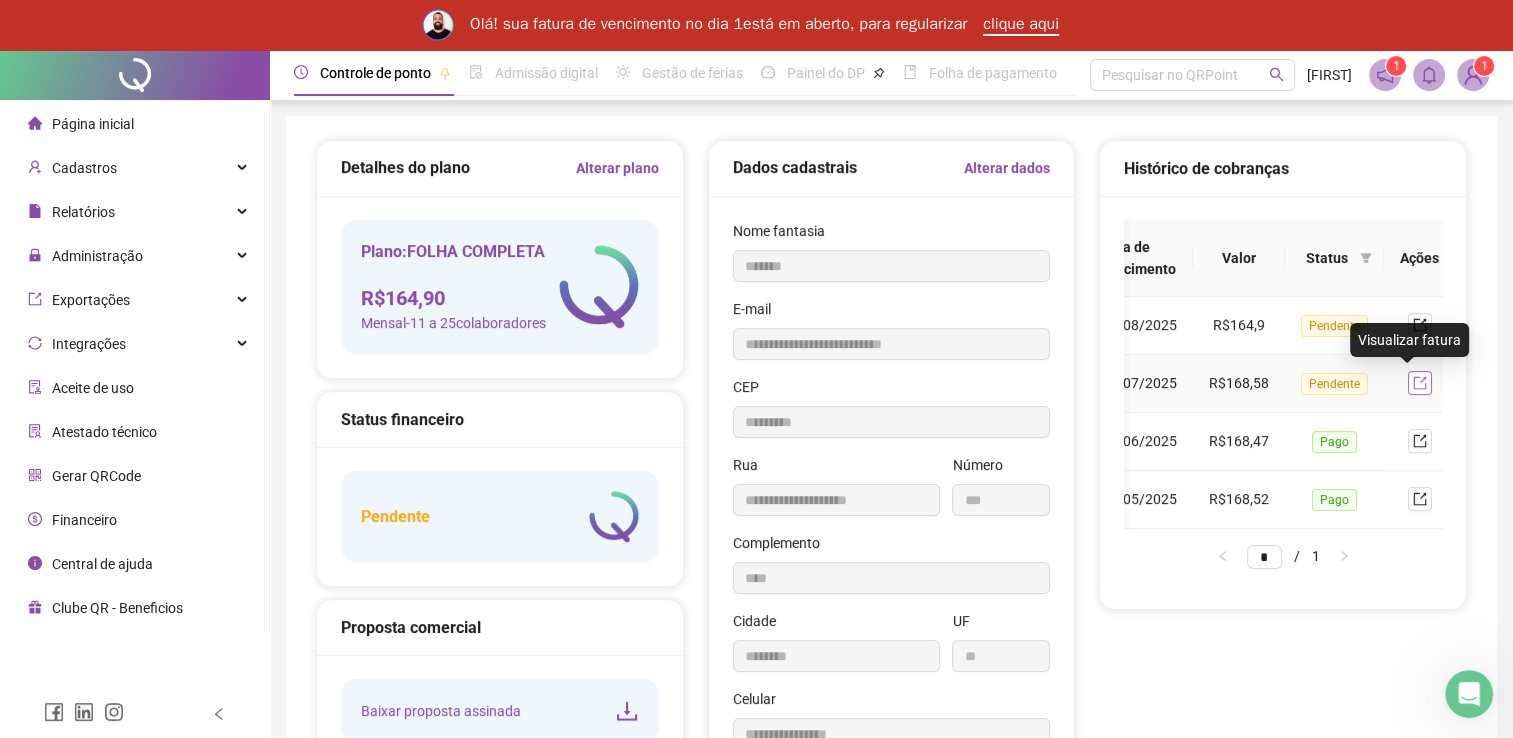click 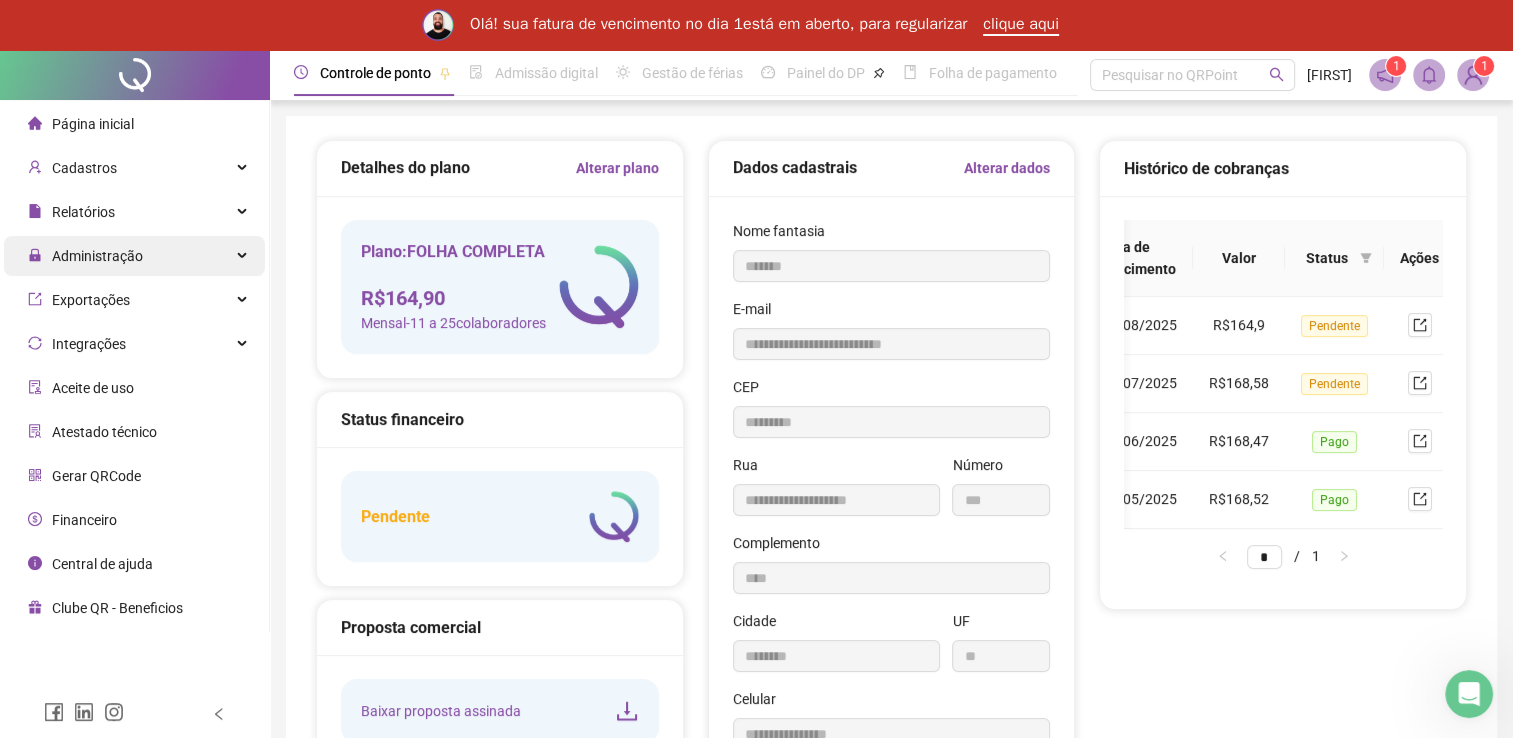 click on "Administração" at bounding box center (97, 256) 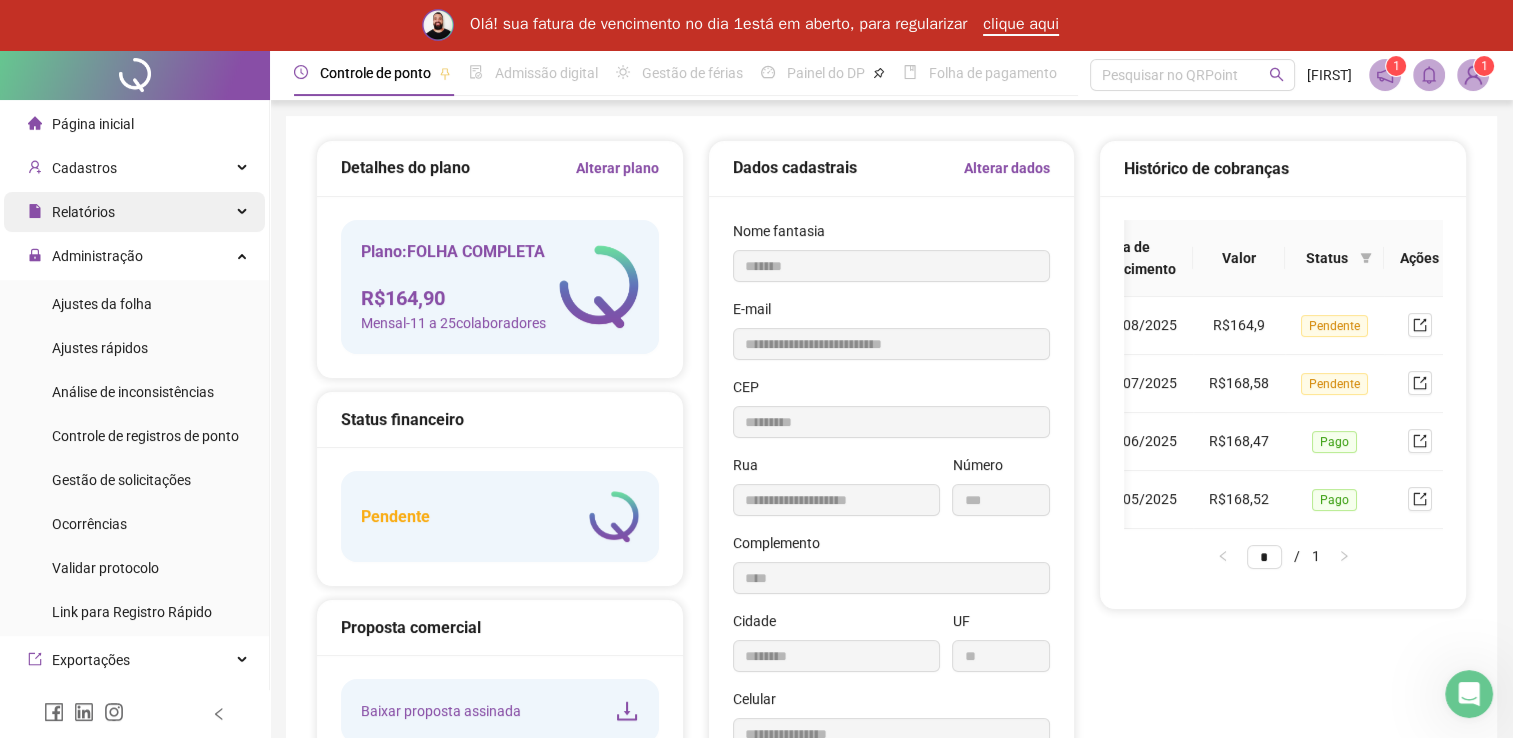 click on "Relatórios" at bounding box center [83, 212] 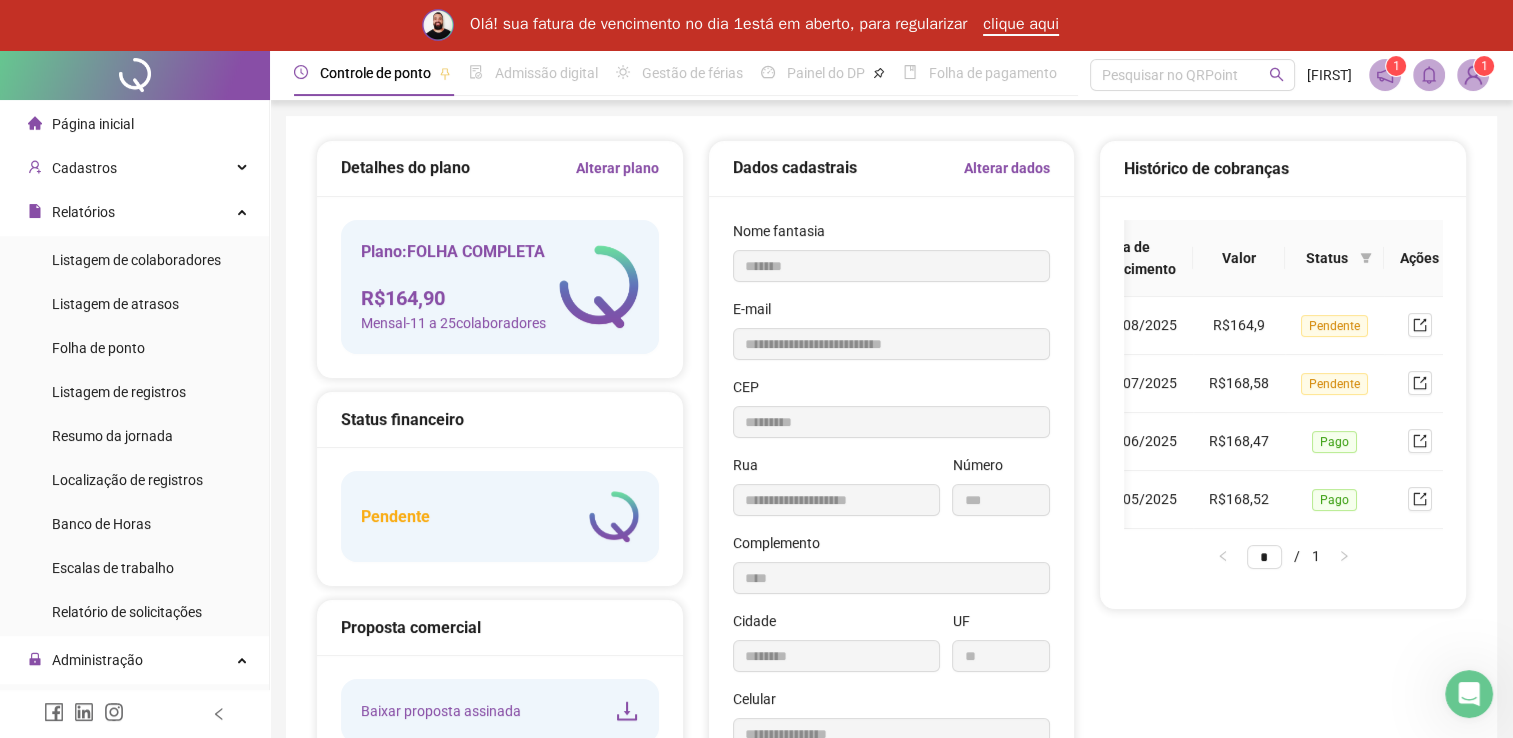 scroll, scrollTop: 0, scrollLeft: 0, axis: both 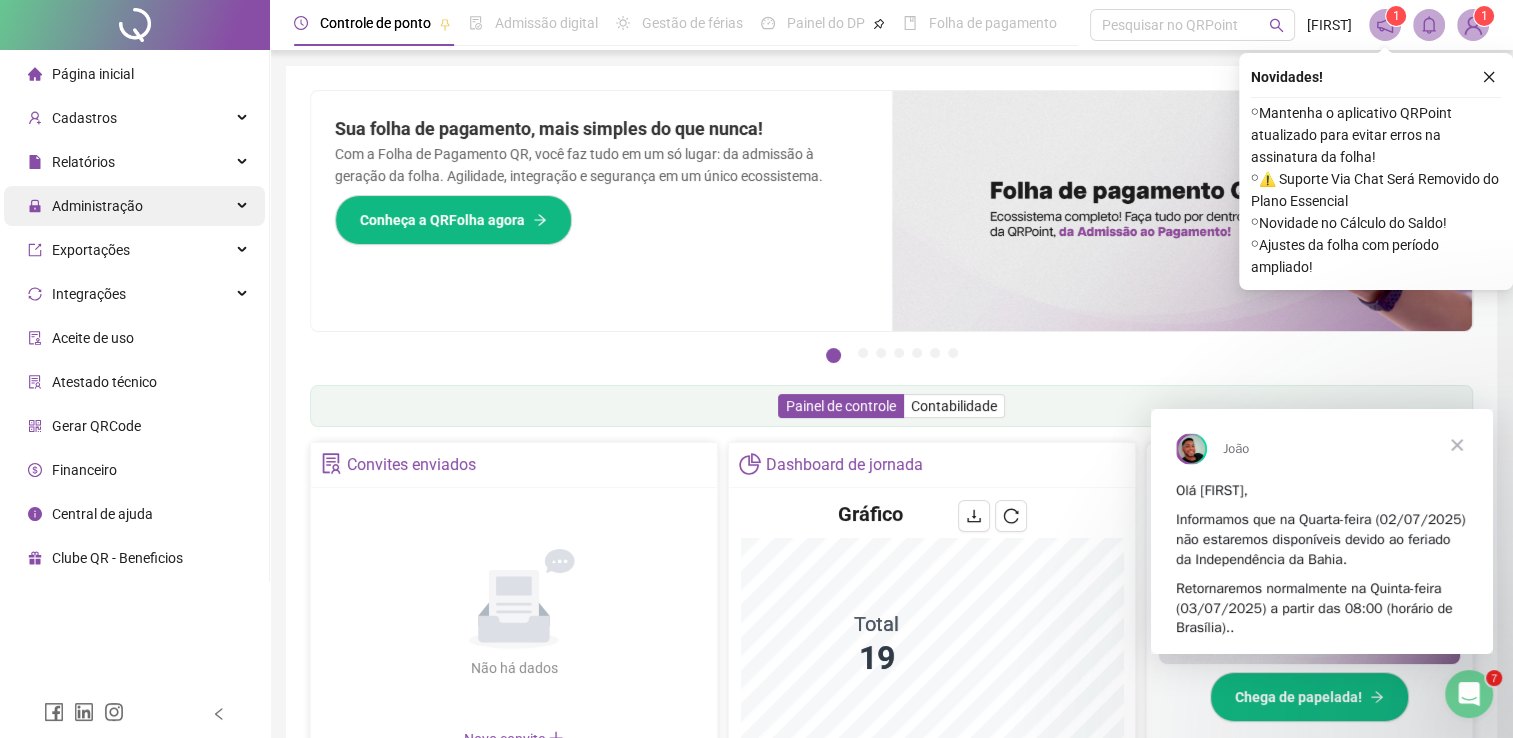 click on "Administração" at bounding box center (97, 206) 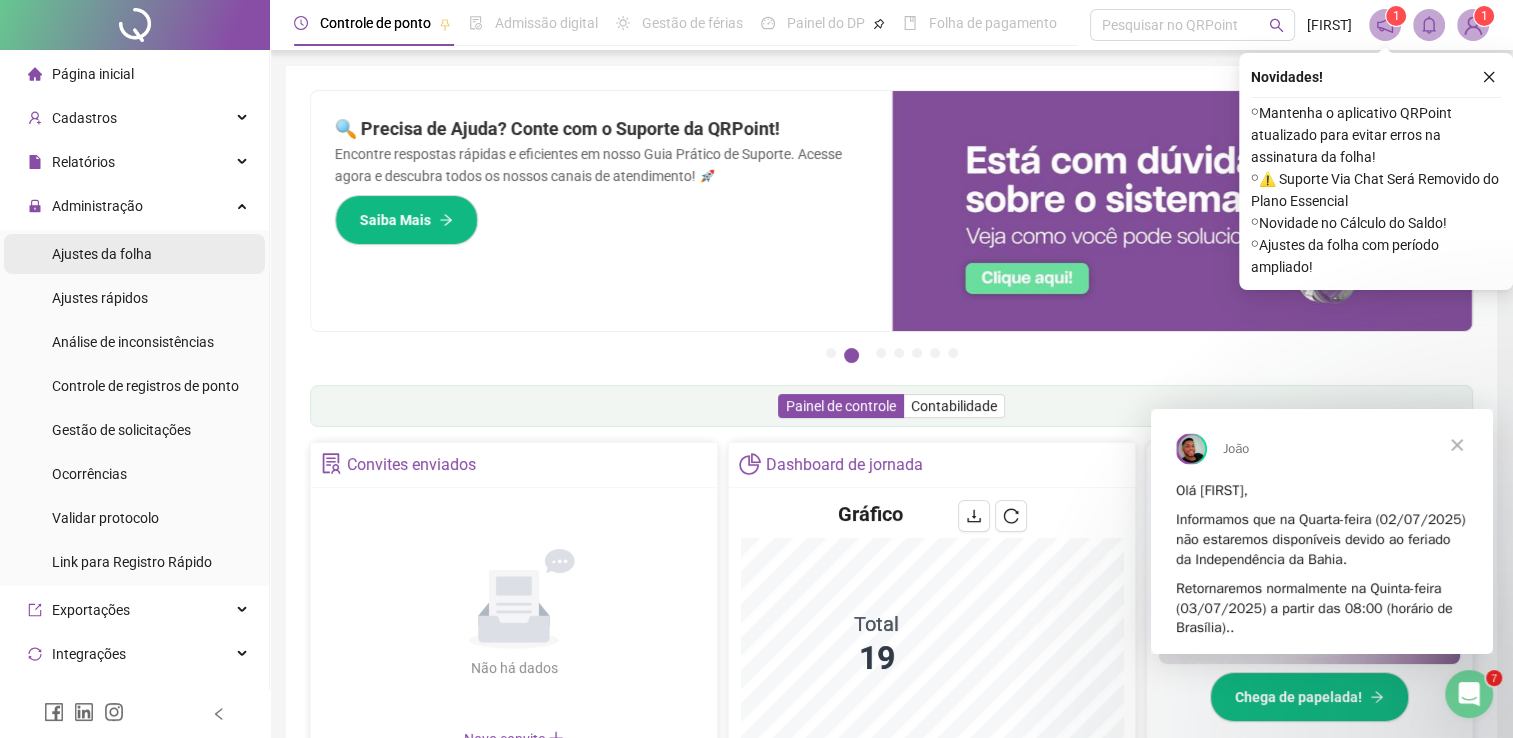 click on "Ajustes da folha" at bounding box center (102, 254) 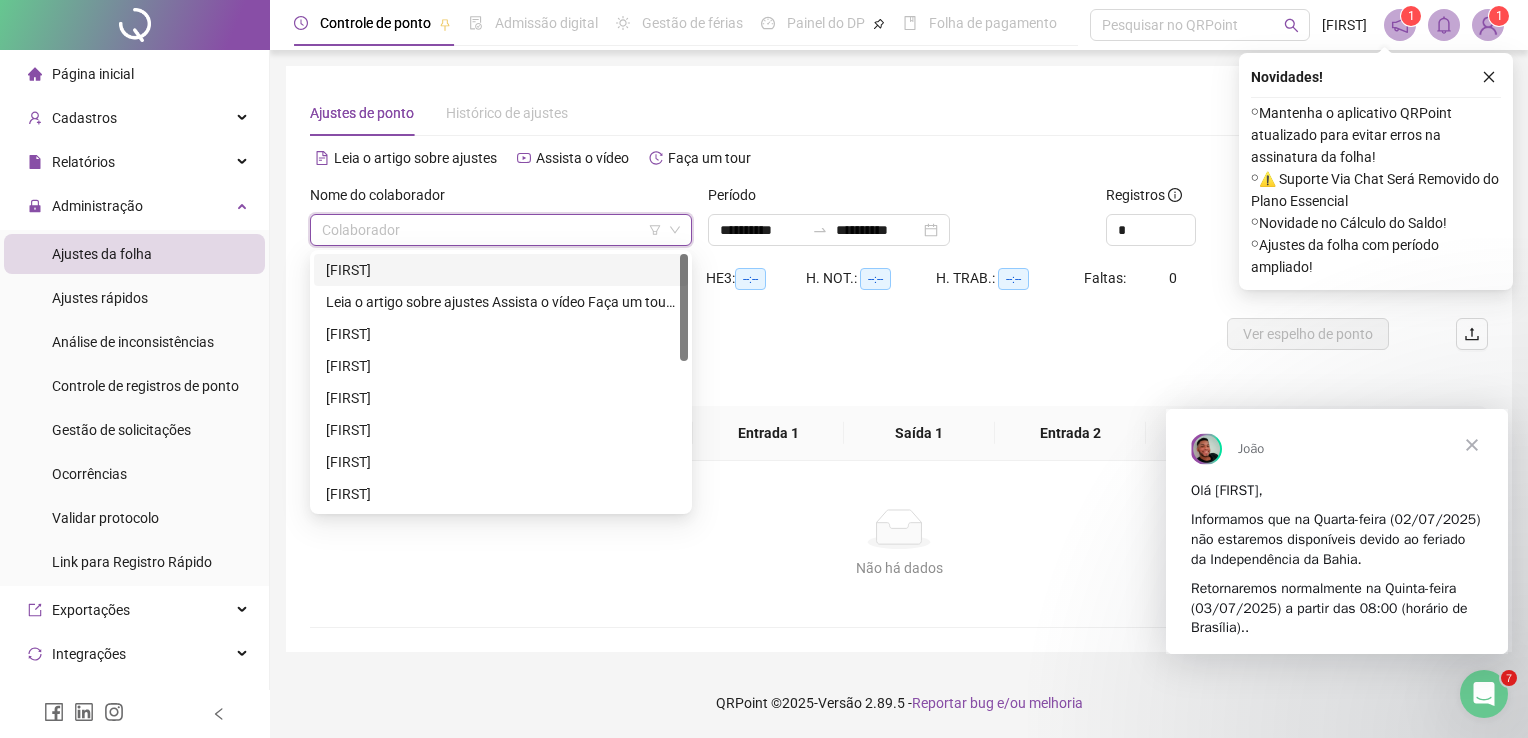 click at bounding box center [492, 230] 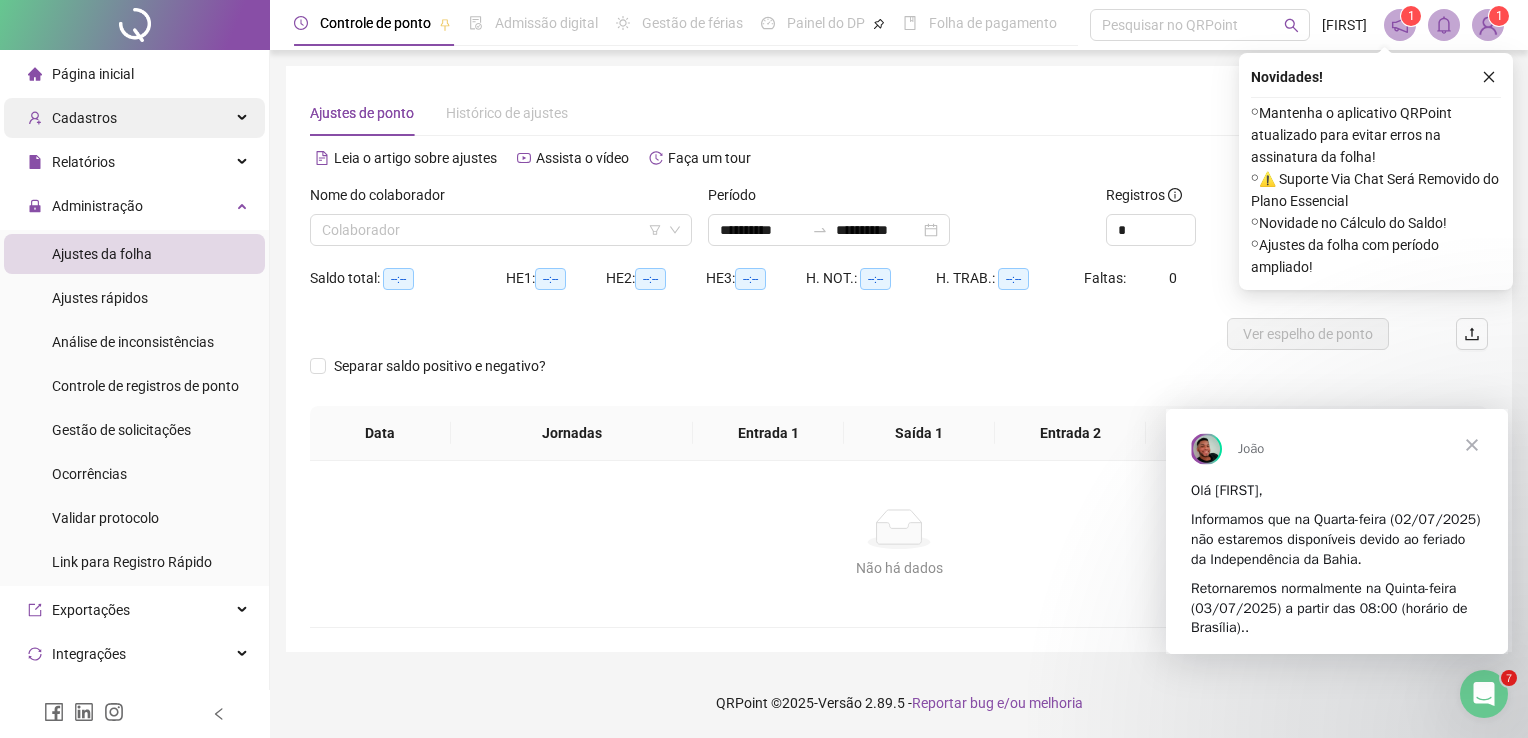 click on "Cadastros" at bounding box center [134, 118] 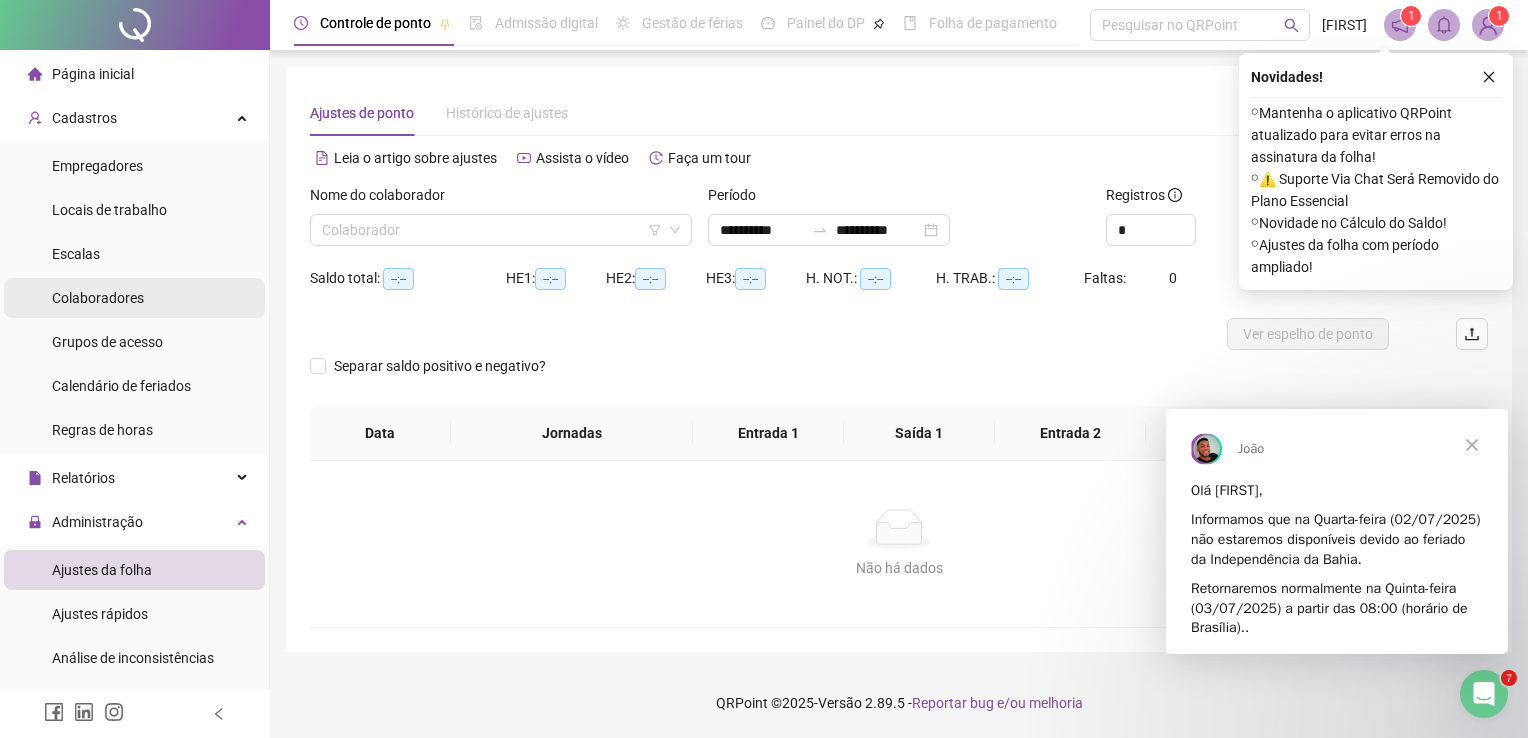 click on "Colaboradores" at bounding box center (98, 298) 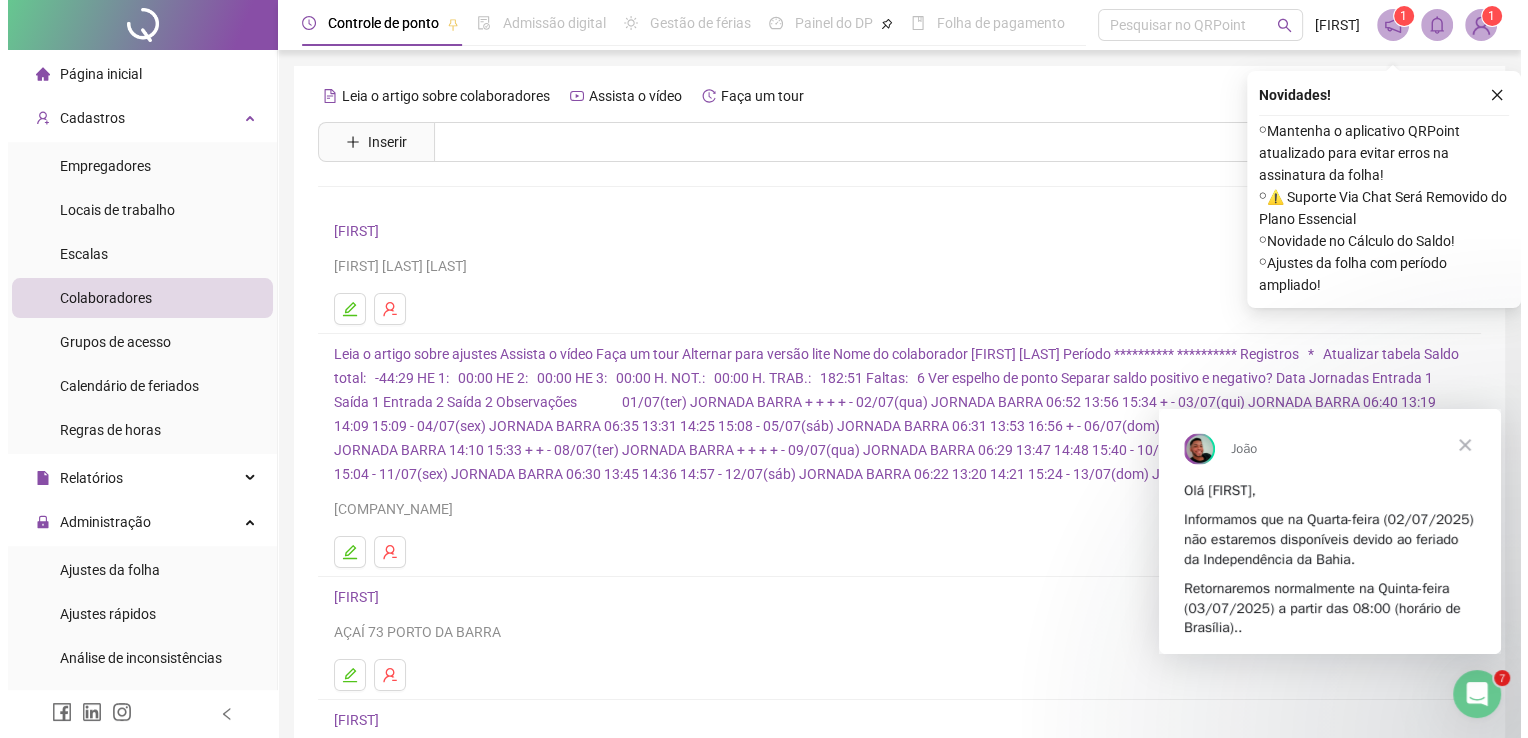 scroll, scrollTop: 24, scrollLeft: 0, axis: vertical 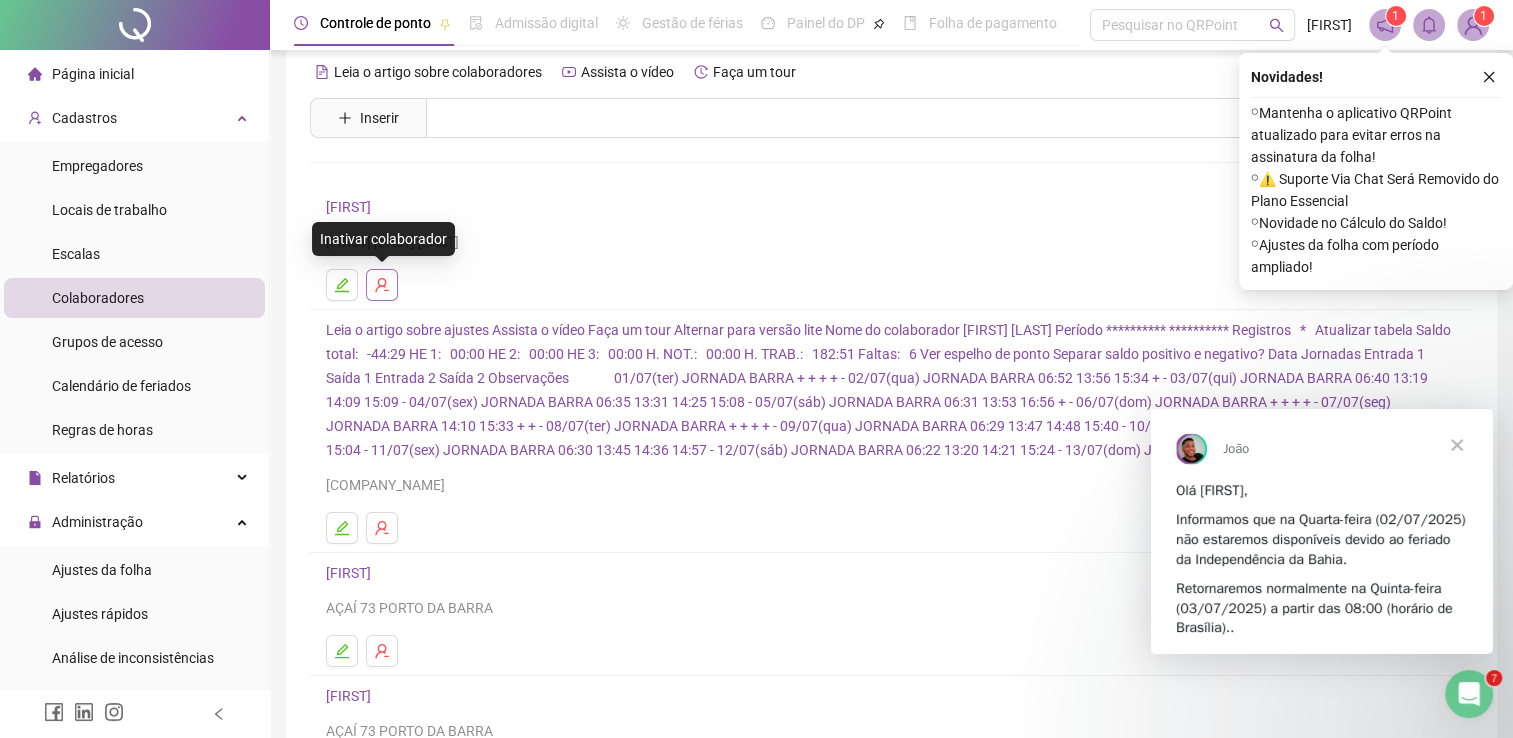 click 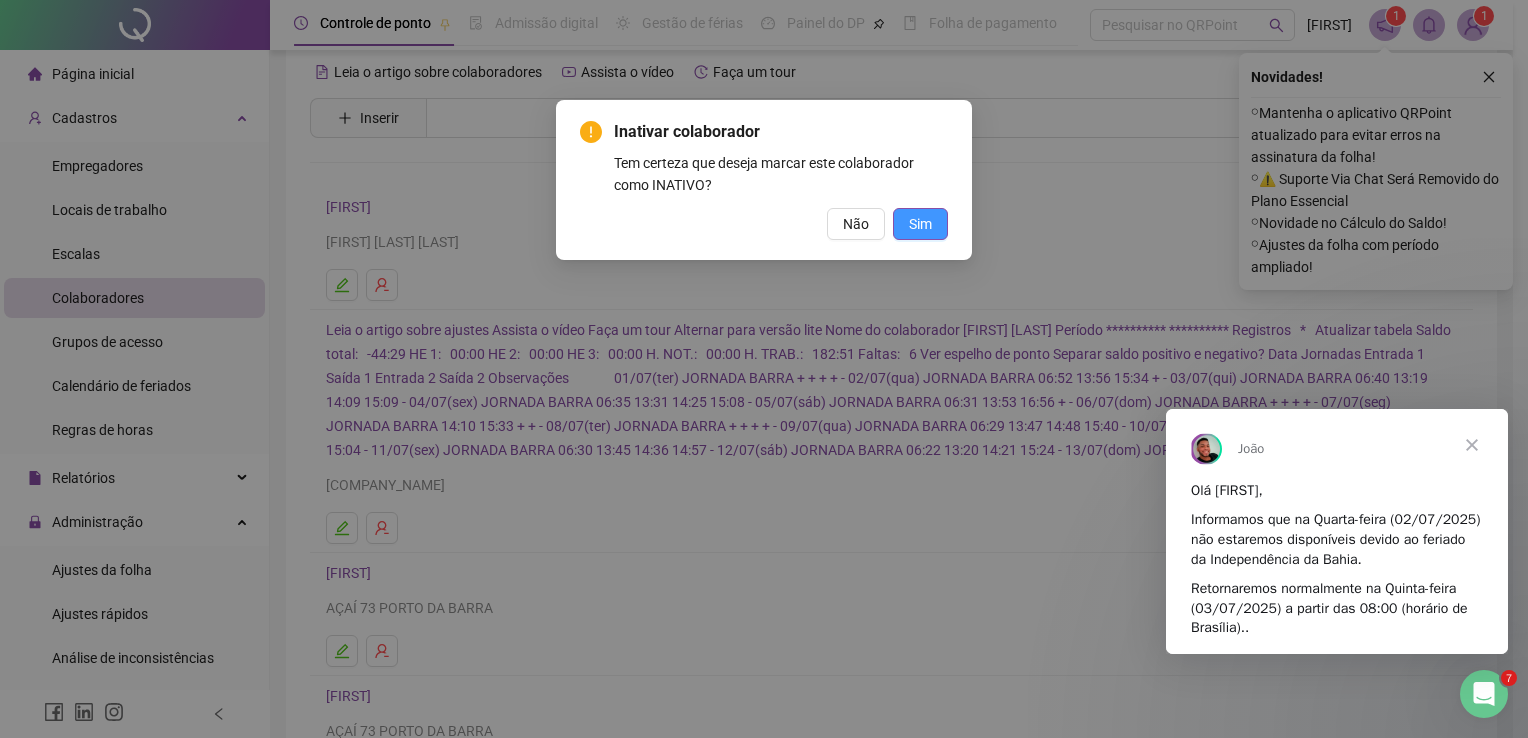 click on "Sim" at bounding box center (920, 224) 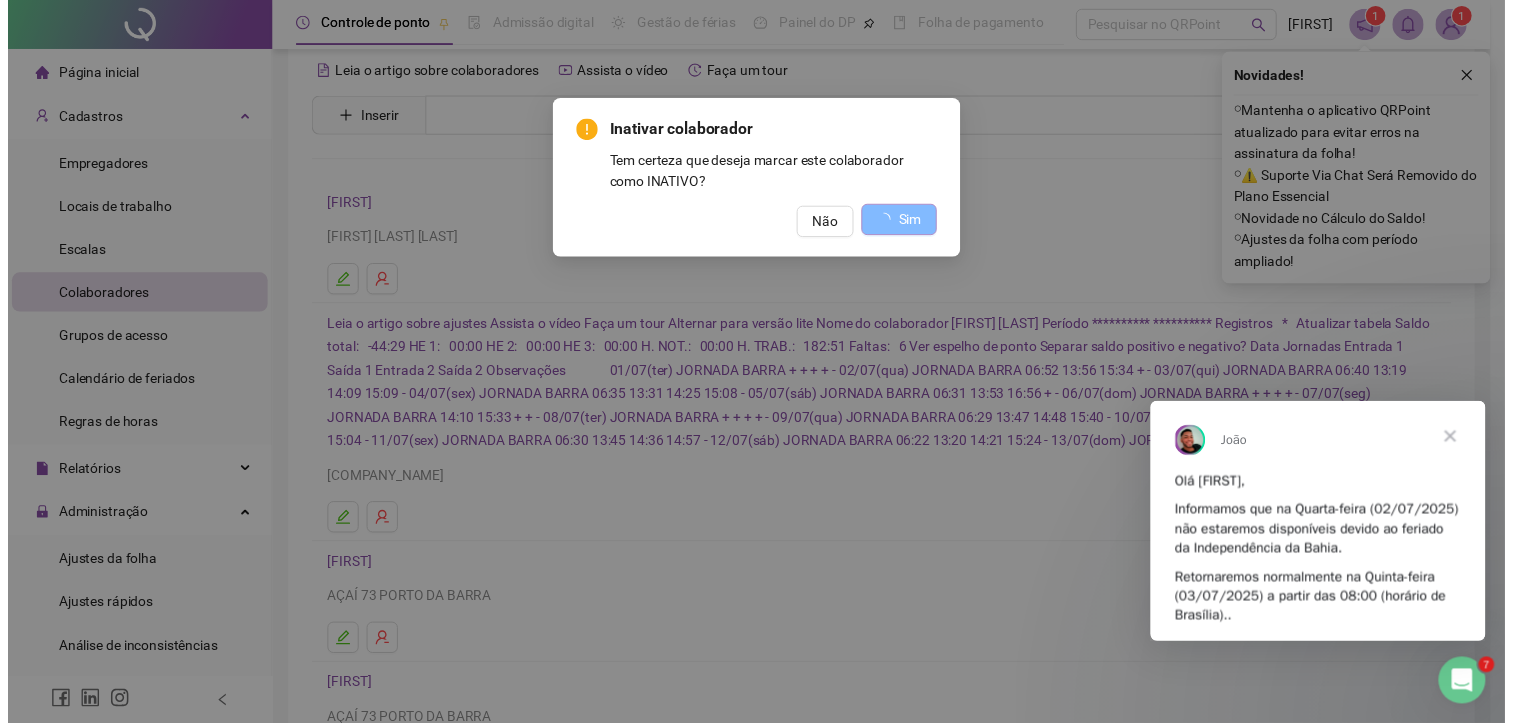 scroll, scrollTop: 0, scrollLeft: 0, axis: both 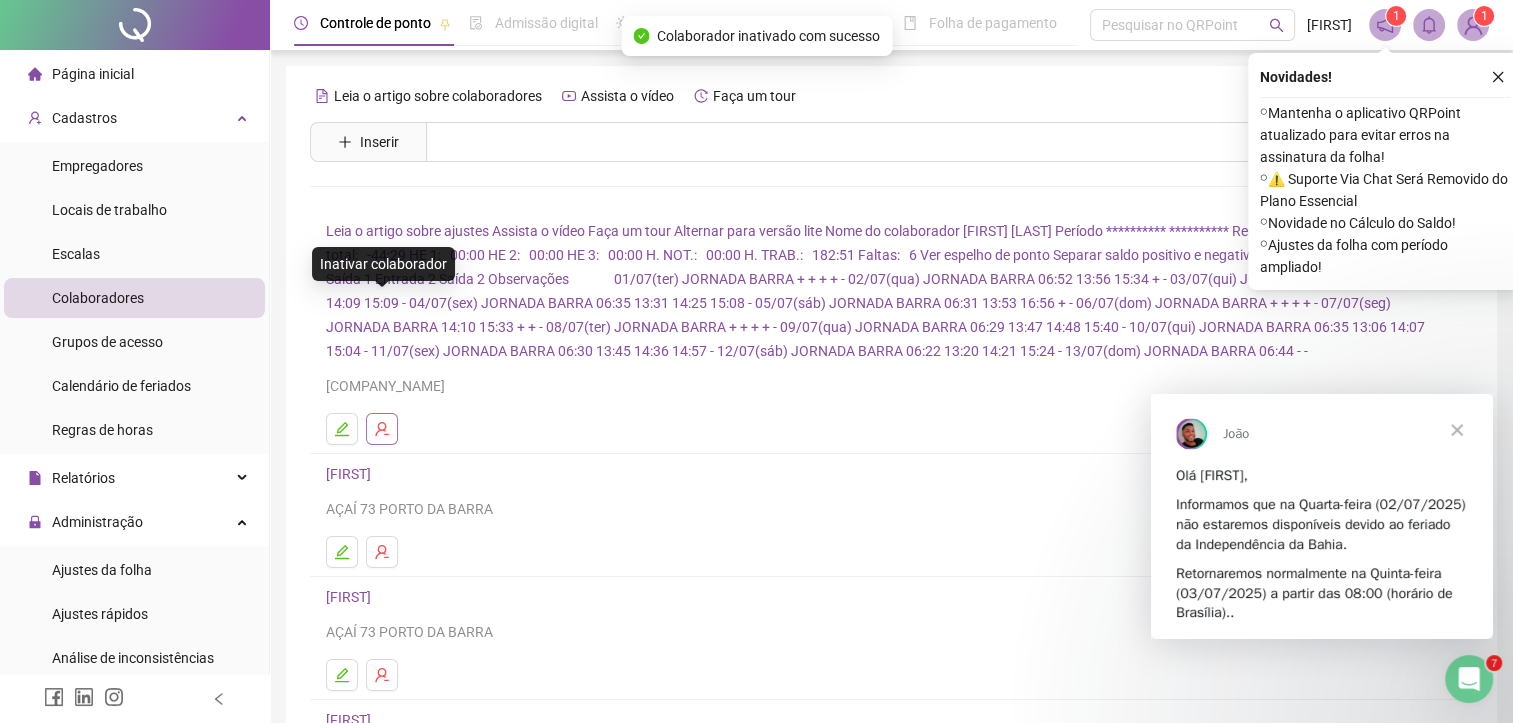 click 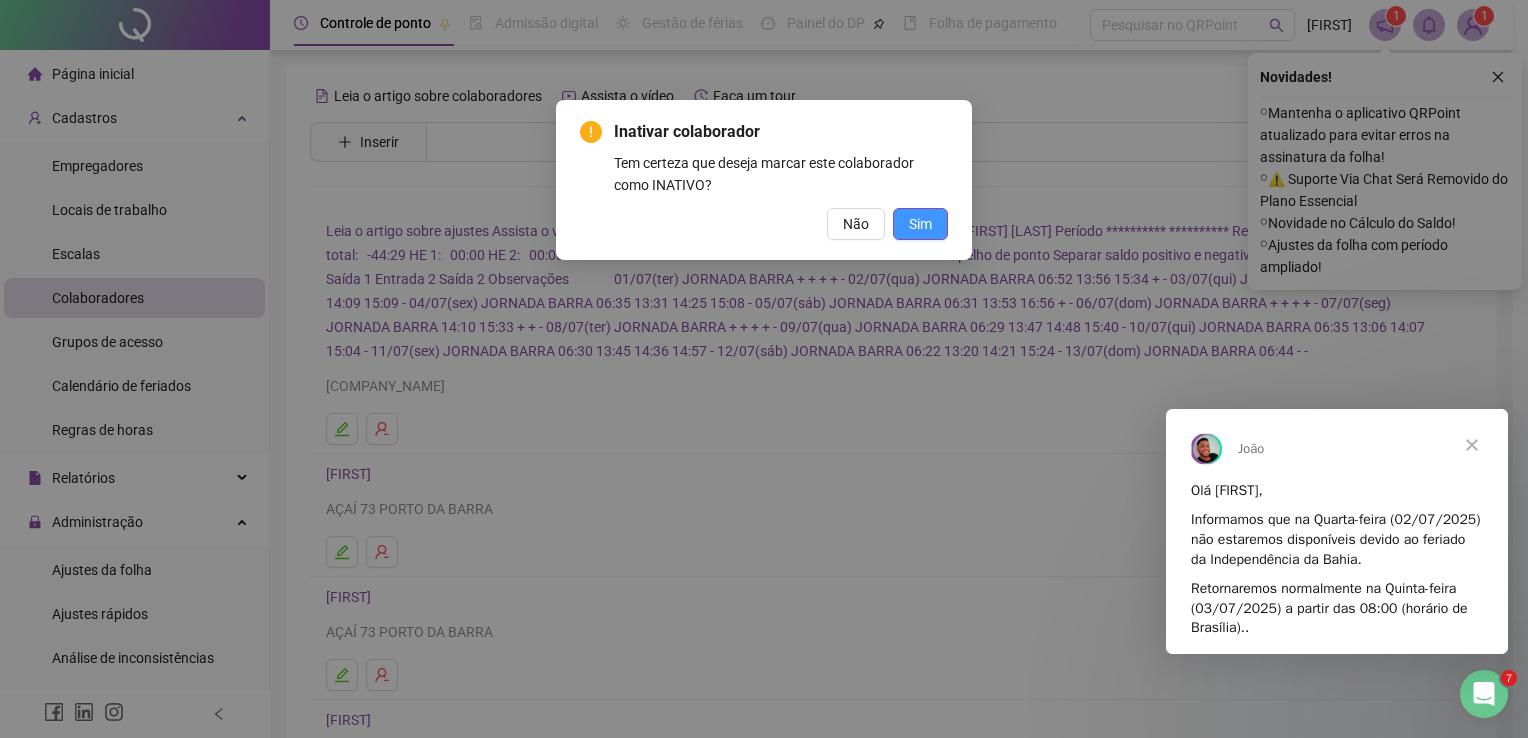 click on "Sim" at bounding box center (920, 224) 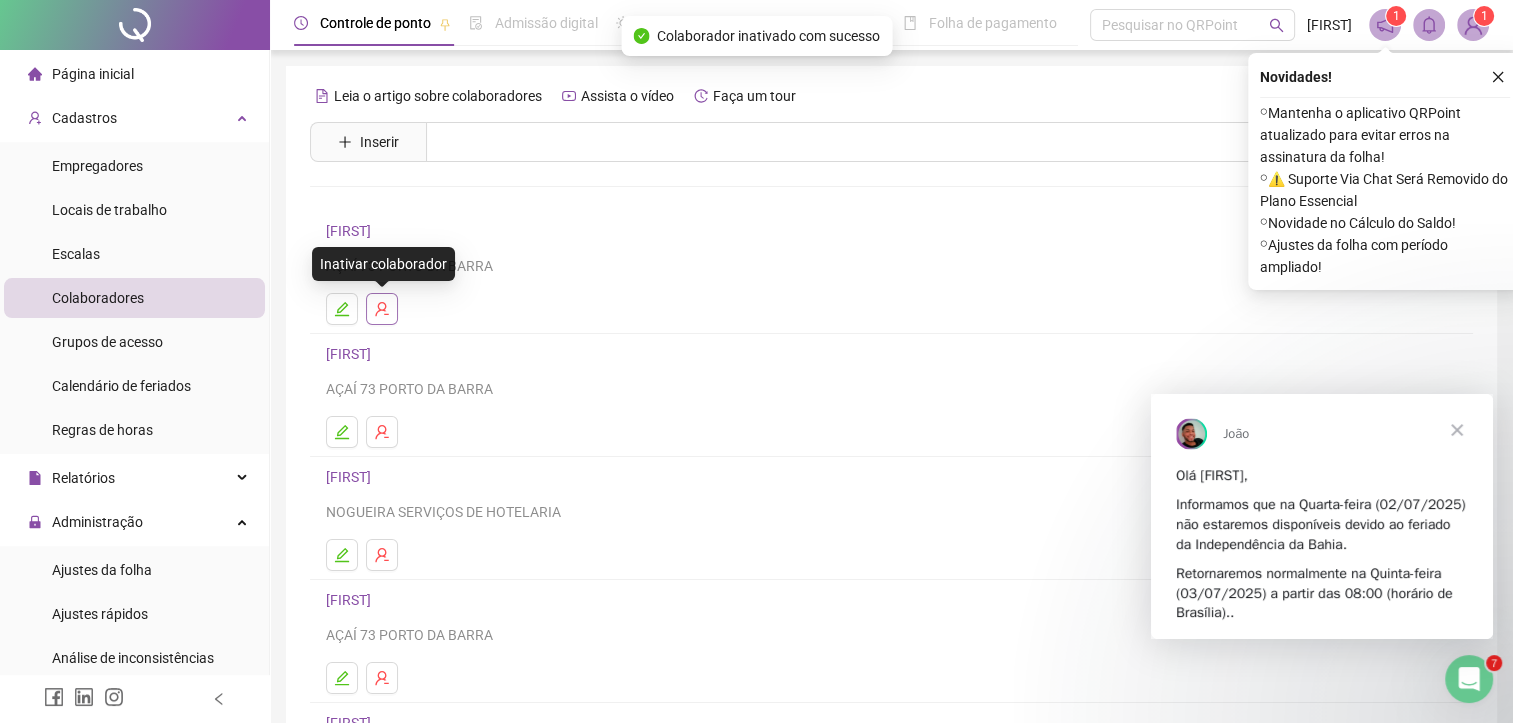 click 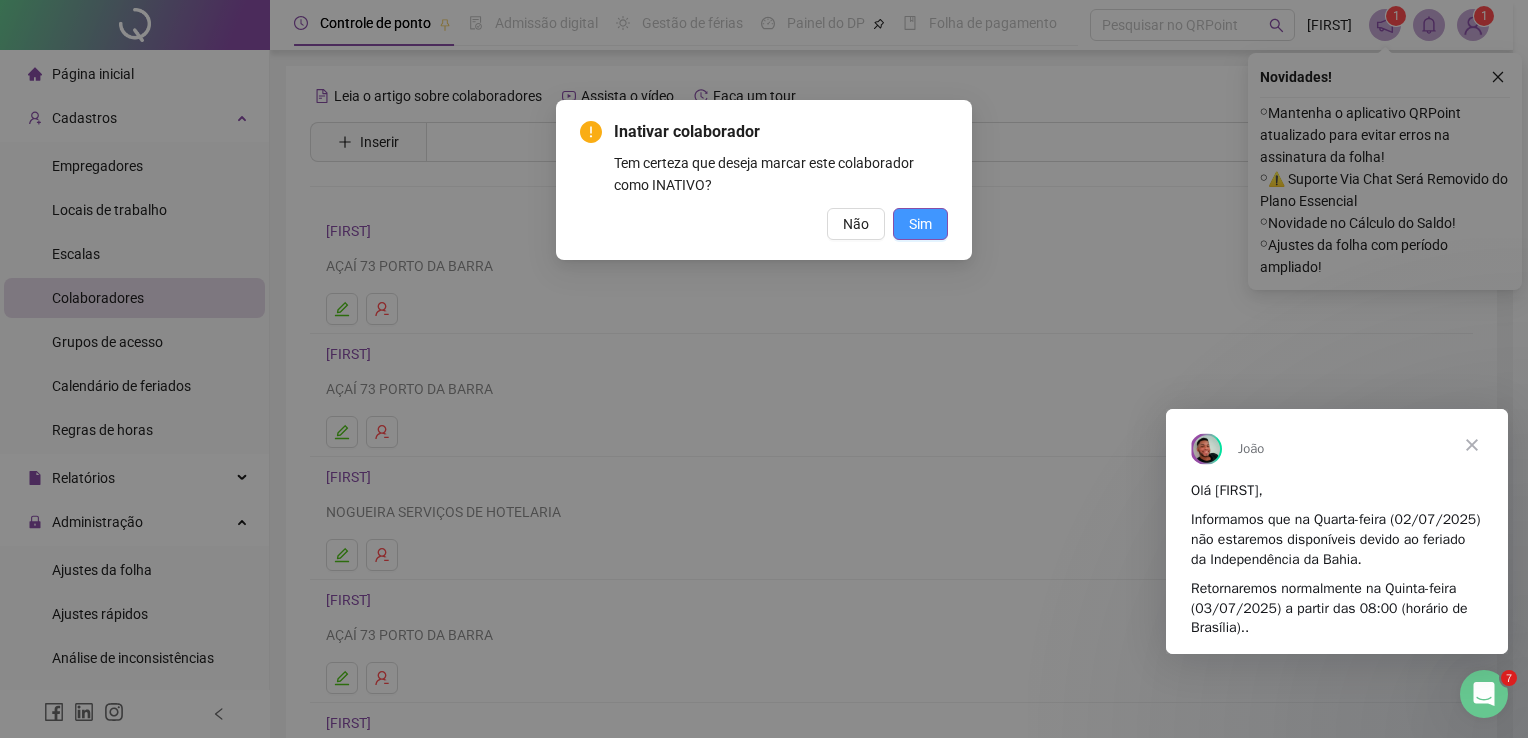 click on "Sim" at bounding box center (920, 224) 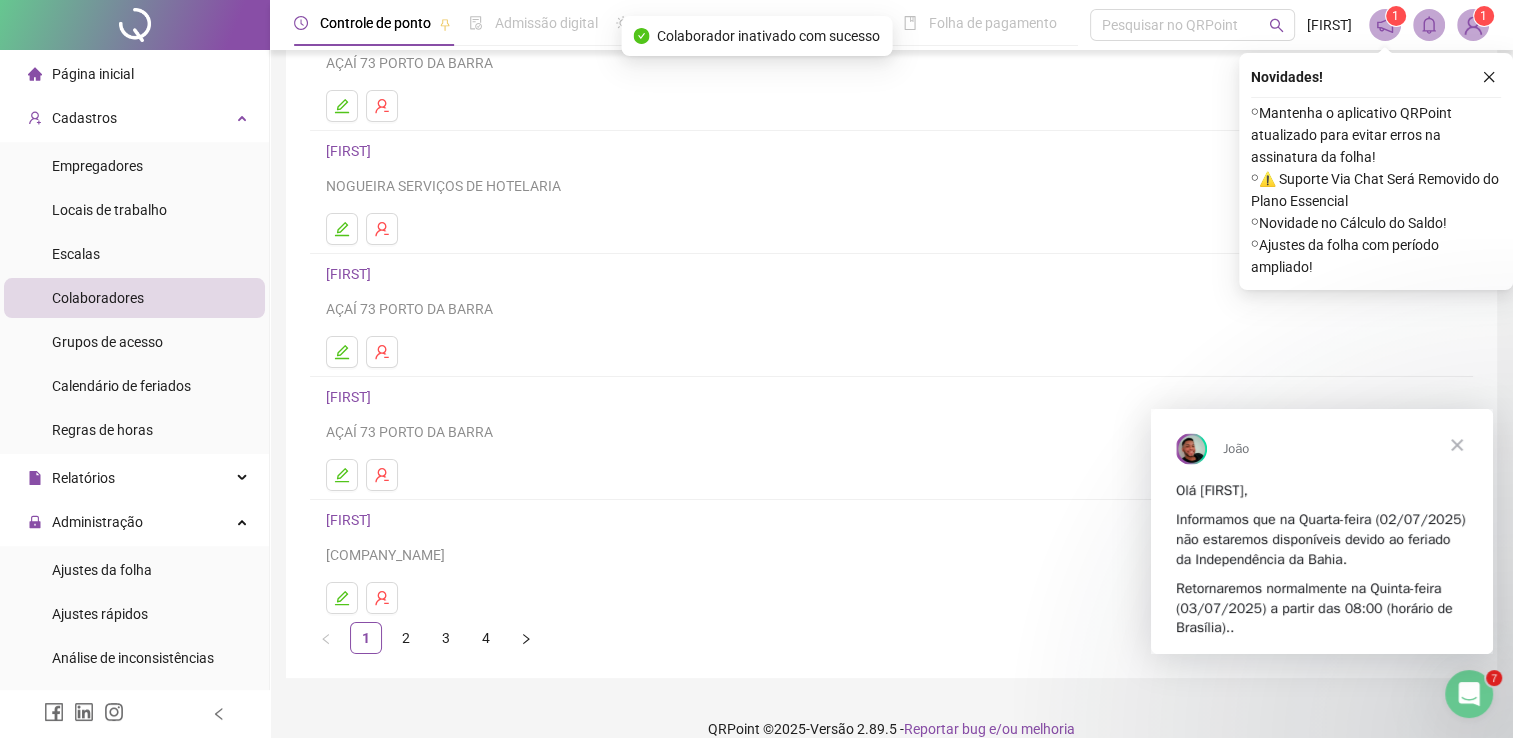 scroll, scrollTop: 204, scrollLeft: 0, axis: vertical 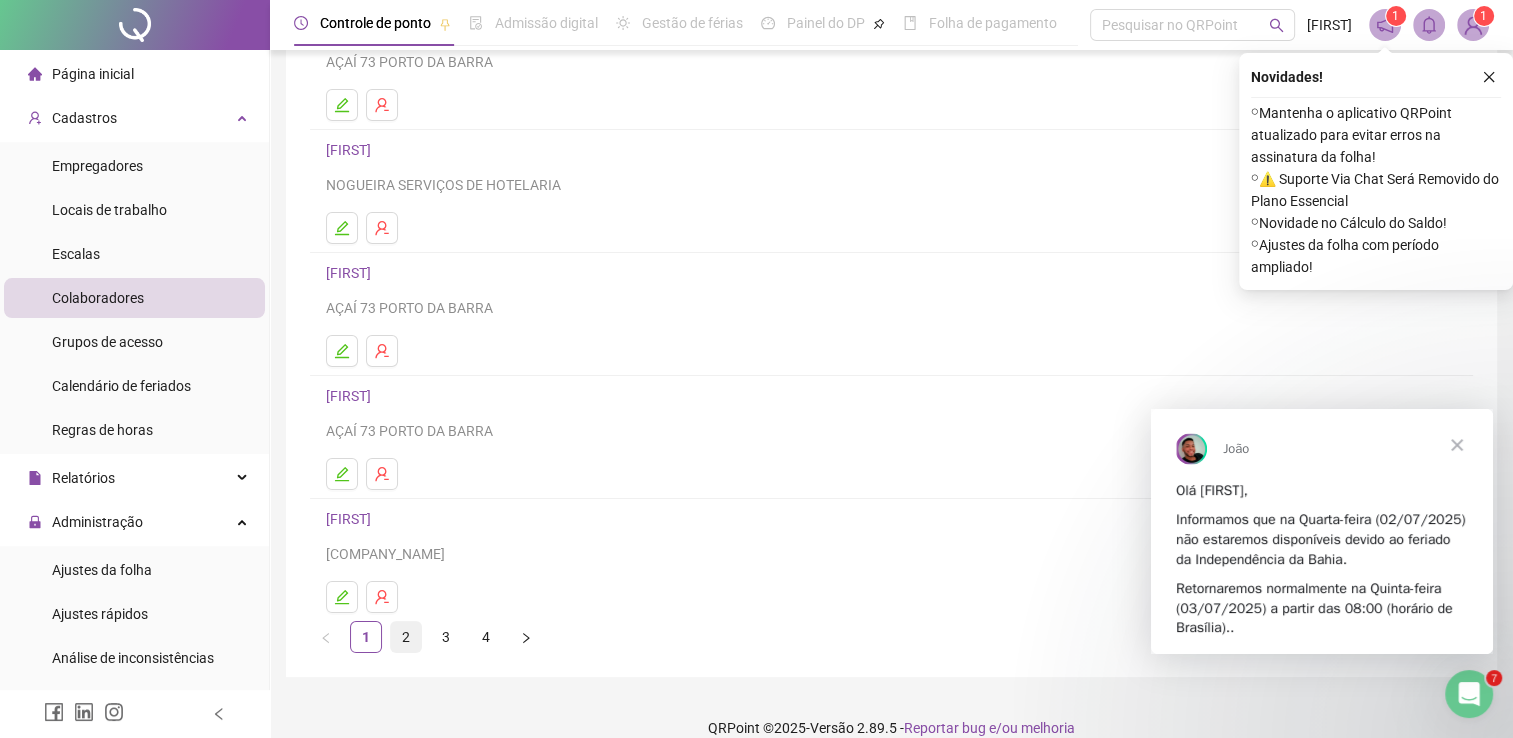click on "2" at bounding box center (406, 637) 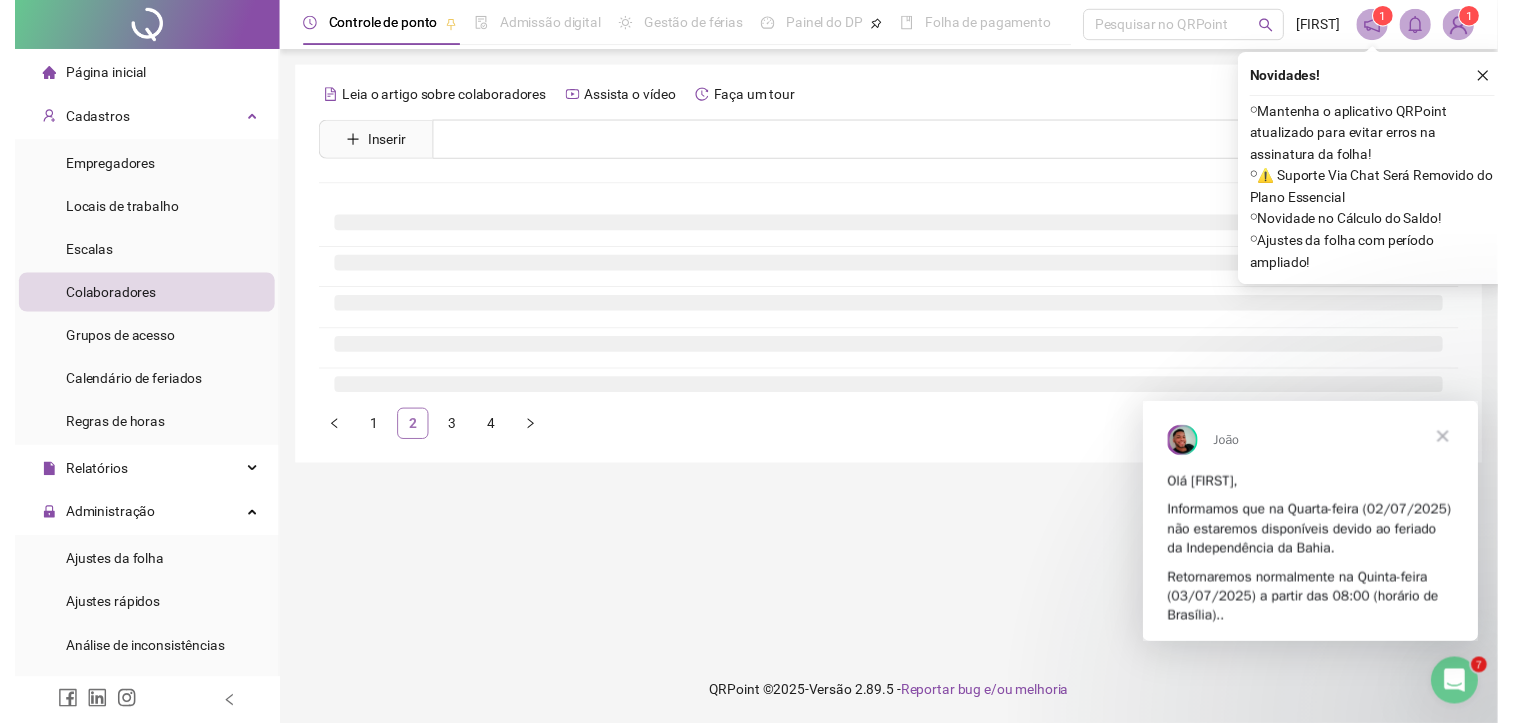 scroll, scrollTop: 0, scrollLeft: 0, axis: both 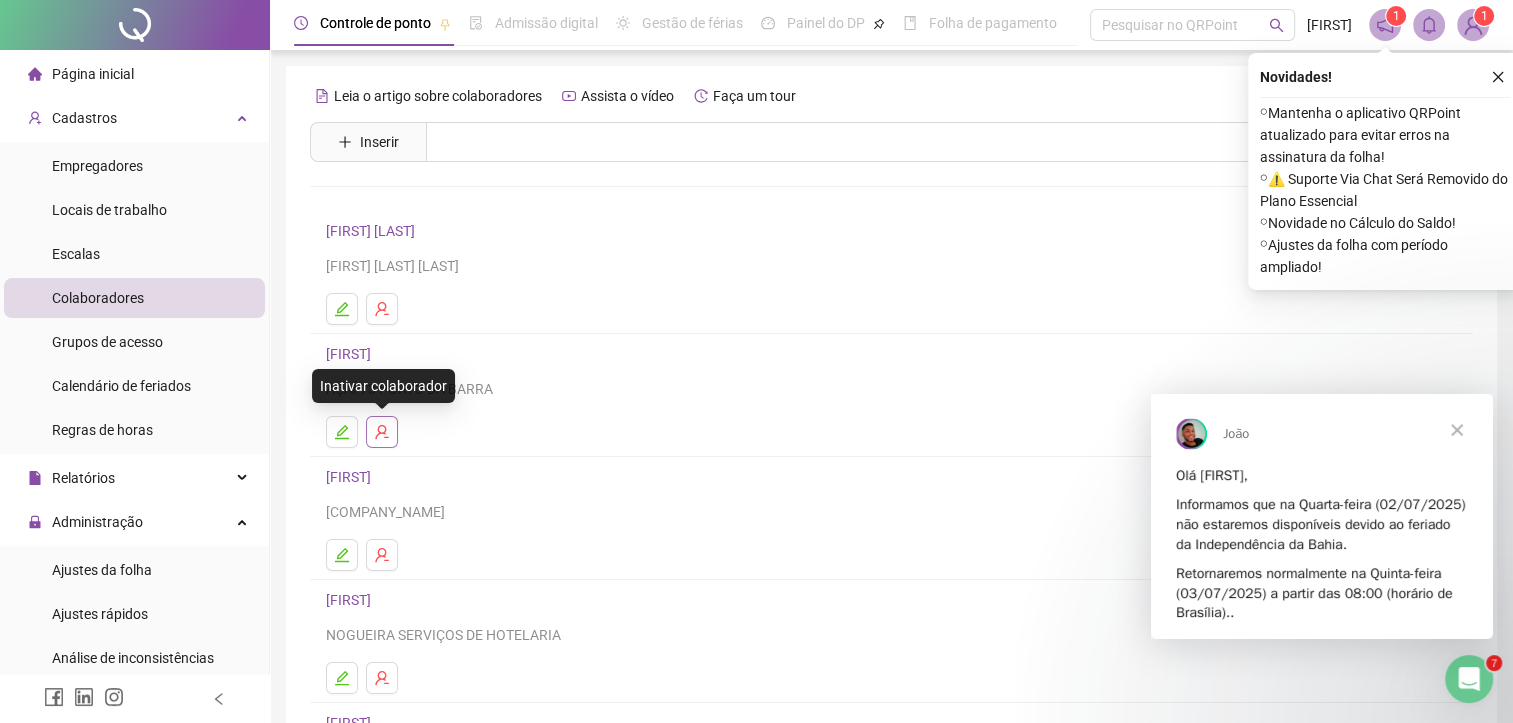 click at bounding box center [382, 432] 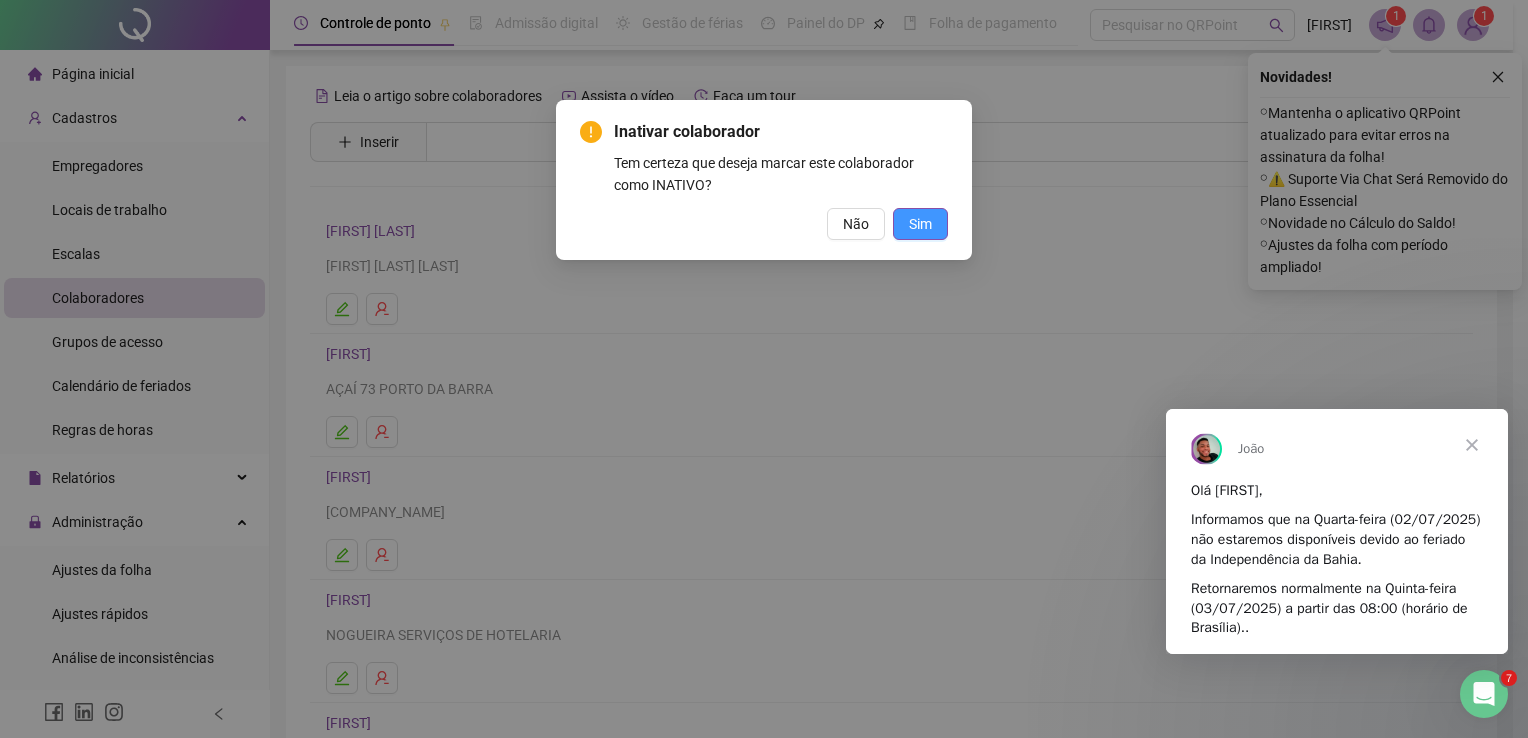 click on "Sim" at bounding box center [920, 224] 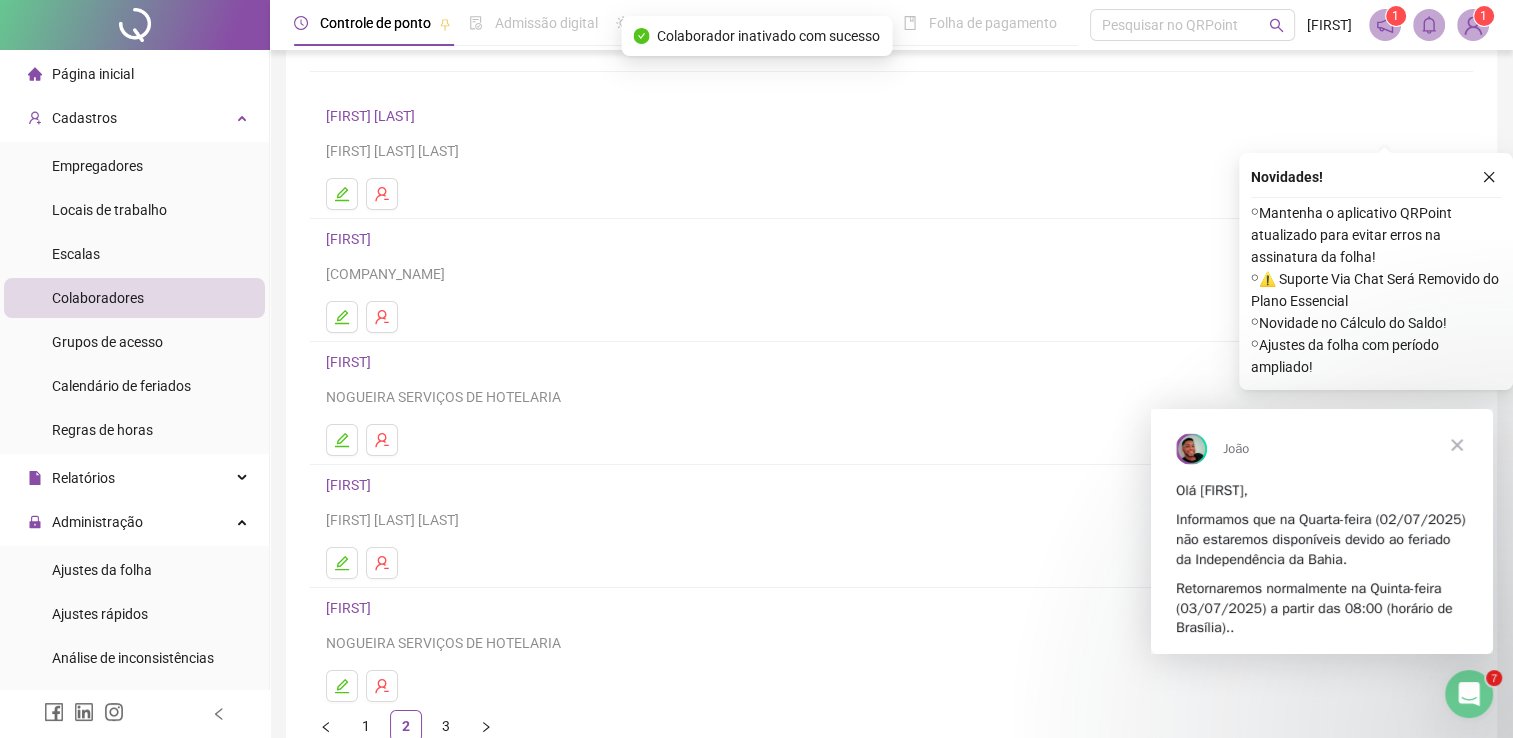 scroll, scrollTop: 228, scrollLeft: 0, axis: vertical 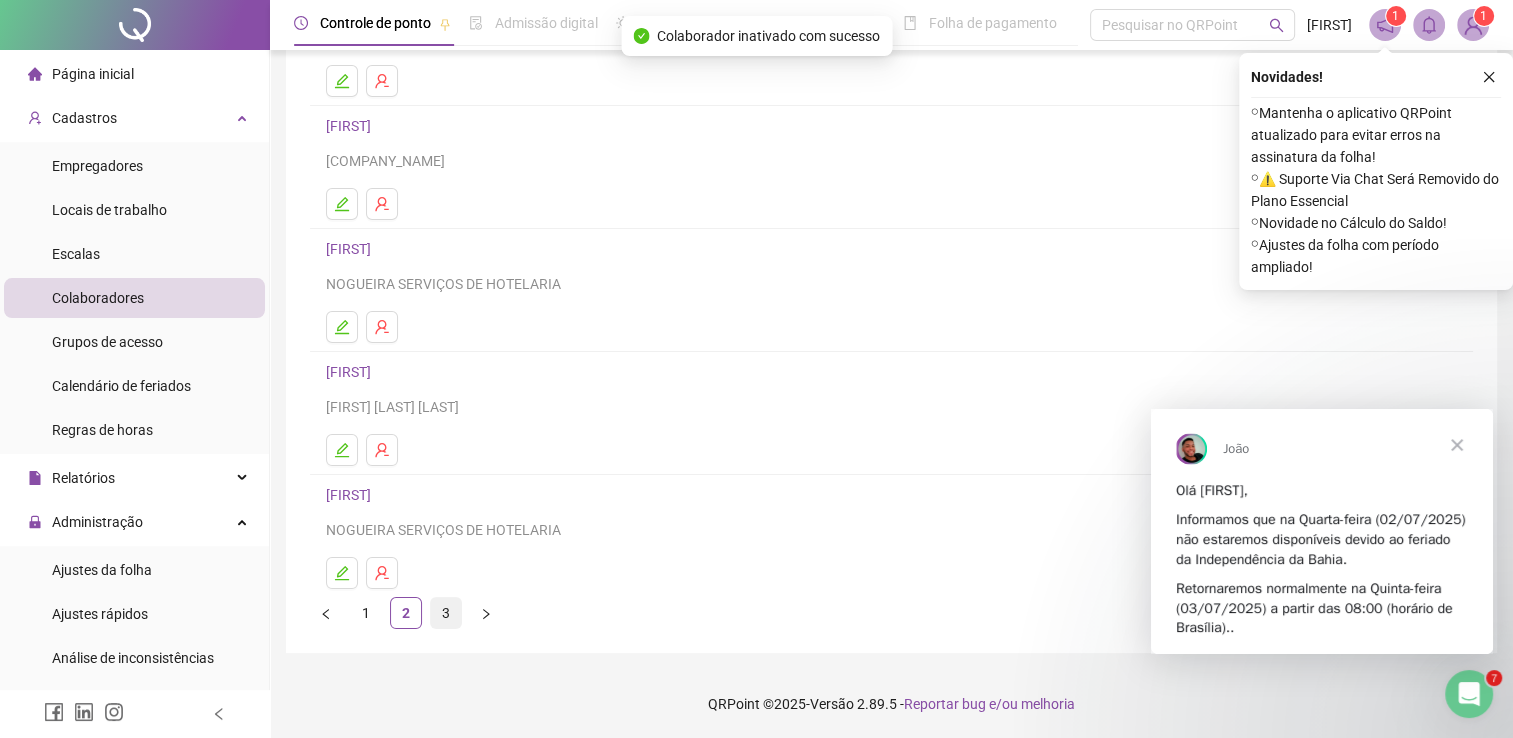 click on "3" at bounding box center [446, 613] 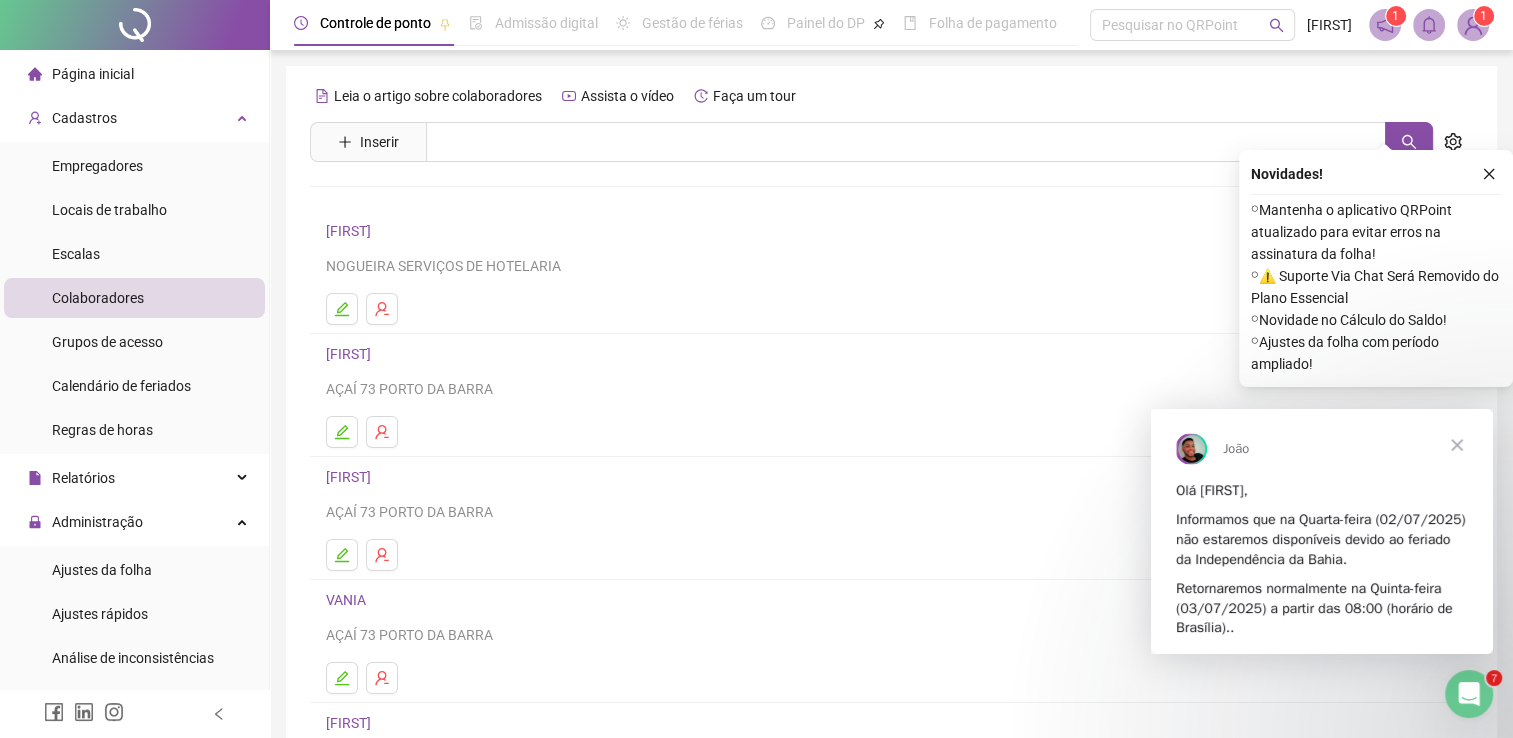 scroll, scrollTop: 228, scrollLeft: 0, axis: vertical 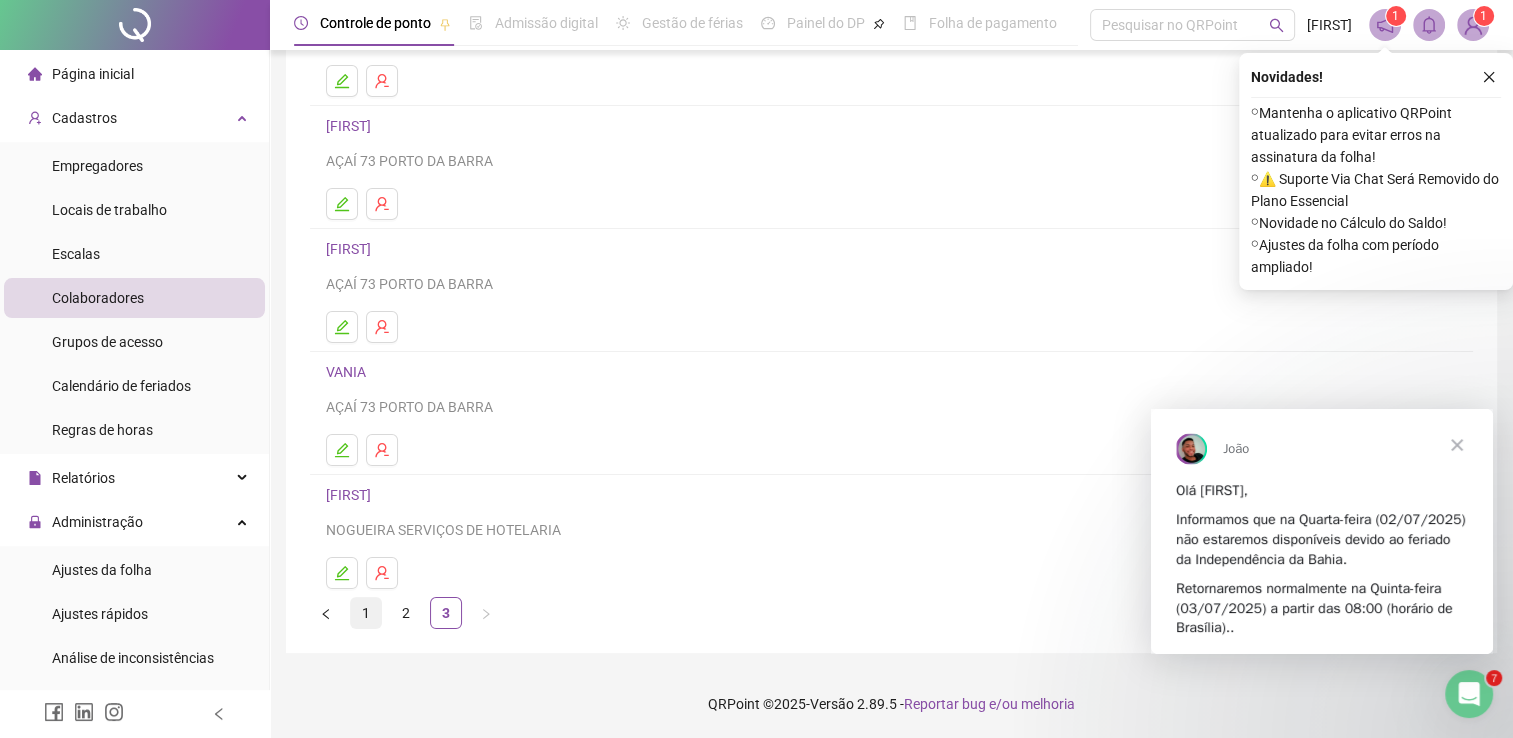 click on "1" at bounding box center [366, 613] 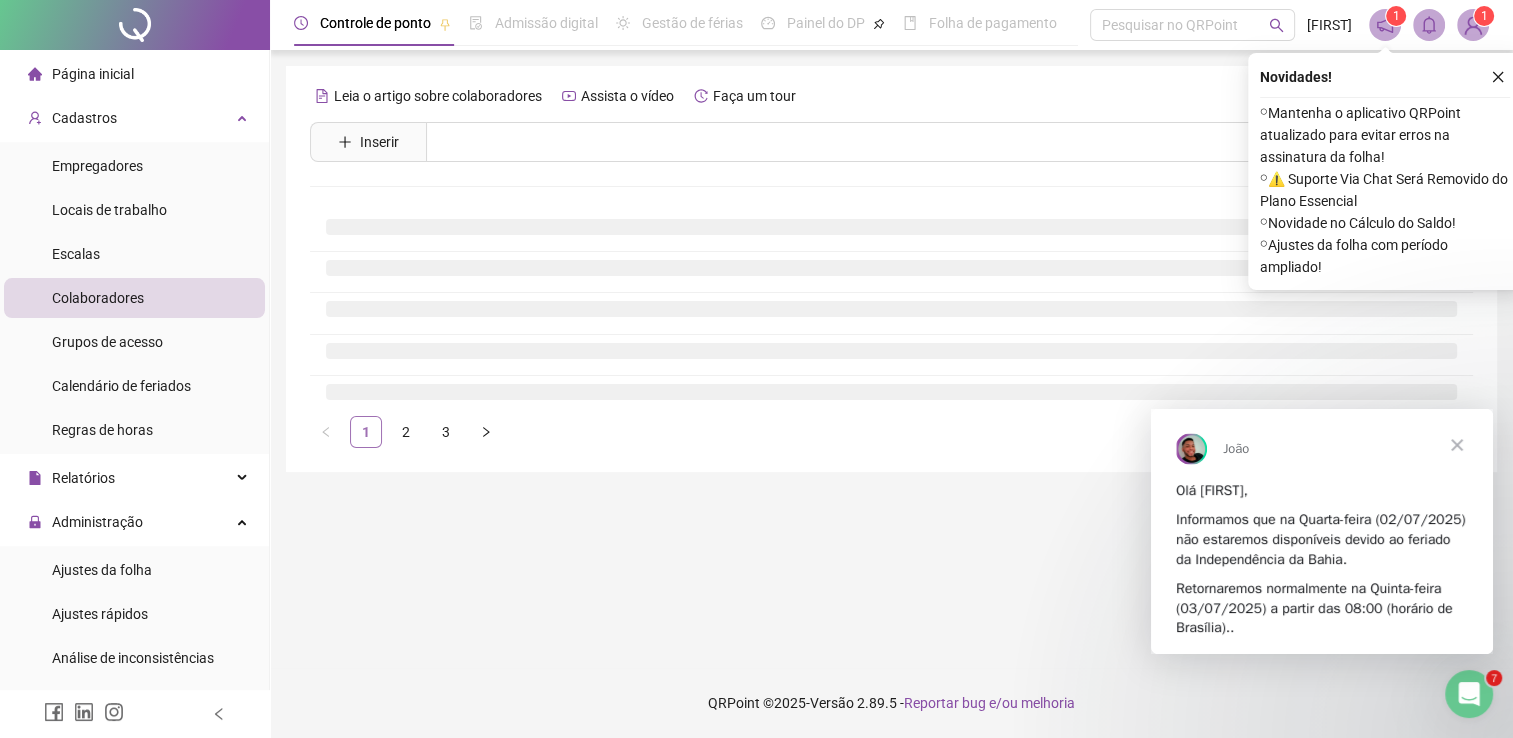 scroll, scrollTop: 0, scrollLeft: 0, axis: both 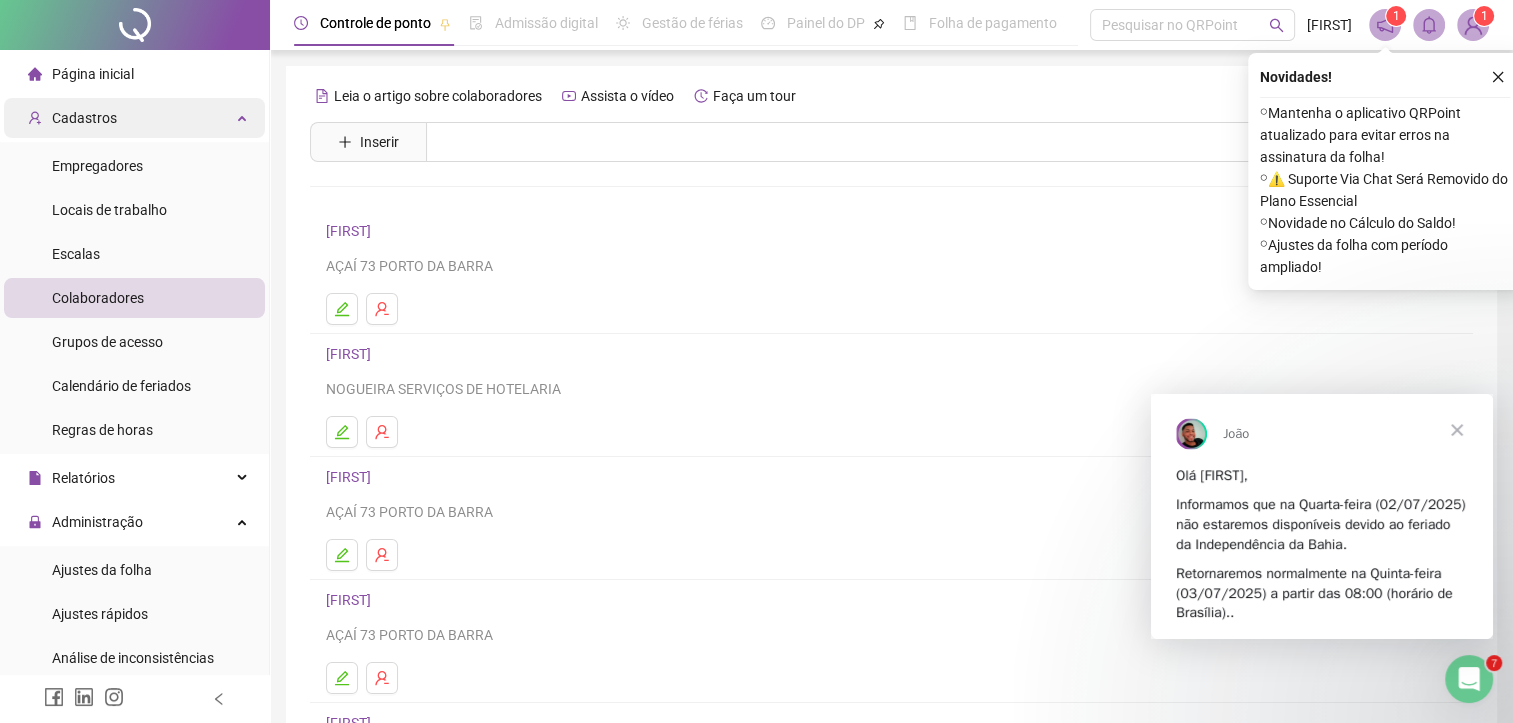 click on "Cadastros" at bounding box center (84, 118) 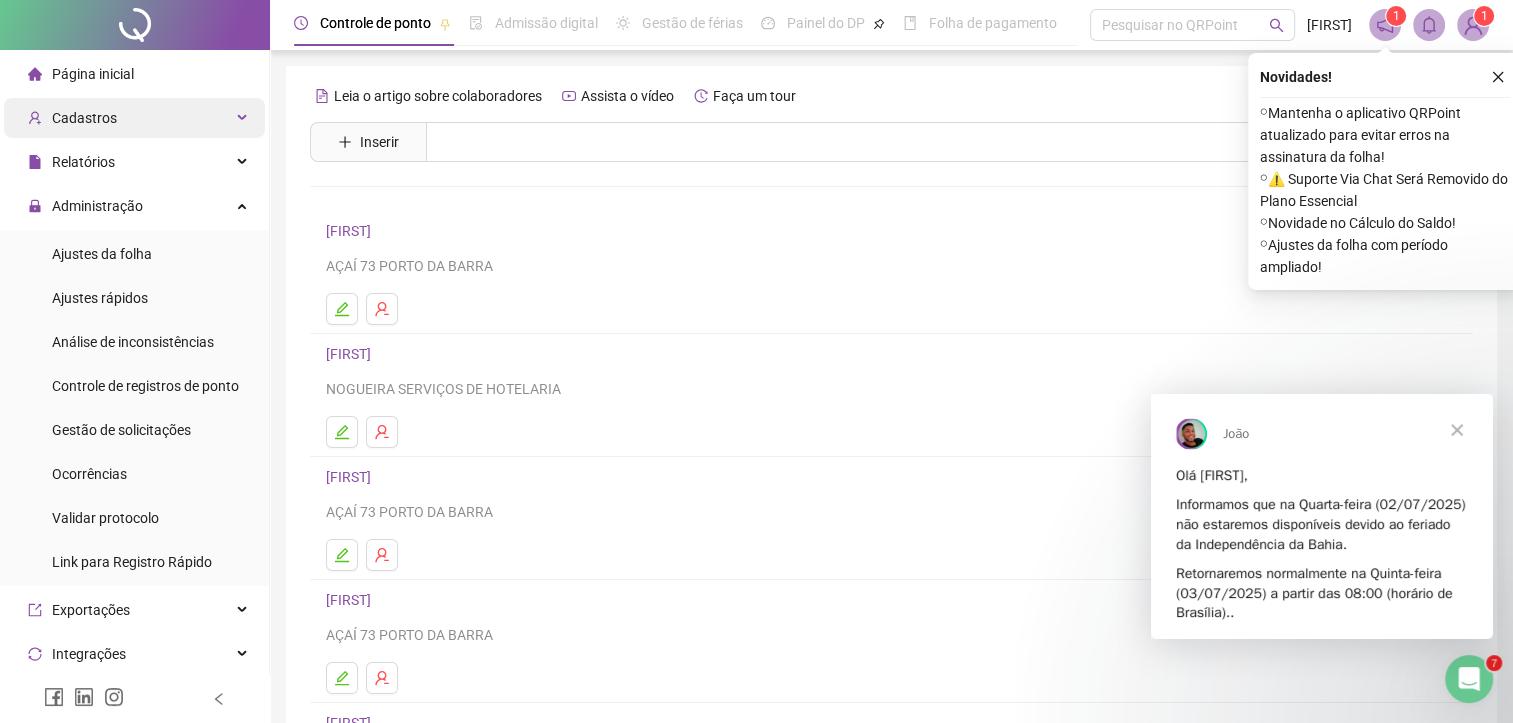 click on "Cadastros" at bounding box center (84, 118) 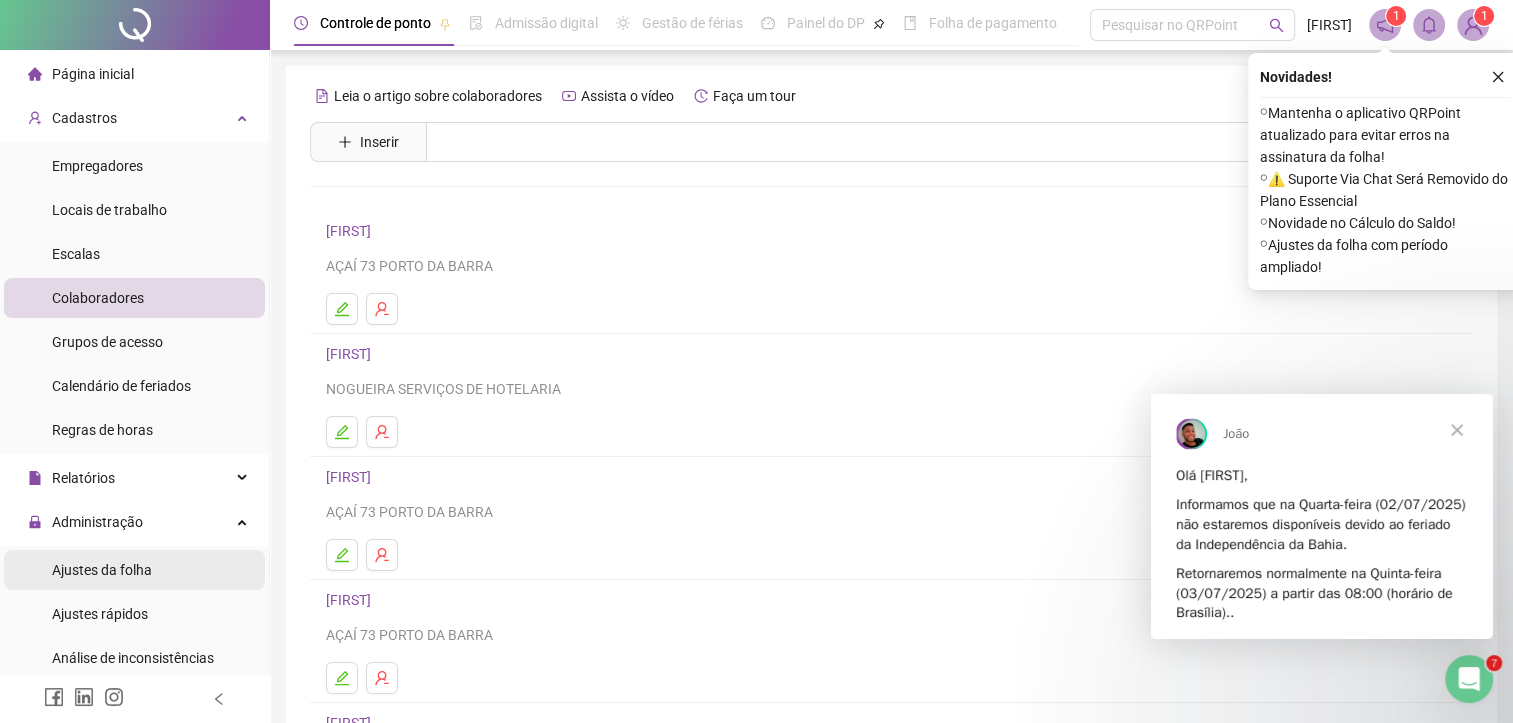 click on "Ajustes da folha" at bounding box center (102, 570) 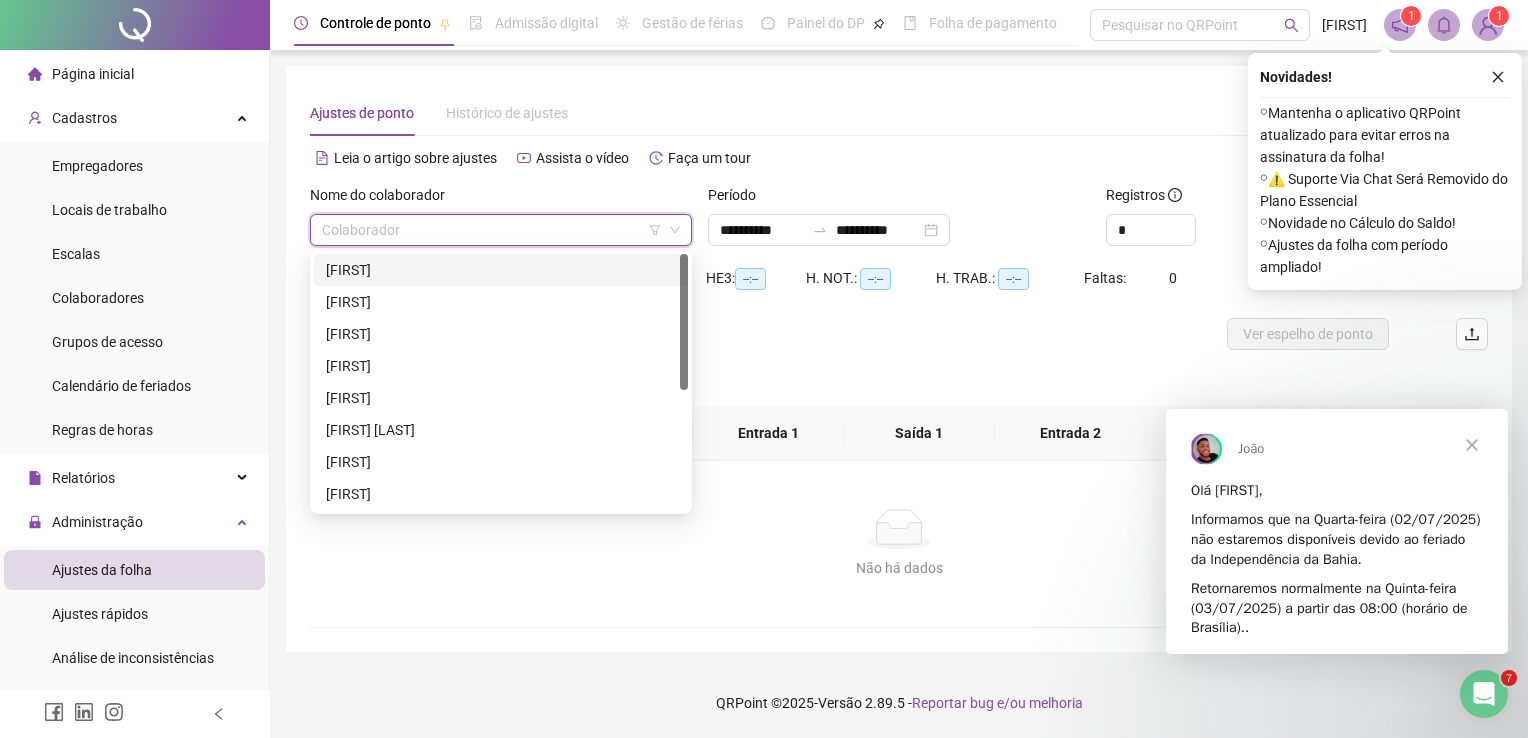 click at bounding box center (492, 230) 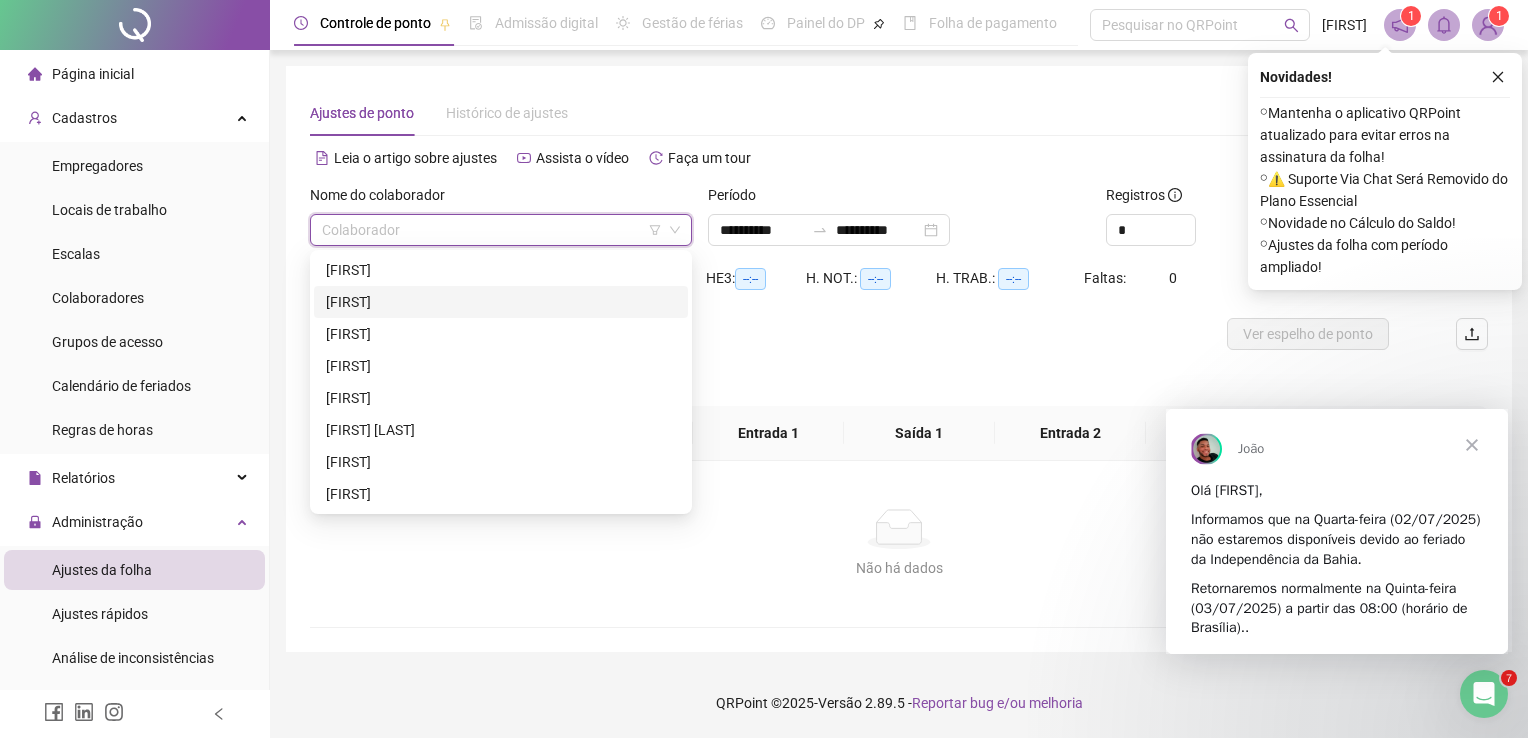 click on "[FIRST]" at bounding box center [501, 302] 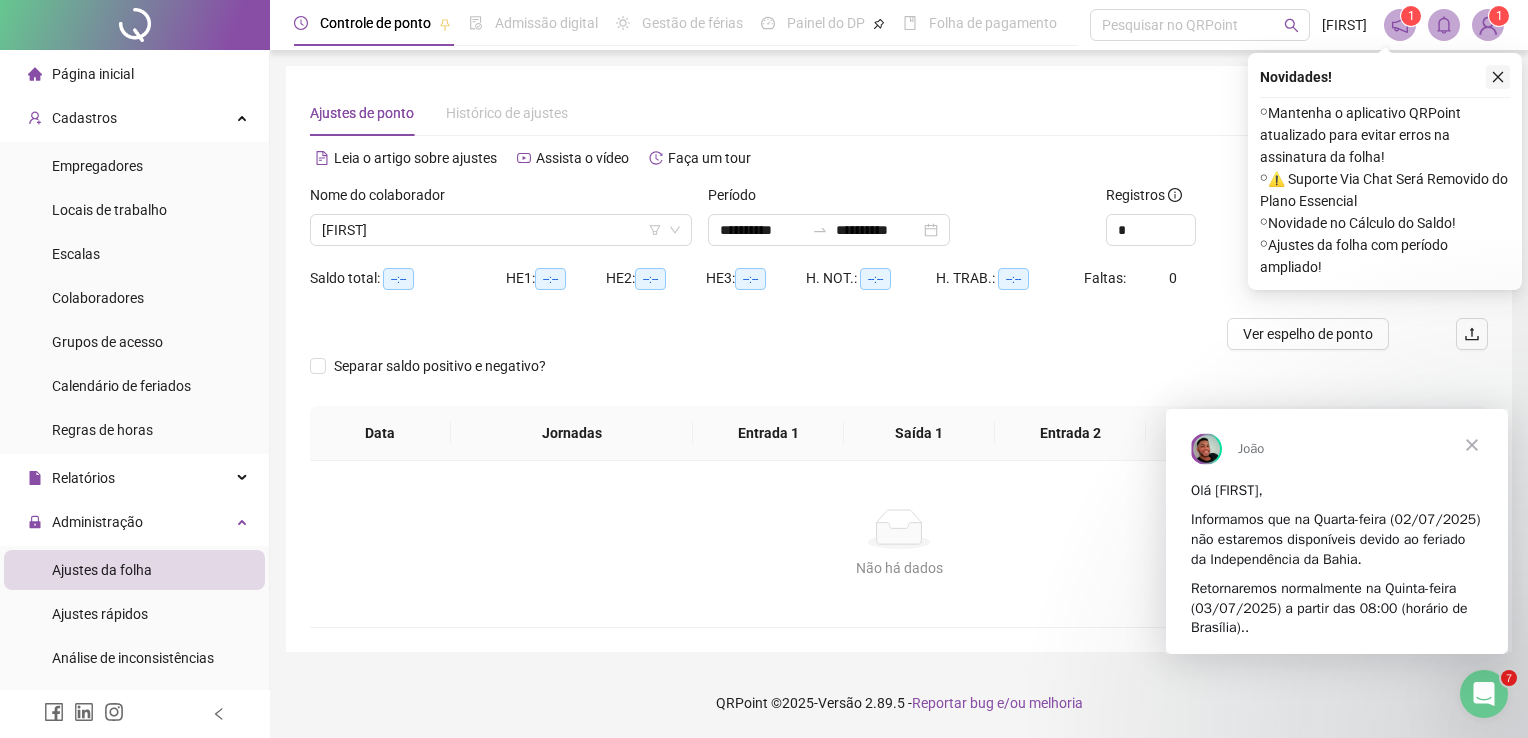 click 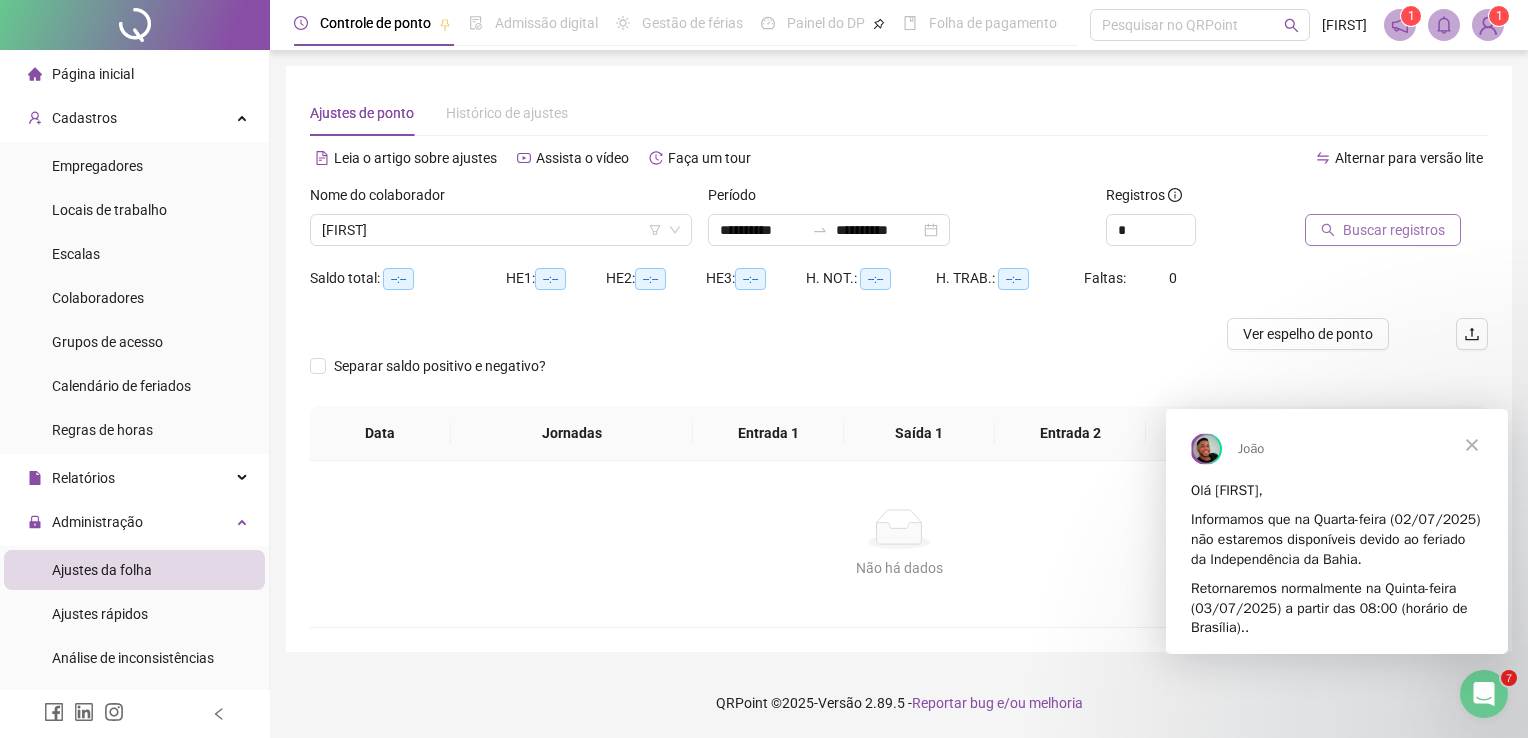 click on "Buscar registros" at bounding box center [1394, 230] 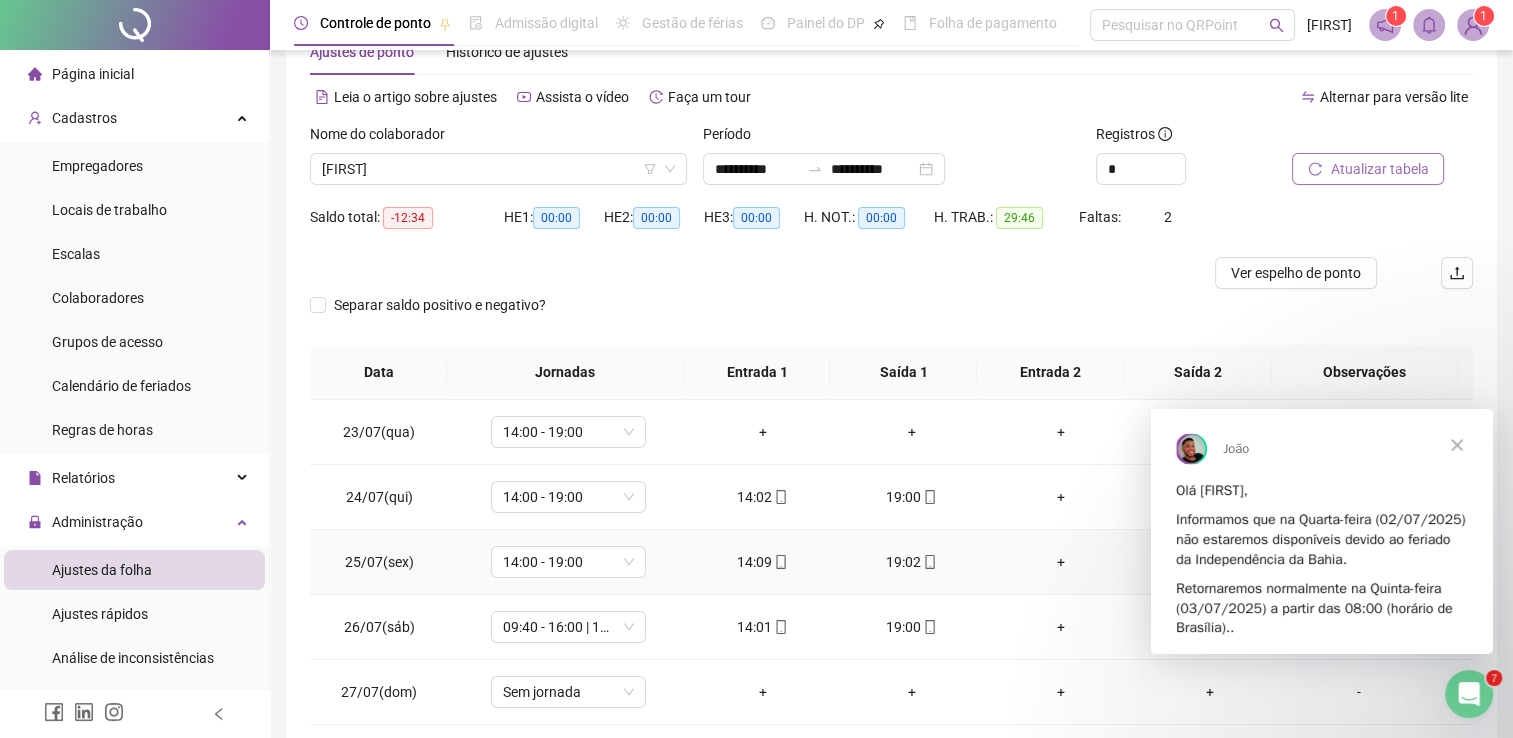 scroll, scrollTop: 60, scrollLeft: 0, axis: vertical 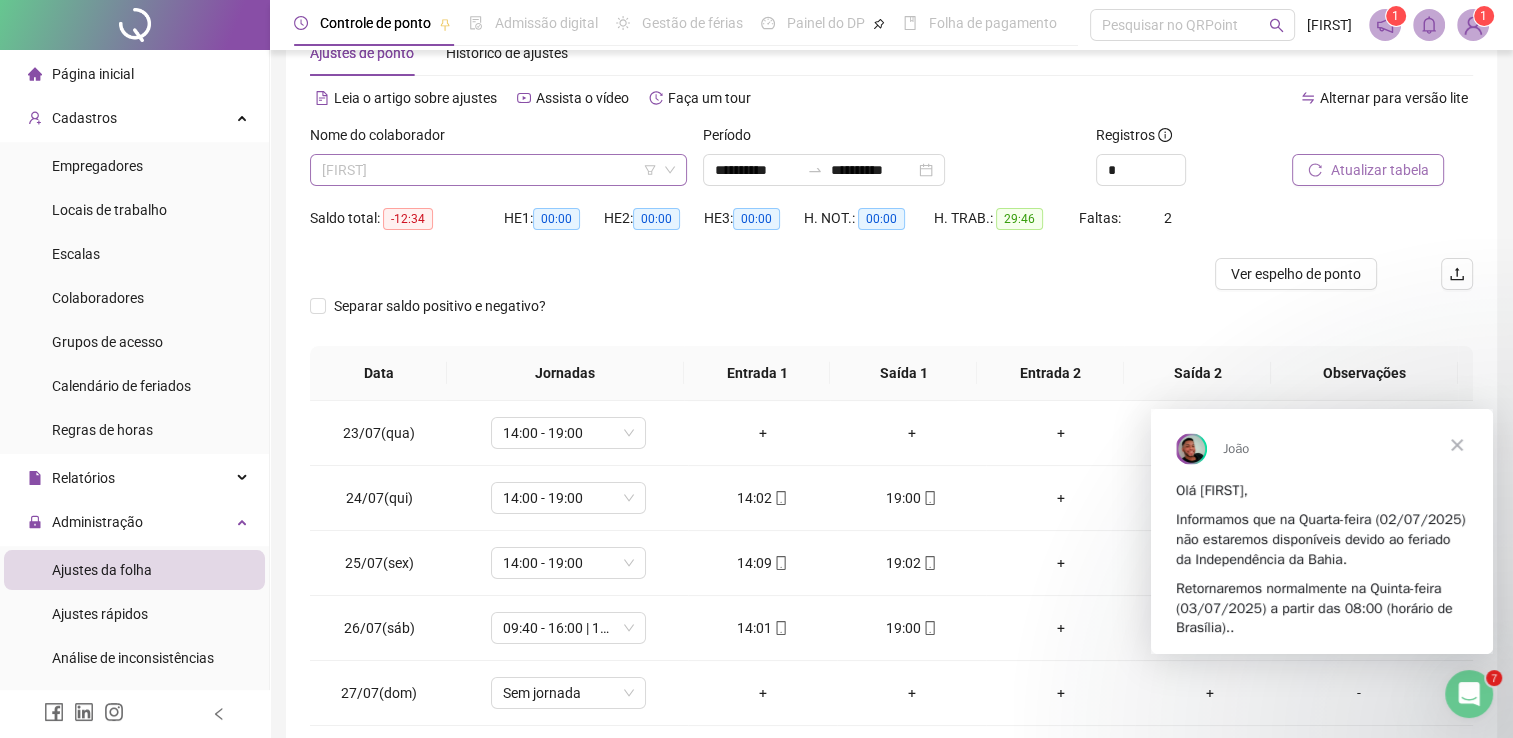 click on "[FIRST]" at bounding box center [498, 170] 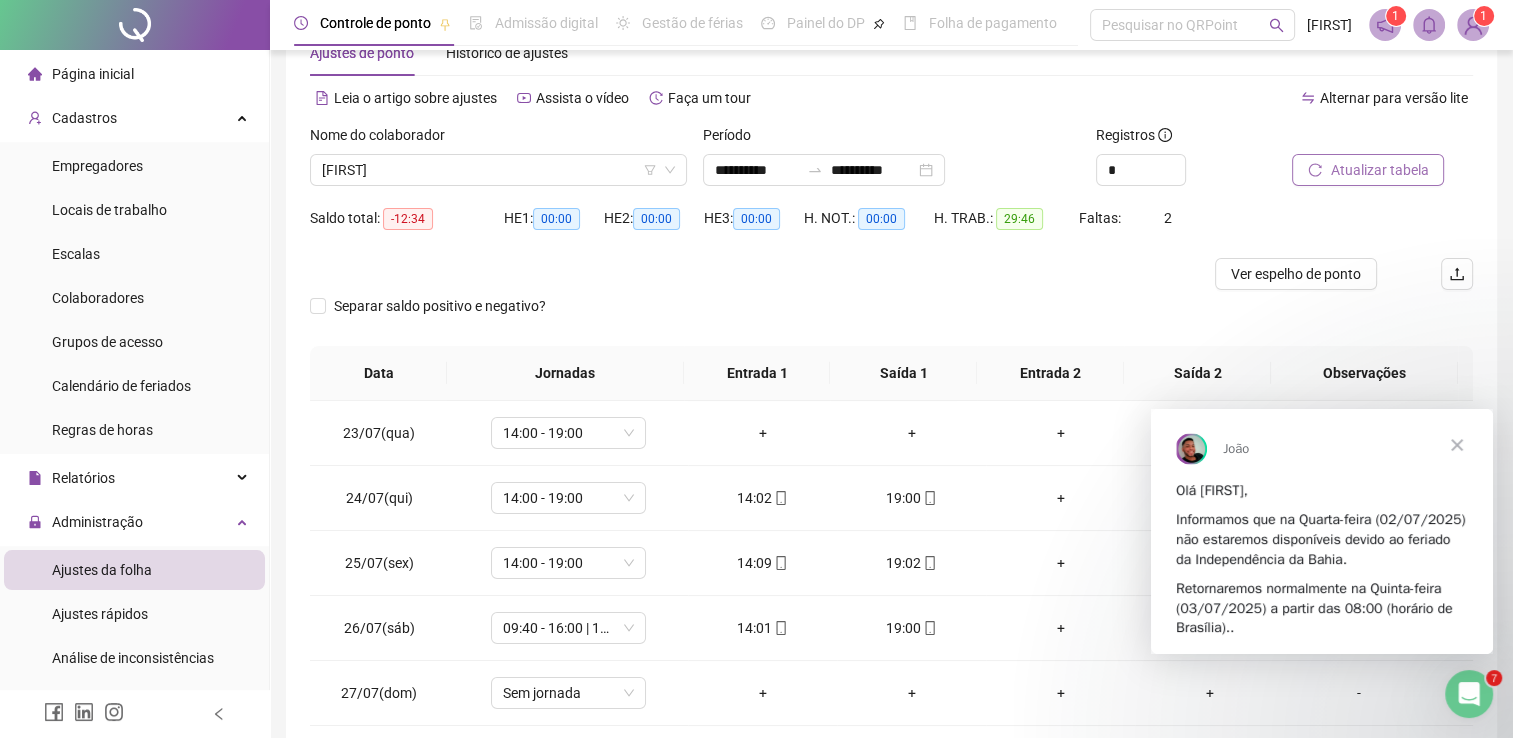 click at bounding box center [746, 274] 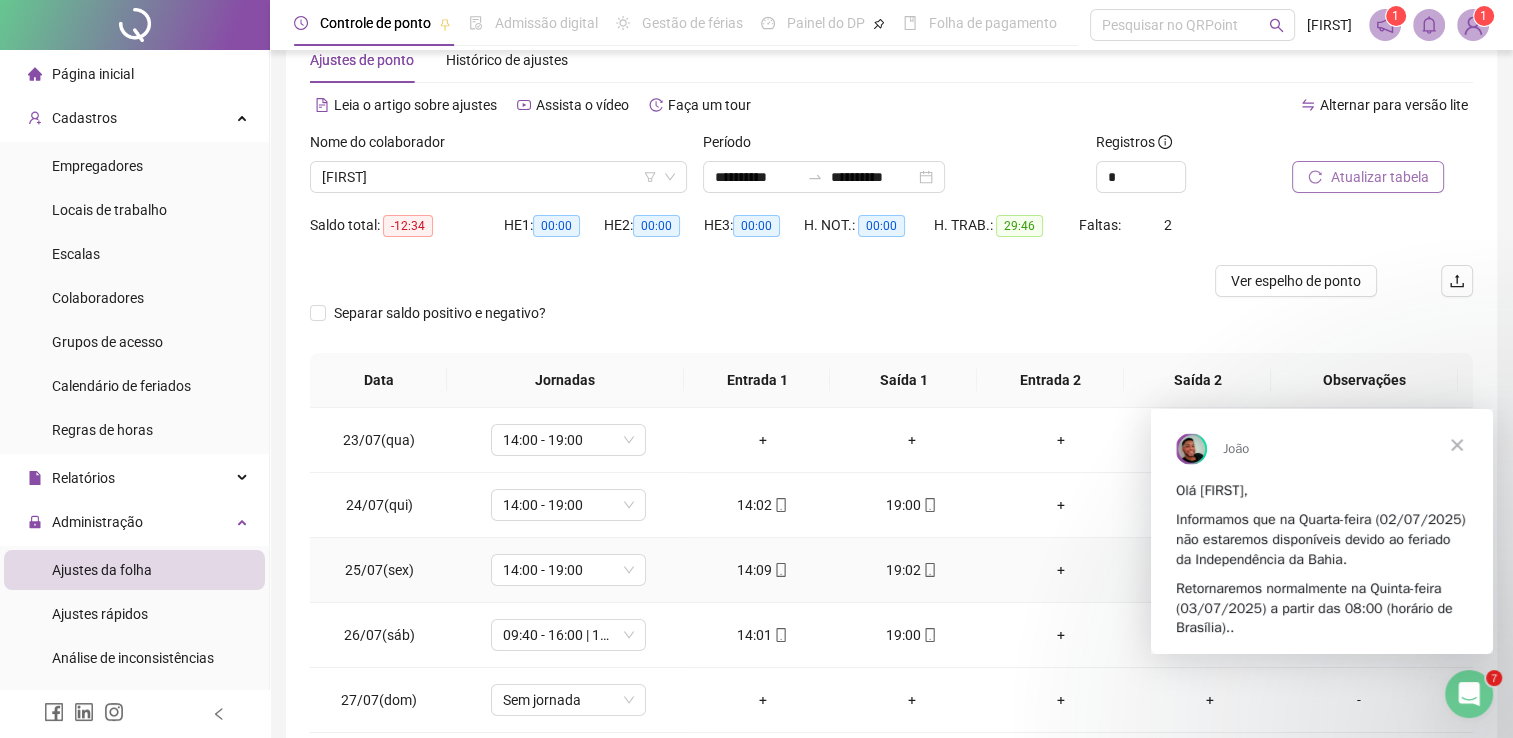 scroll, scrollTop: 52, scrollLeft: 0, axis: vertical 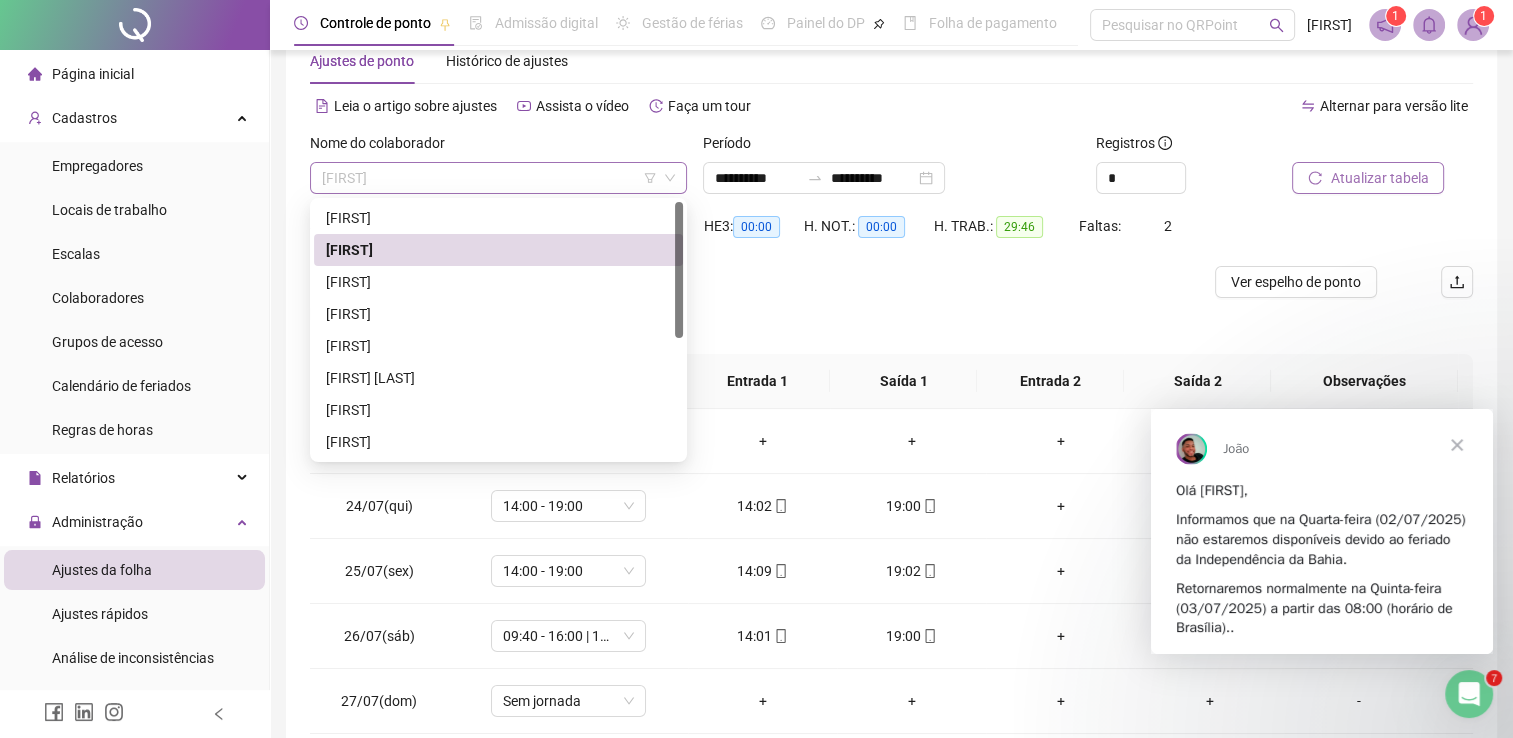 click on "[FIRST]" at bounding box center [498, 178] 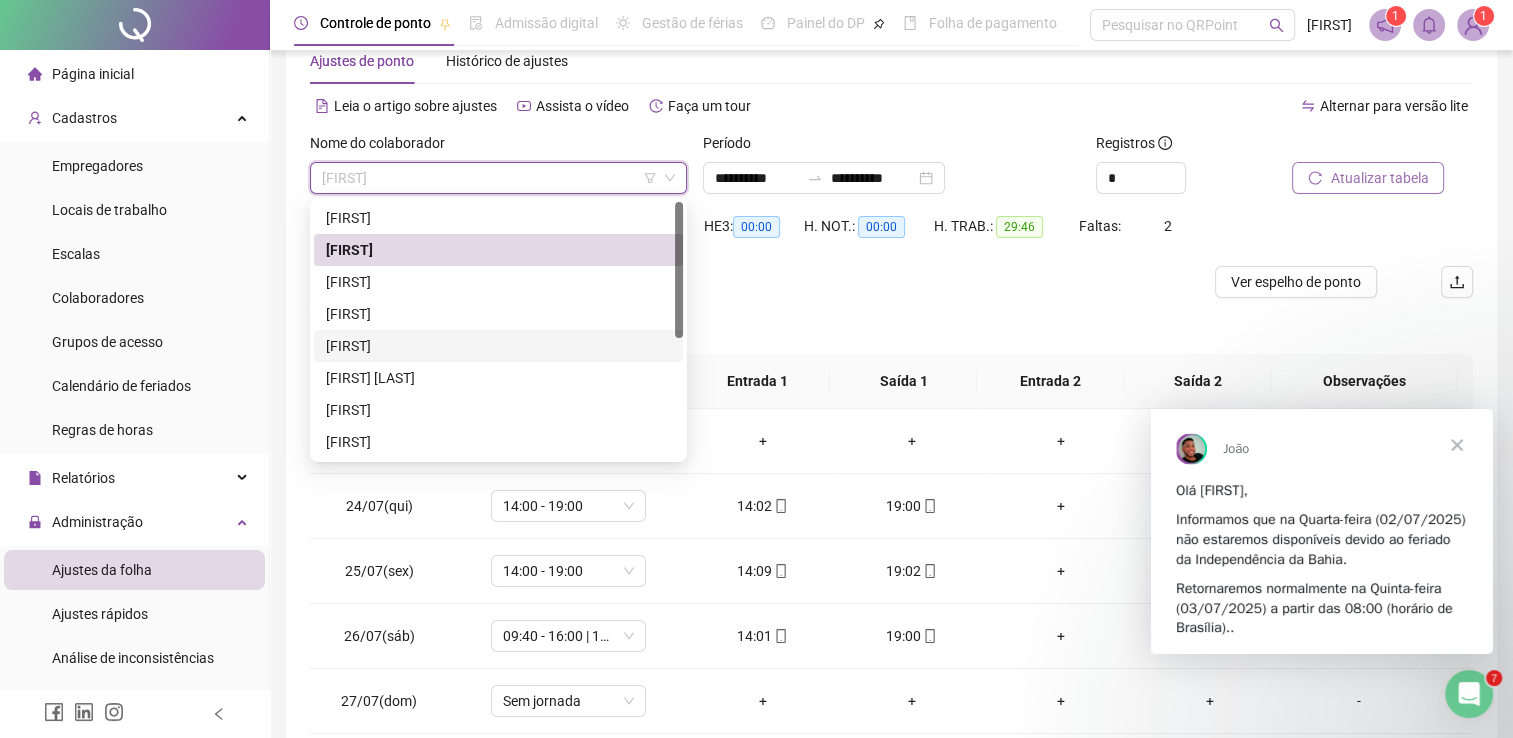 scroll, scrollTop: 224, scrollLeft: 0, axis: vertical 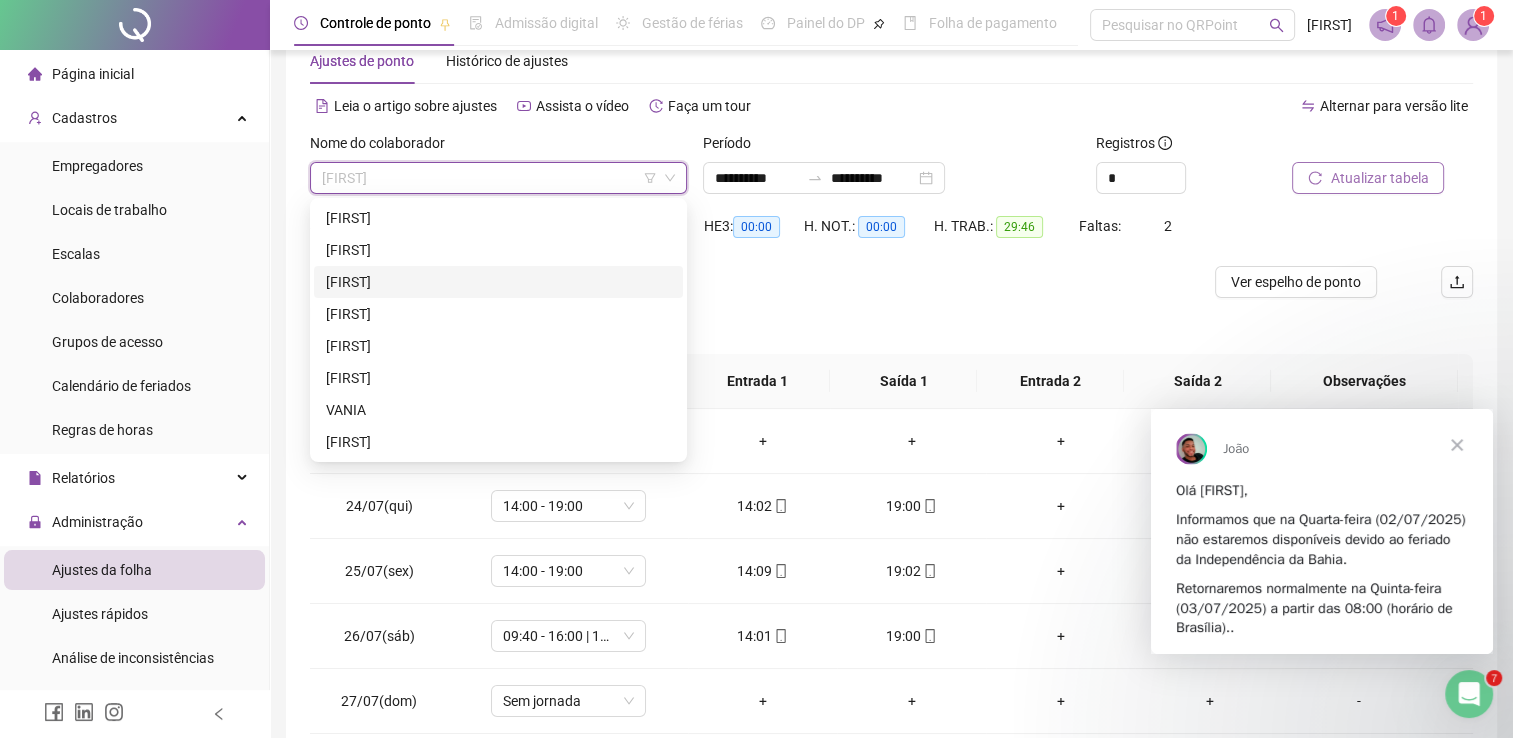 click on "[FIRST]" at bounding box center (498, 282) 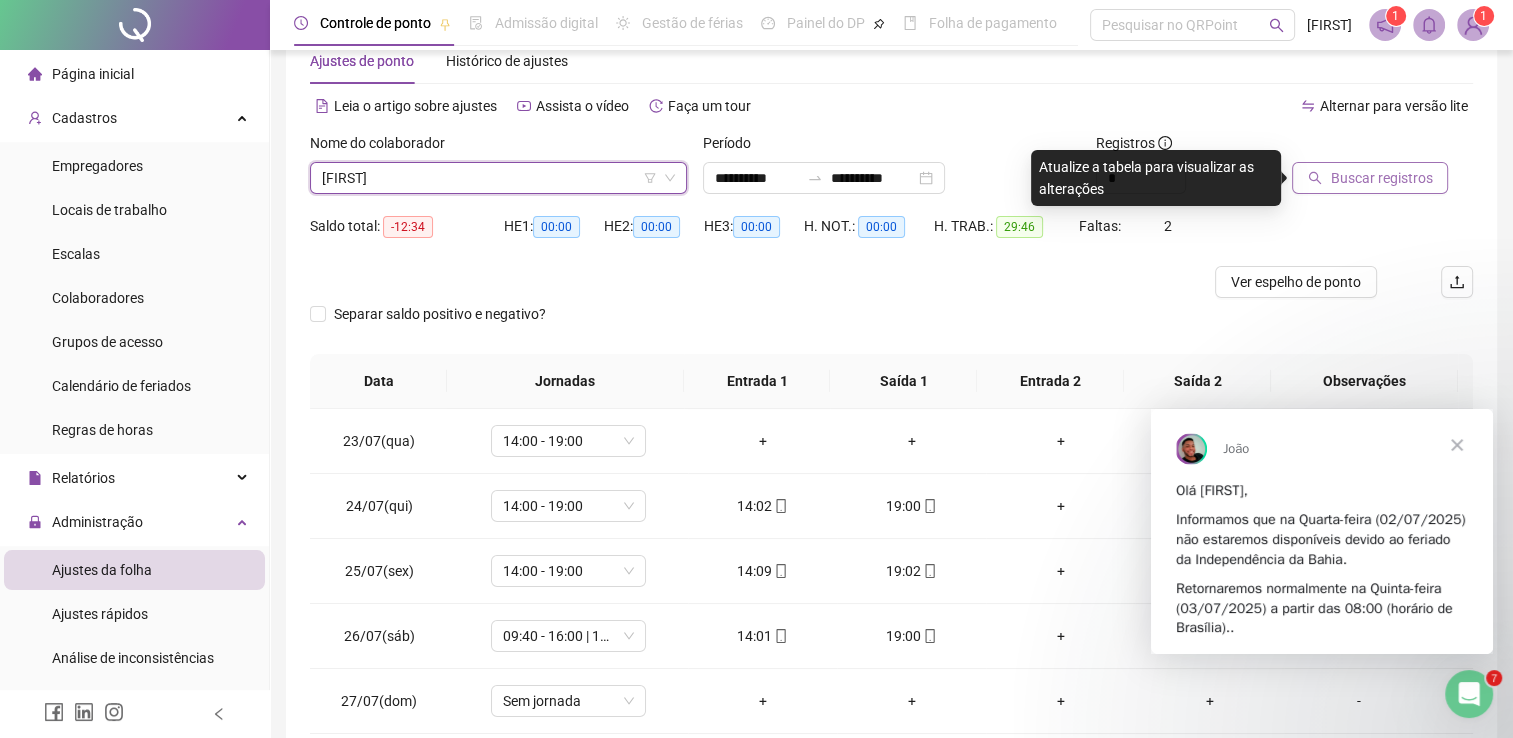 click on "Buscar registros" at bounding box center (1381, 178) 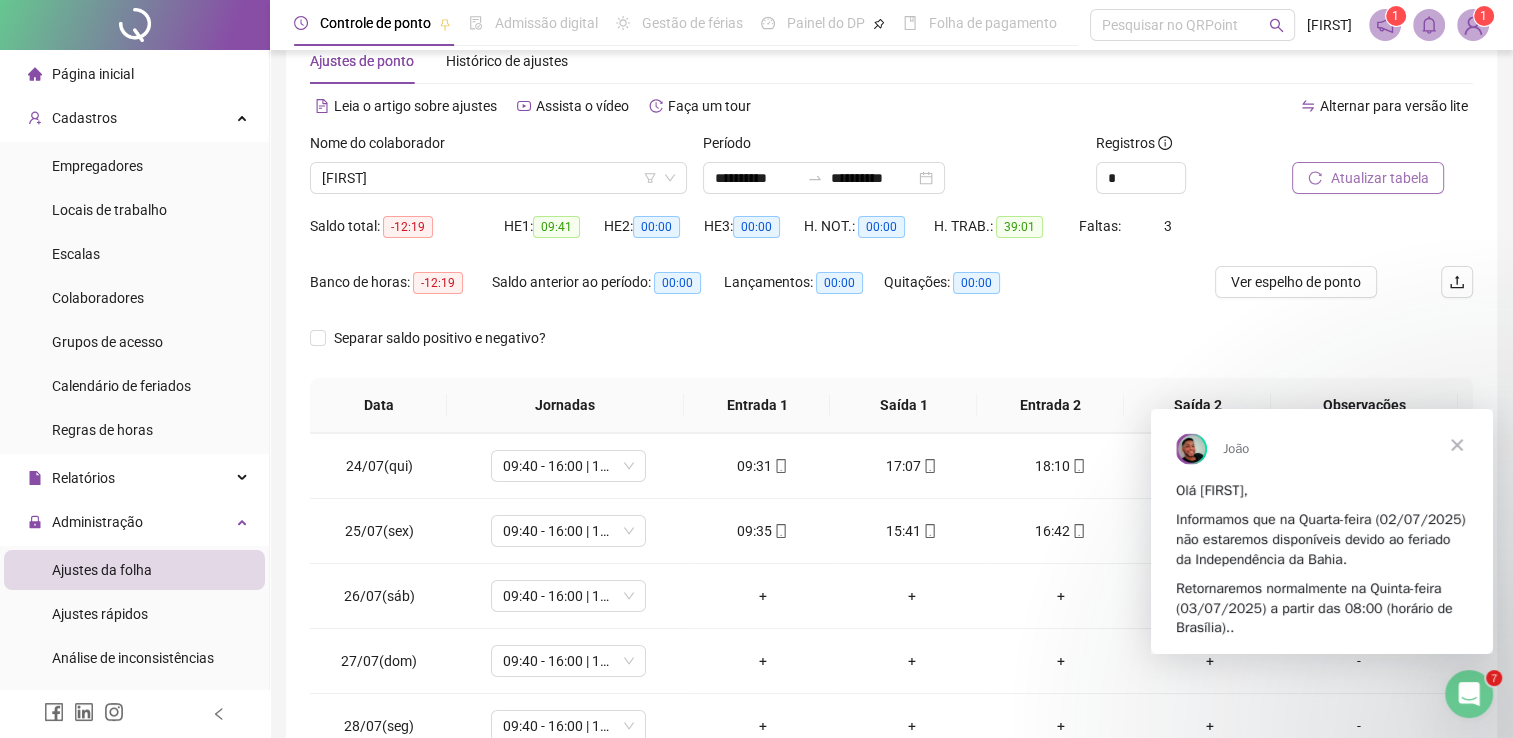 scroll, scrollTop: 156, scrollLeft: 0, axis: vertical 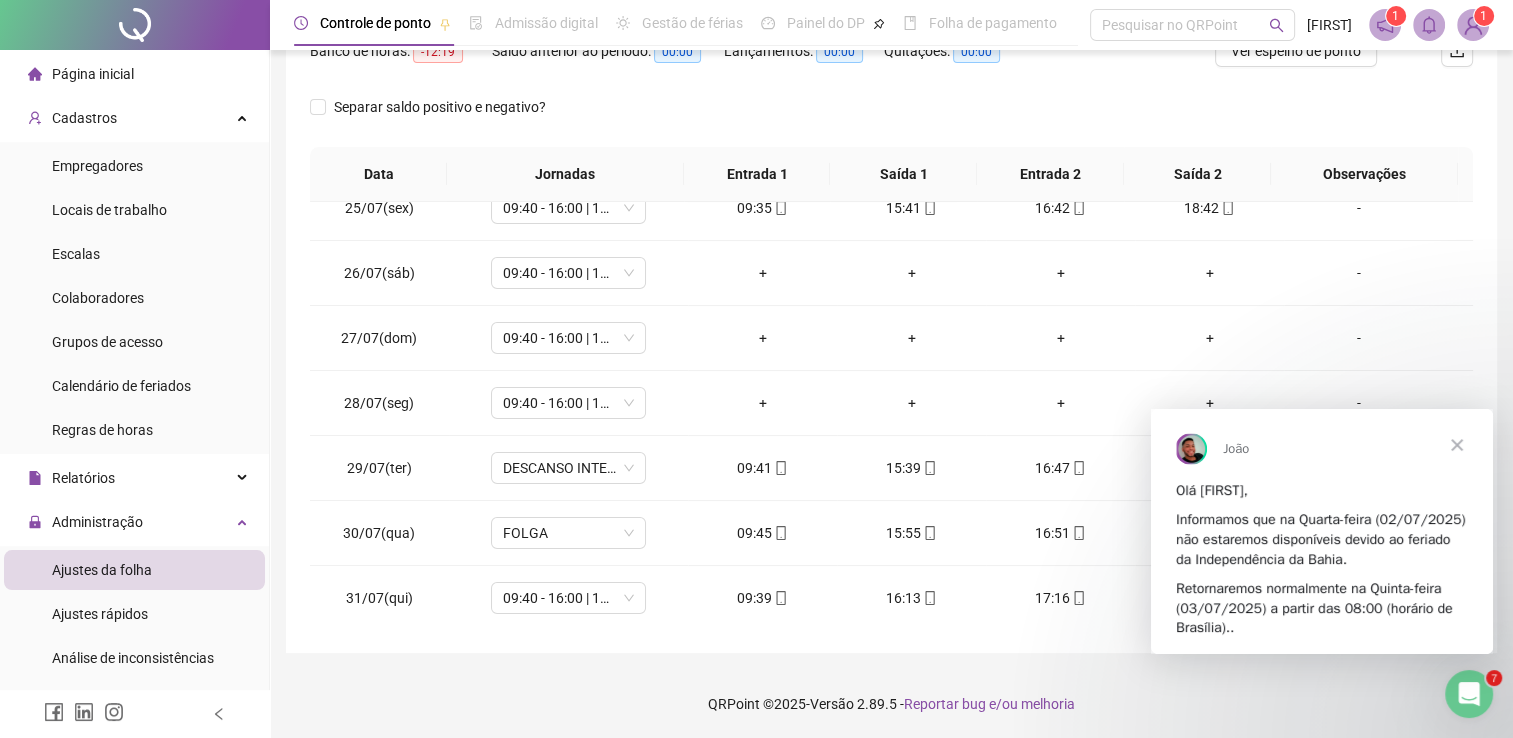 click at bounding box center [1457, 444] 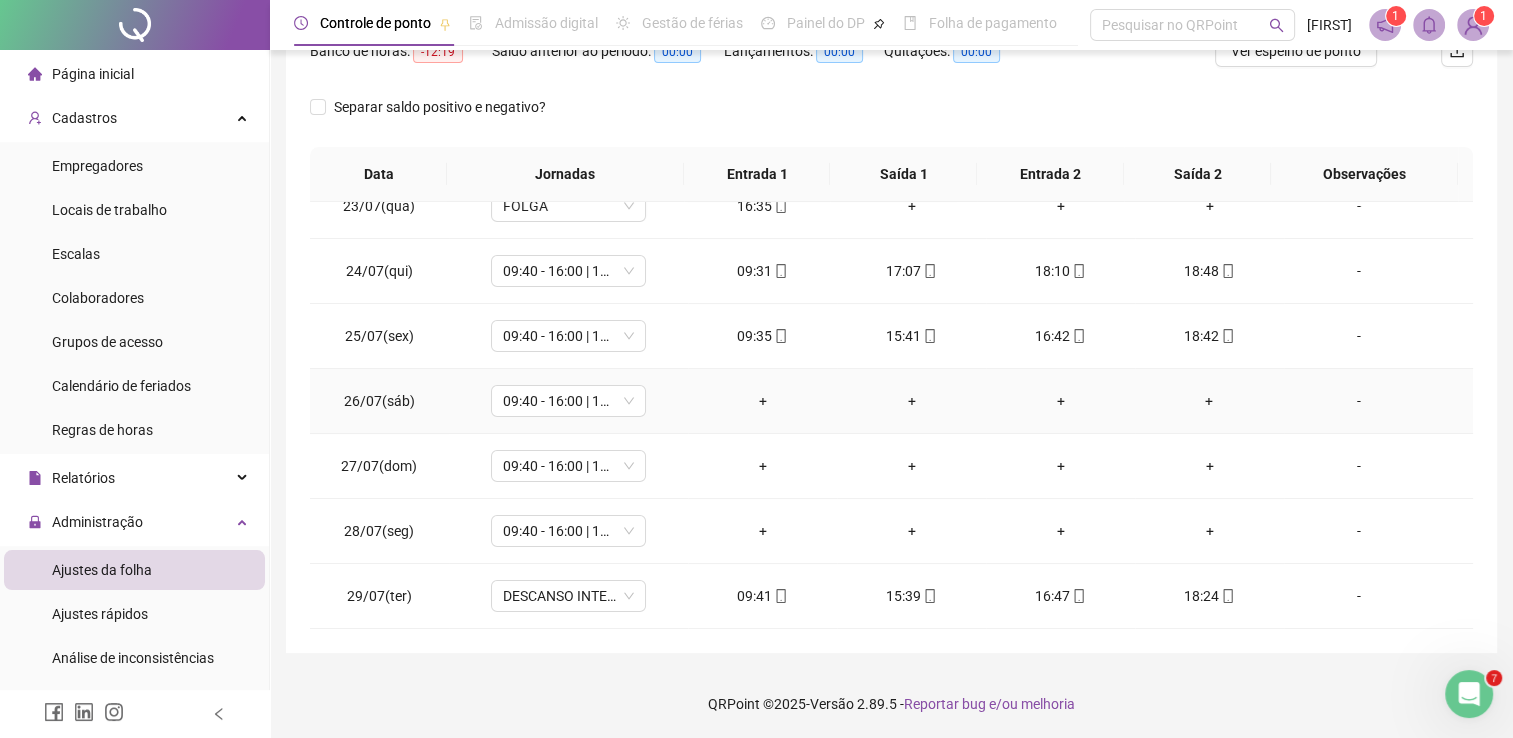 scroll, scrollTop: 0, scrollLeft: 0, axis: both 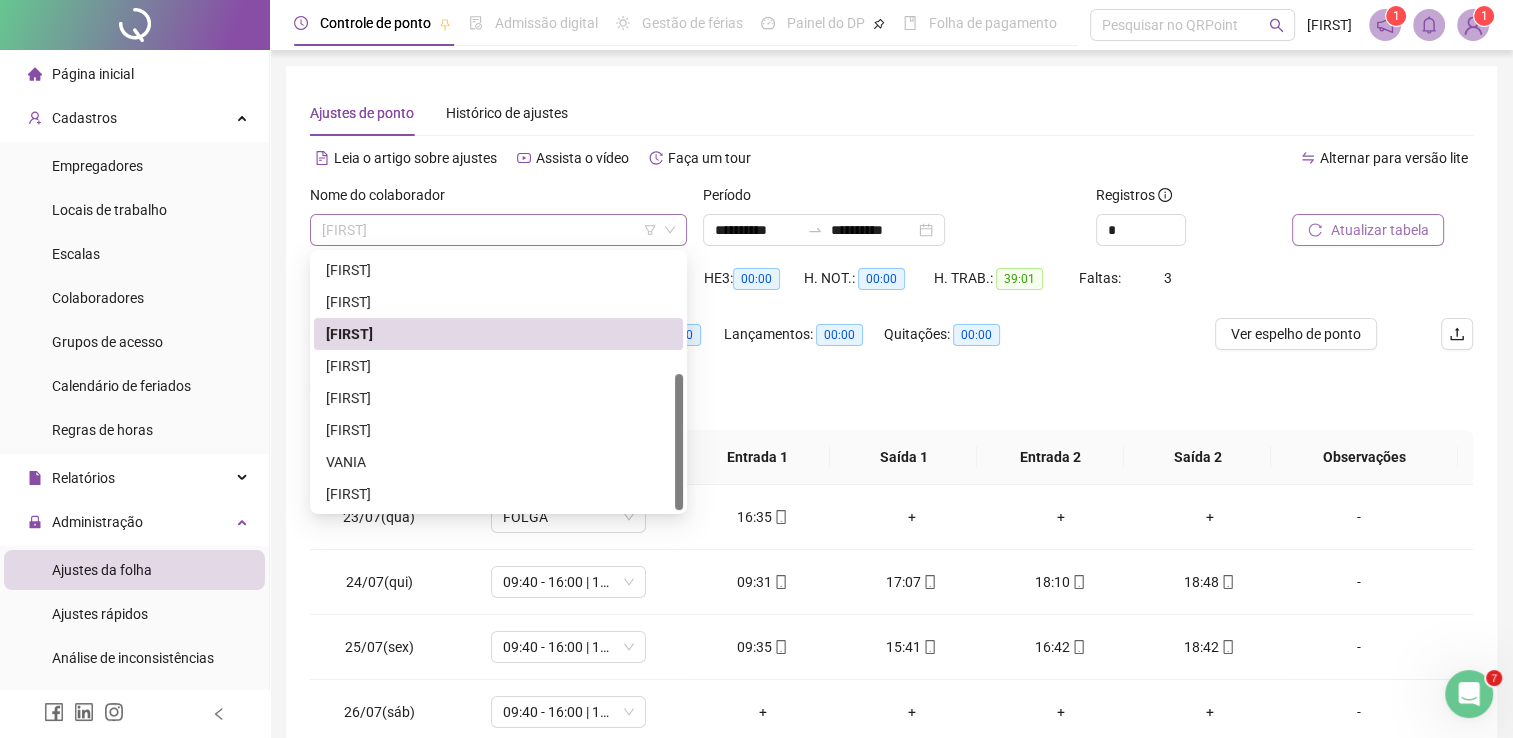 click on "[FIRST]" at bounding box center (498, 230) 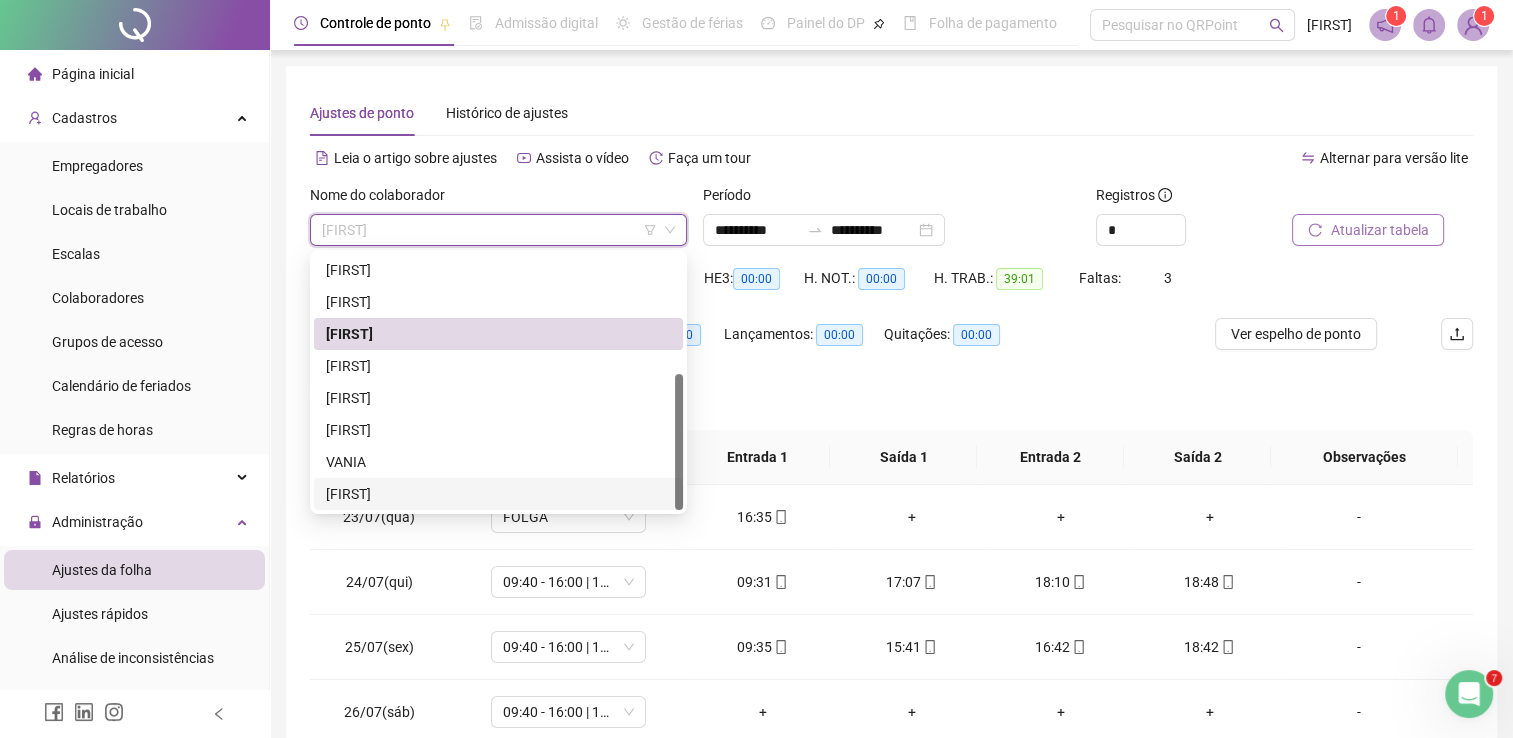 click on "[FIRST]" at bounding box center [498, 494] 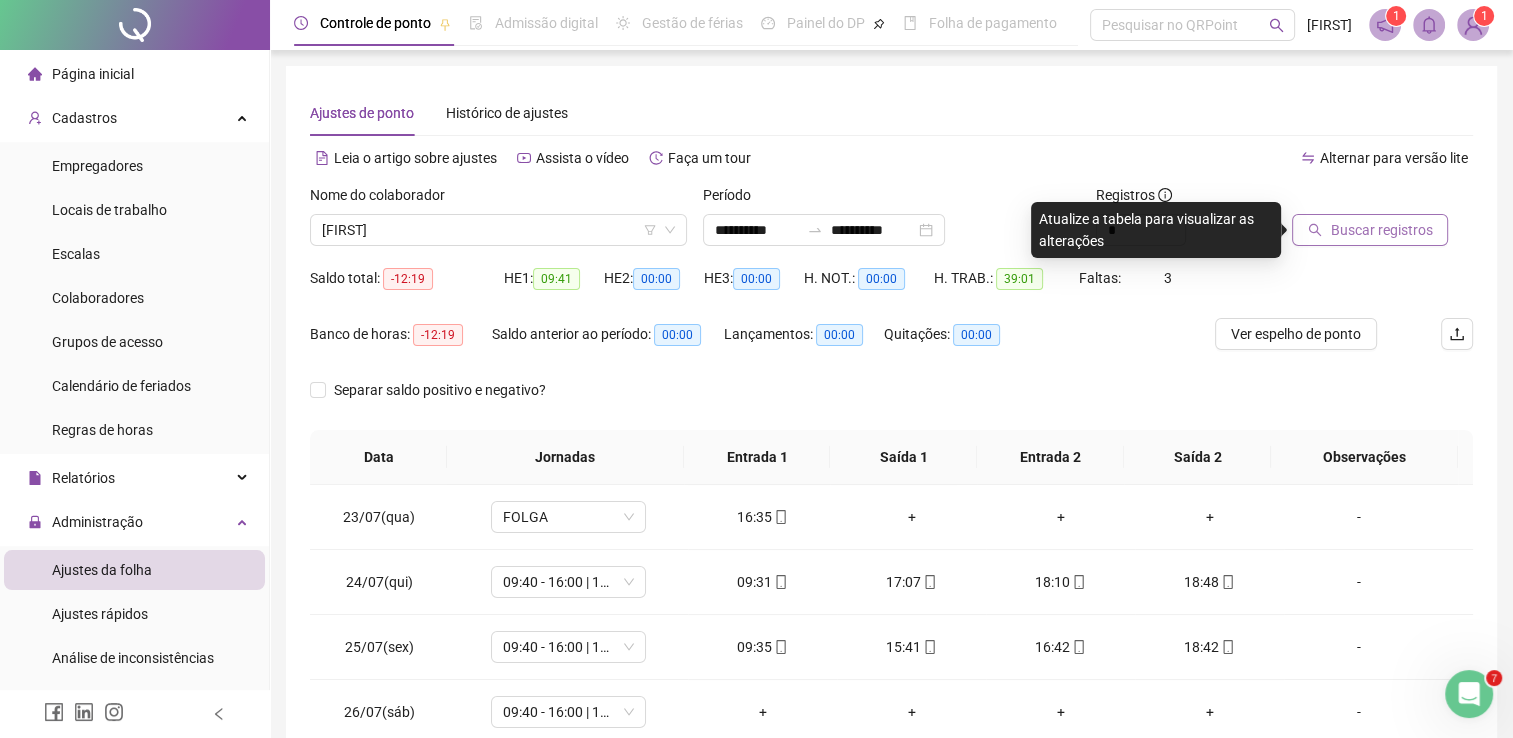 click on "Buscar registros" at bounding box center (1381, 230) 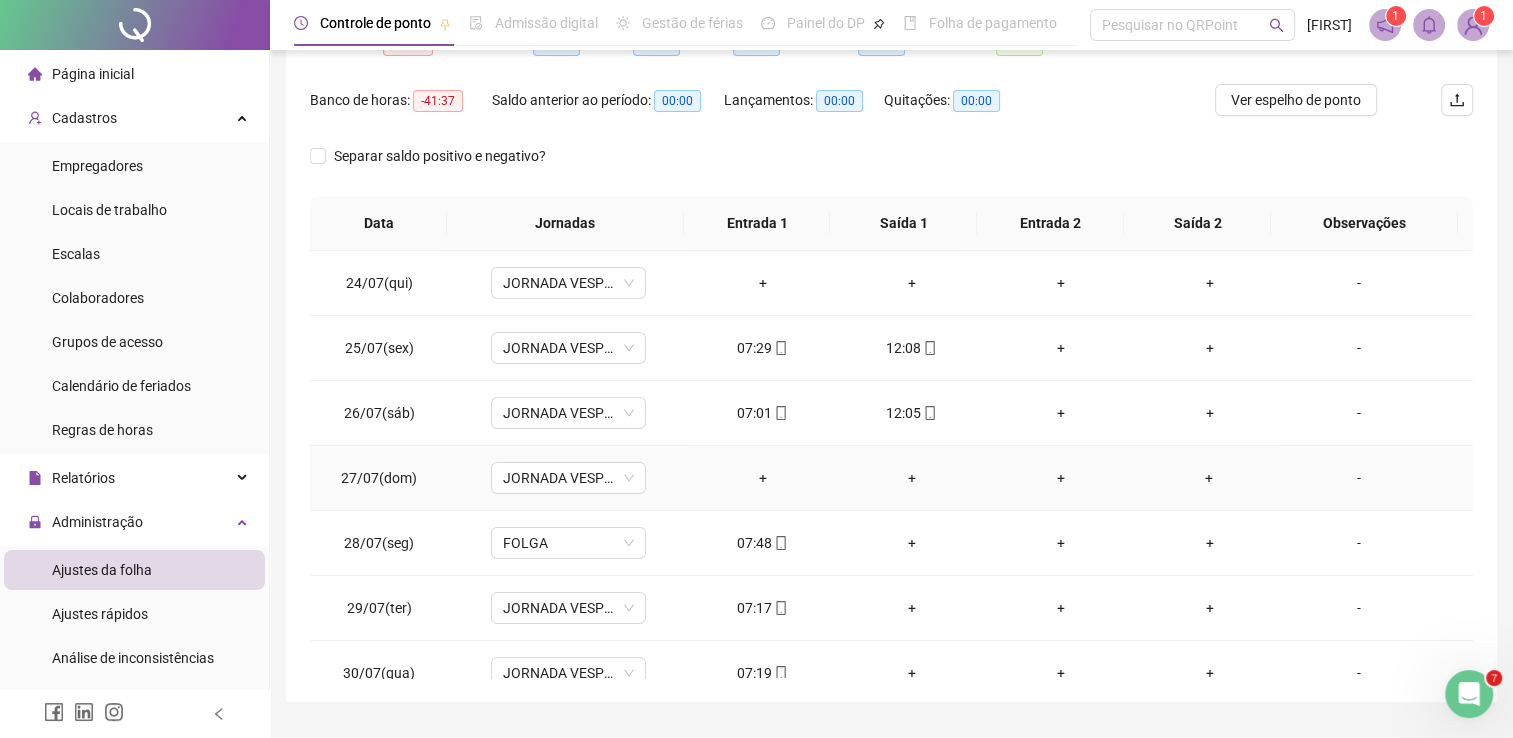 scroll, scrollTop: 227, scrollLeft: 0, axis: vertical 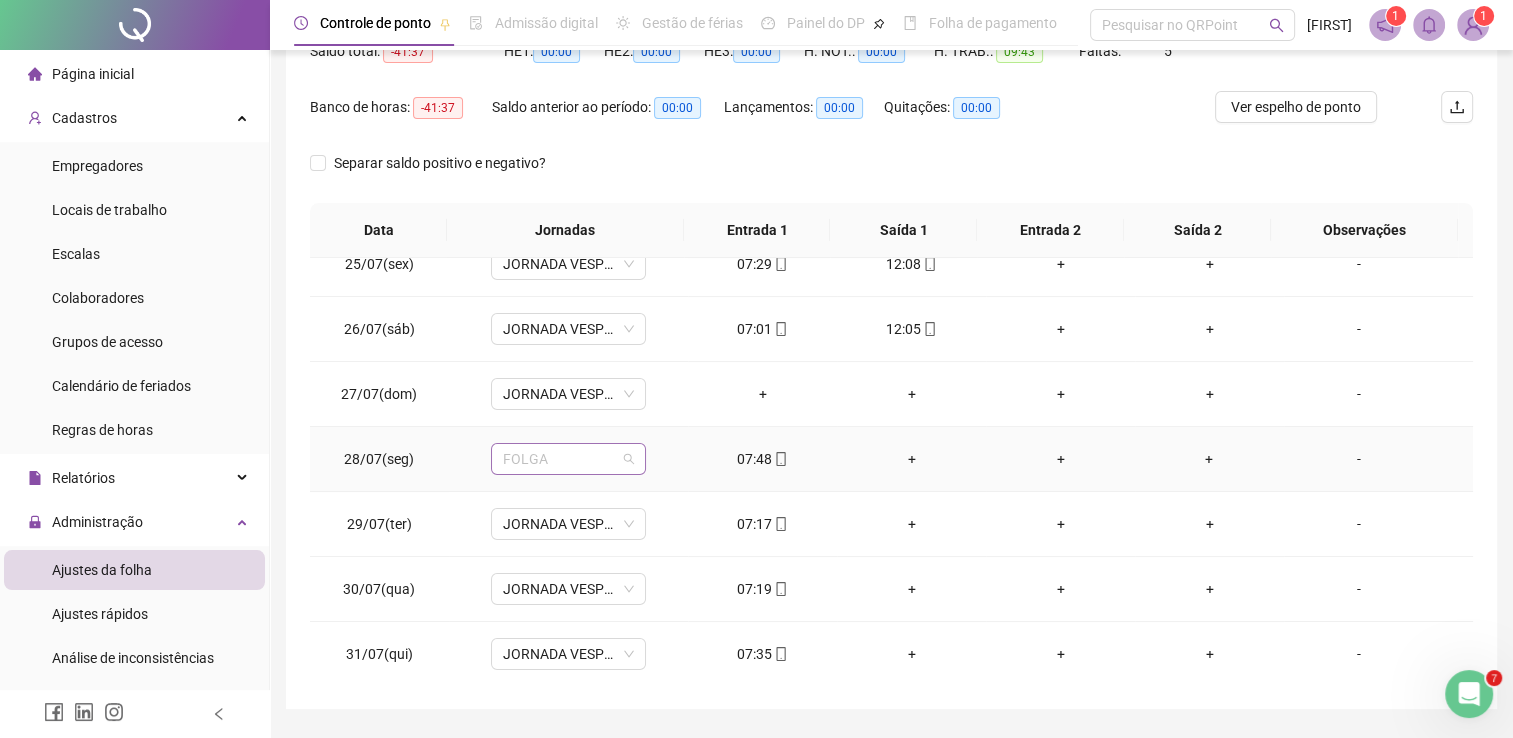 click on "FOLGA" at bounding box center [568, 459] 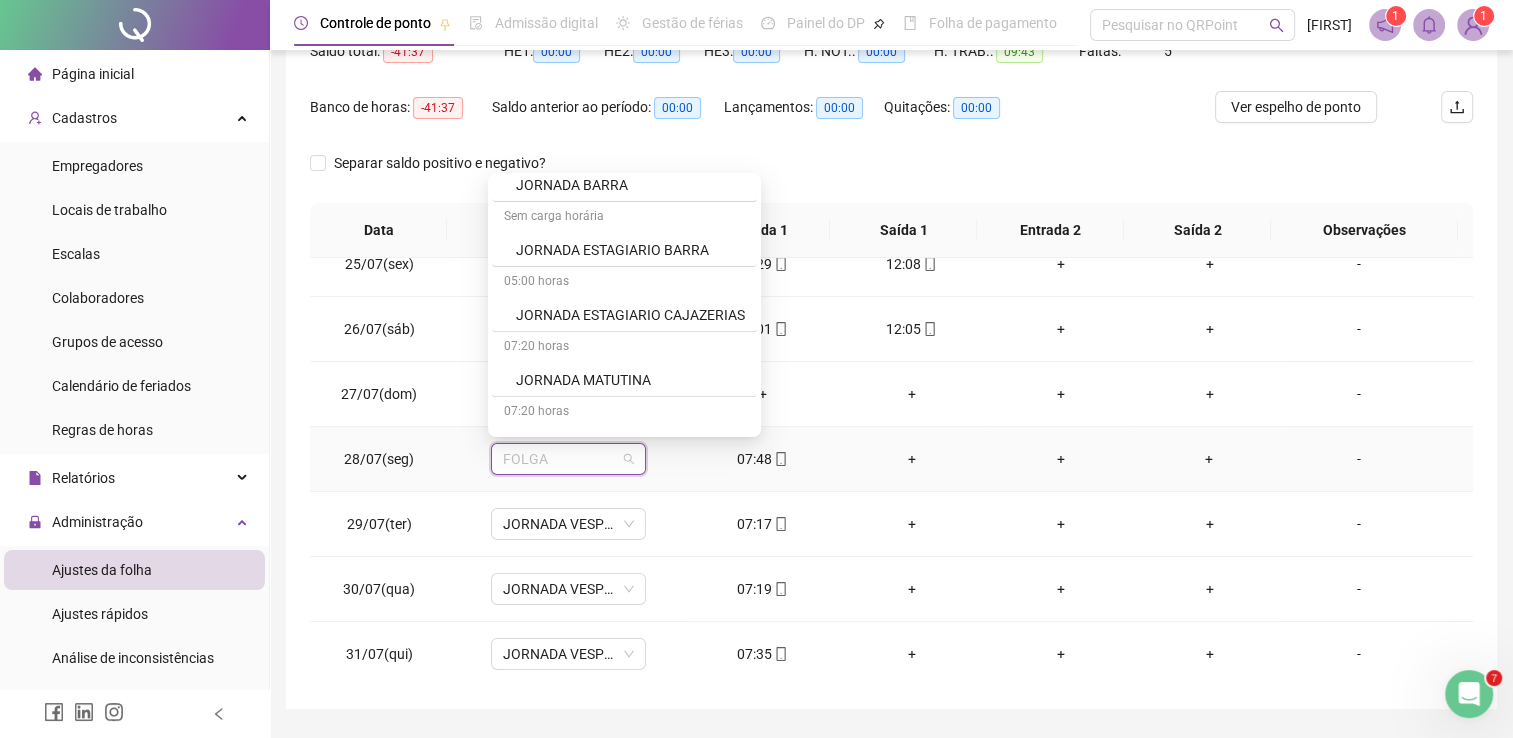 scroll, scrollTop: 910, scrollLeft: 0, axis: vertical 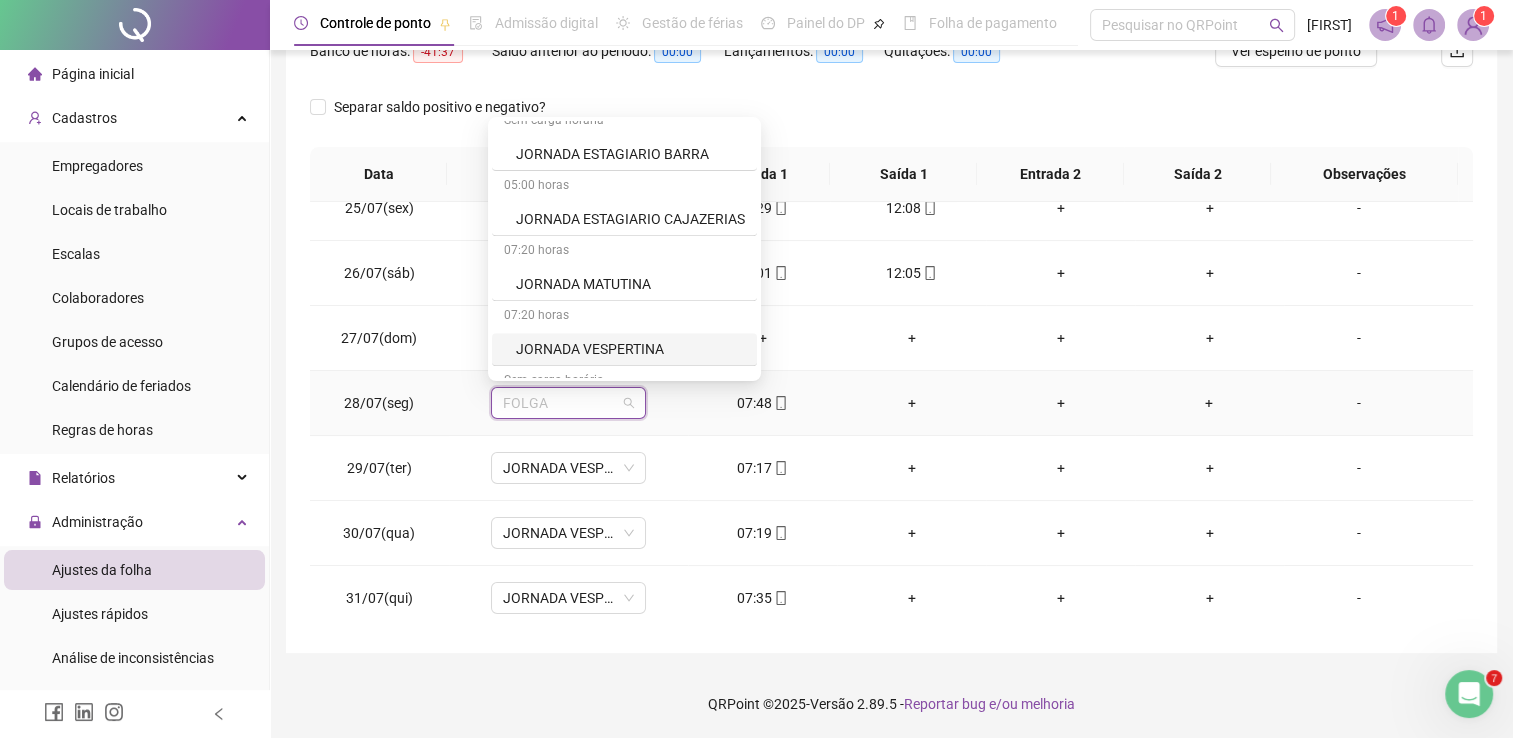 click on "JORNADA VESPERTINA" at bounding box center (630, 349) 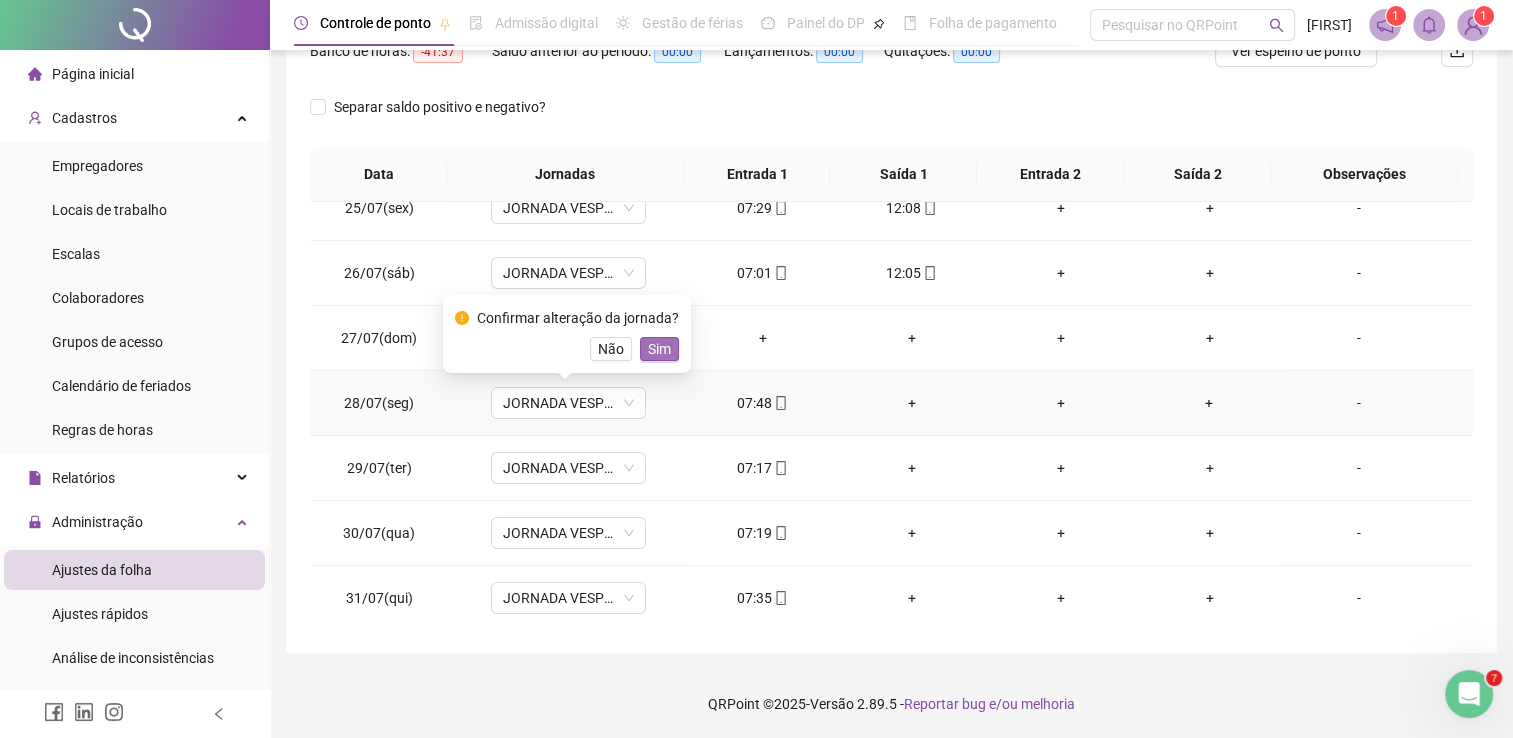 click on "Sim" at bounding box center [659, 349] 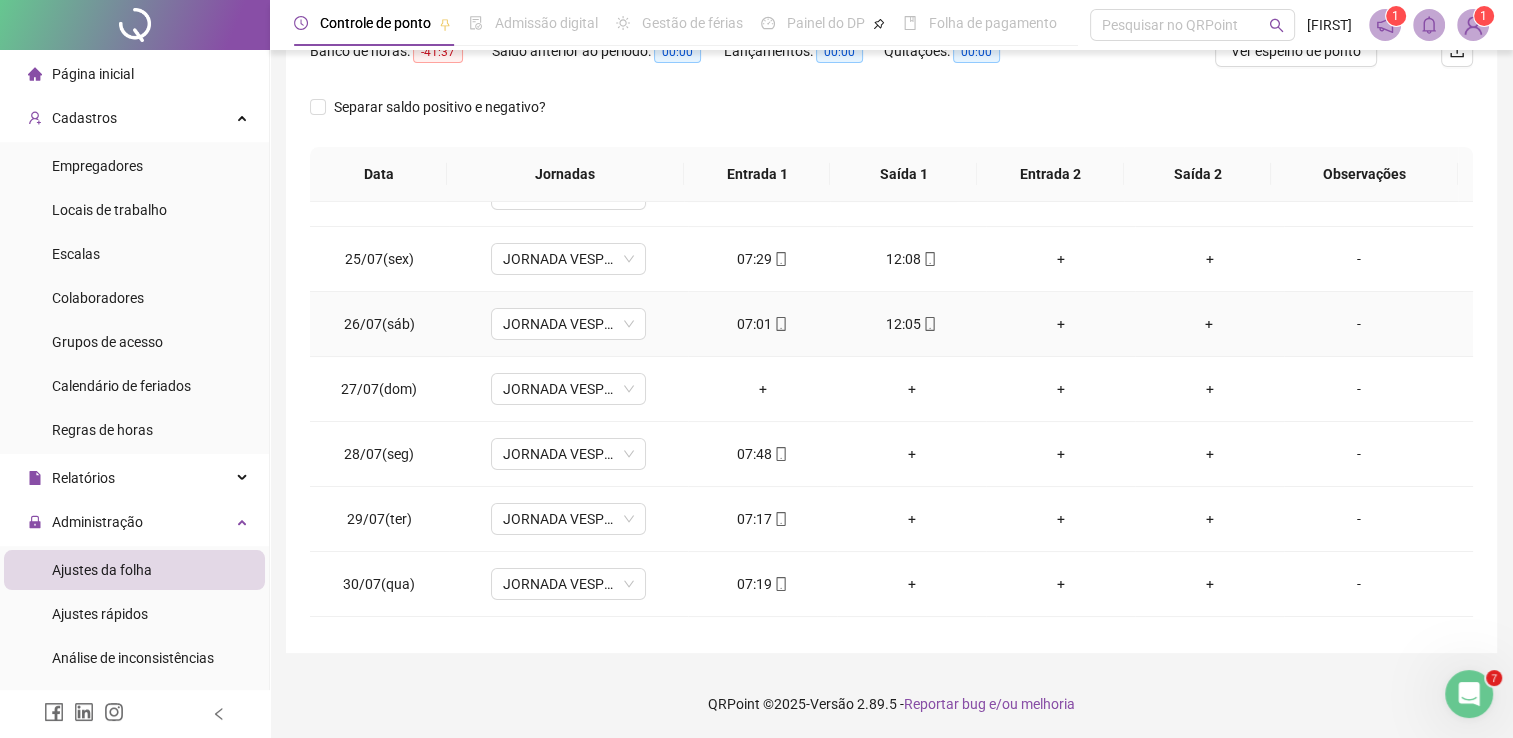 scroll, scrollTop: 0, scrollLeft: 0, axis: both 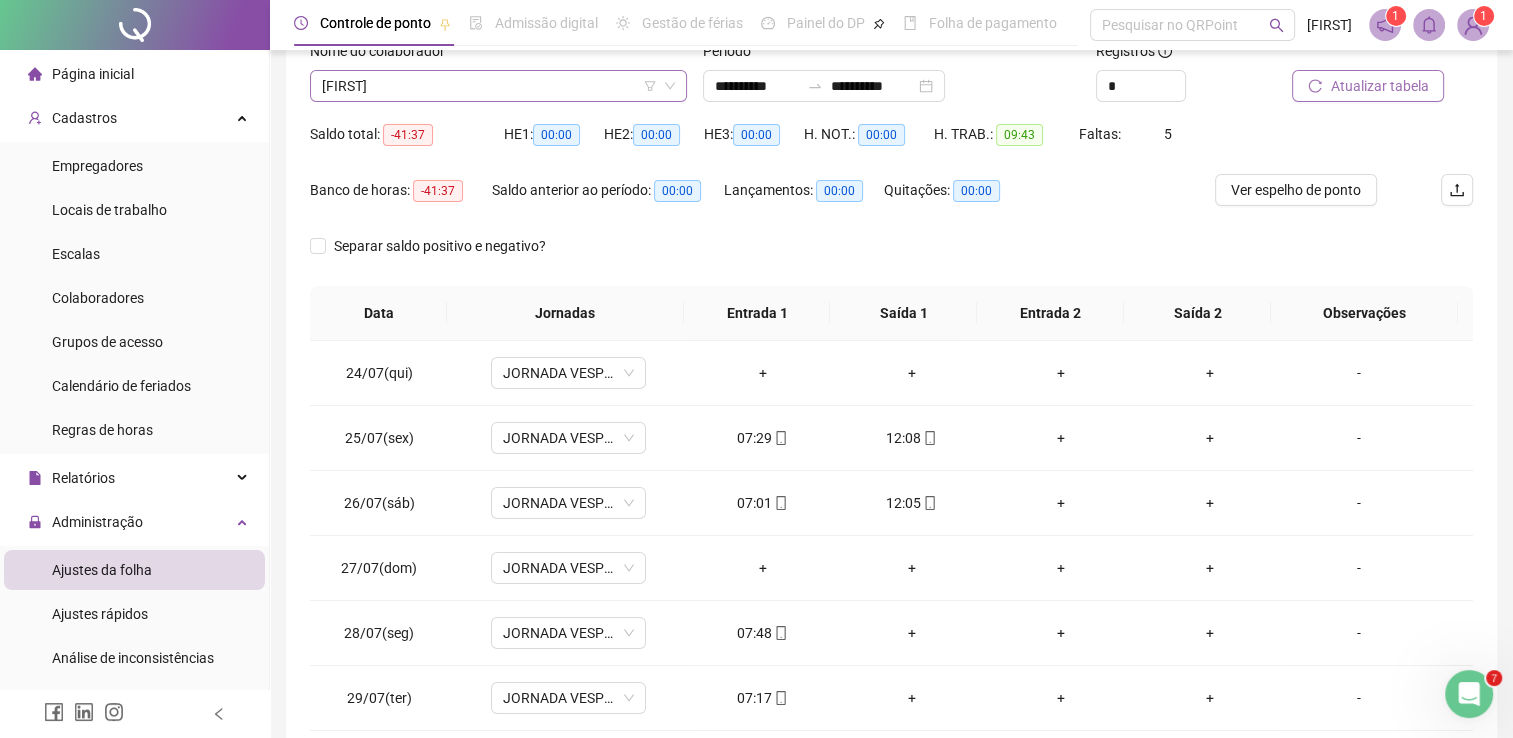 click on "[FIRST]" at bounding box center [498, 86] 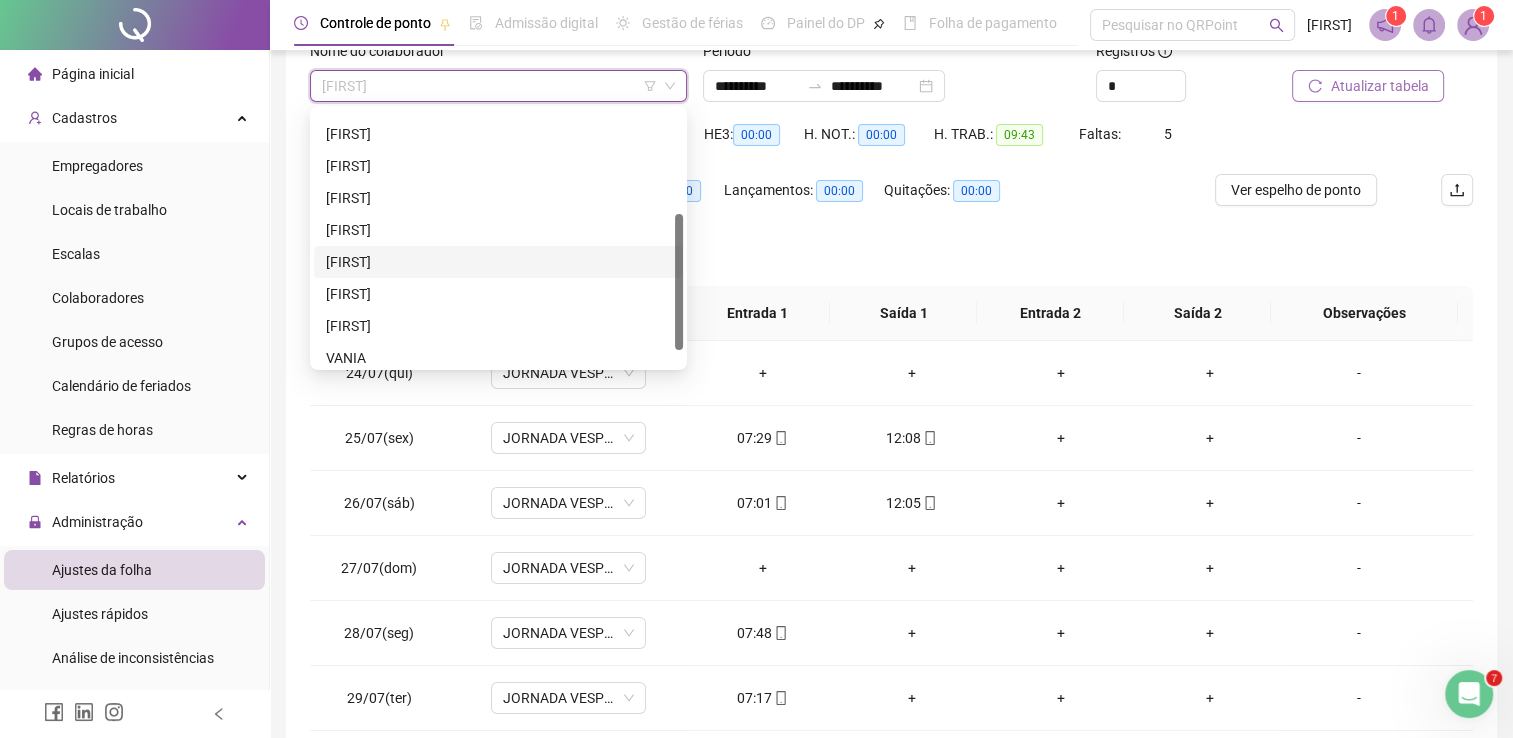 scroll, scrollTop: 179, scrollLeft: 0, axis: vertical 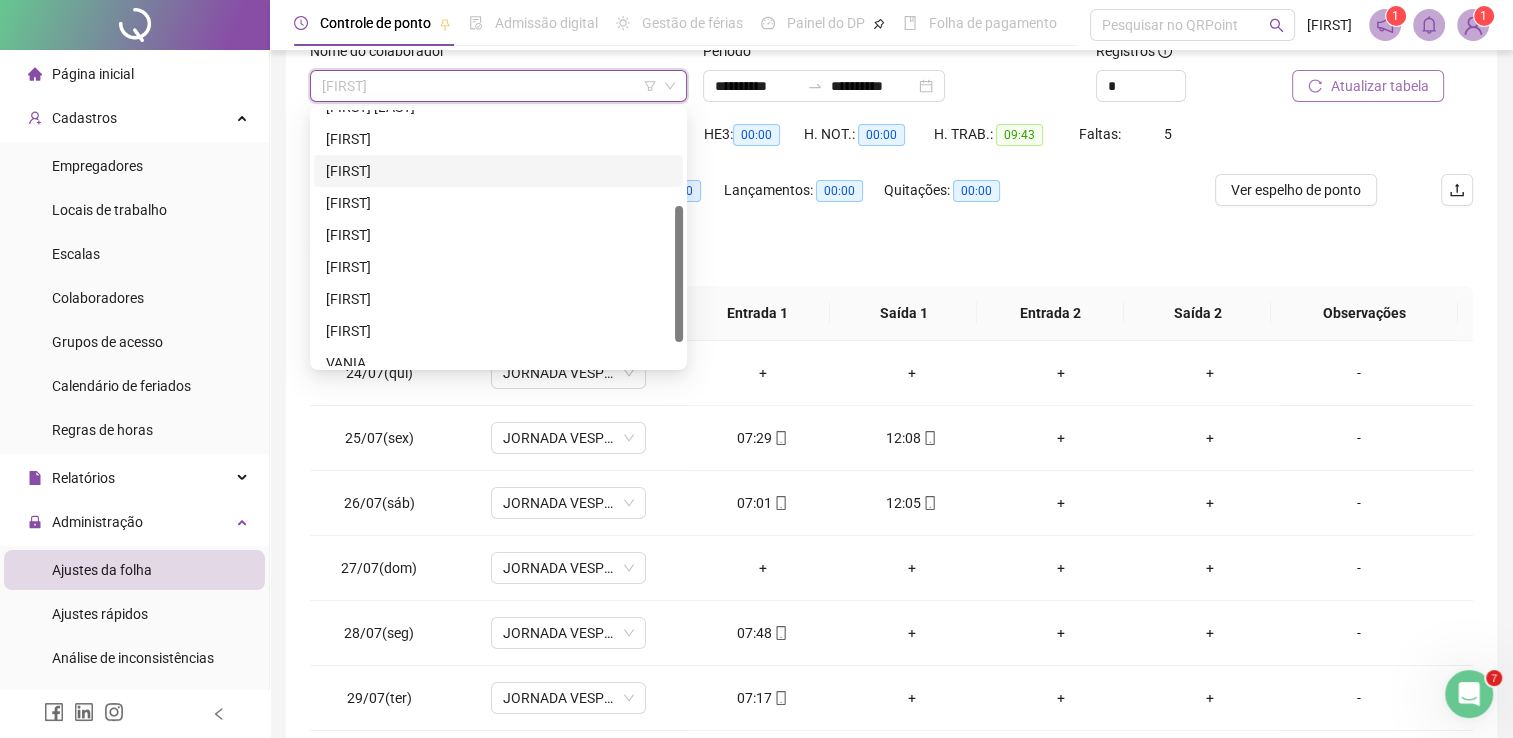 click on "[FIRST]" at bounding box center [498, 171] 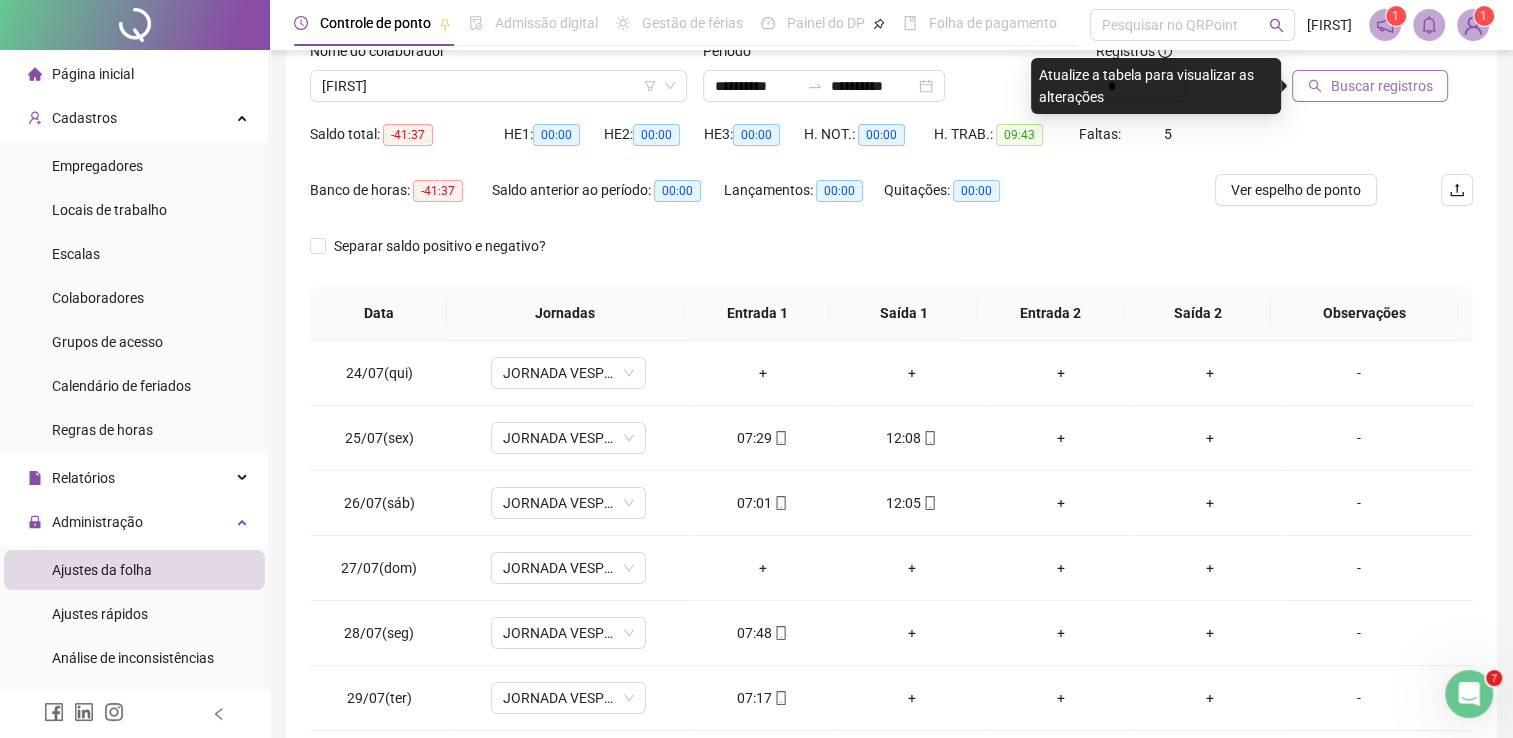 click on "Buscar registros" at bounding box center [1381, 86] 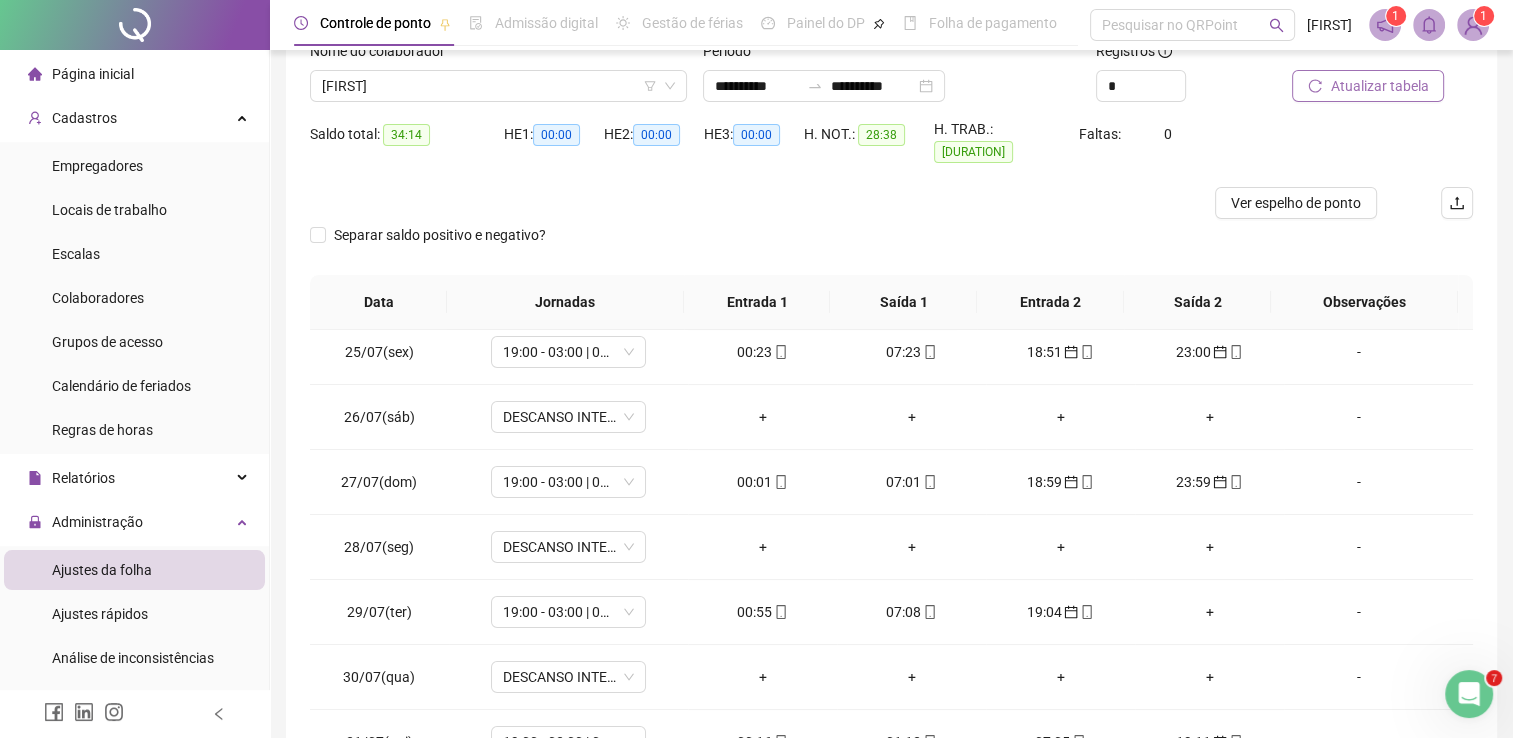 scroll, scrollTop: 156, scrollLeft: 0, axis: vertical 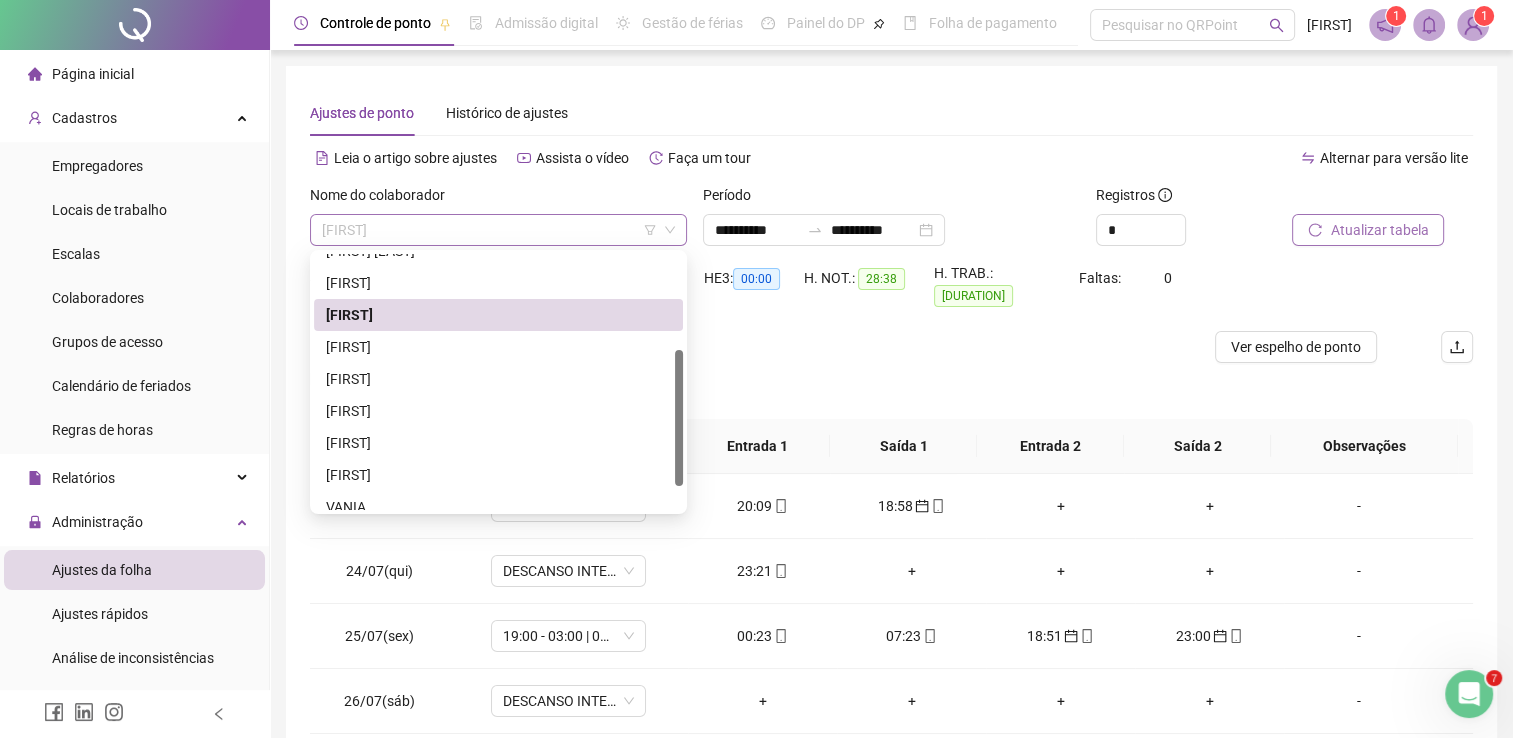 click on "[FIRST]" at bounding box center [498, 230] 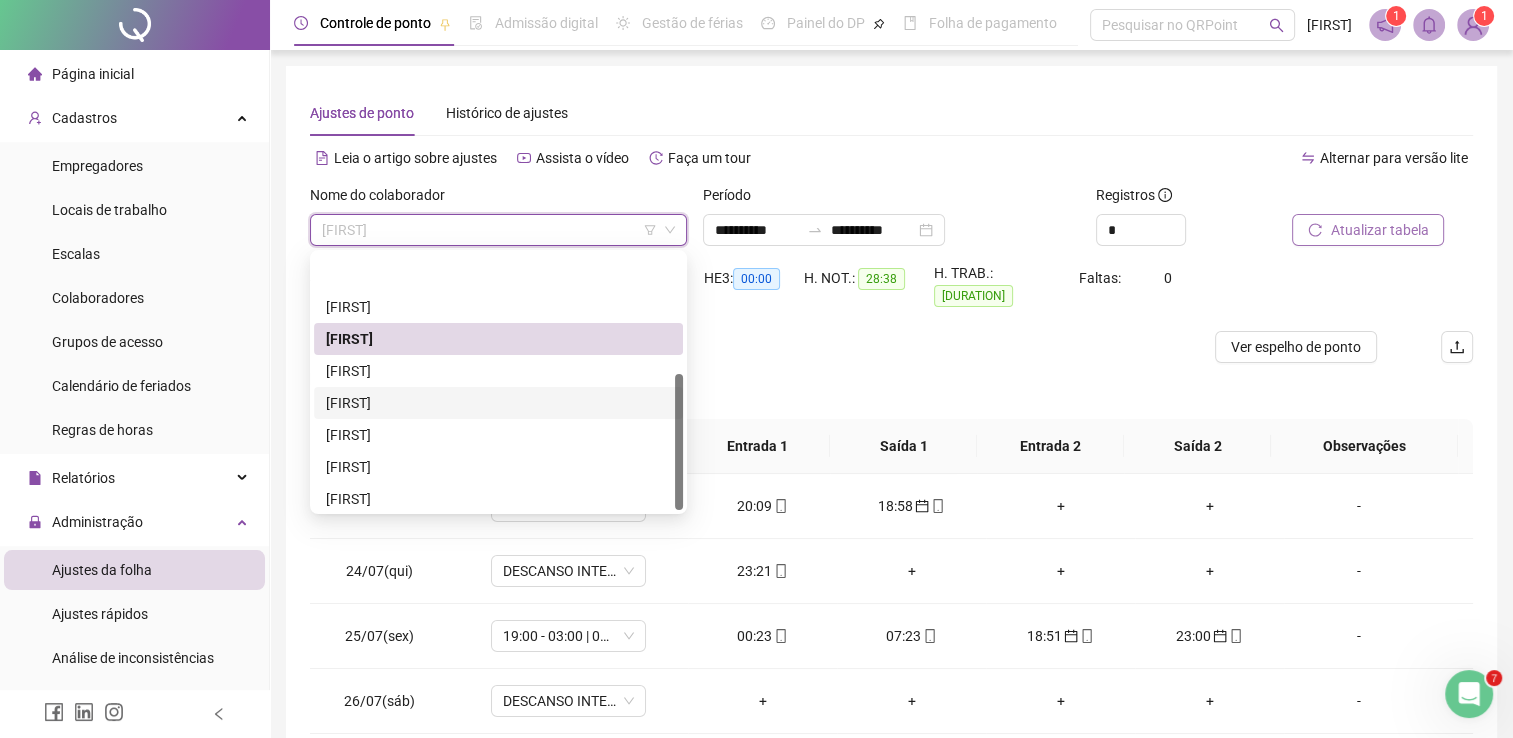 scroll, scrollTop: 224, scrollLeft: 0, axis: vertical 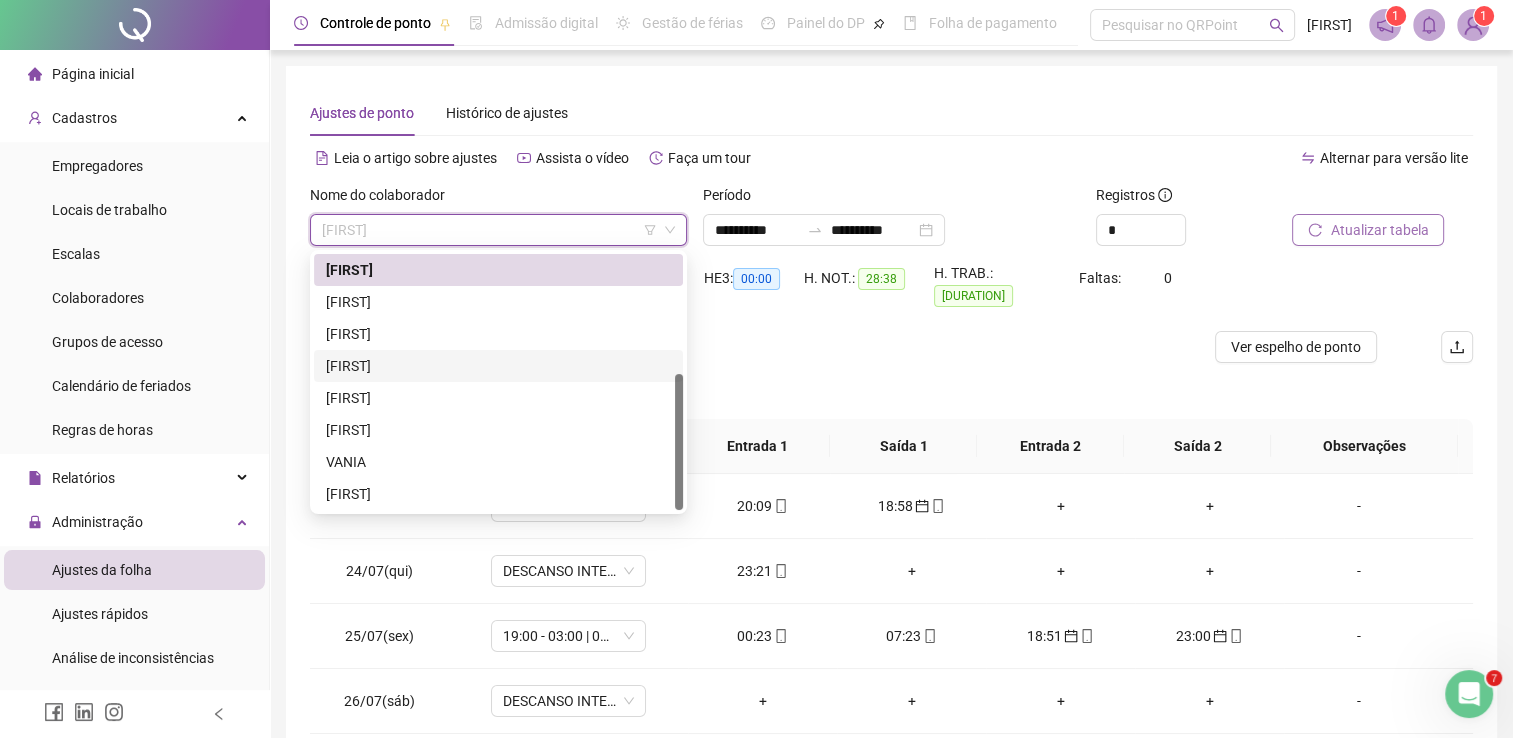 click on "[FIRST]" at bounding box center [498, 366] 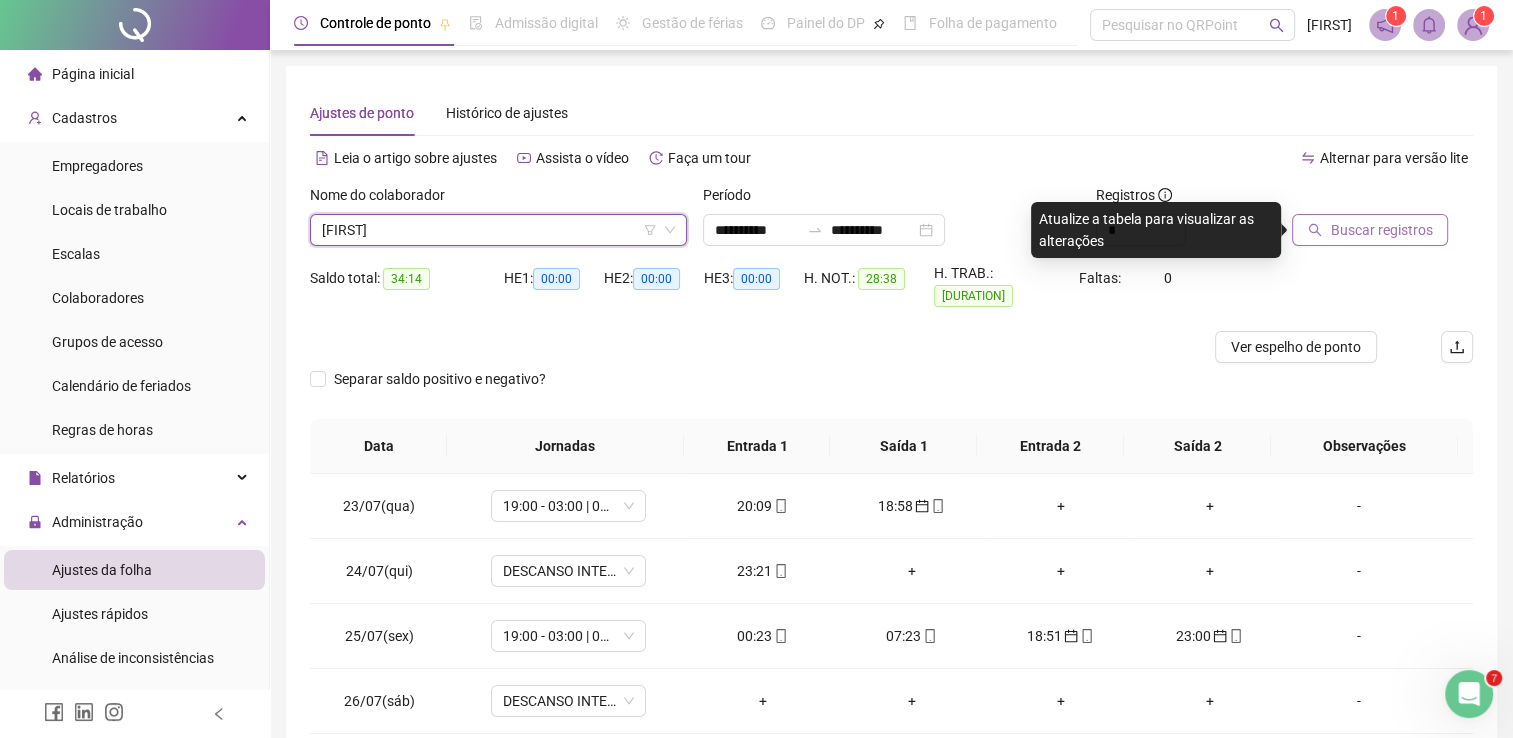 click on "Buscar registros" at bounding box center (1381, 230) 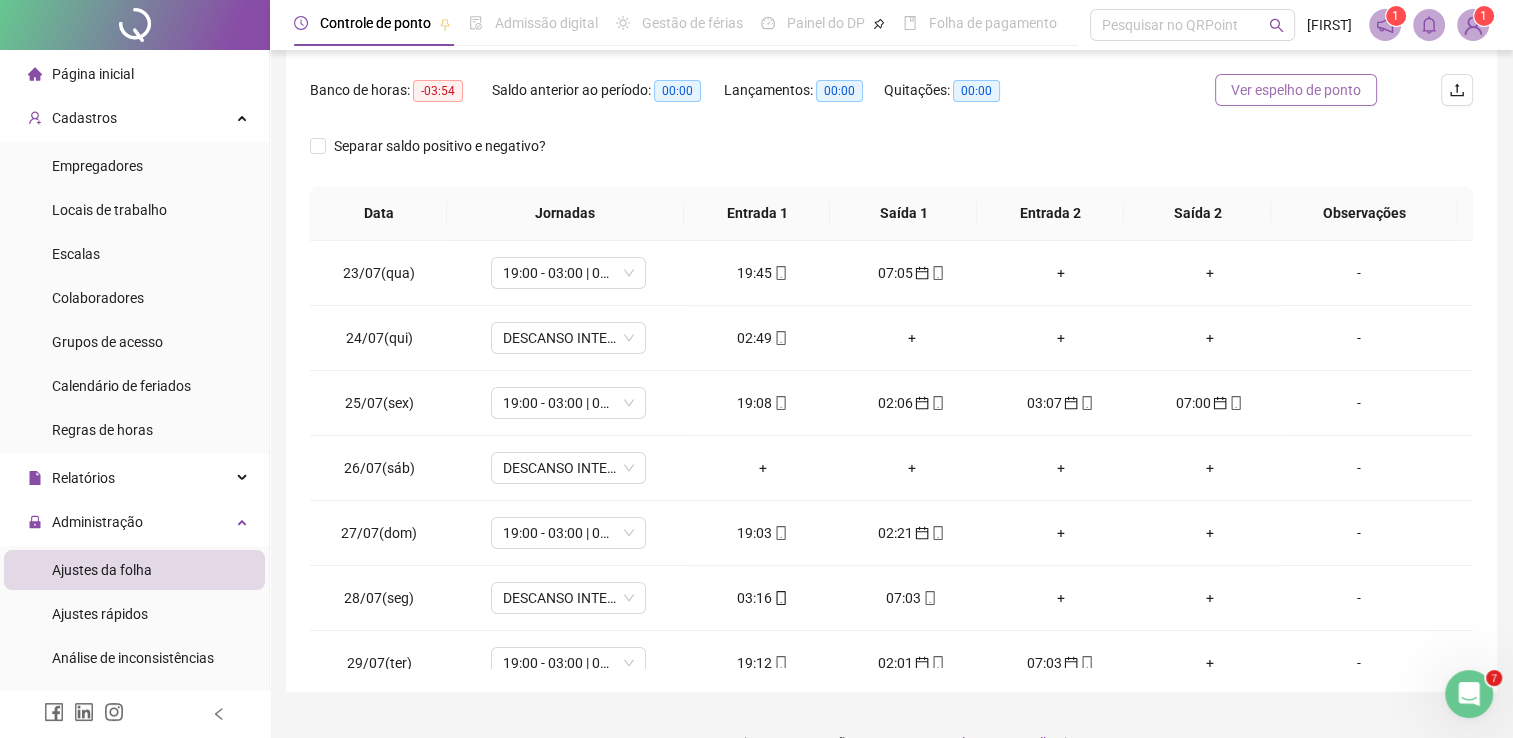 scroll, scrollTop: 248, scrollLeft: 0, axis: vertical 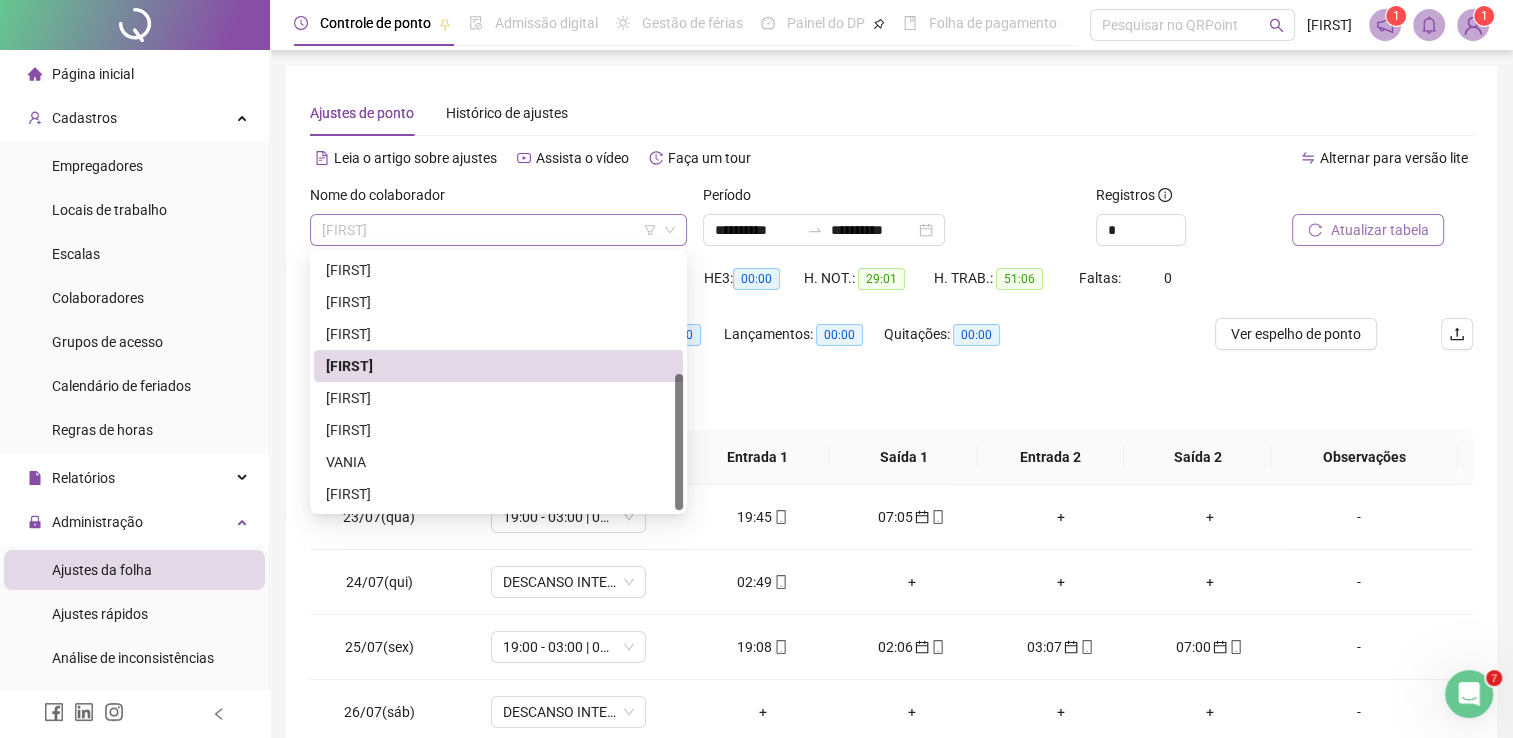 click on "[FIRST]" at bounding box center (498, 230) 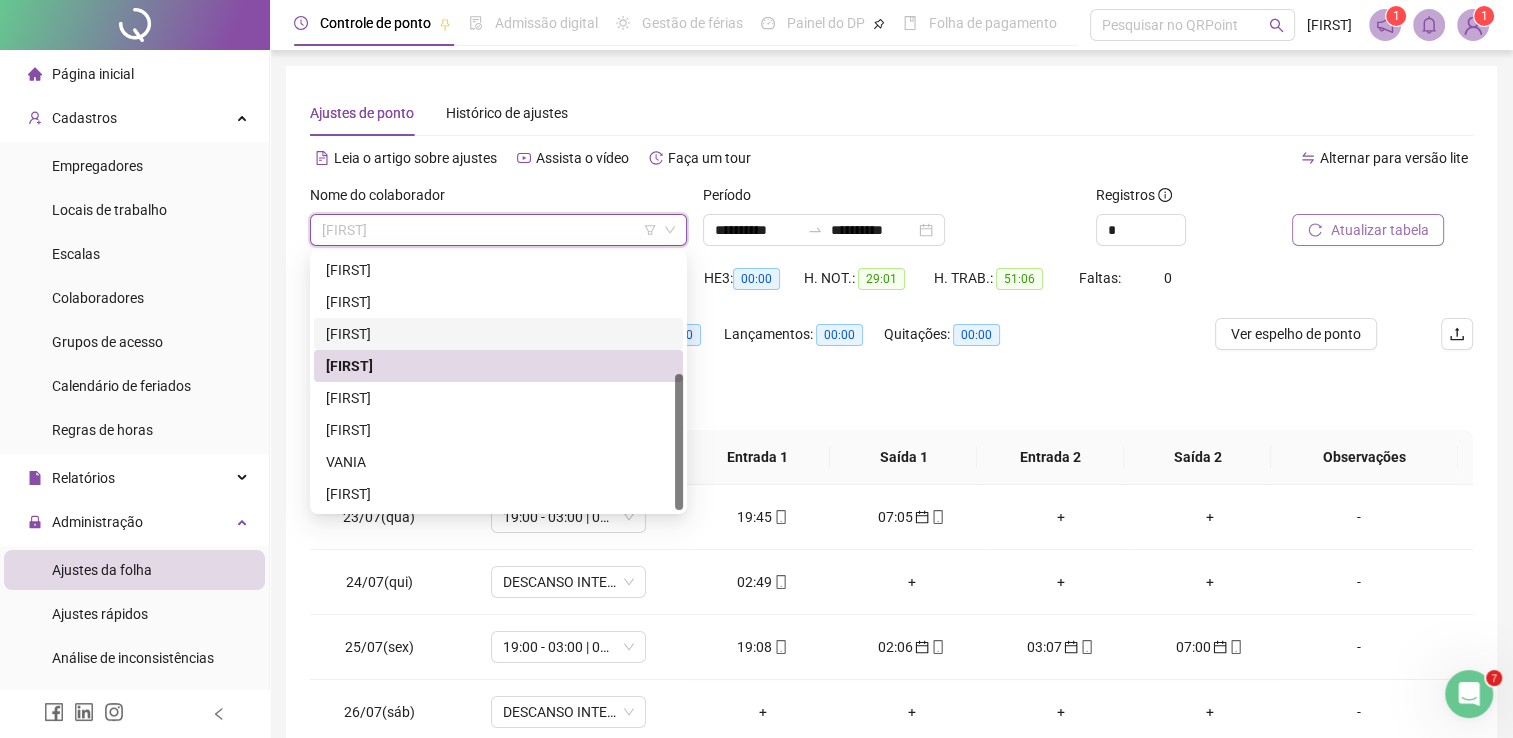 scroll, scrollTop: 0, scrollLeft: 0, axis: both 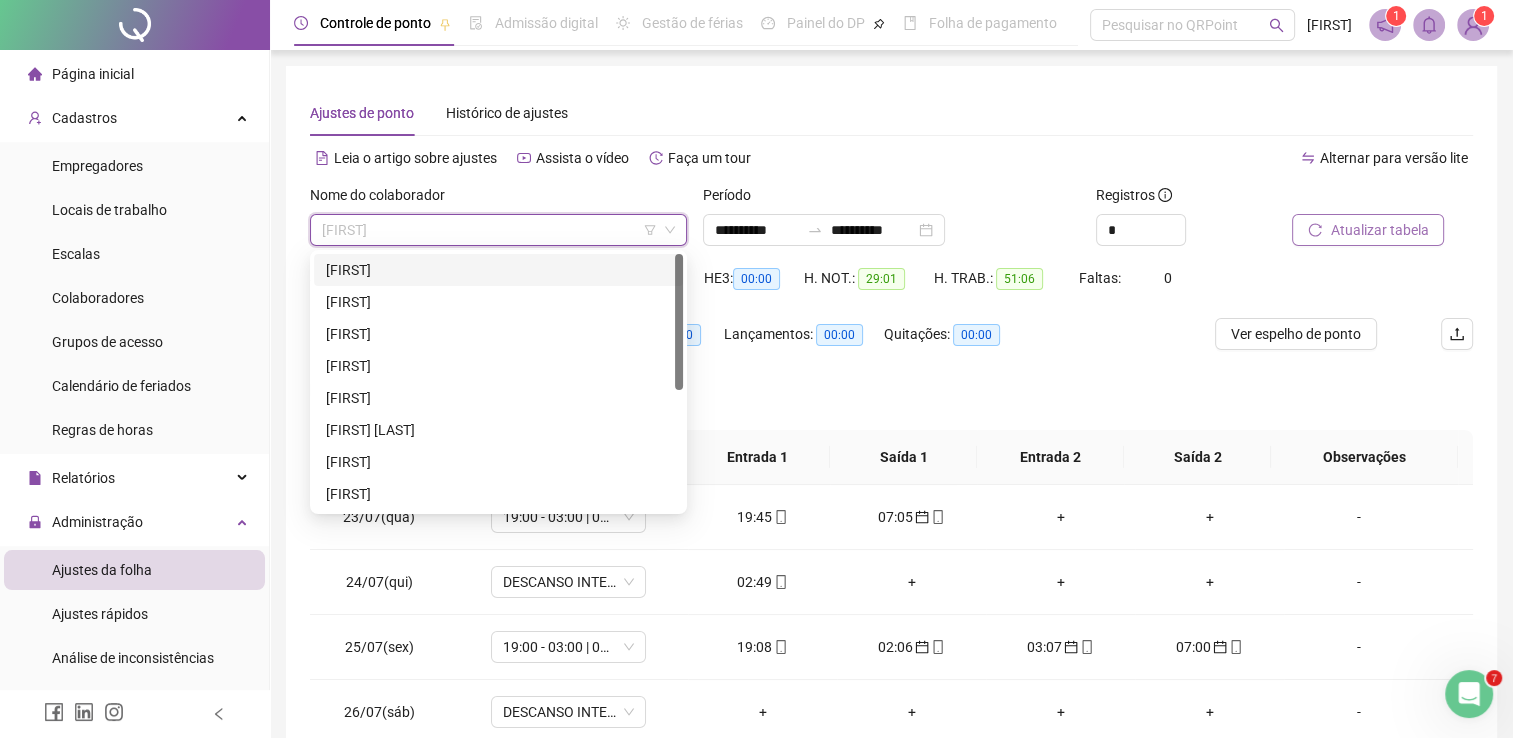 click on "[FIRST]" at bounding box center [498, 270] 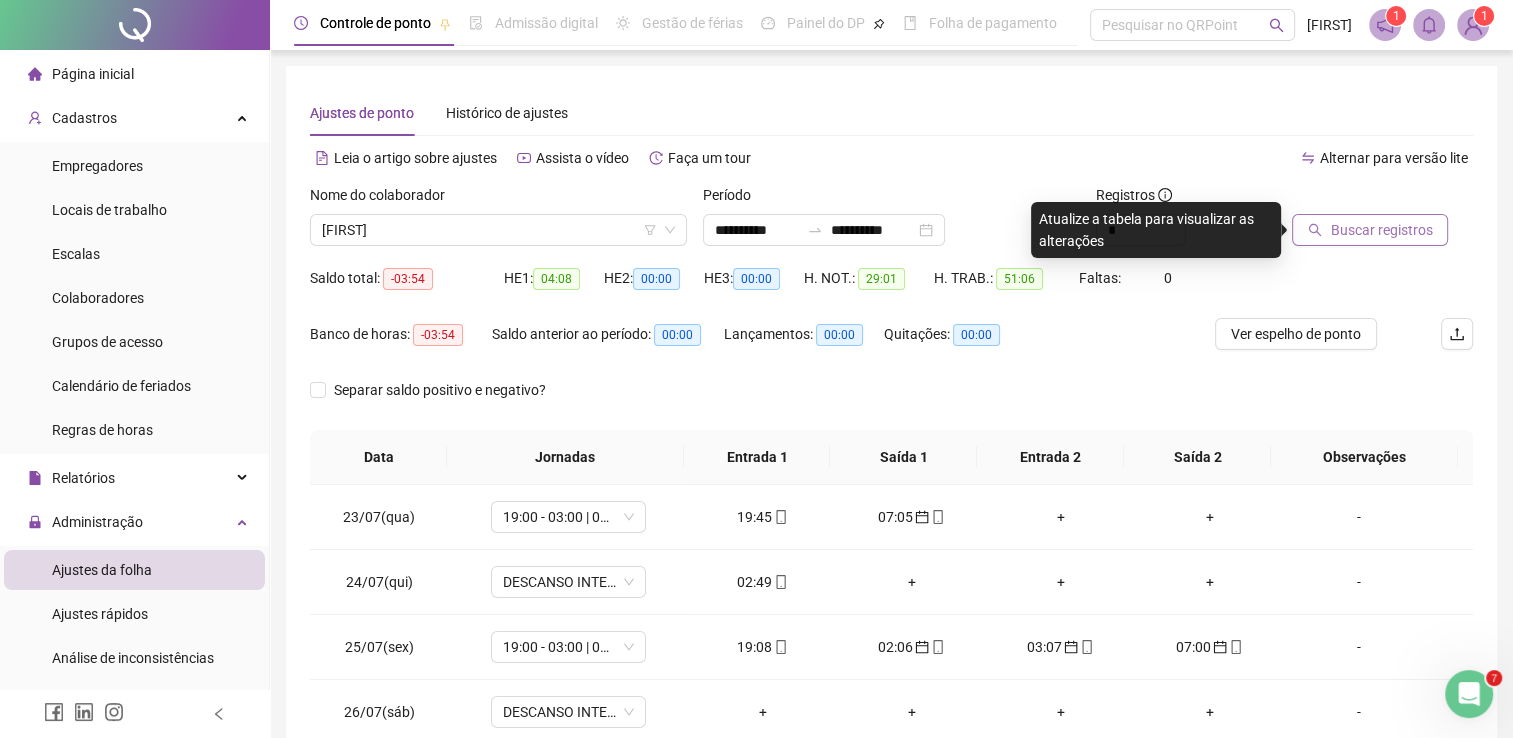 click on "Buscar registros" at bounding box center (1381, 230) 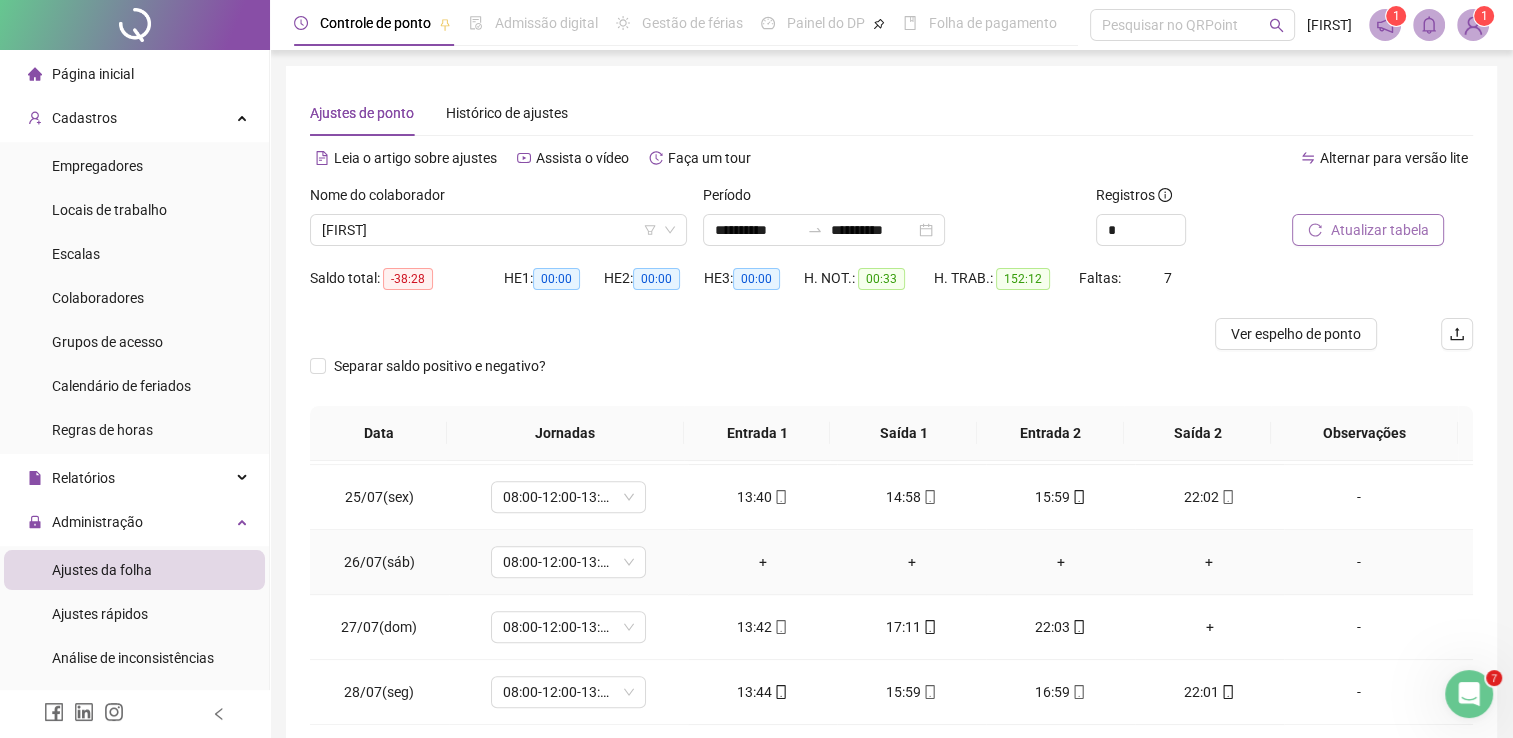 scroll, scrollTop: 1581, scrollLeft: 0, axis: vertical 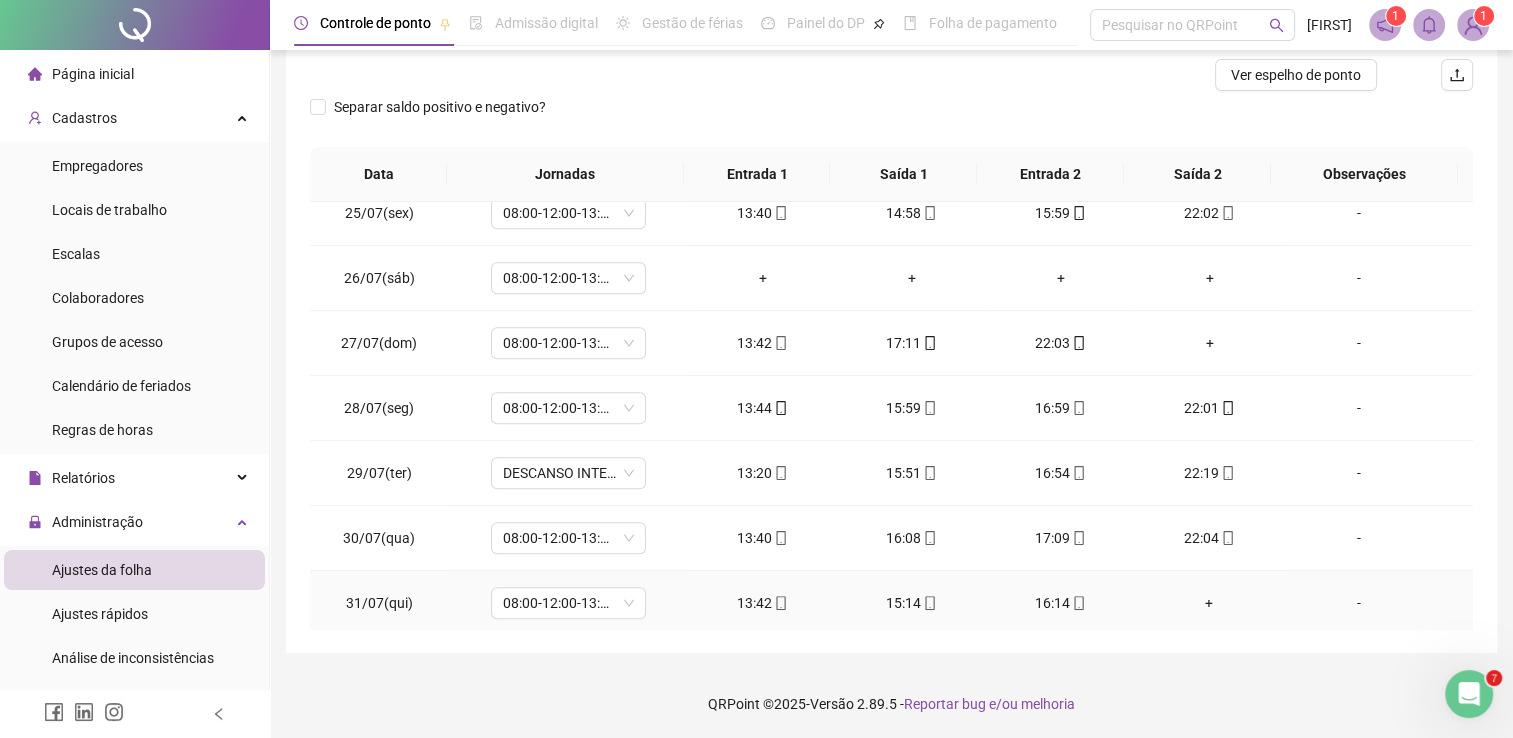 click on "+" at bounding box center [1209, 603] 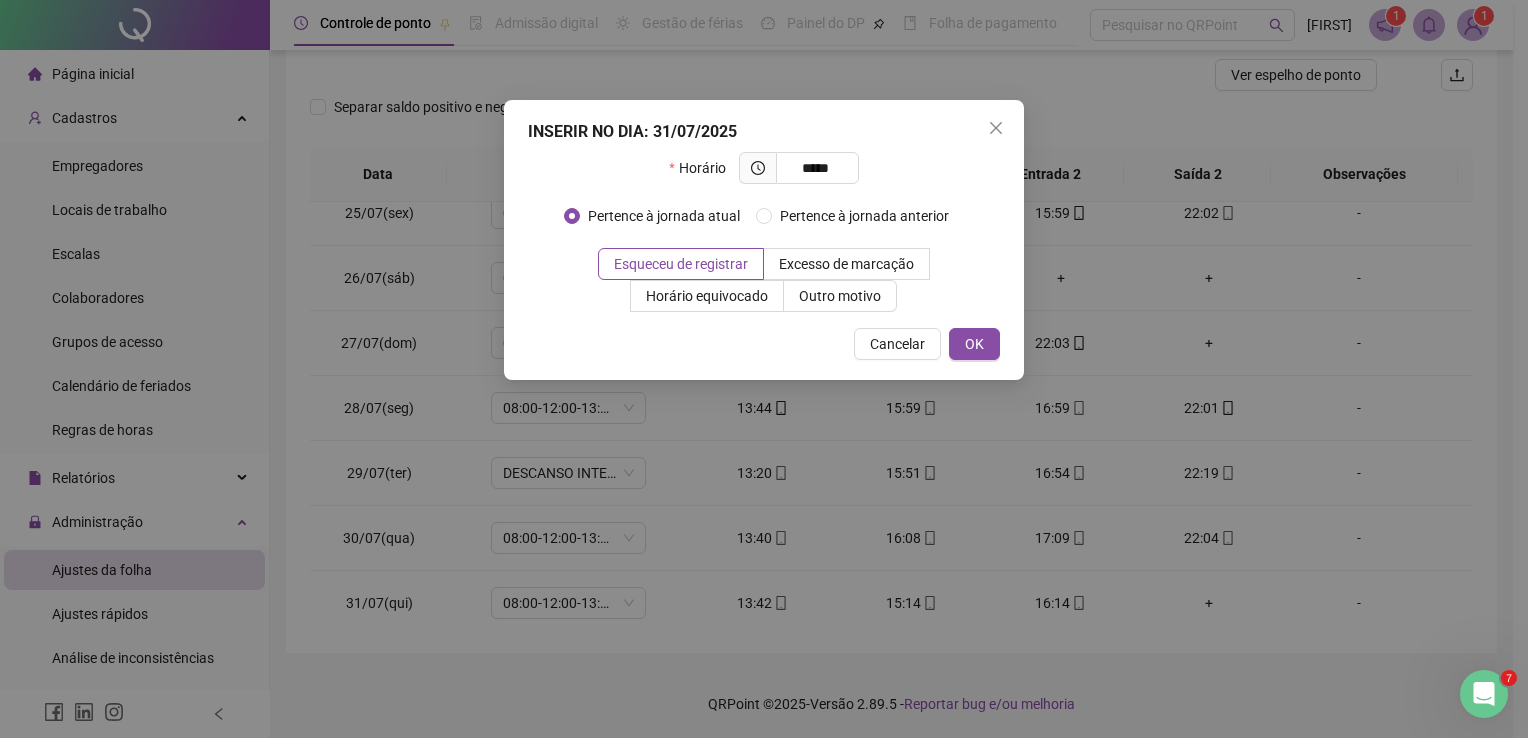 type on "*****" 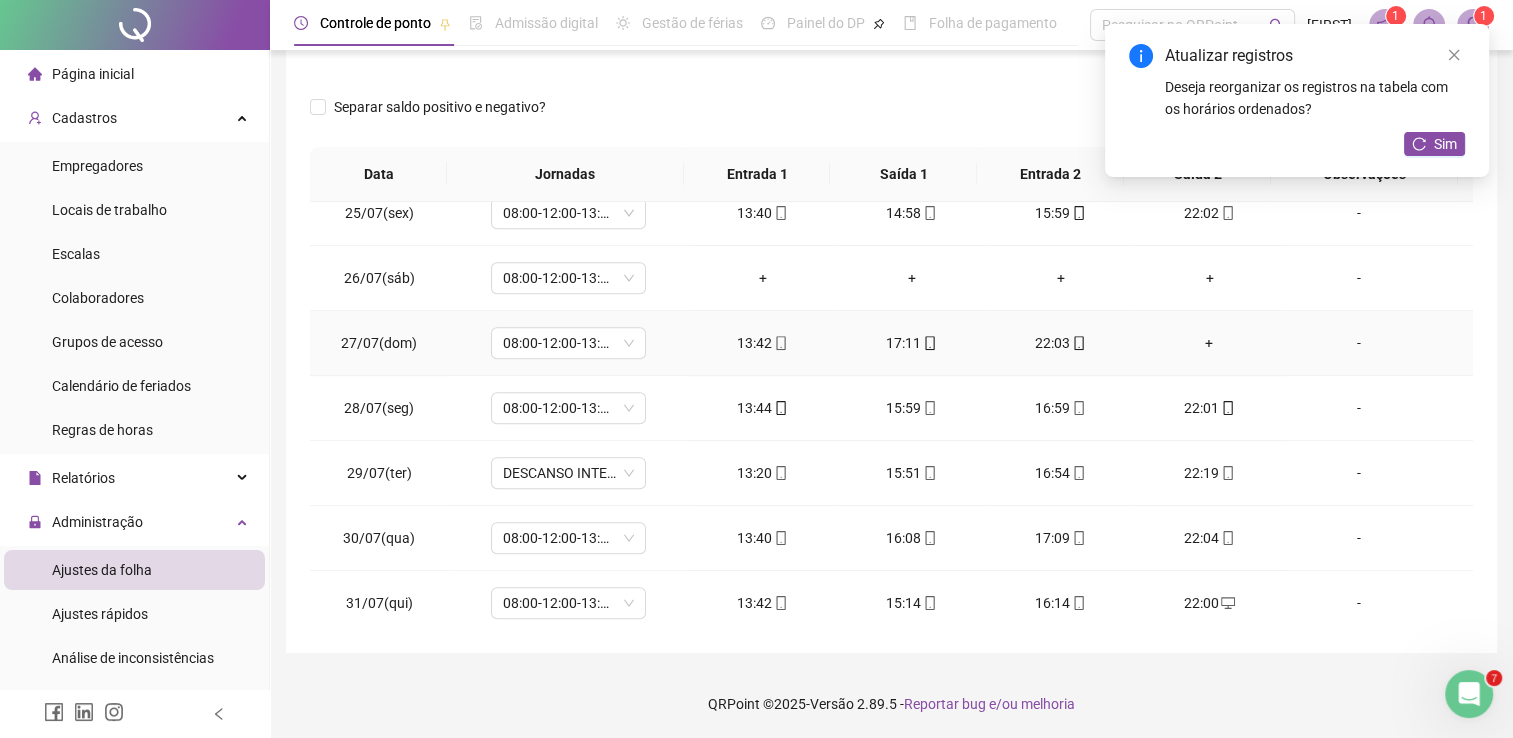 click on "22:03" at bounding box center (1060, 343) 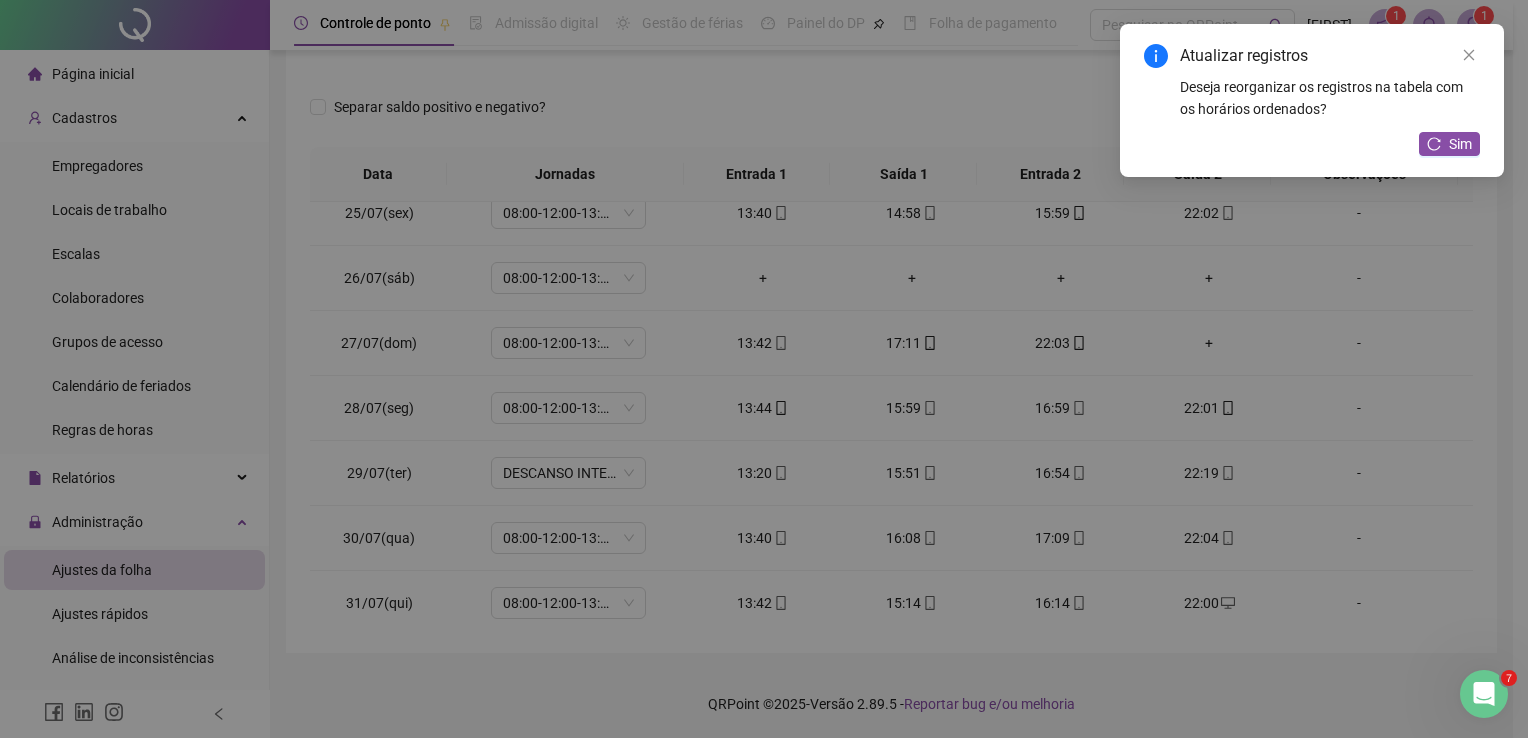 type on "**********" 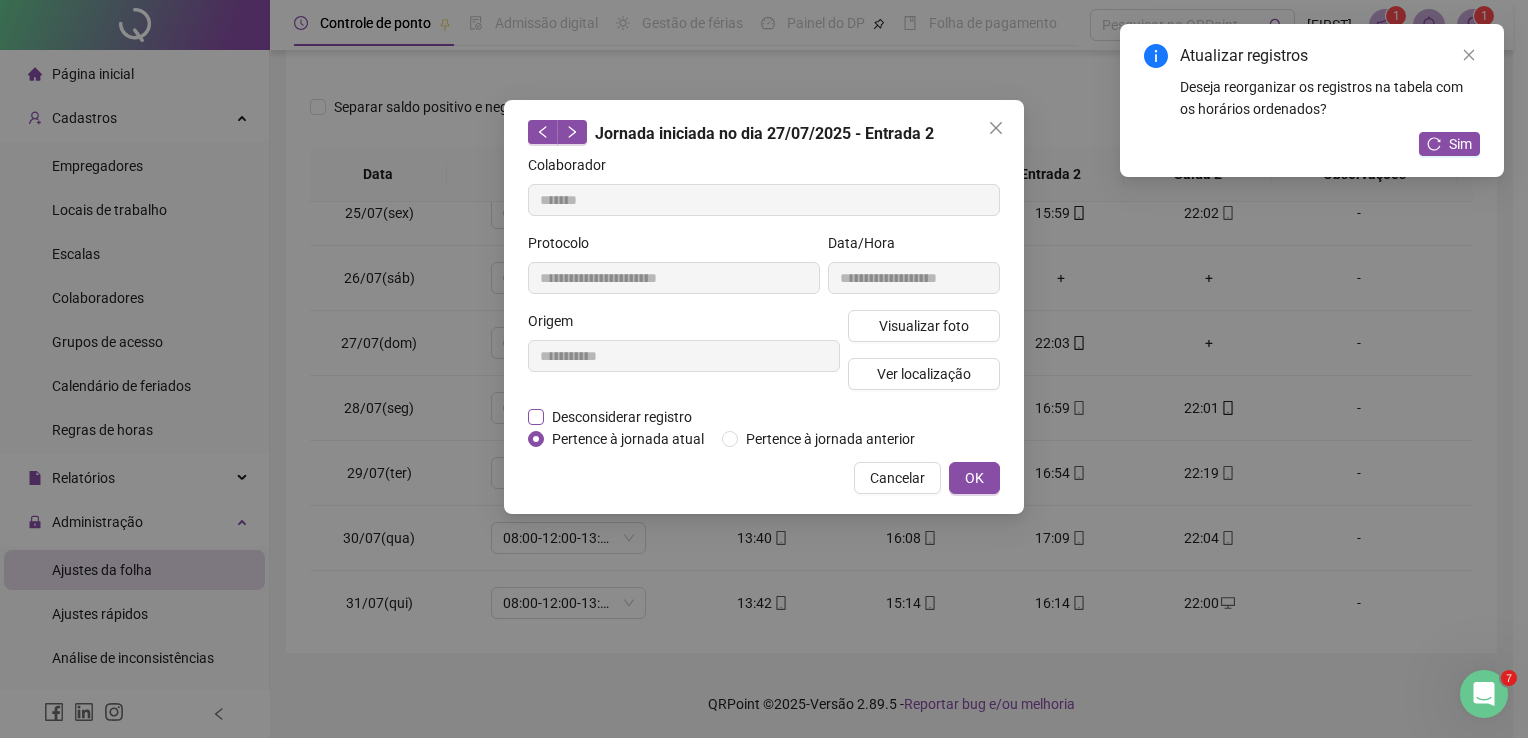 click on "Desconsiderar registro" at bounding box center (622, 417) 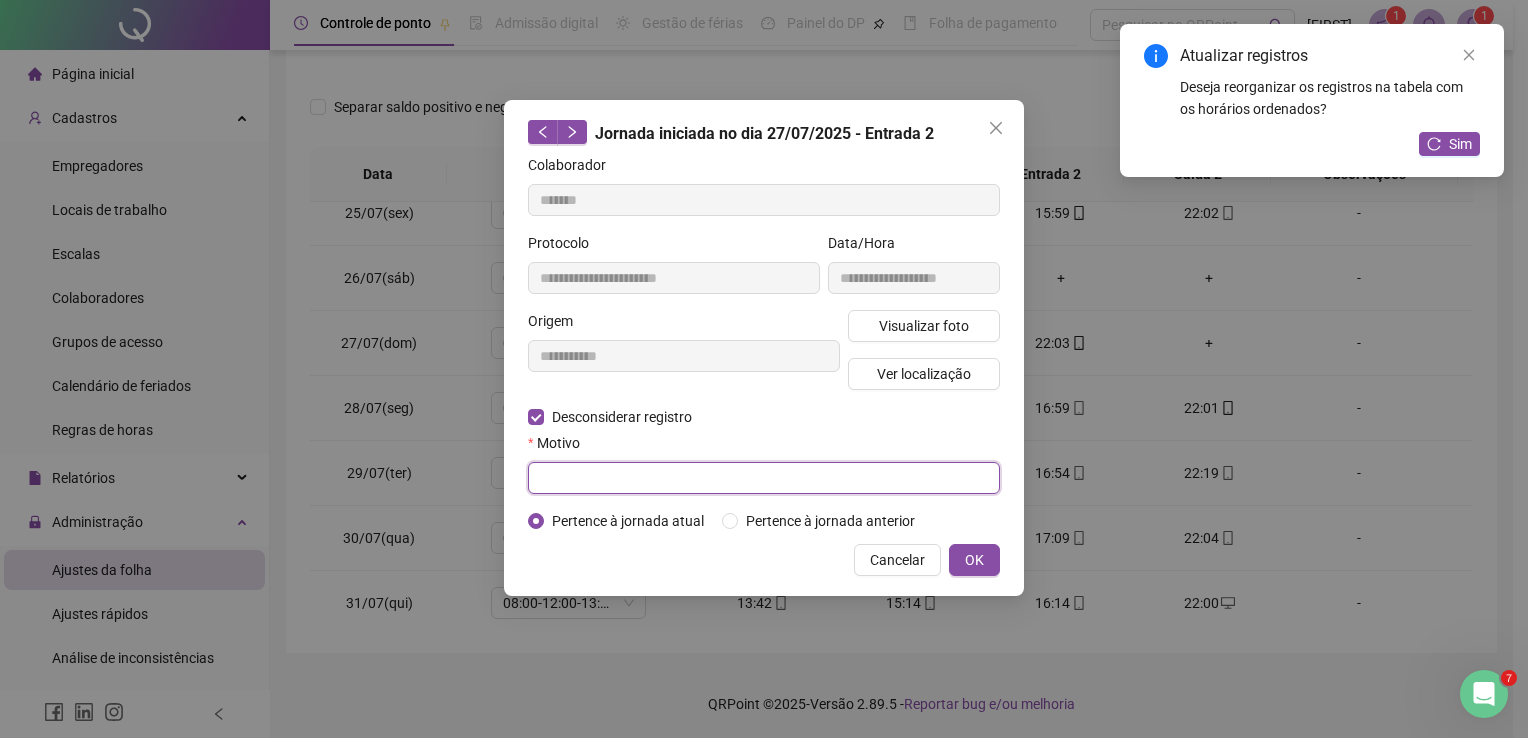 click at bounding box center [764, 478] 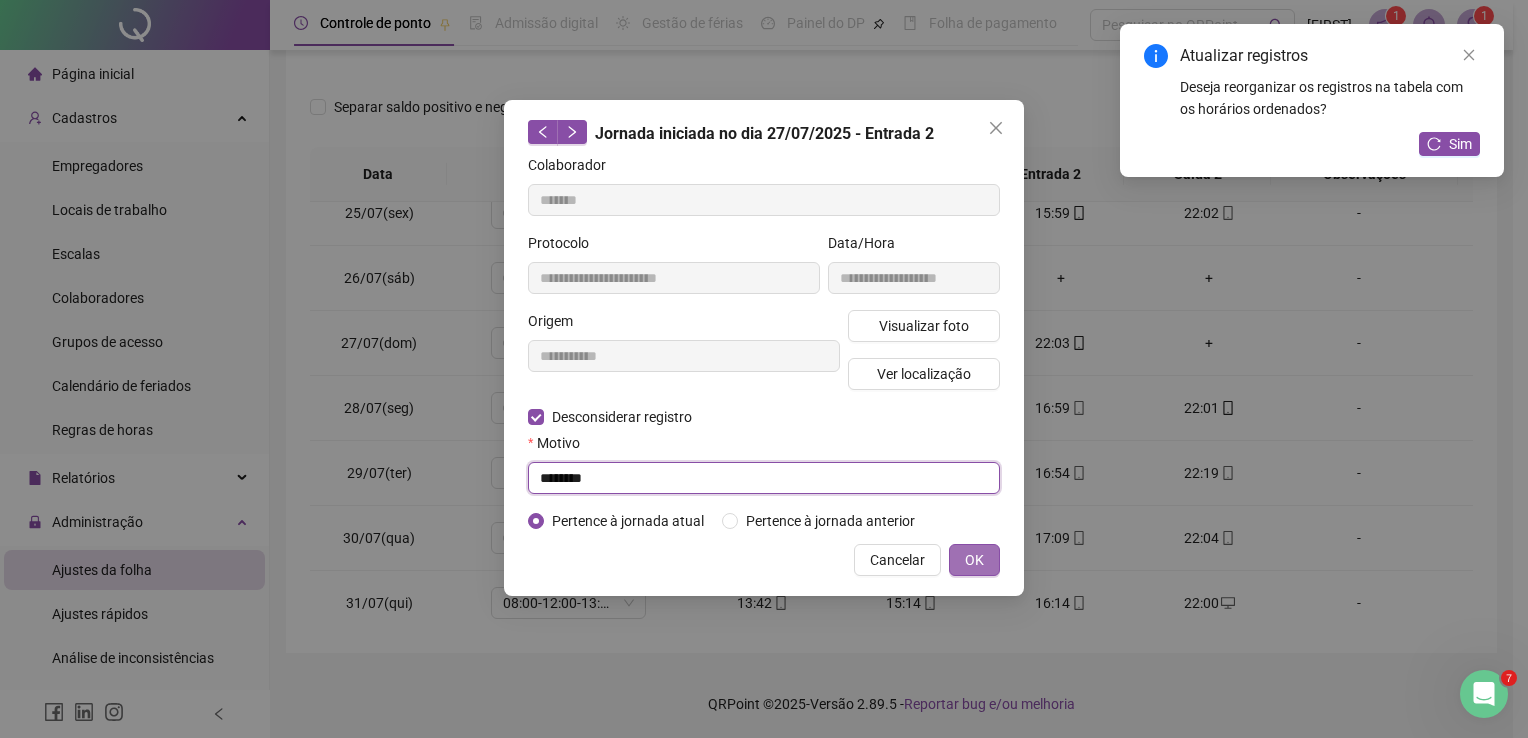 type on "********" 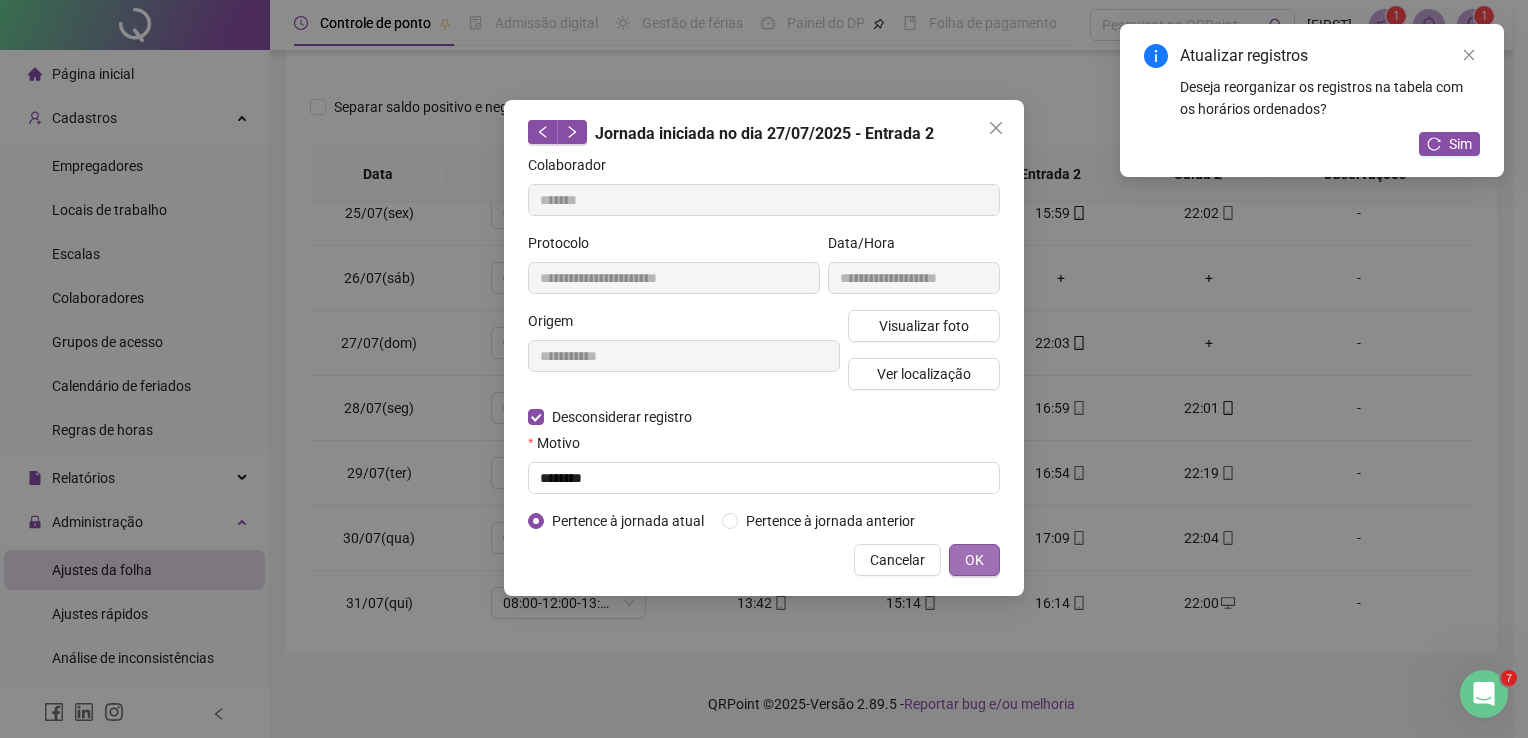click on "OK" at bounding box center [974, 560] 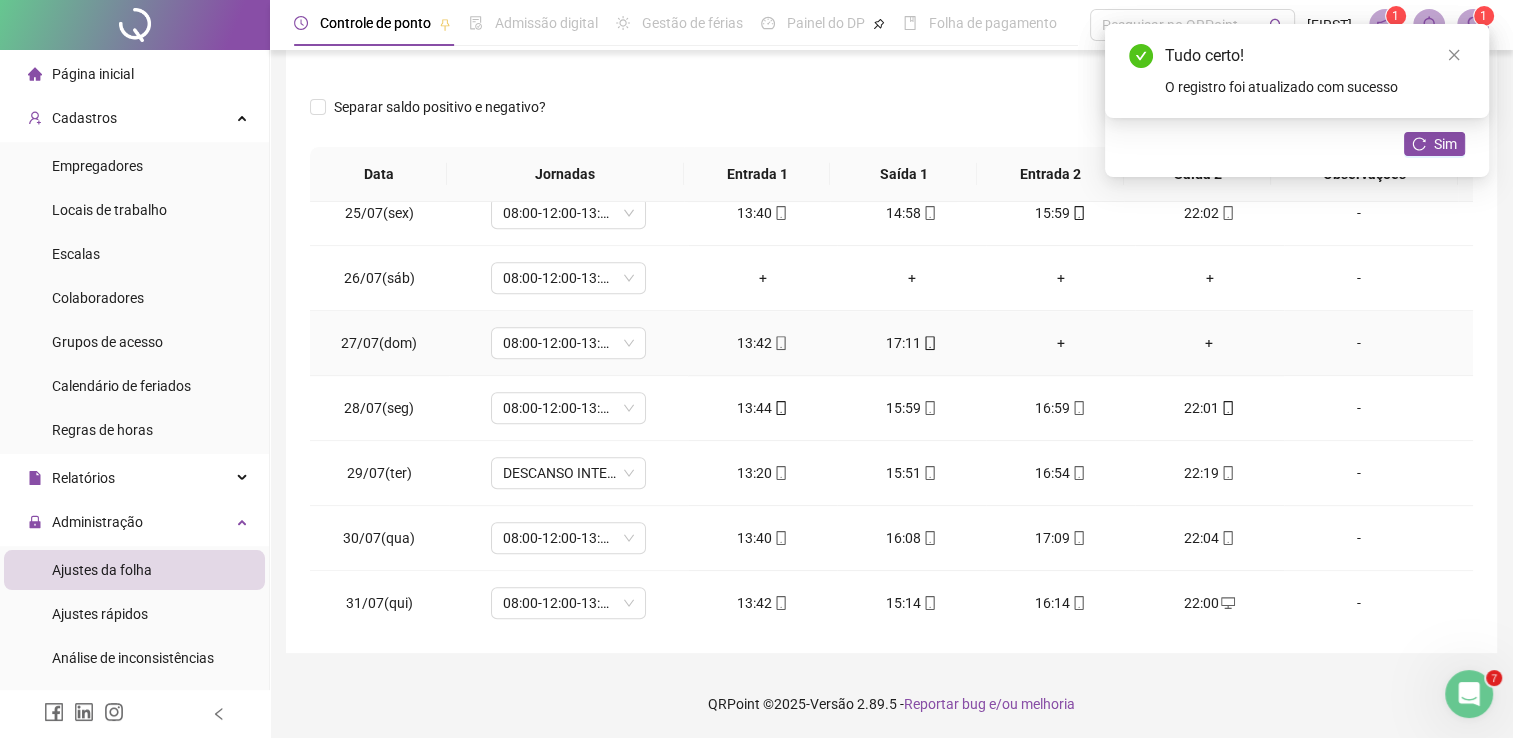 click on "+" at bounding box center (1060, 343) 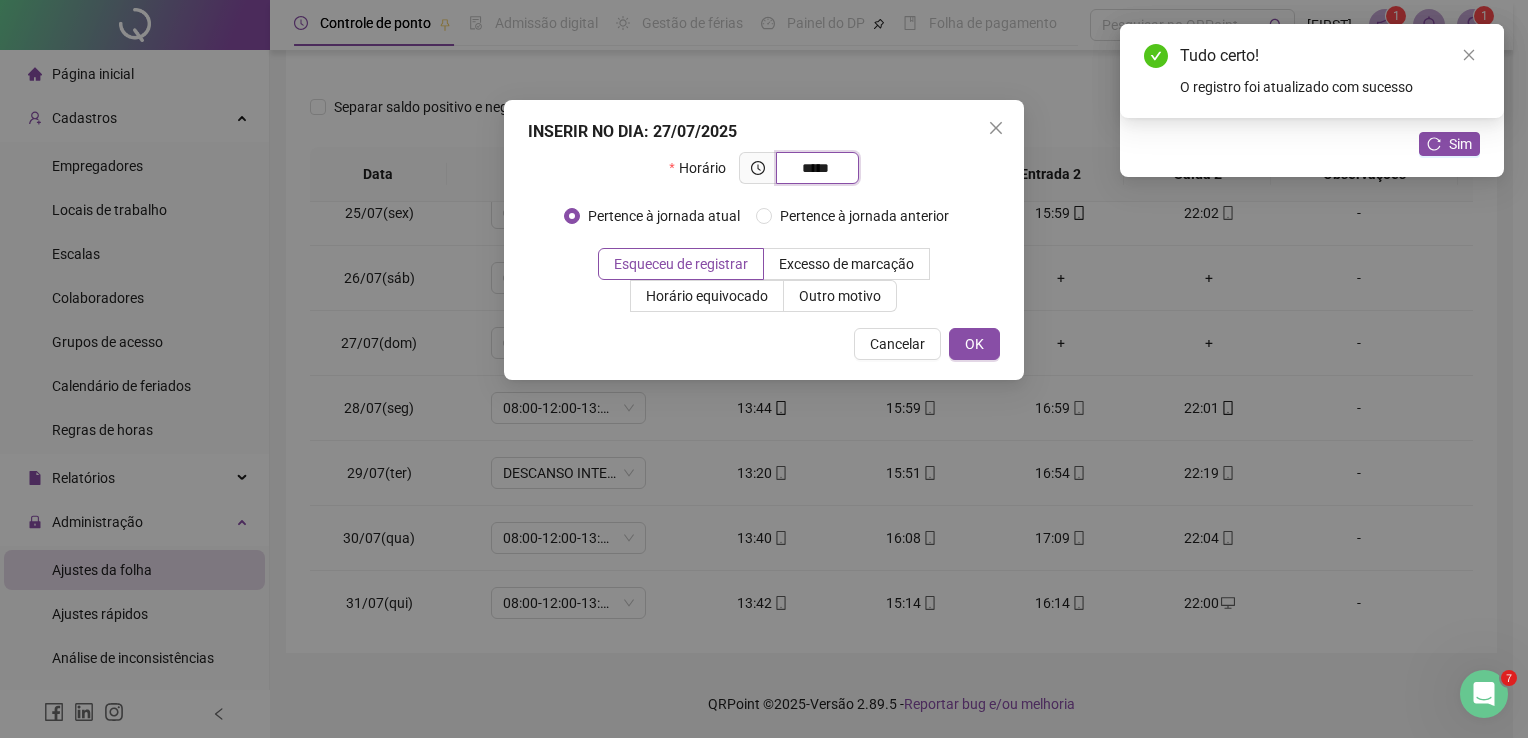 type on "*****" 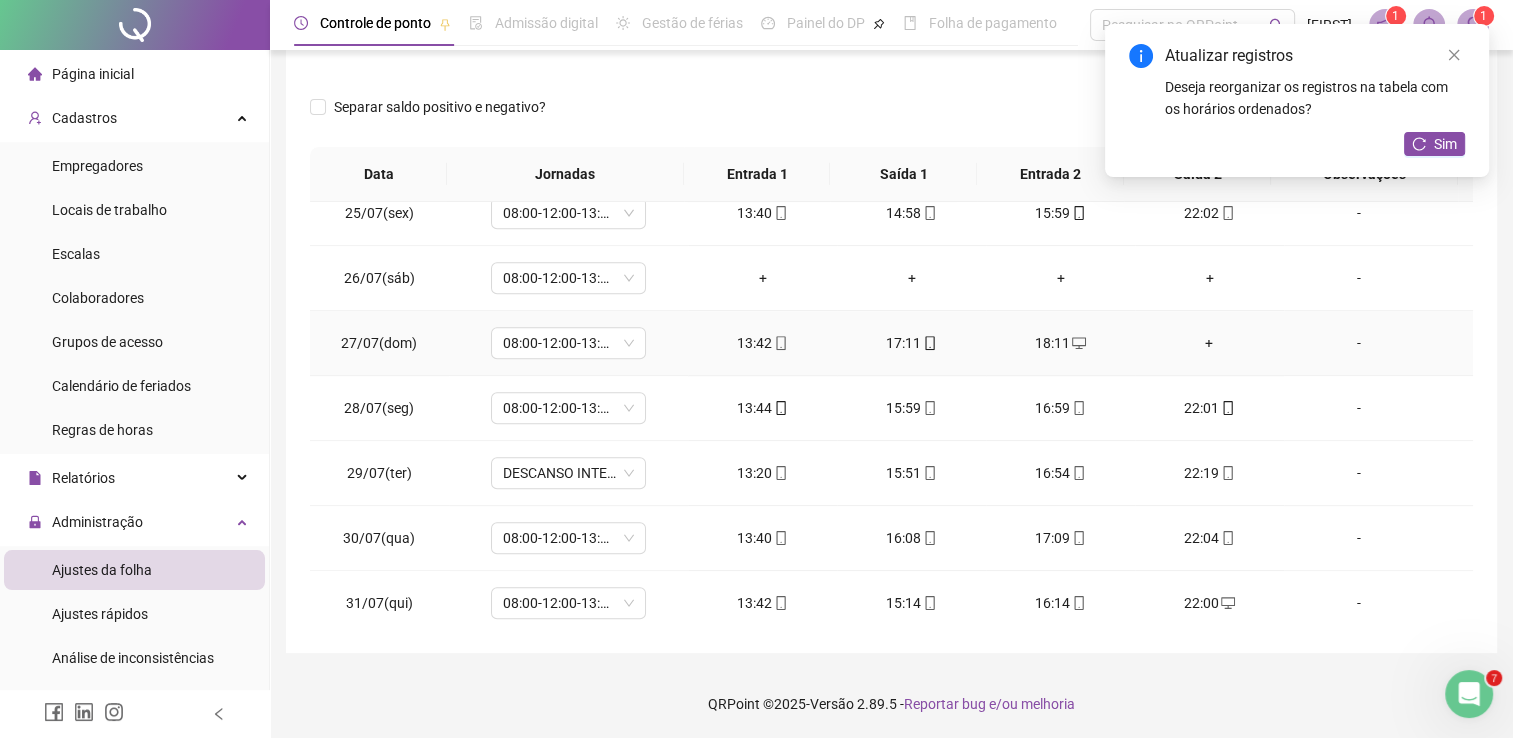 click on "+" at bounding box center [1209, 343] 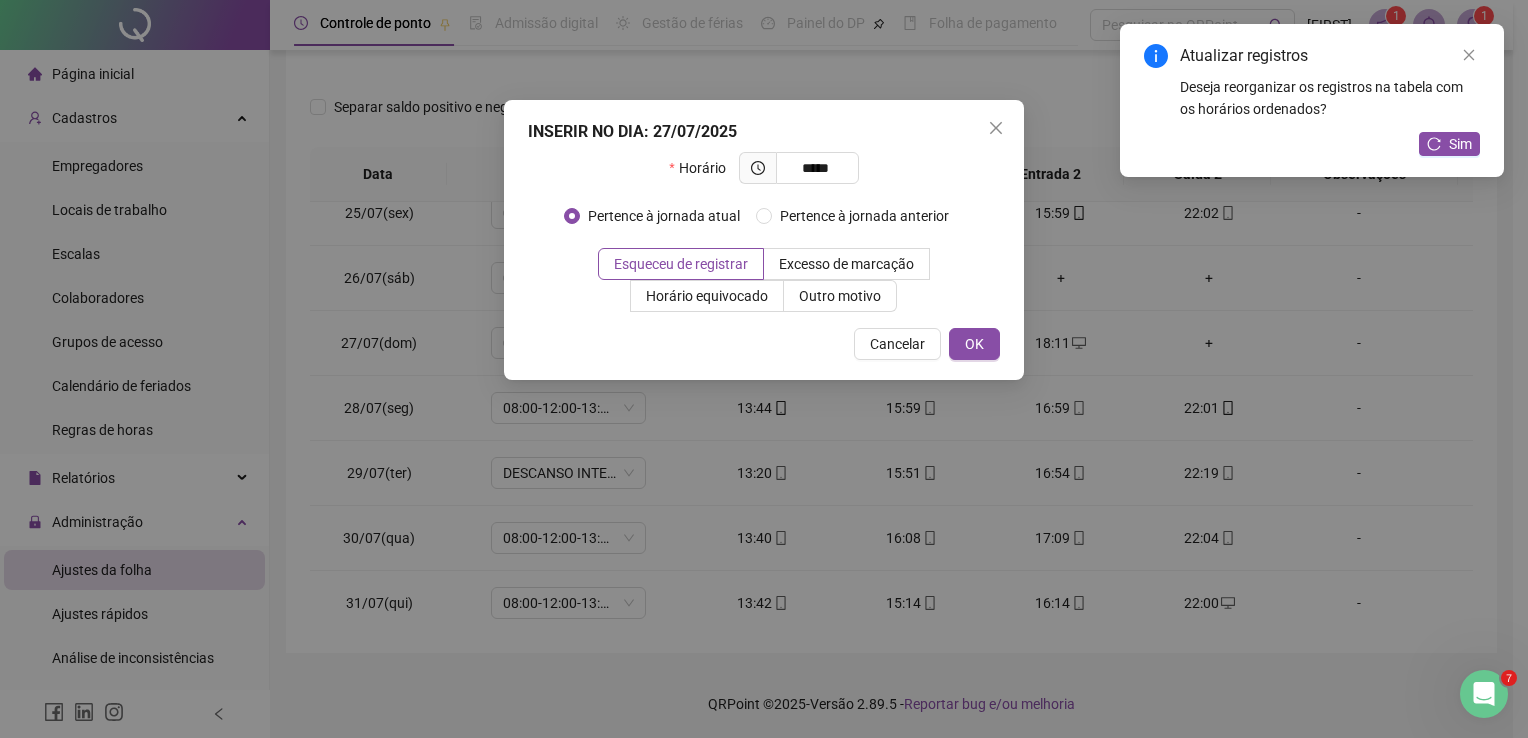 type on "*****" 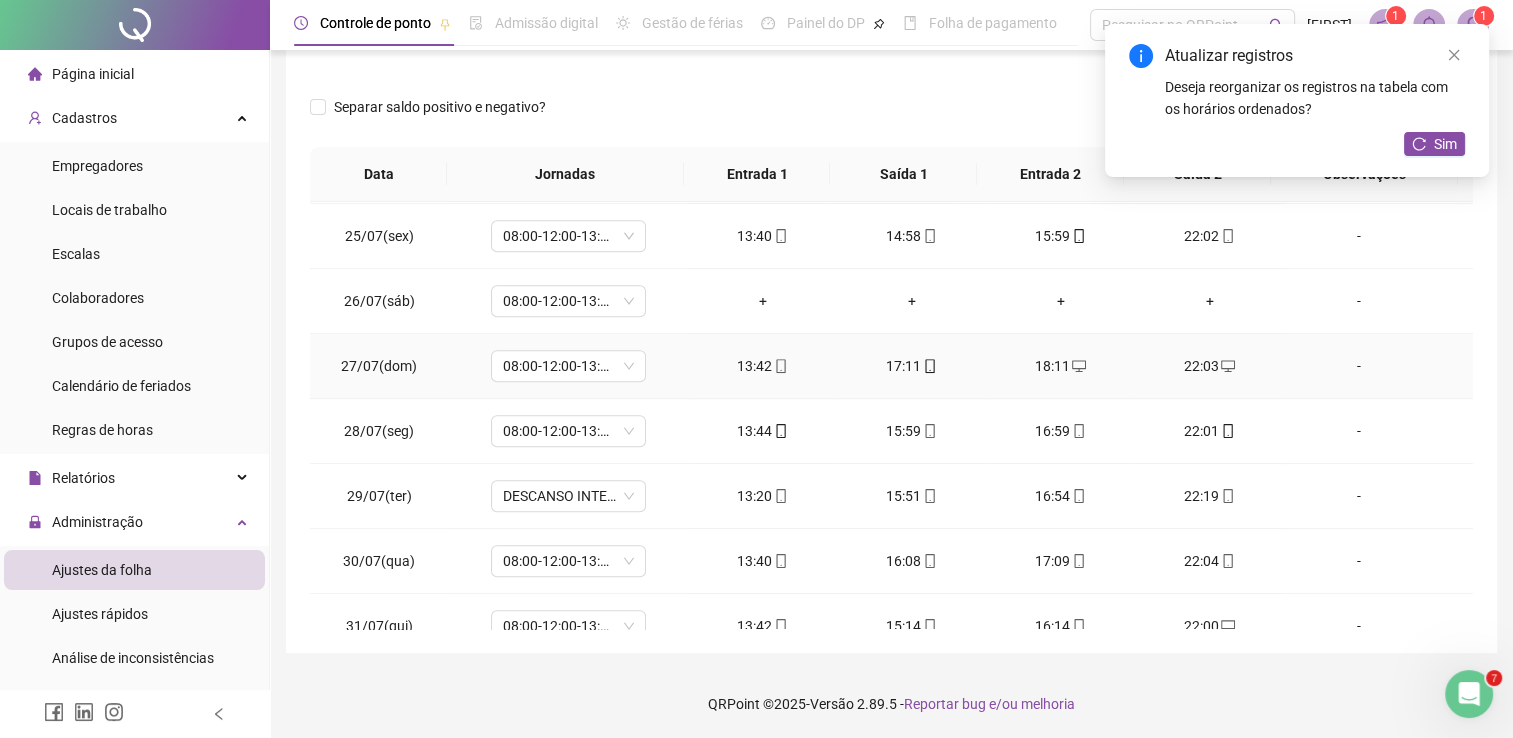 scroll, scrollTop: 1557, scrollLeft: 0, axis: vertical 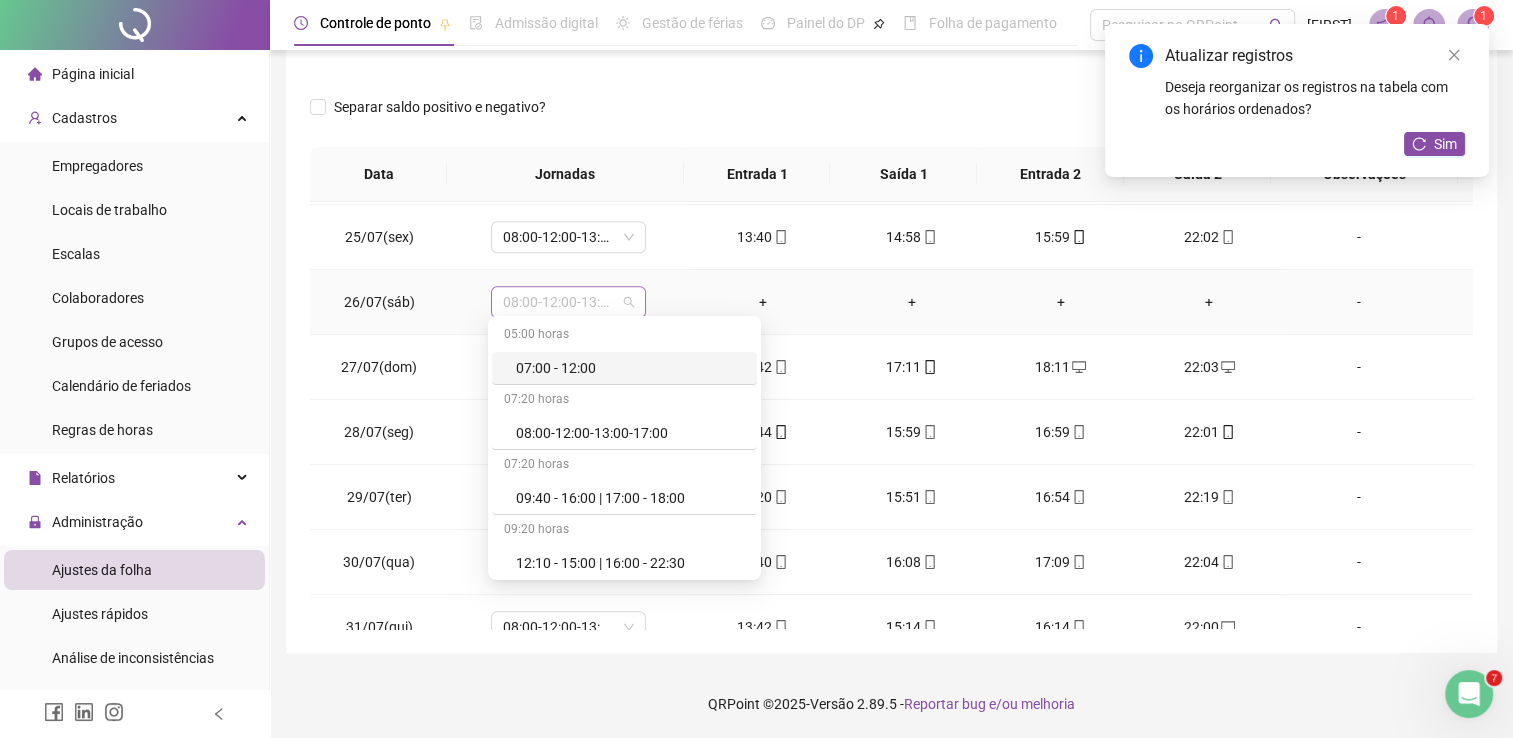 click on "08:00-12:00-13:00-17:00" at bounding box center [568, 302] 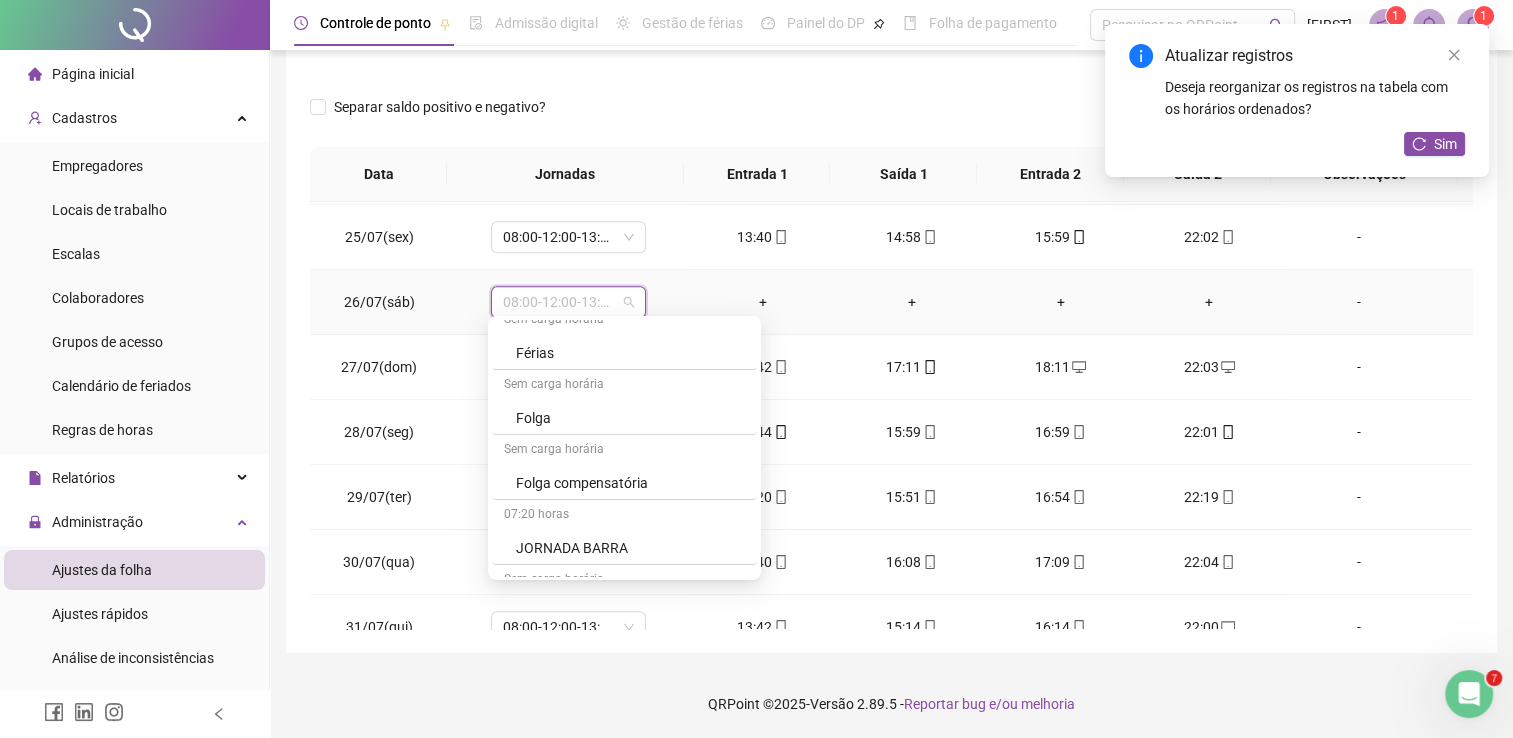 scroll, scrollTop: 603, scrollLeft: 0, axis: vertical 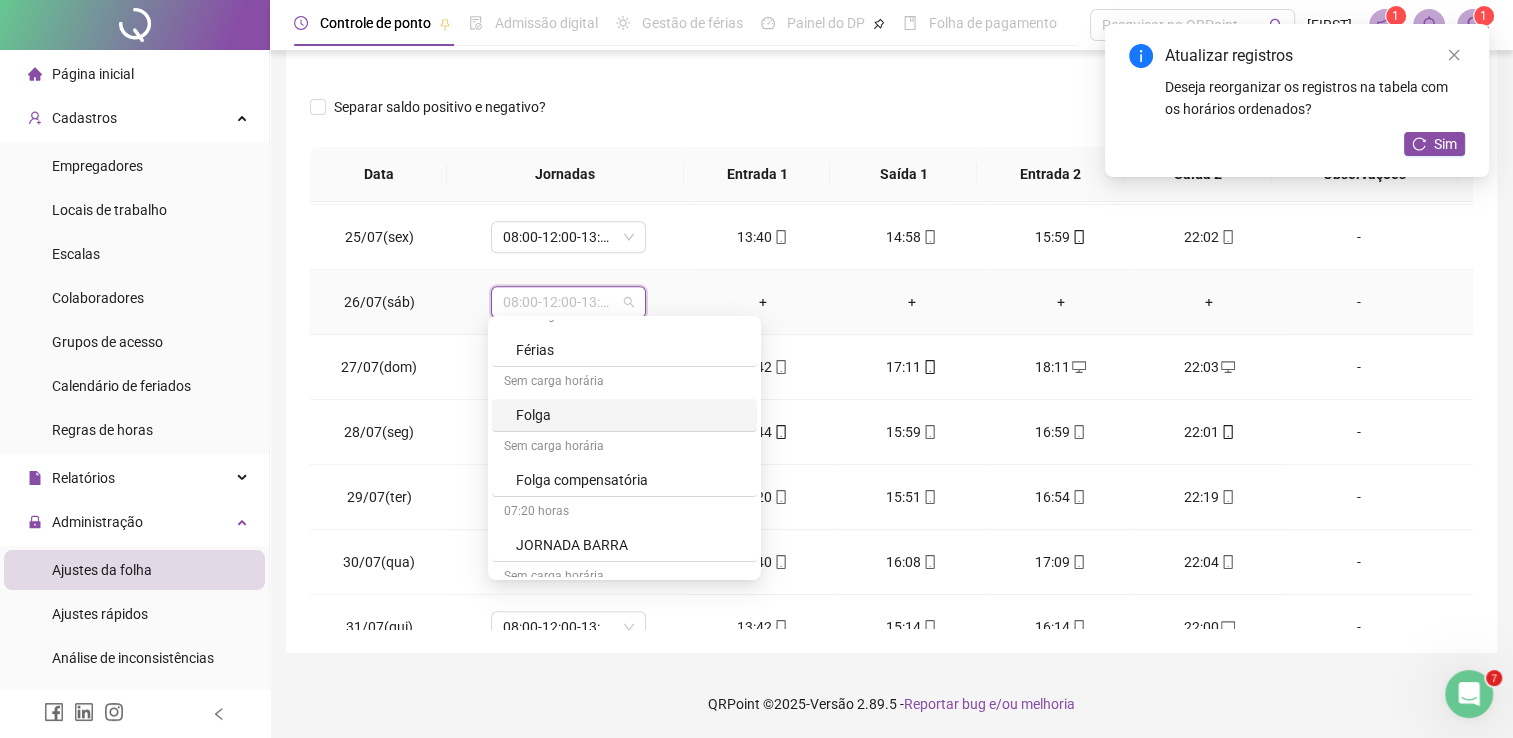 click on "Folga" at bounding box center [630, 415] 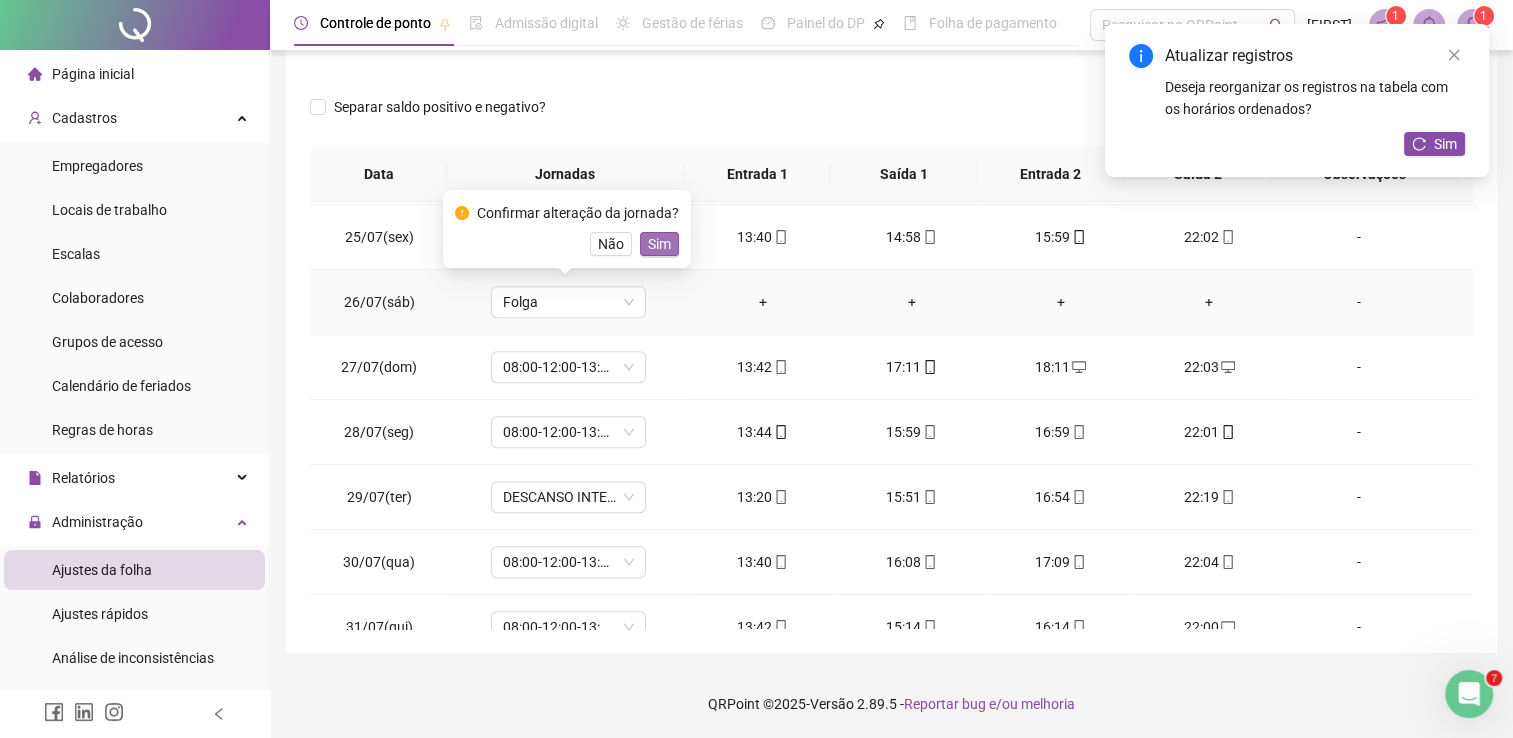 click on "Sim" at bounding box center [659, 244] 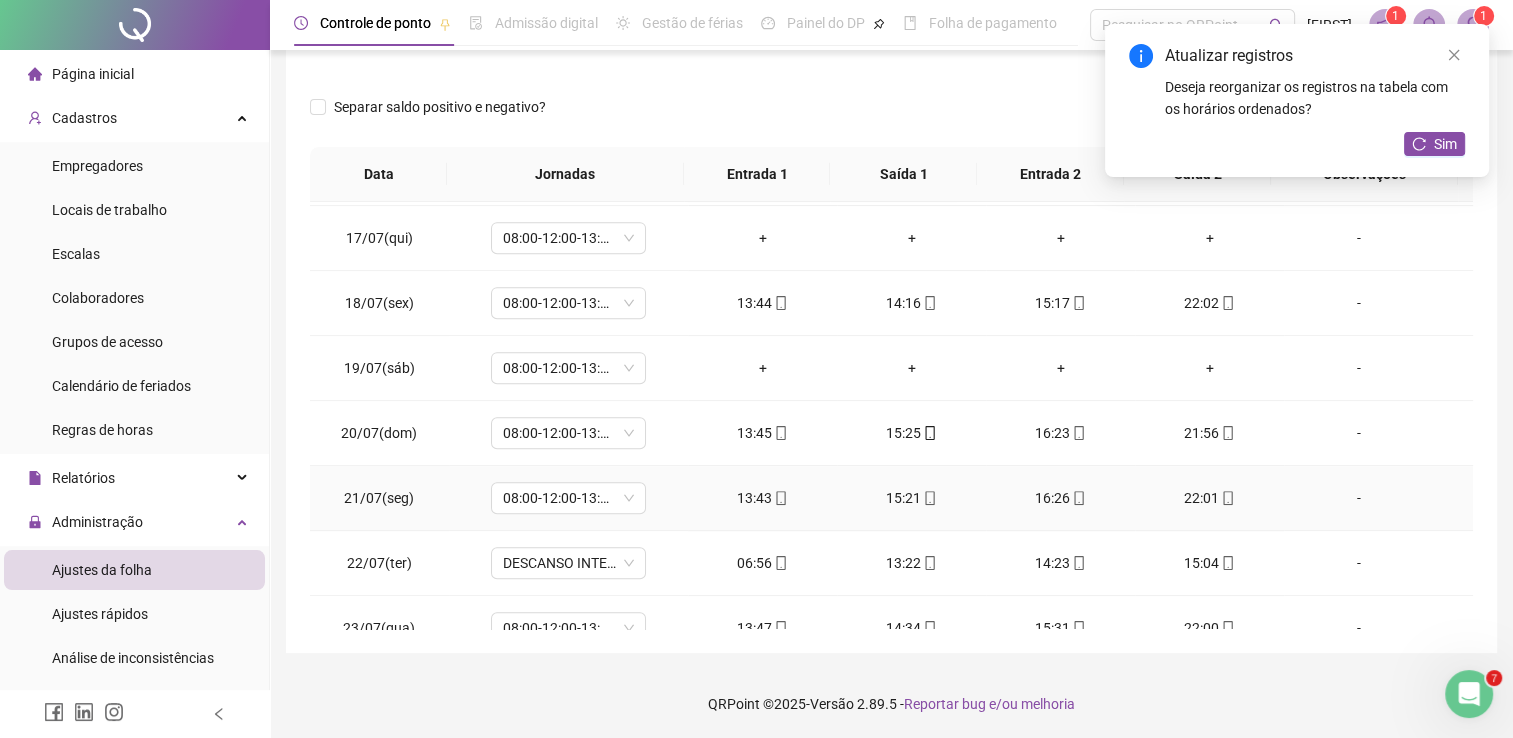 scroll, scrollTop: 1032, scrollLeft: 0, axis: vertical 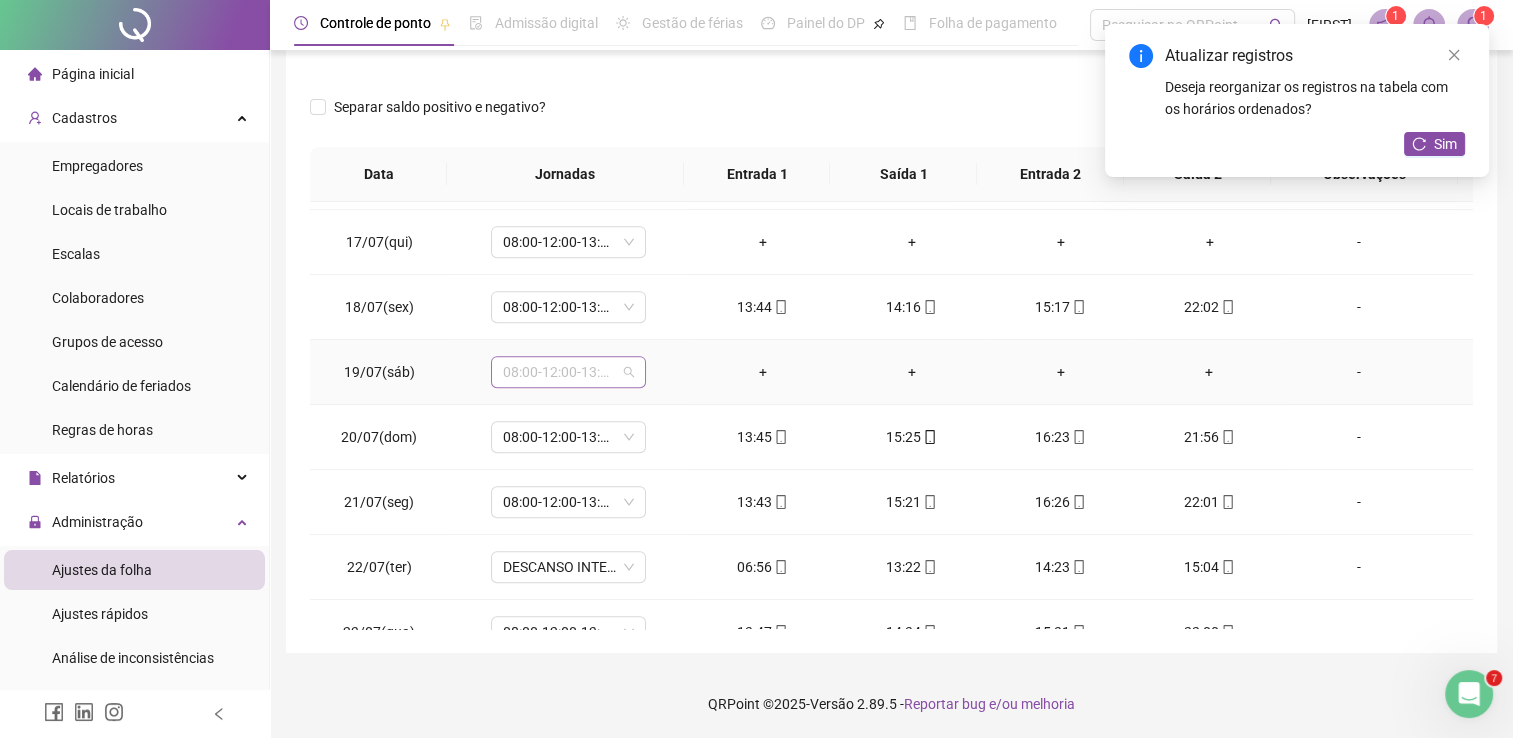 click on "08:00-12:00-13:00-17:00" at bounding box center (568, 372) 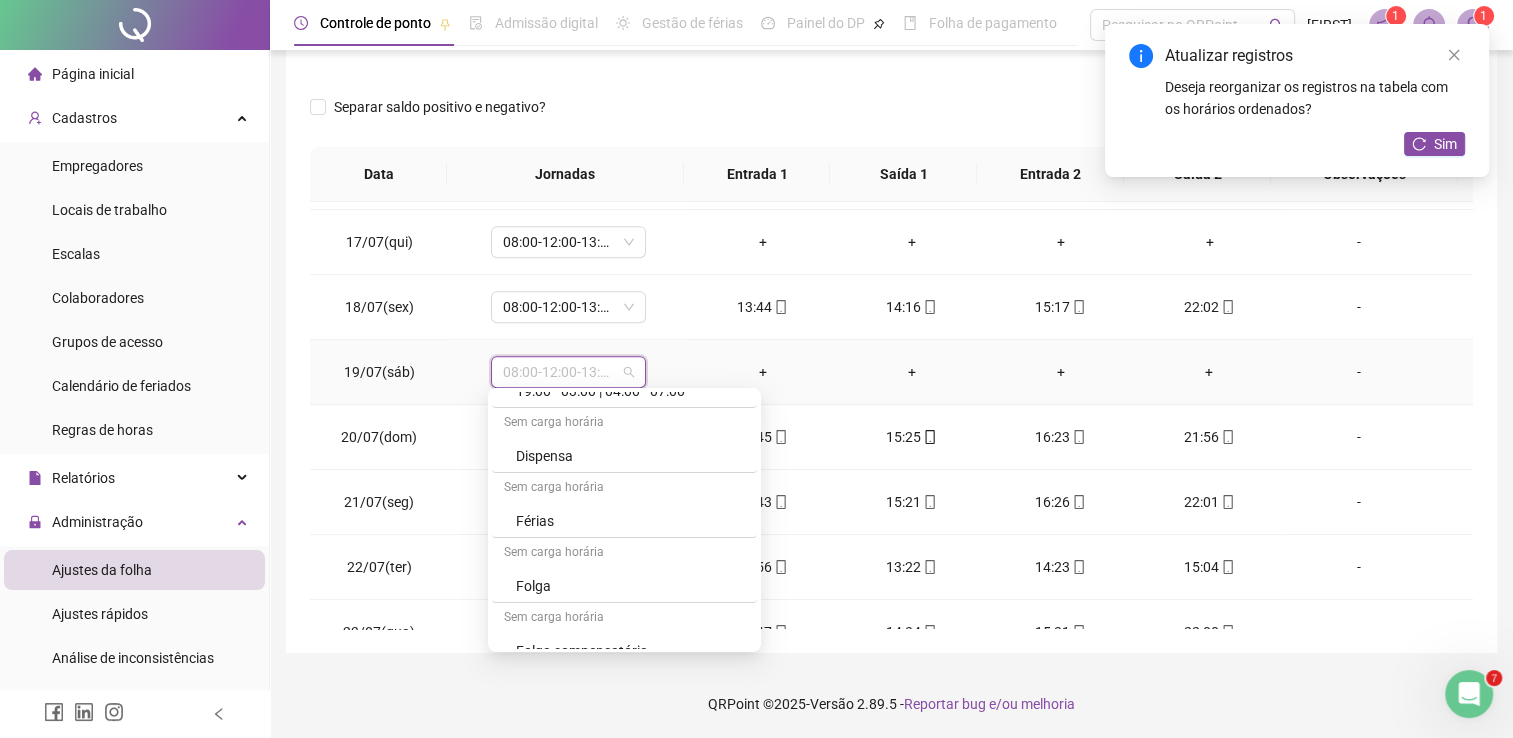 scroll, scrollTop: 506, scrollLeft: 0, axis: vertical 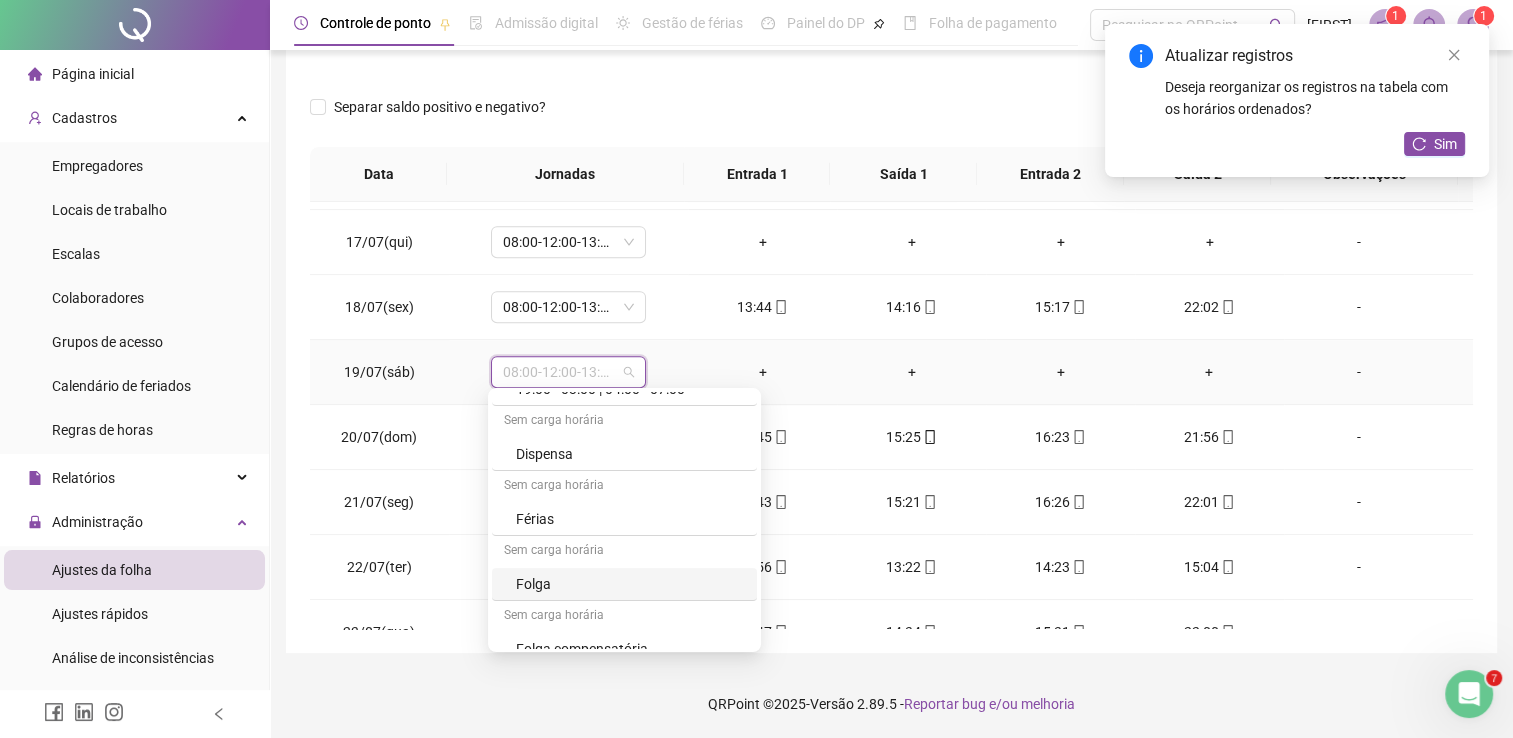 click on "Folga" at bounding box center [630, 584] 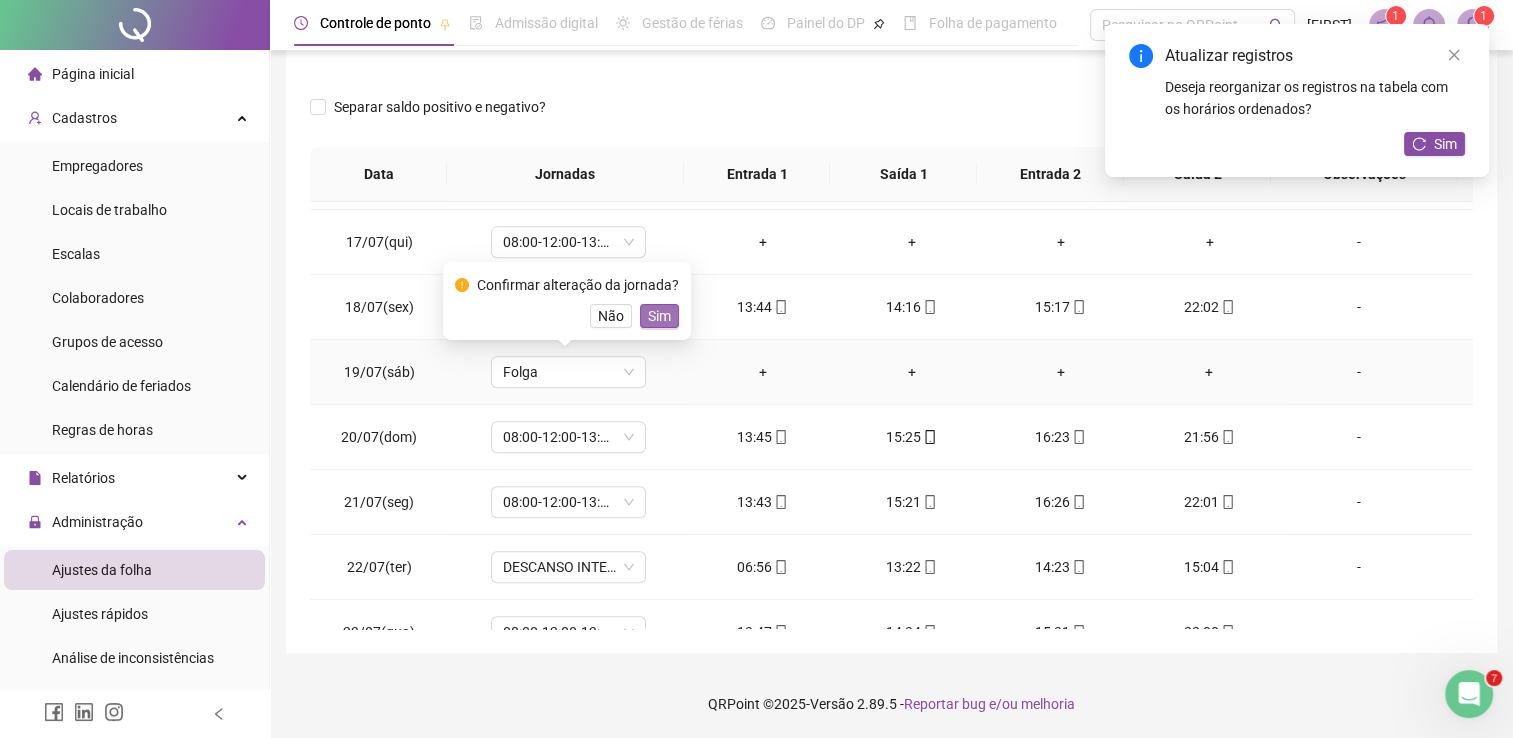 click on "Sim" at bounding box center [659, 316] 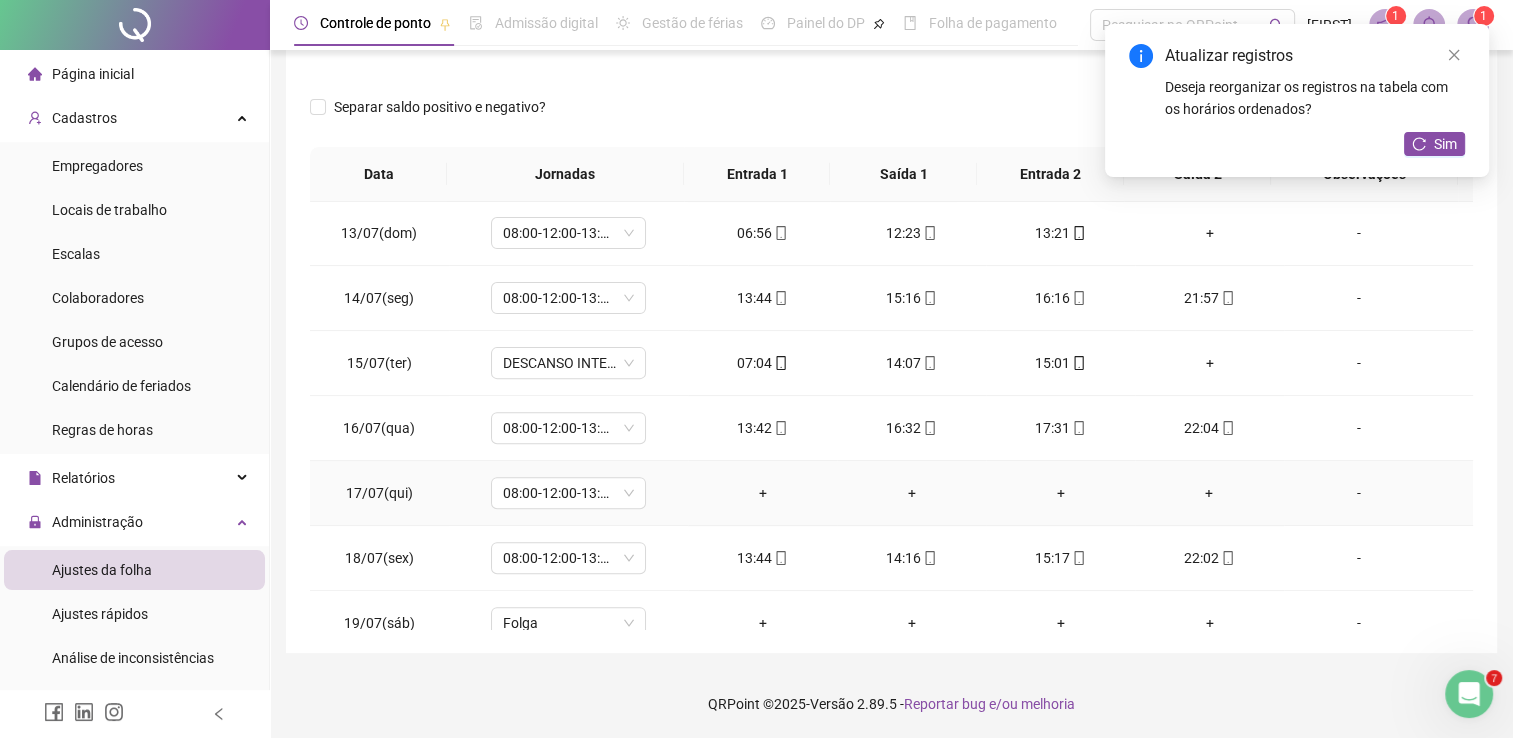 scroll, scrollTop: 780, scrollLeft: 0, axis: vertical 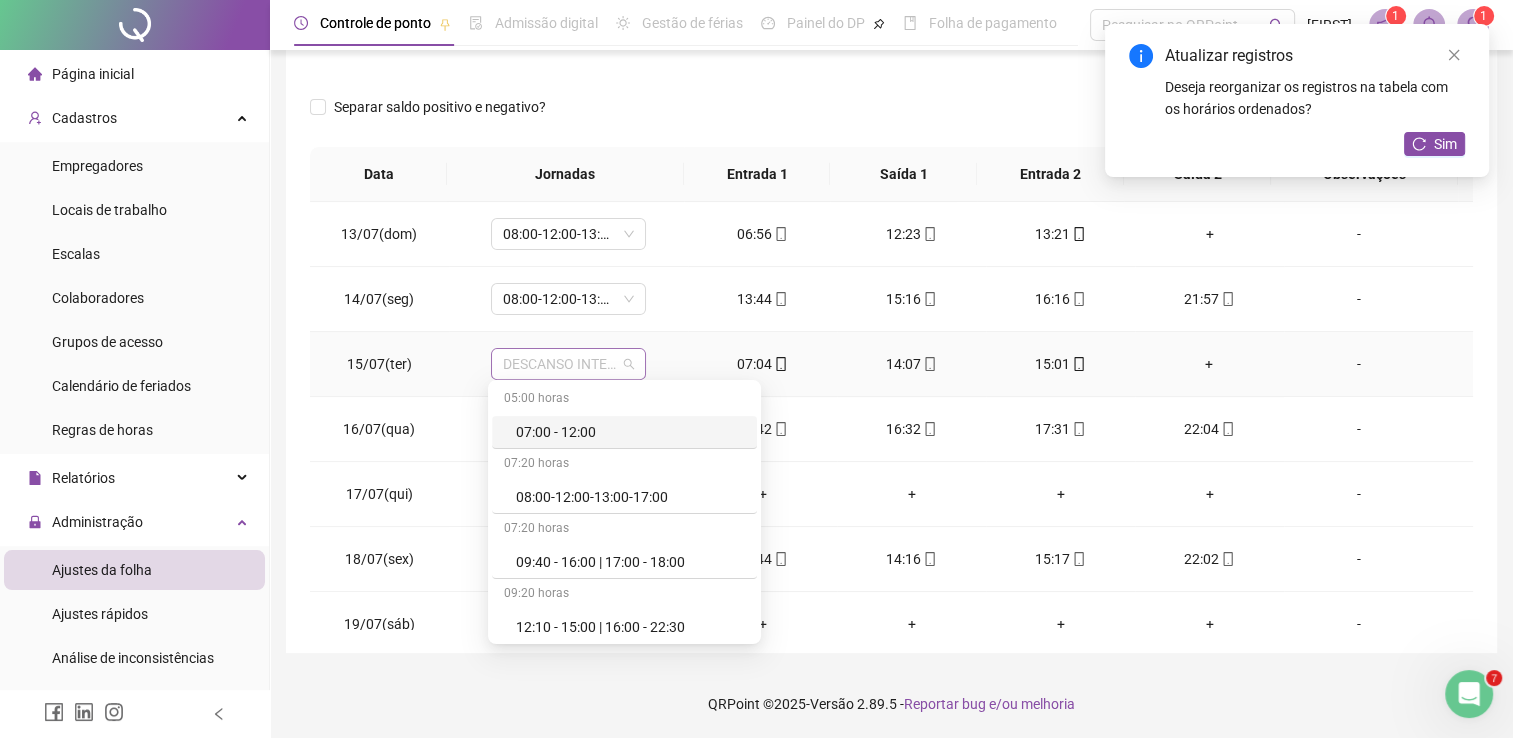 click on "DESCANSO INTER-JORNADA" at bounding box center [568, 364] 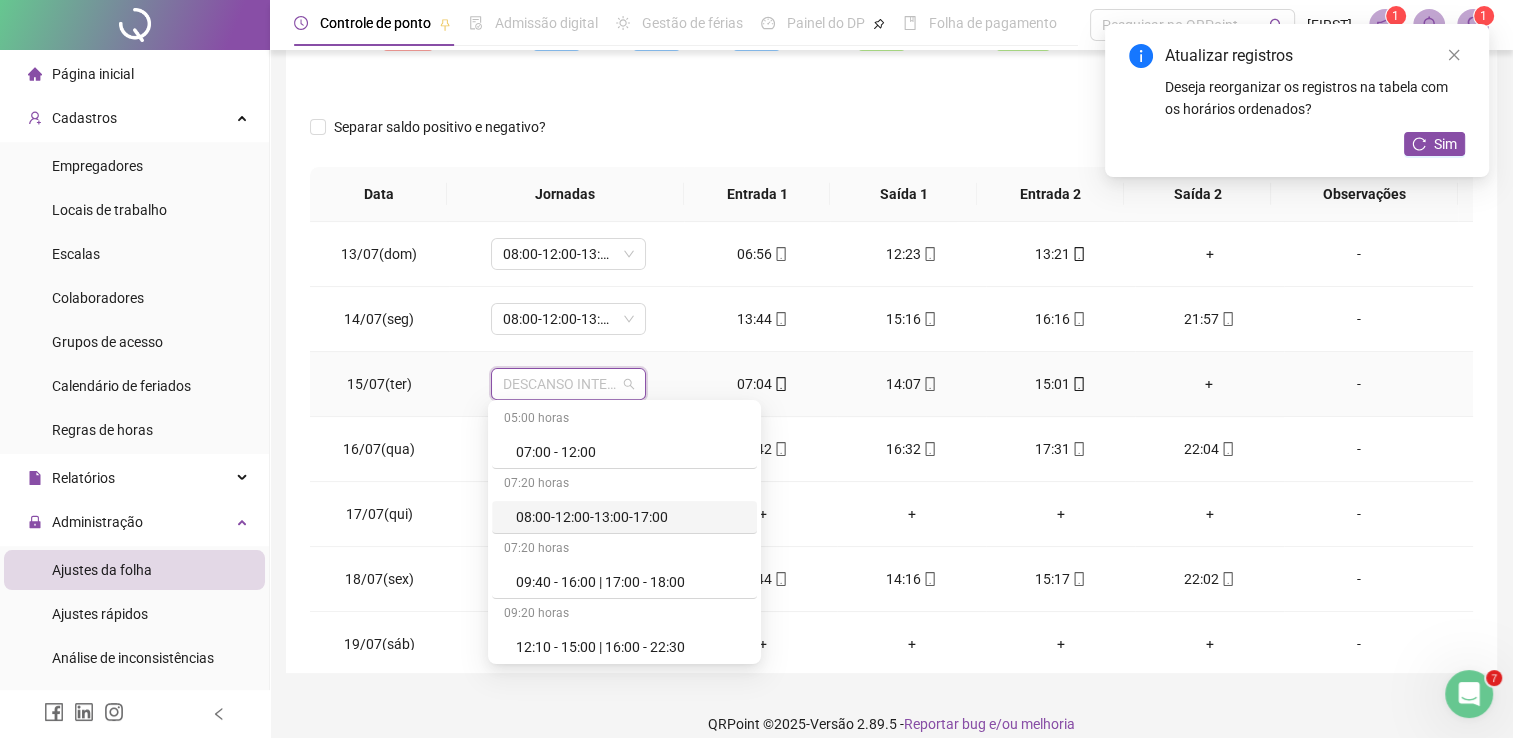 scroll, scrollTop: 259, scrollLeft: 0, axis: vertical 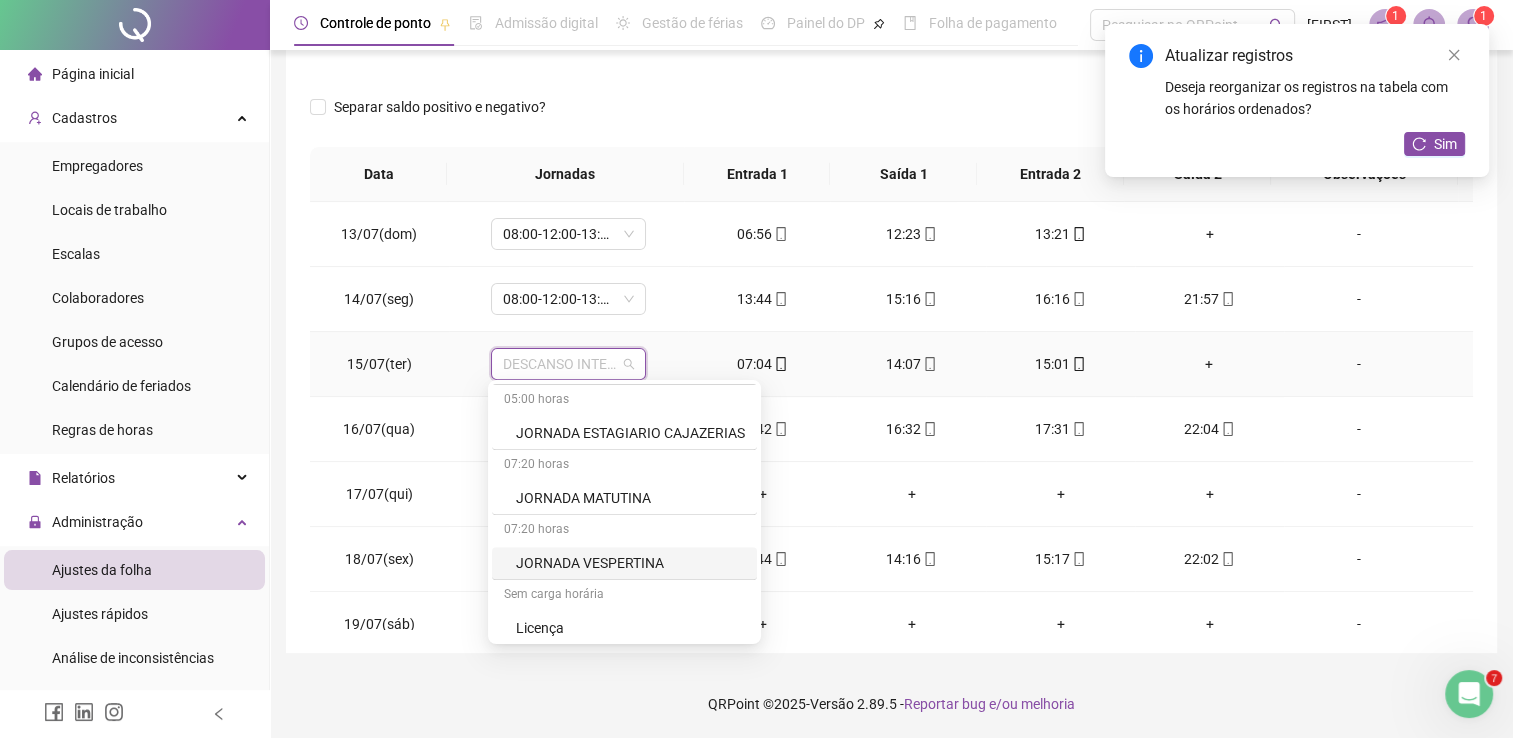 click on "JORNADA VESPERTINA" at bounding box center (630, 563) 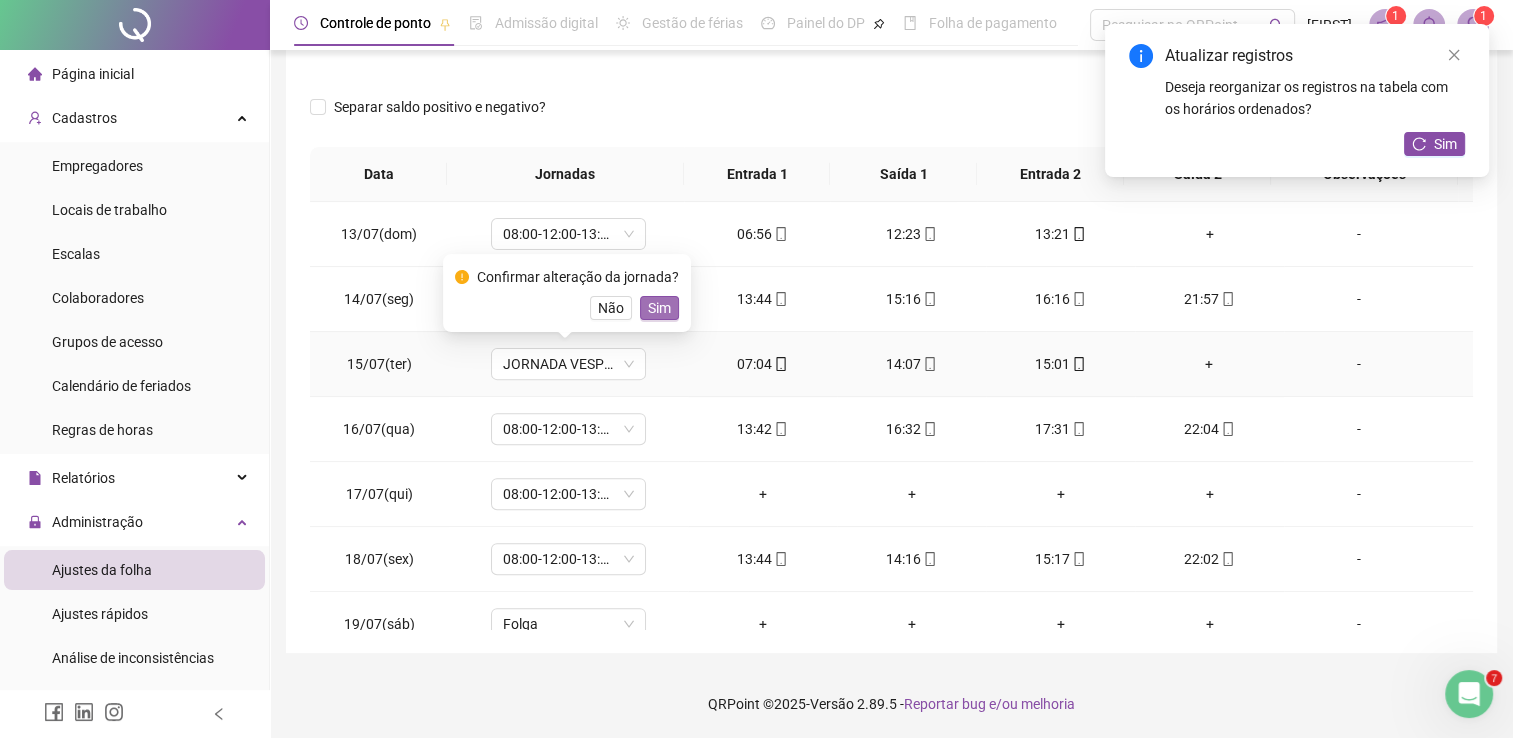 click on "Sim" at bounding box center [659, 308] 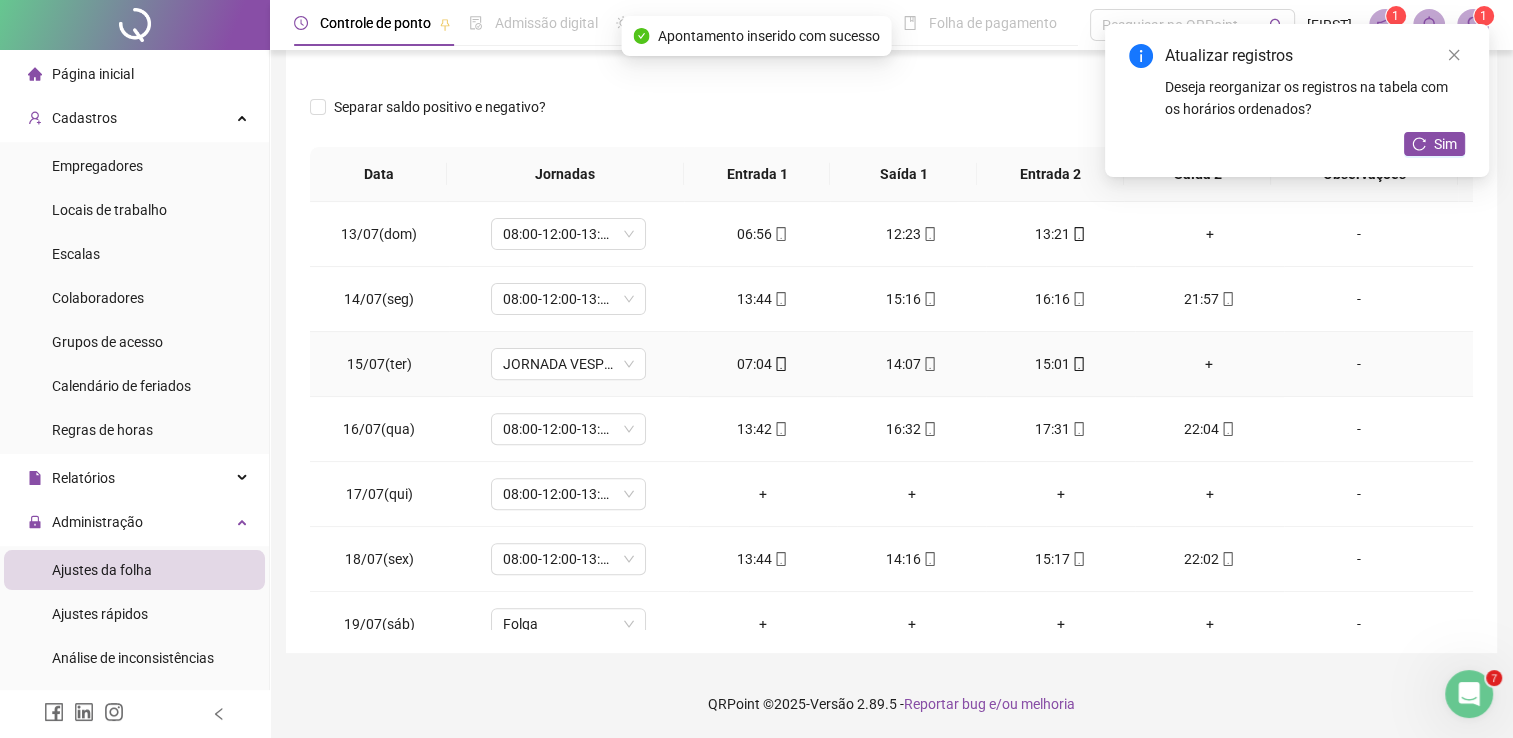 click on "07:04" at bounding box center [762, 364] 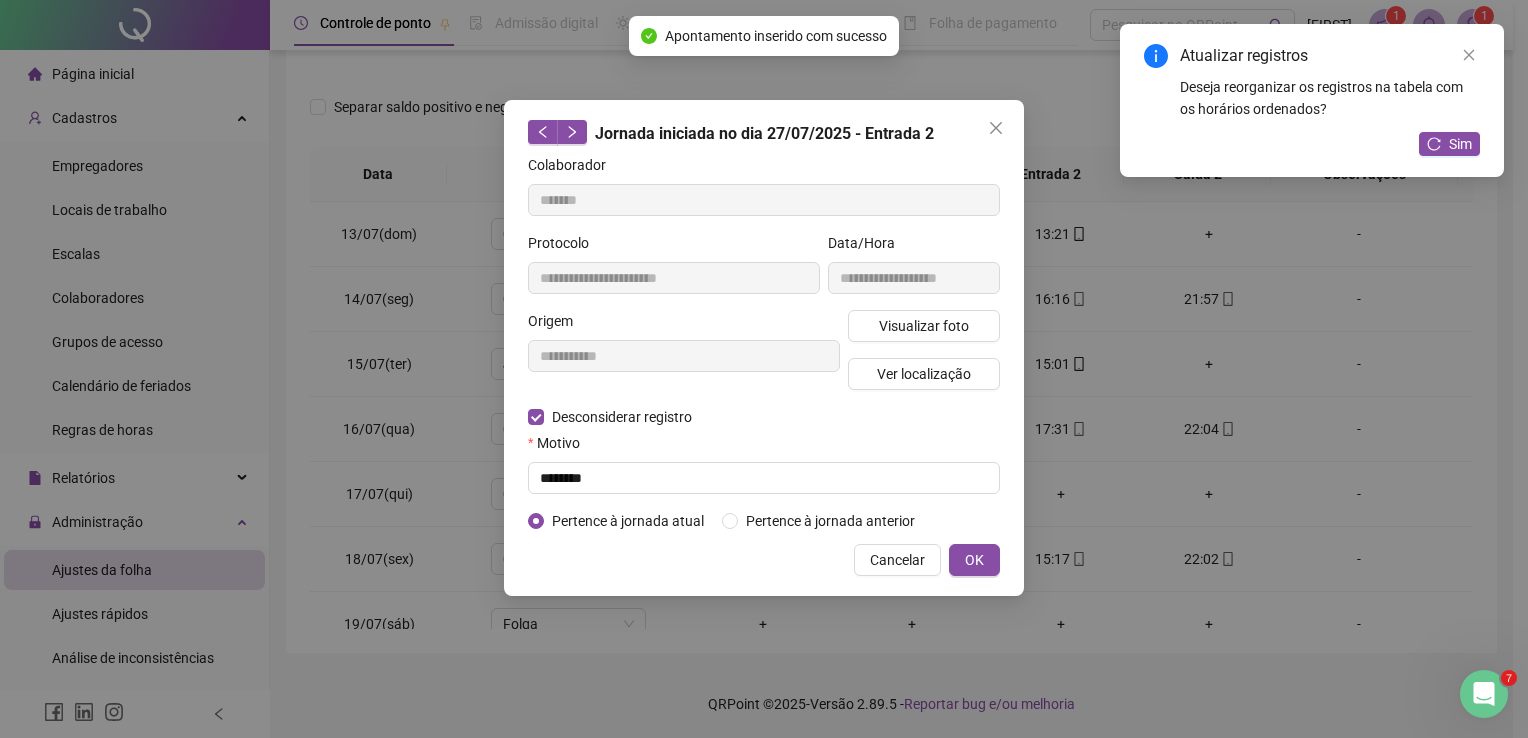 type on "**********" 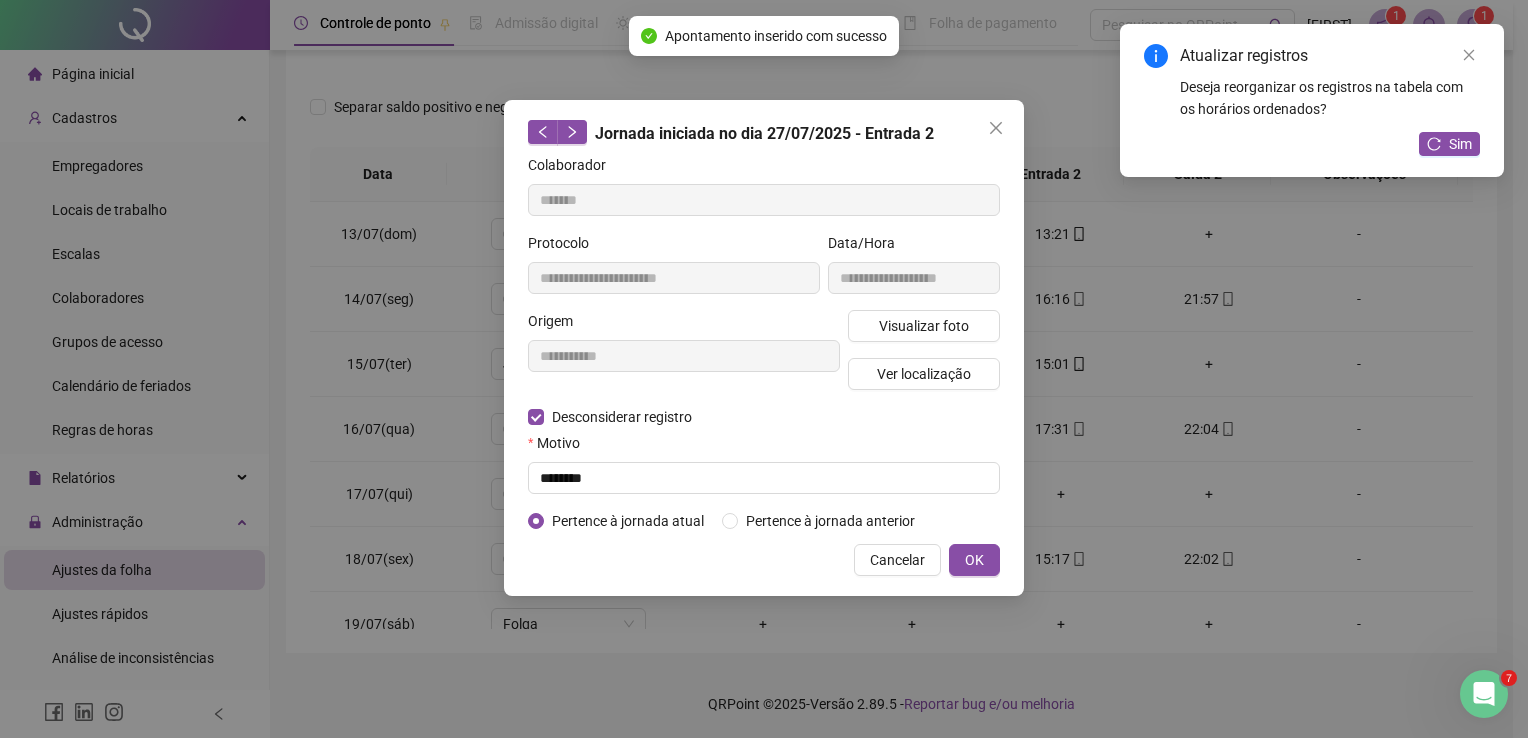 type on "**********" 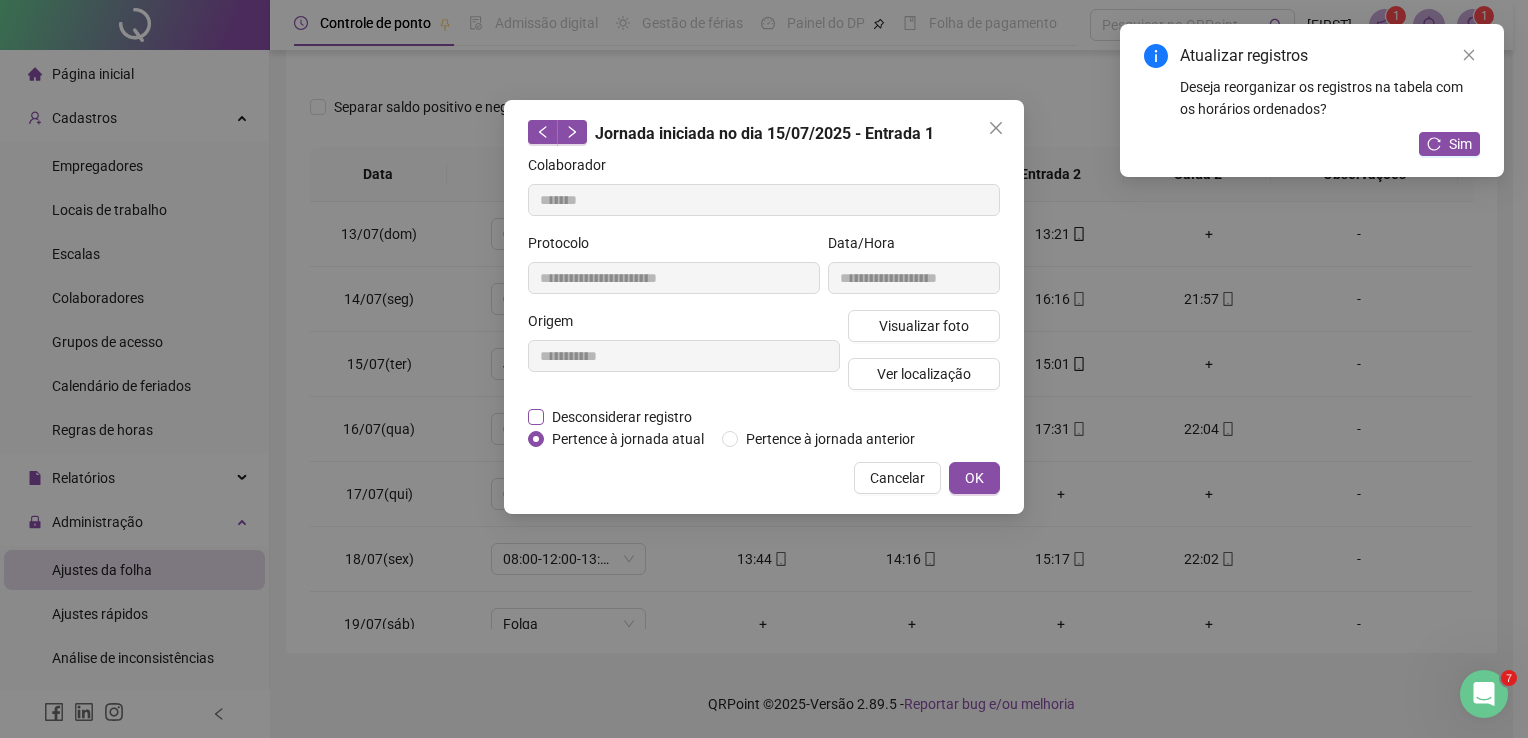 click on "Desconsiderar registro" at bounding box center (622, 417) 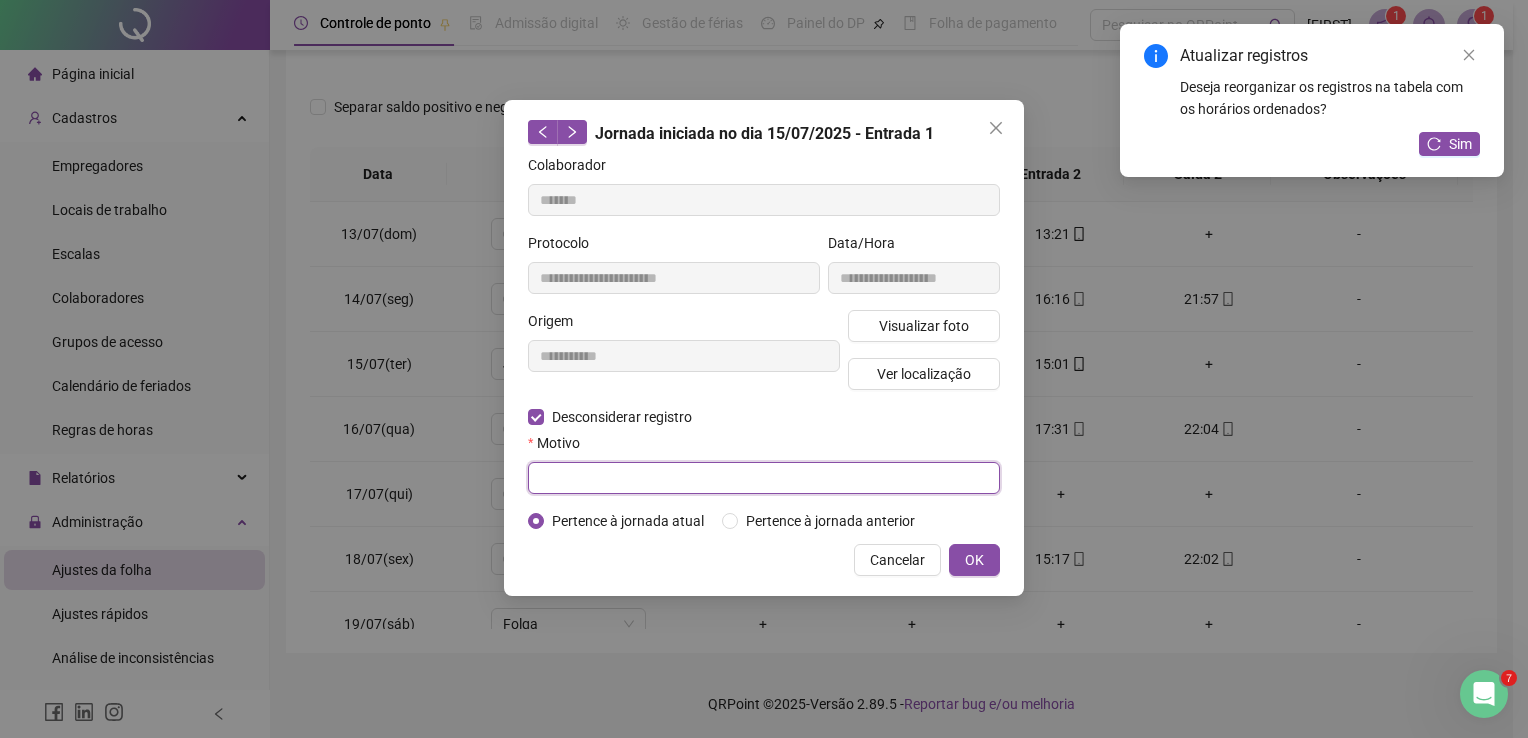 click at bounding box center (764, 478) 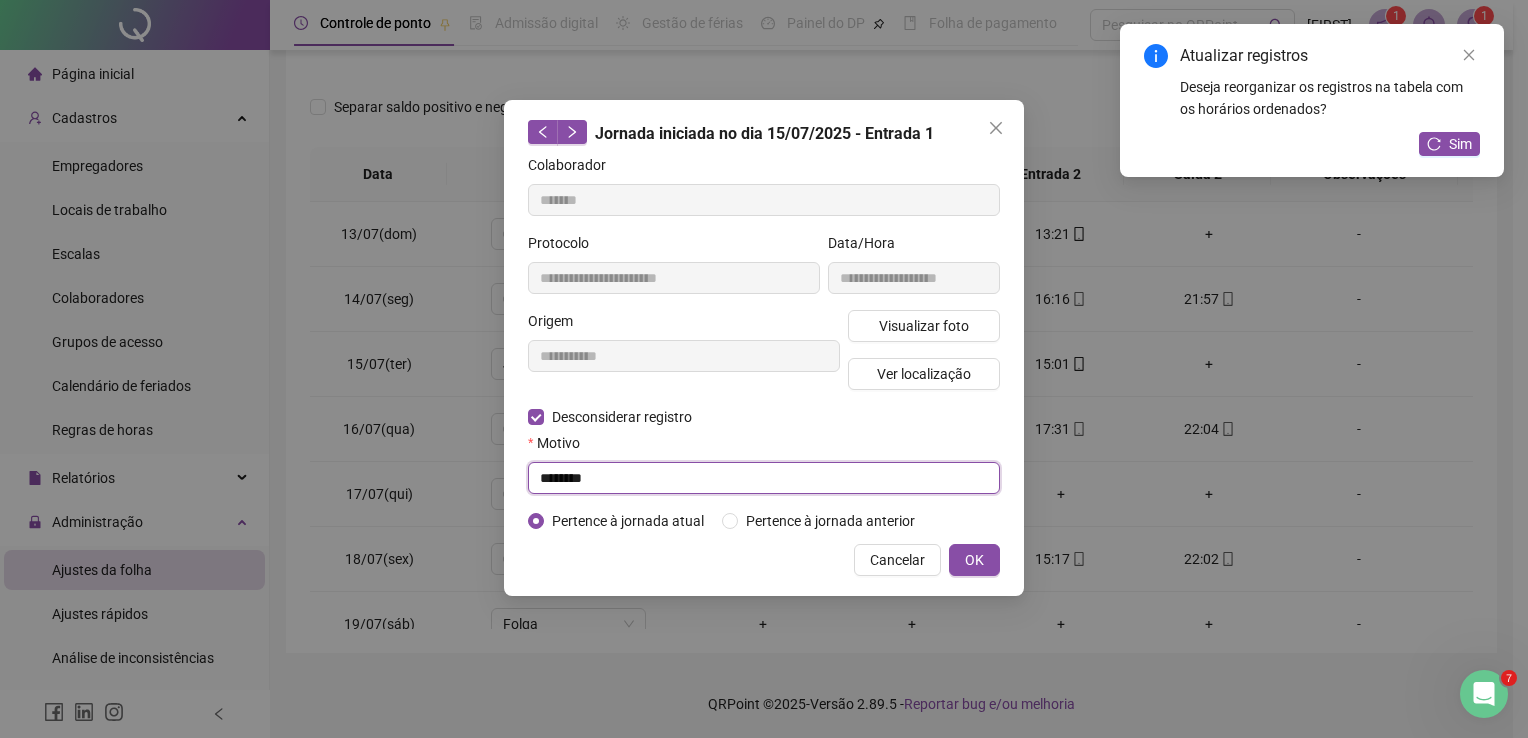 type on "********" 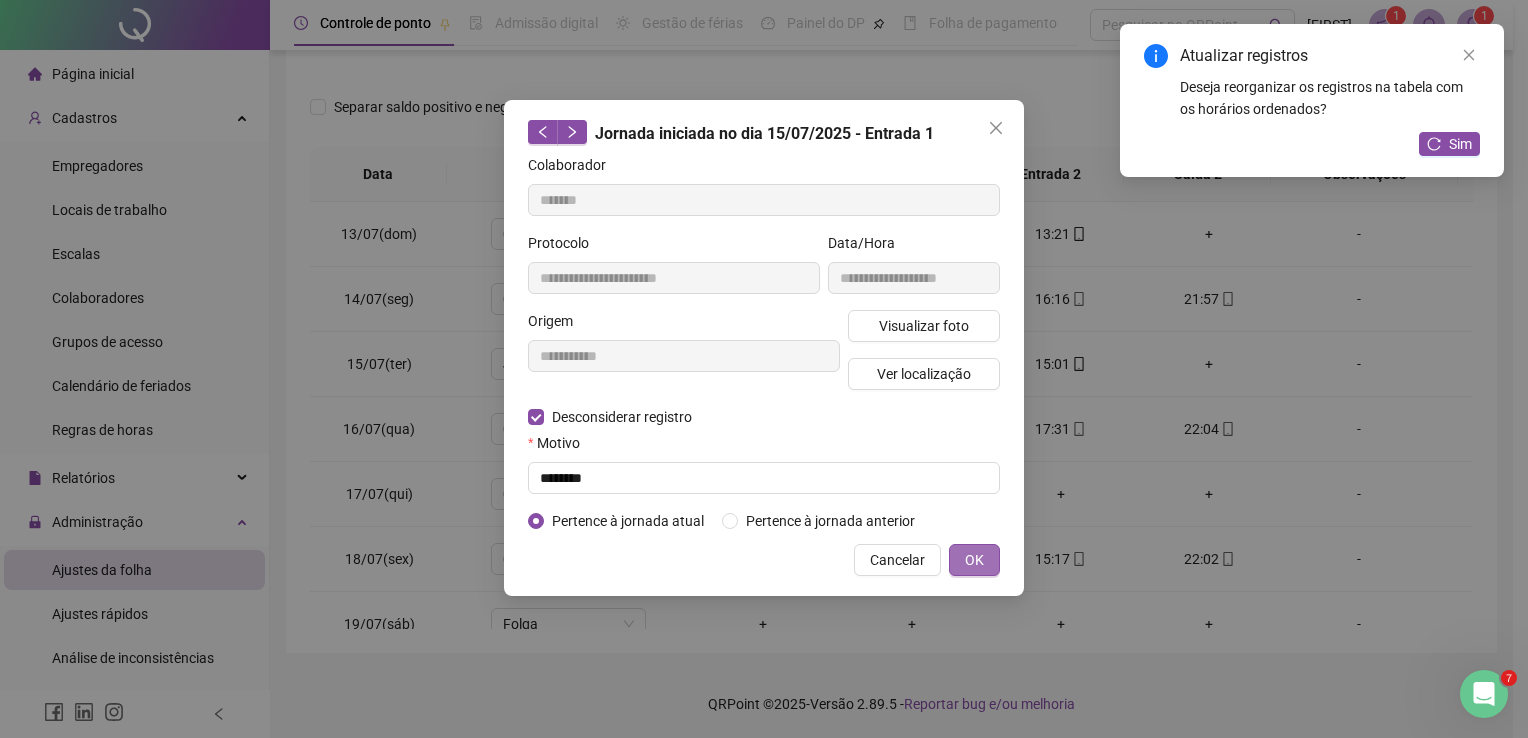 click on "OK" at bounding box center [974, 560] 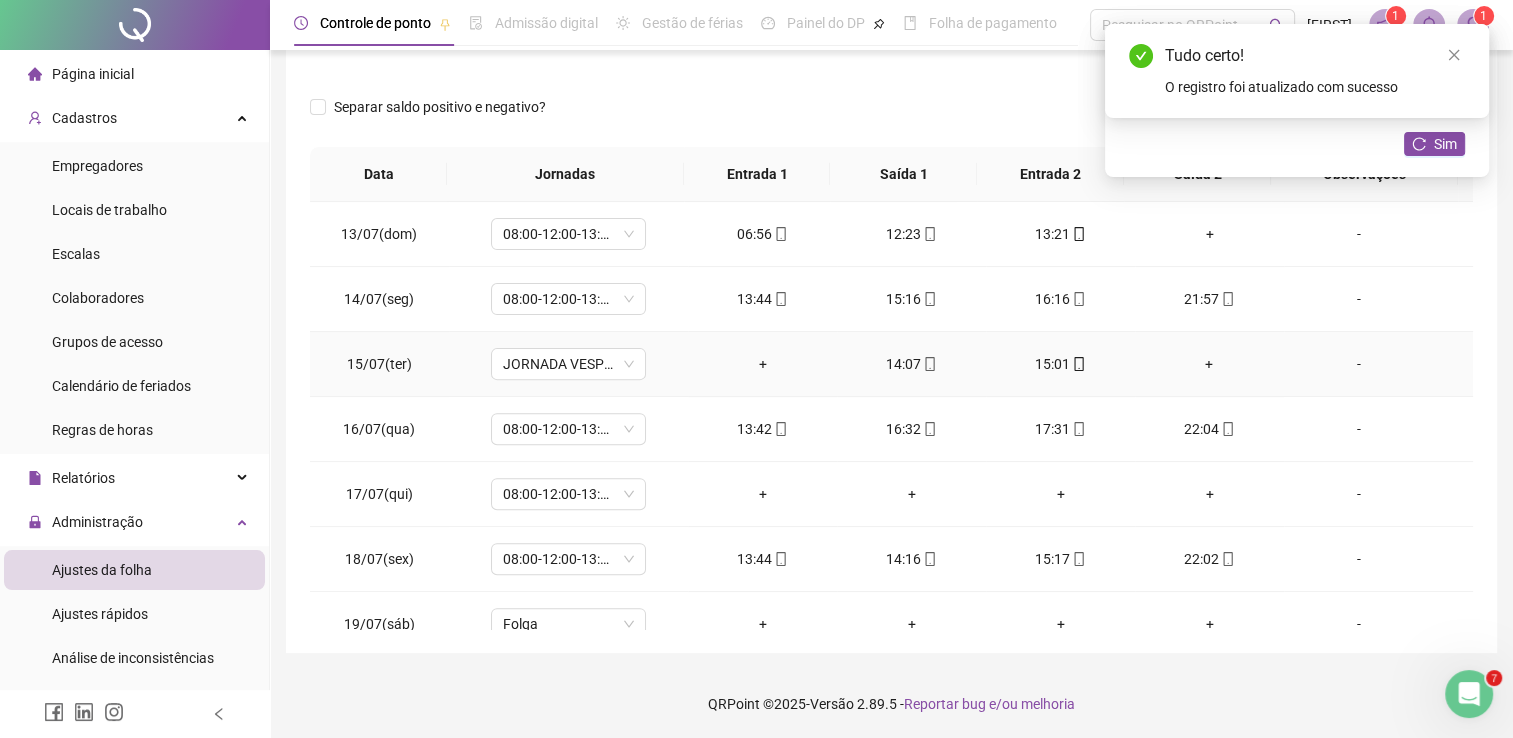 click on "+" at bounding box center (762, 364) 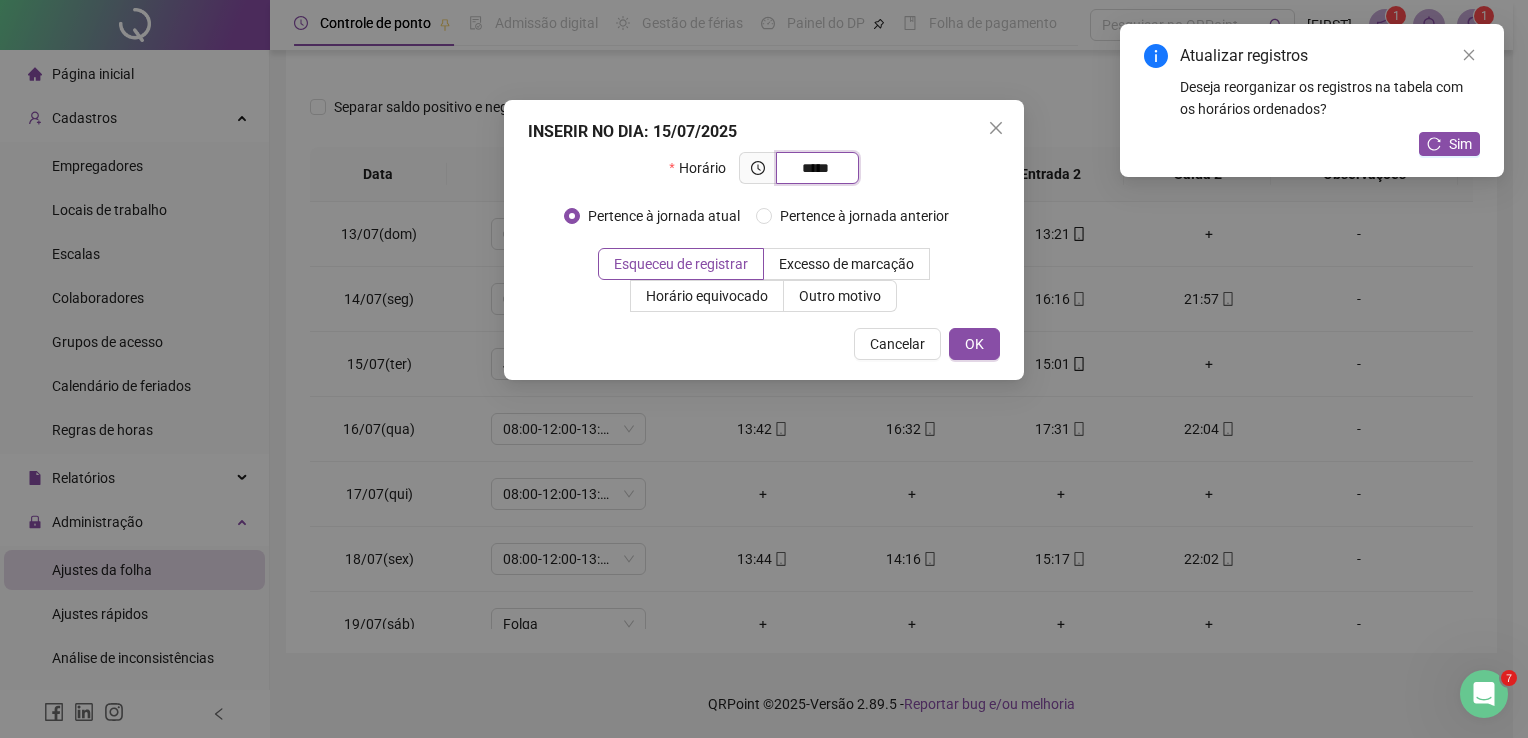 type on "*****" 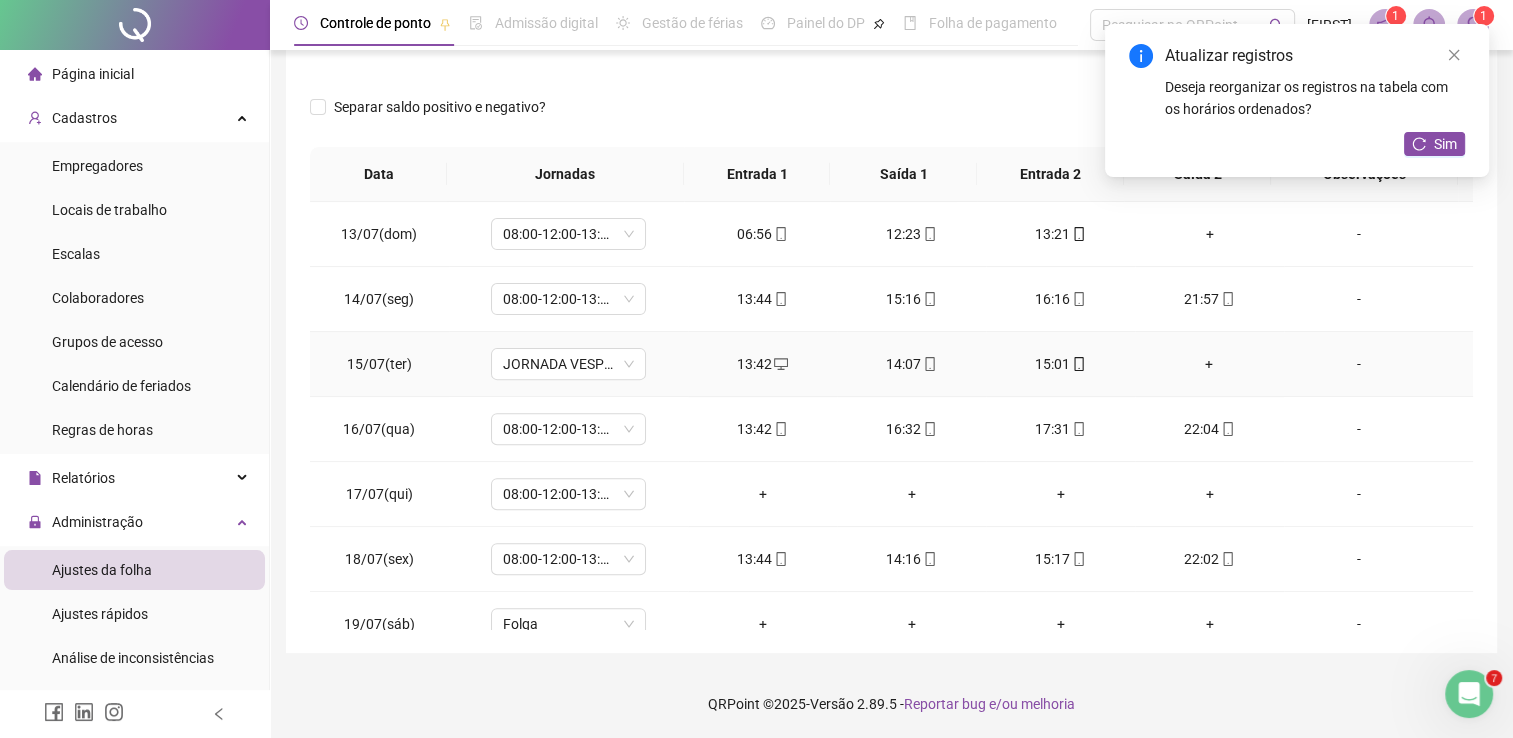 click on "+" at bounding box center [1209, 364] 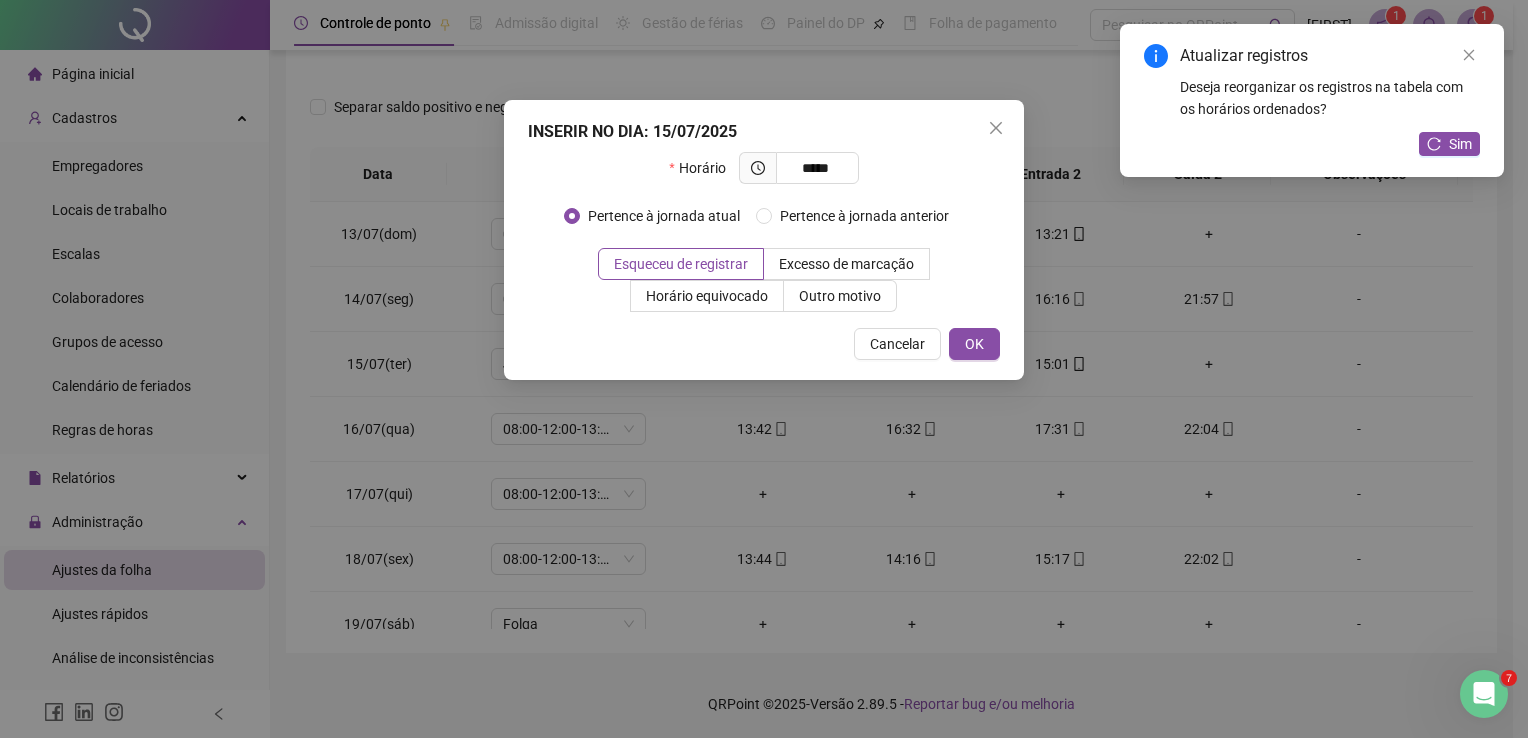 type on "*****" 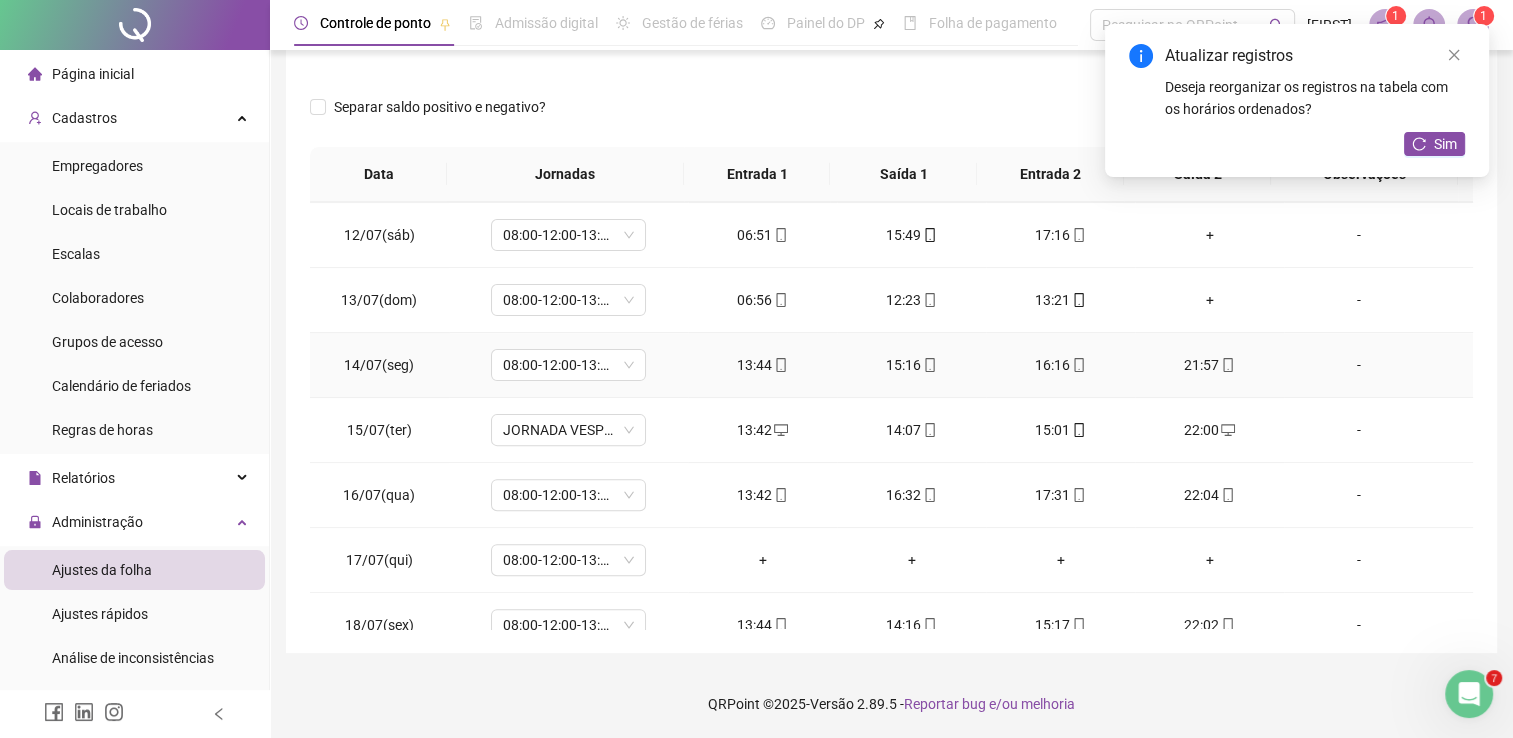 scroll, scrollTop: 712, scrollLeft: 0, axis: vertical 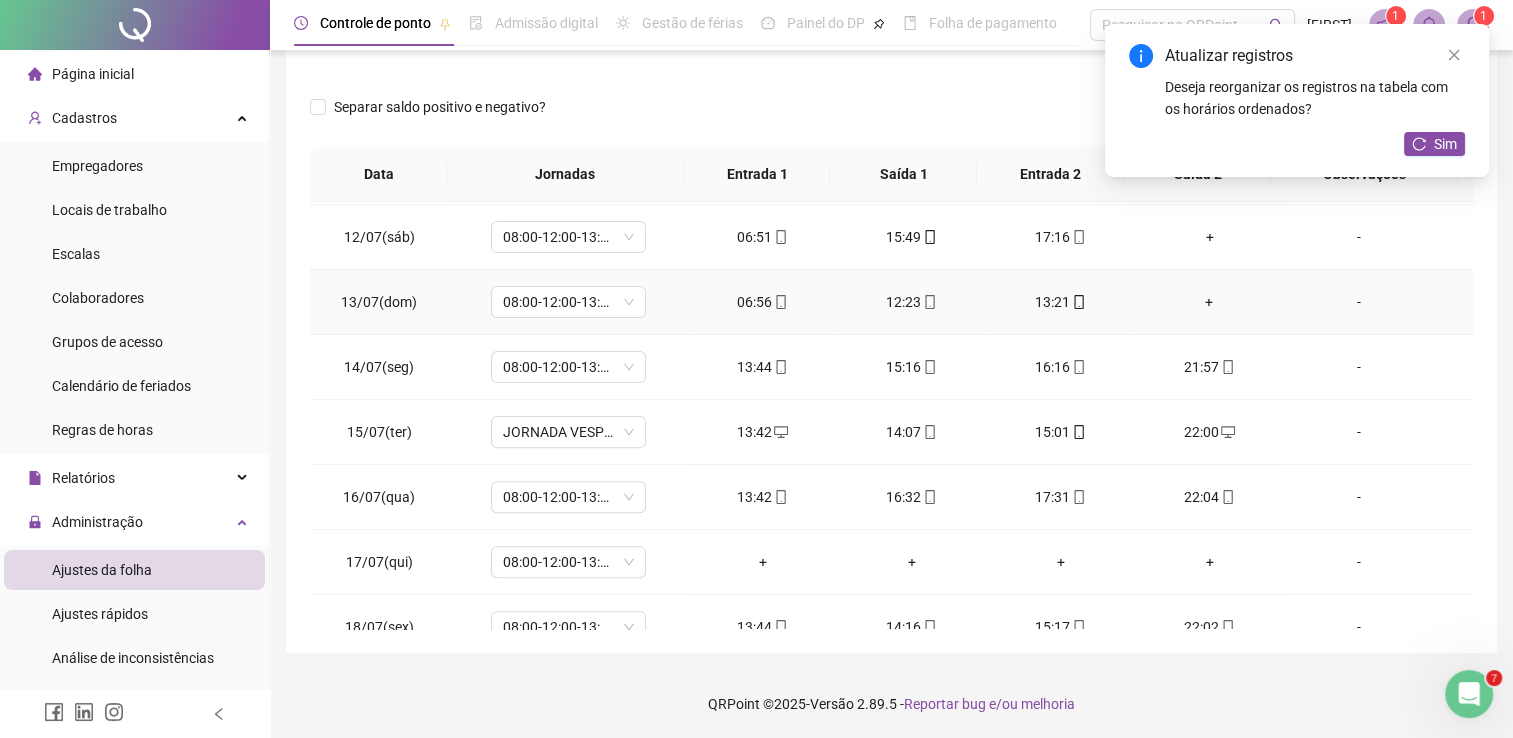 click on "+" at bounding box center [1209, 302] 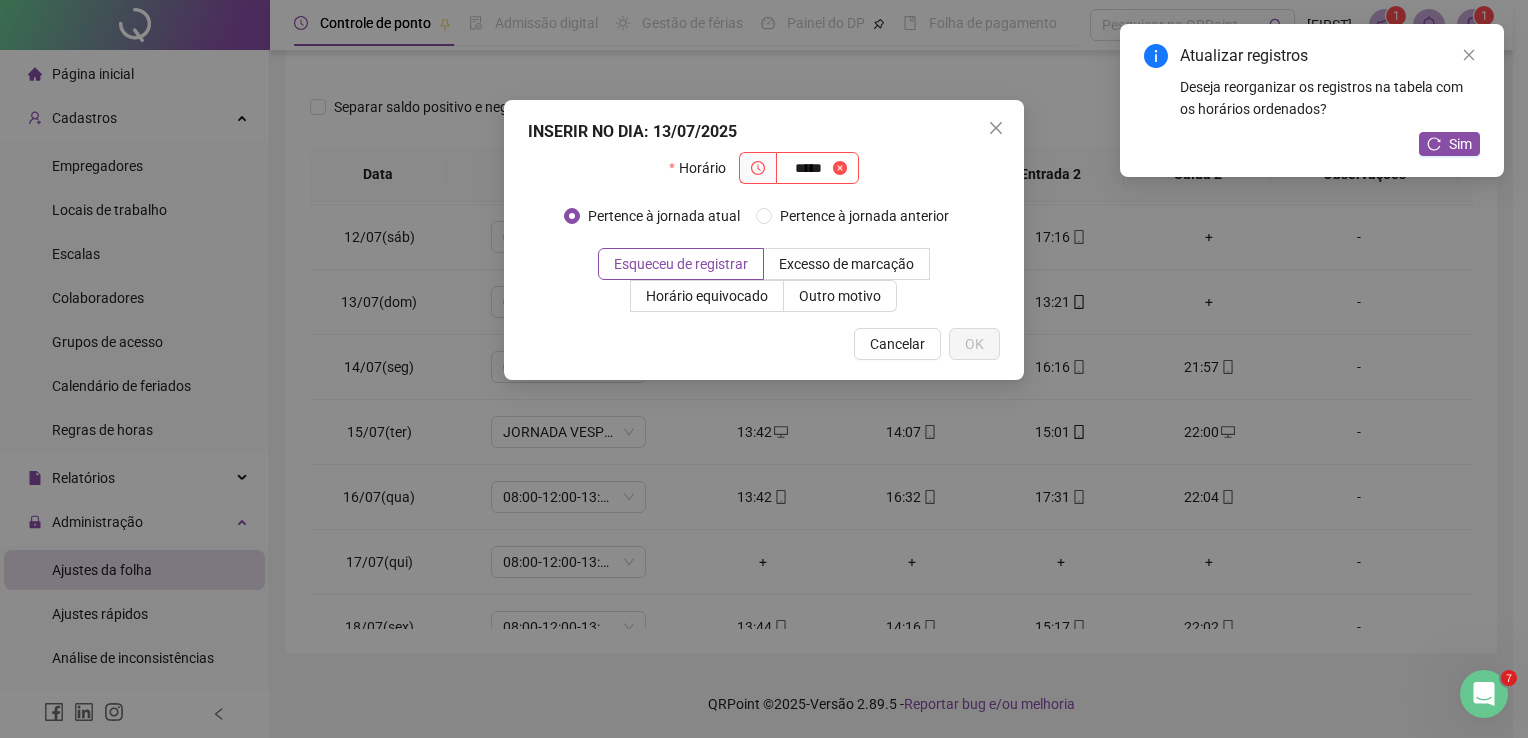 type on "*****" 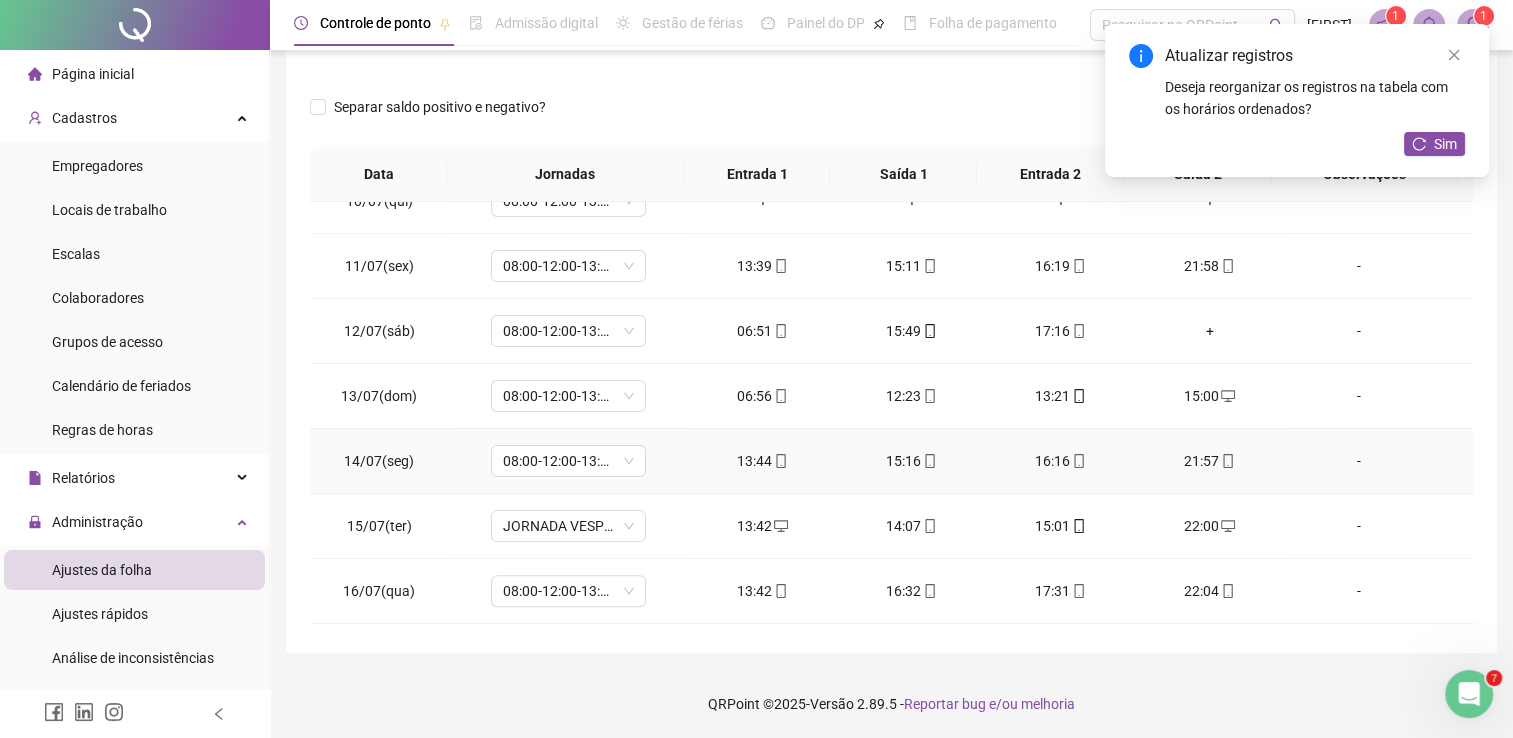 scroll, scrollTop: 616, scrollLeft: 0, axis: vertical 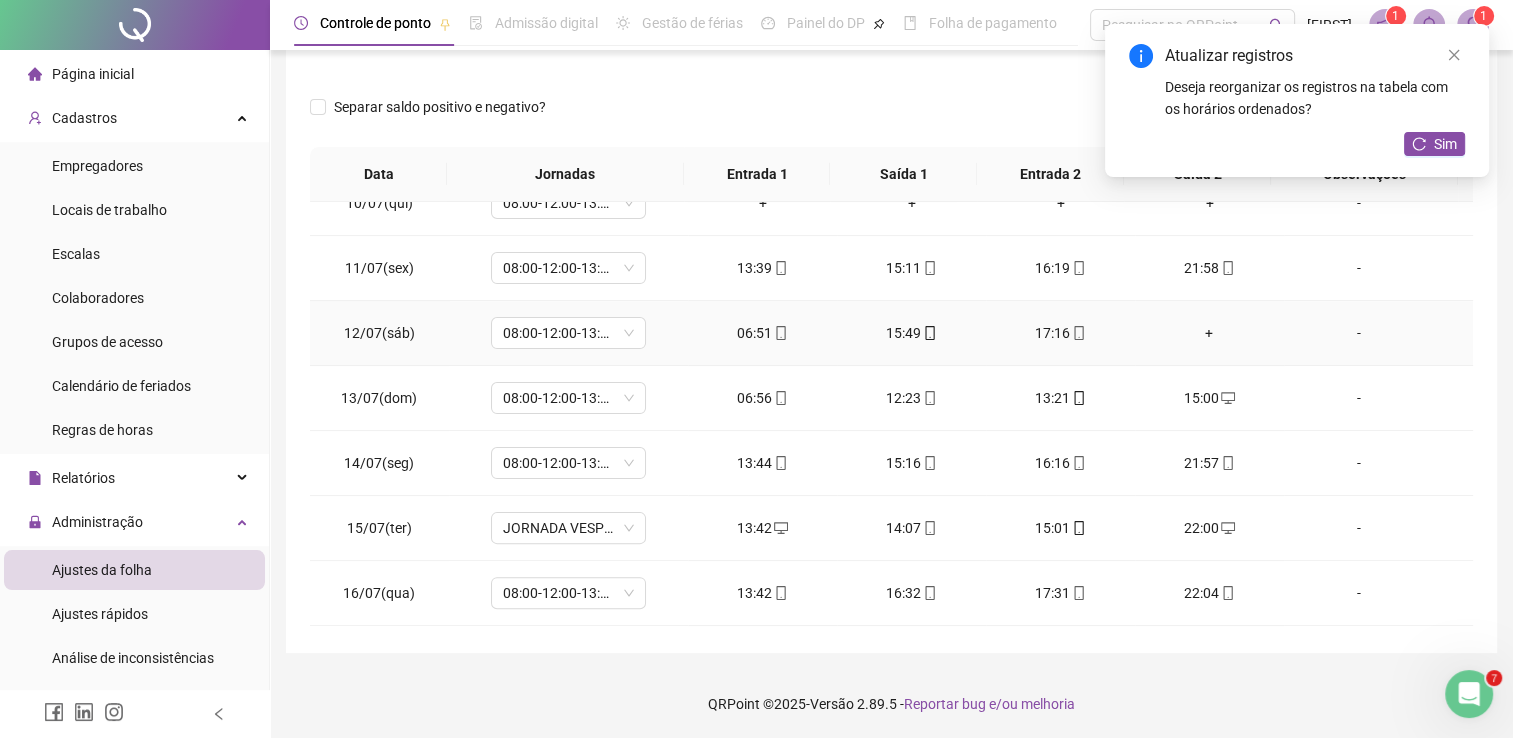 click on "+" at bounding box center (1209, 333) 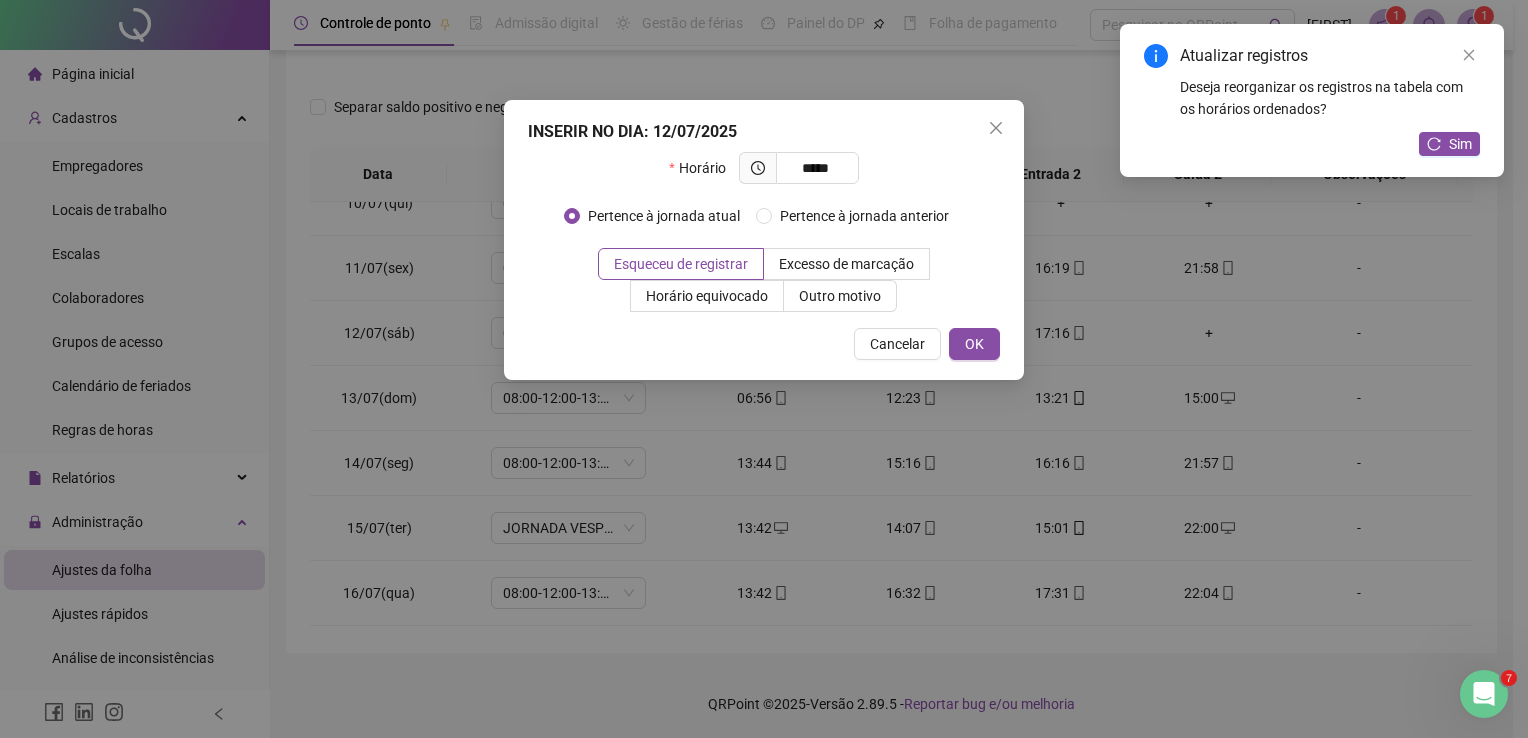 type on "*****" 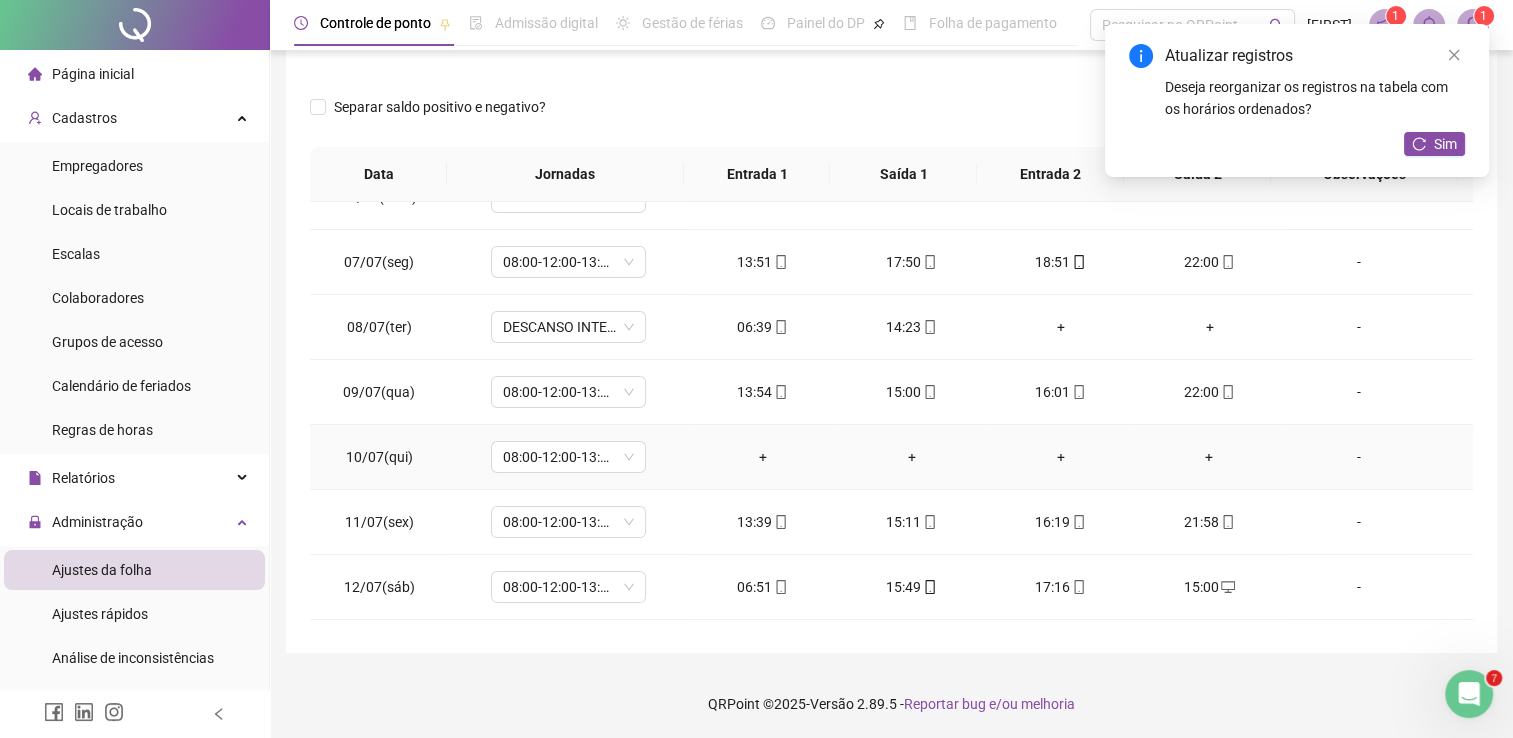 scroll, scrollTop: 360, scrollLeft: 0, axis: vertical 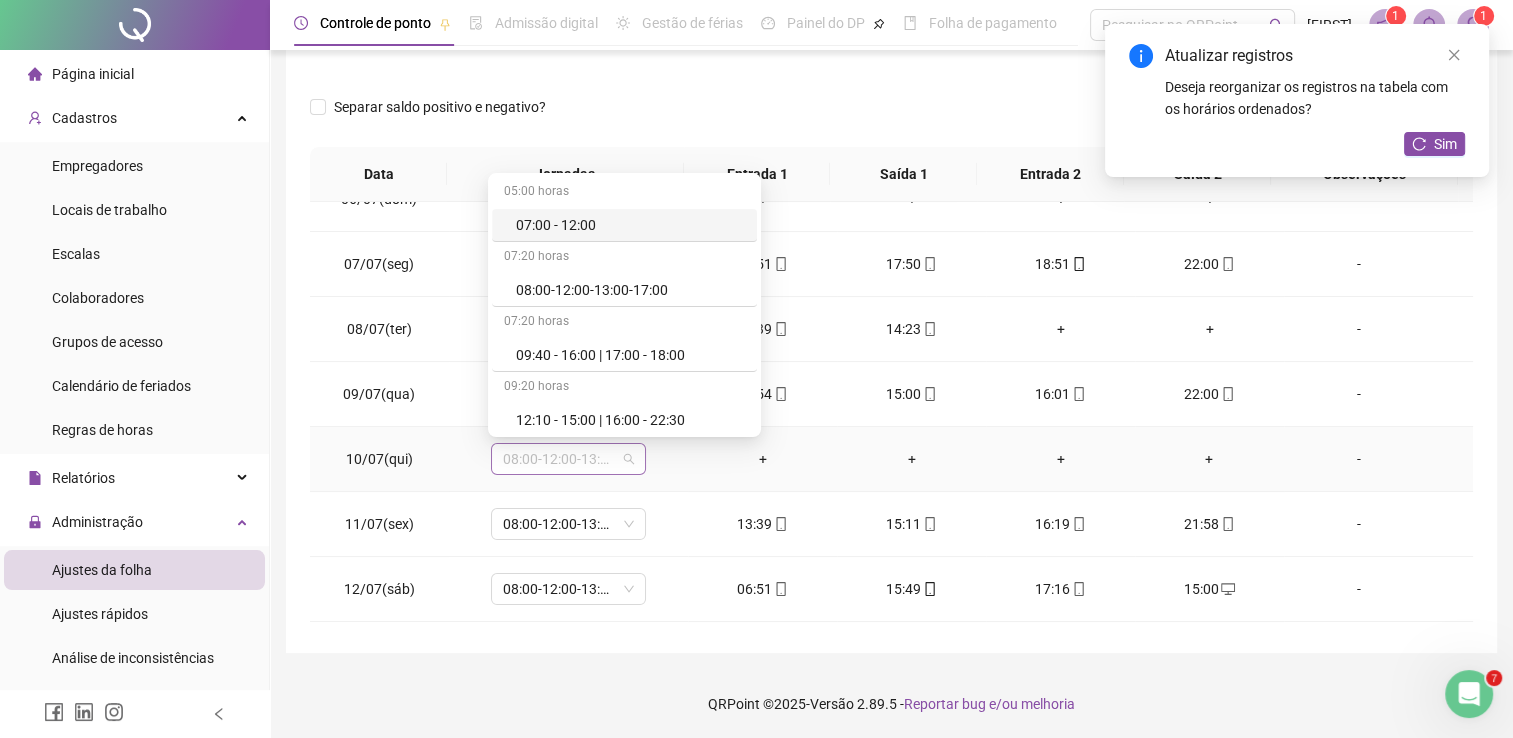 click on "08:00-12:00-13:00-17:00" at bounding box center (568, 459) 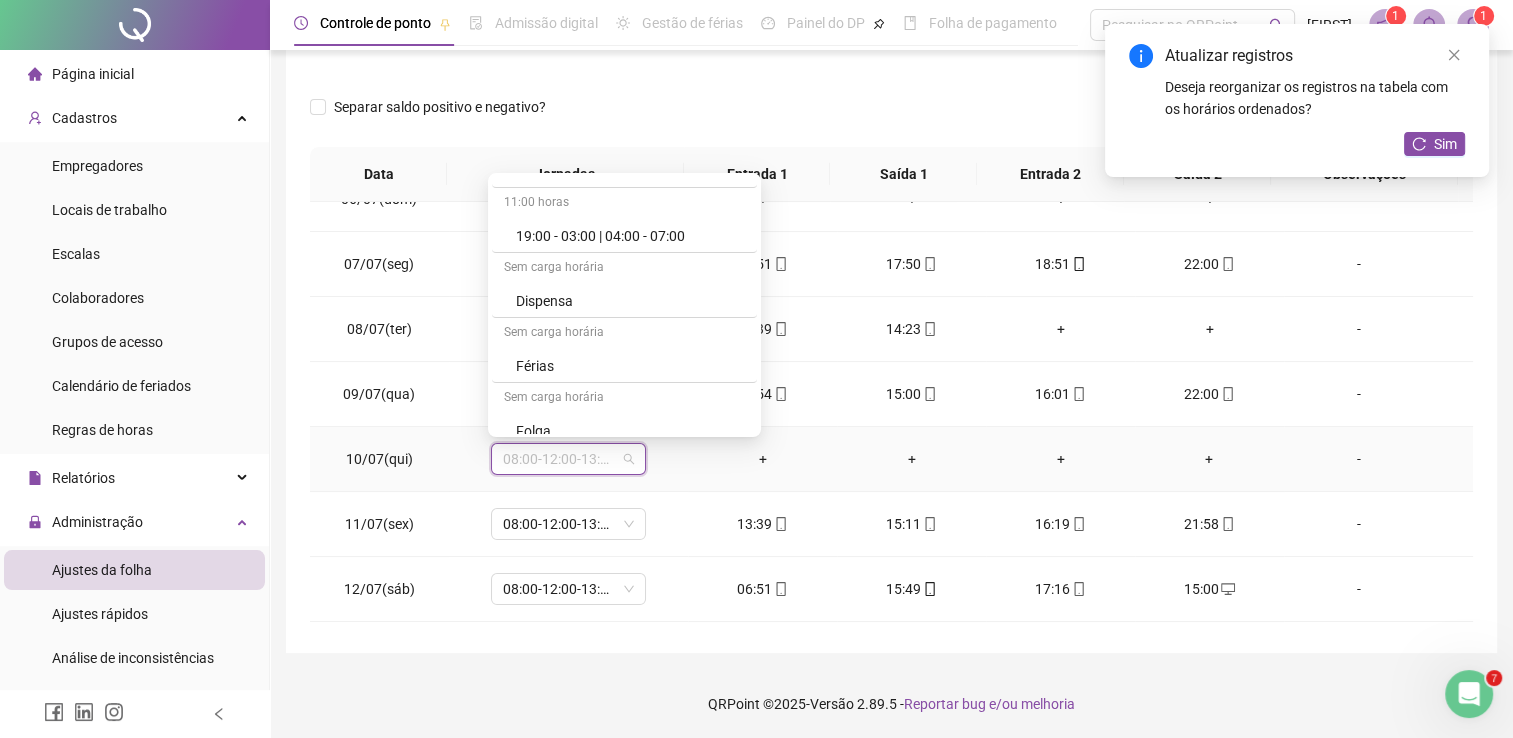 scroll, scrollTop: 460, scrollLeft: 0, axis: vertical 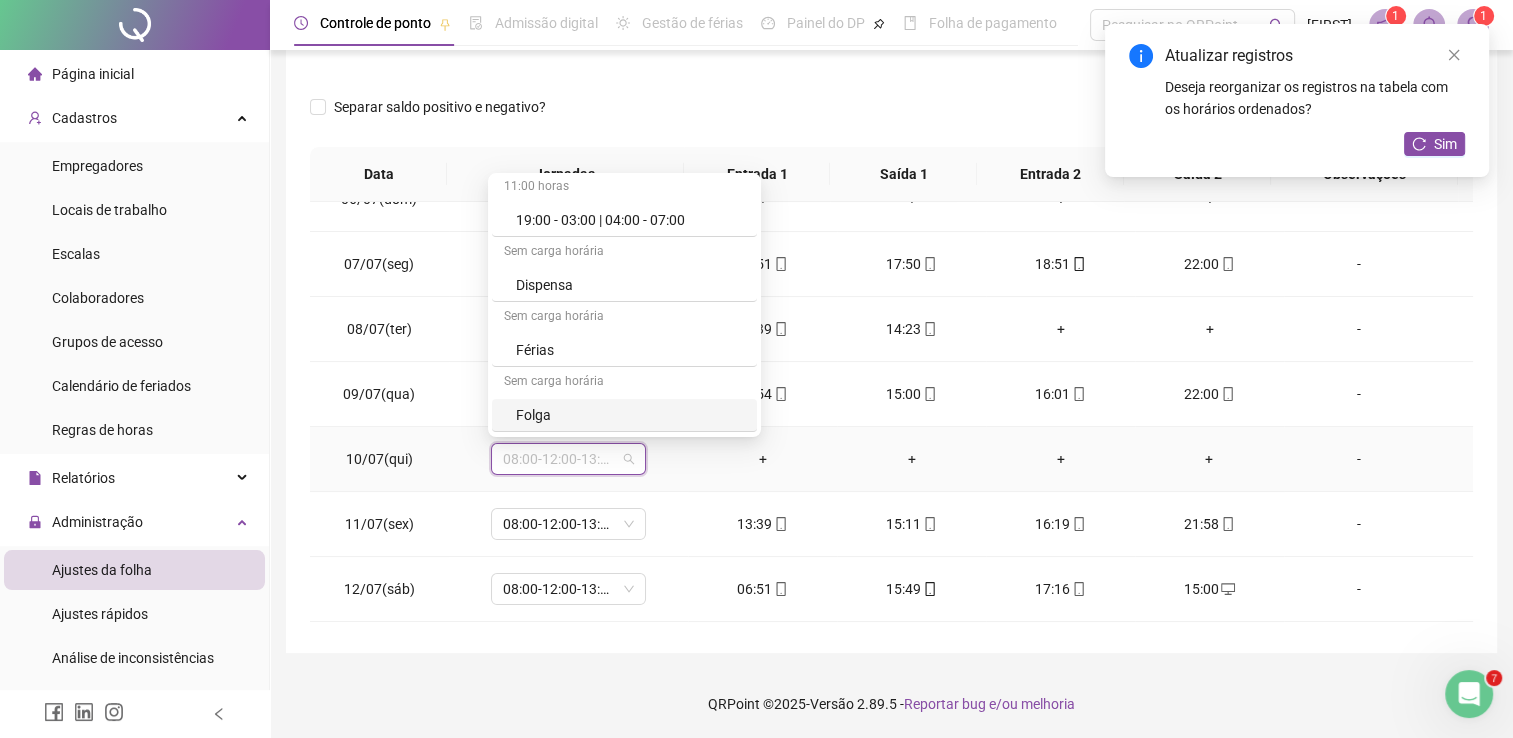 click on "Folga" at bounding box center [630, 415] 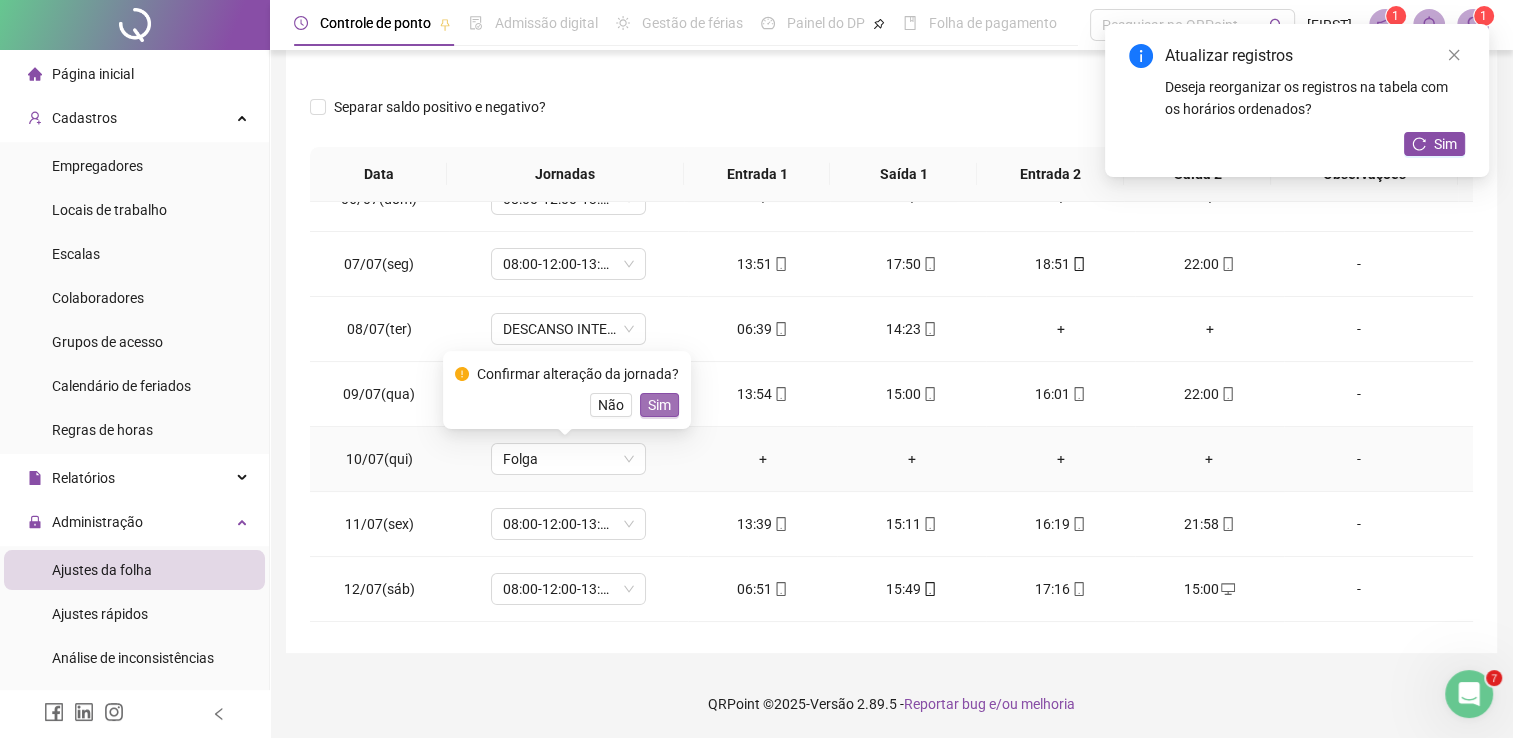 click on "Sim" at bounding box center [659, 405] 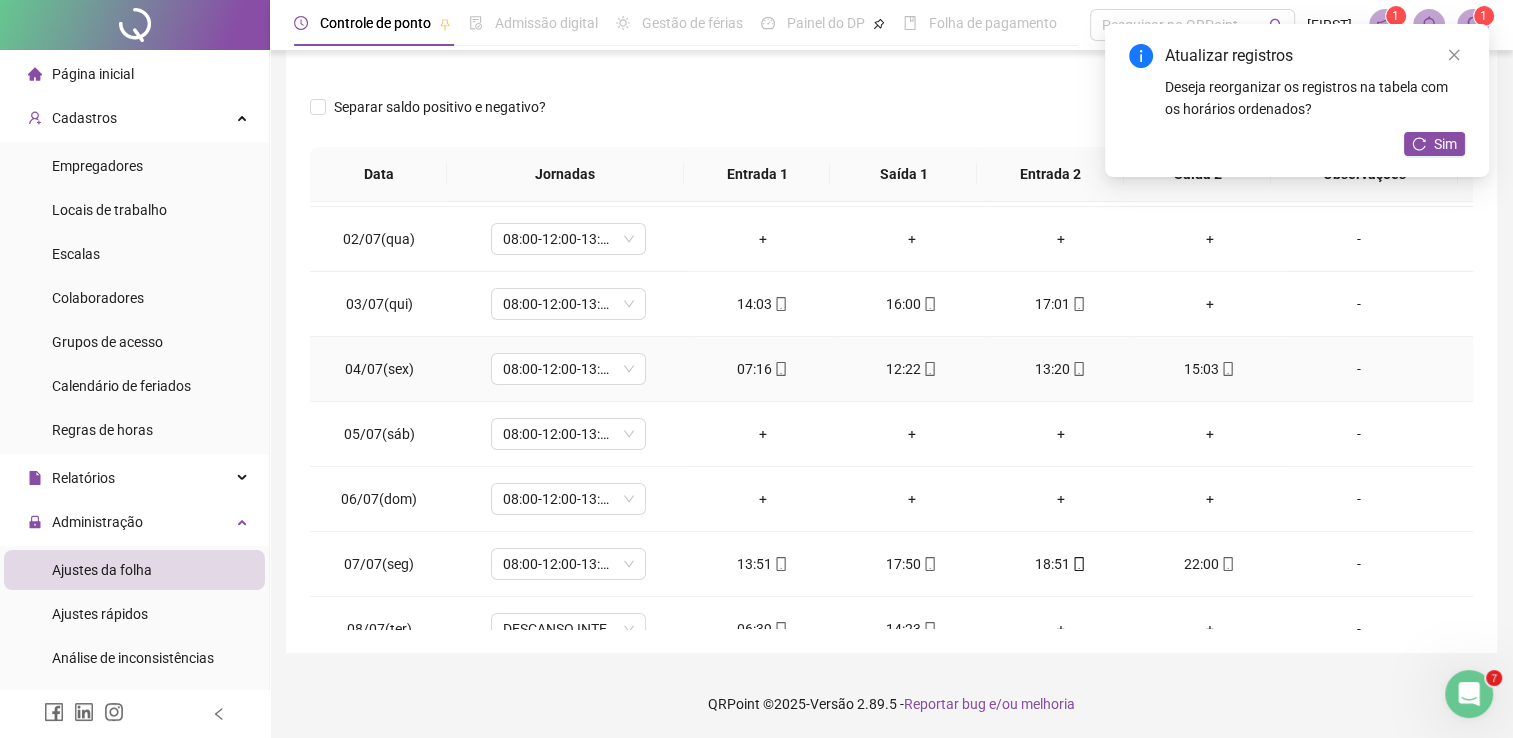 scroll, scrollTop: 0, scrollLeft: 0, axis: both 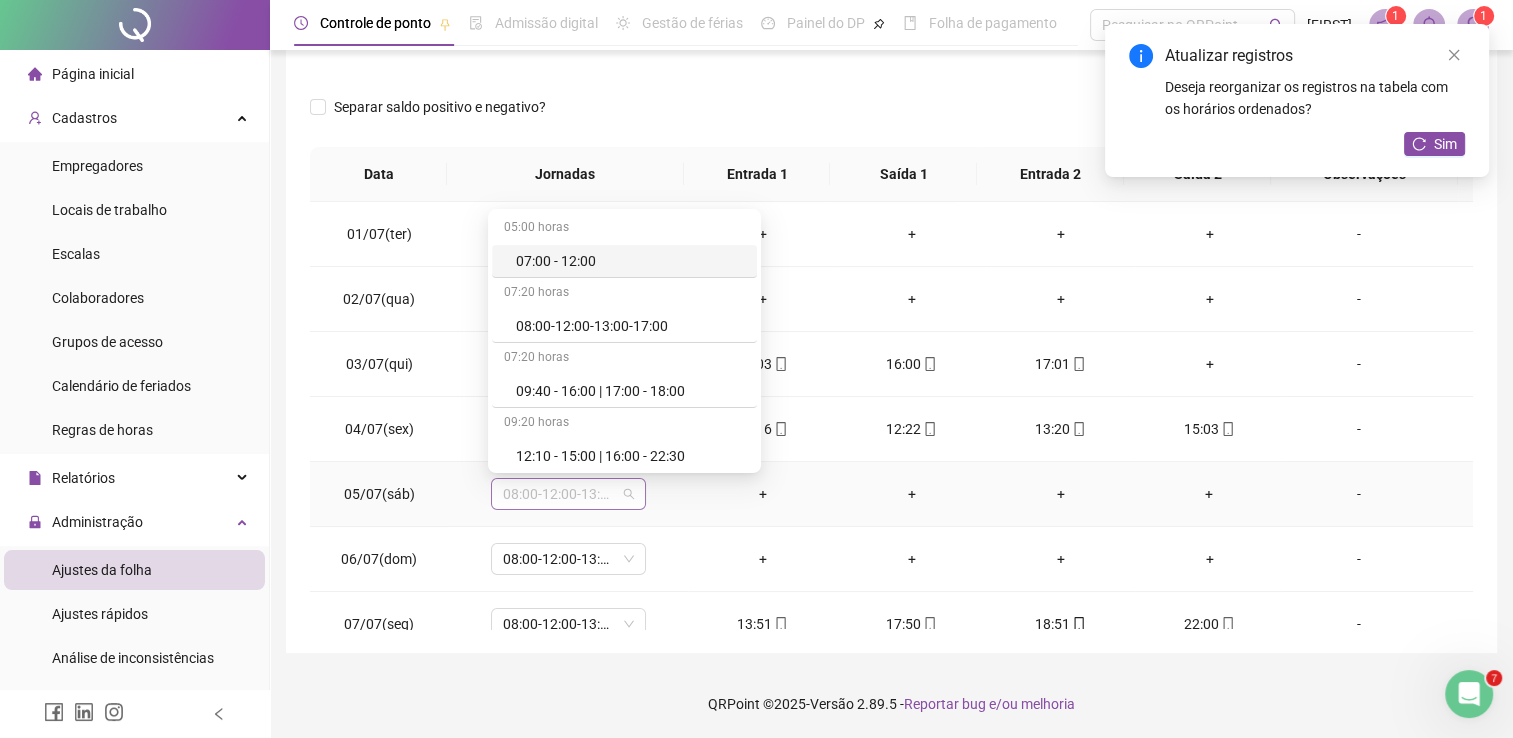 click on "08:00-12:00-13:00-17:00" at bounding box center (568, 494) 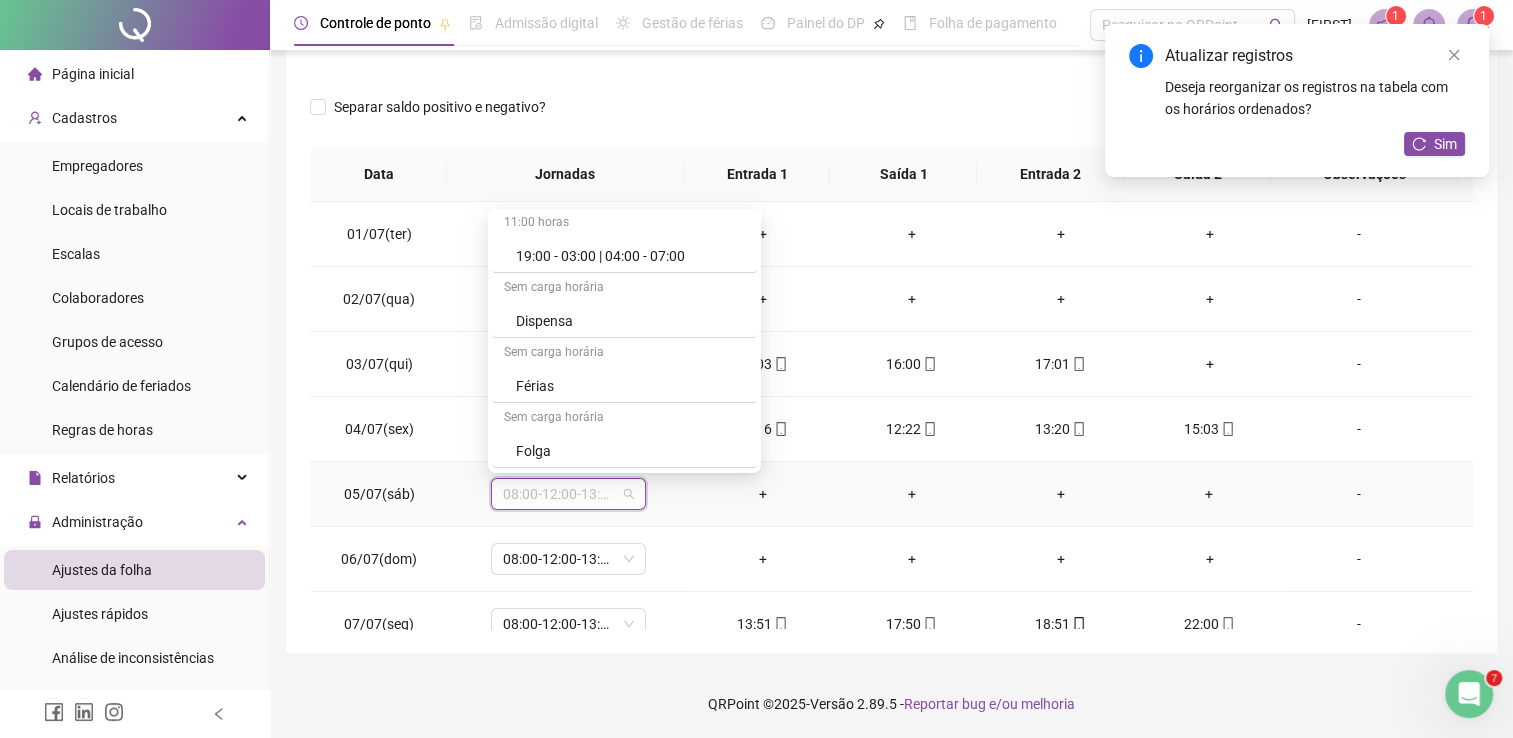 scroll, scrollTop: 468, scrollLeft: 0, axis: vertical 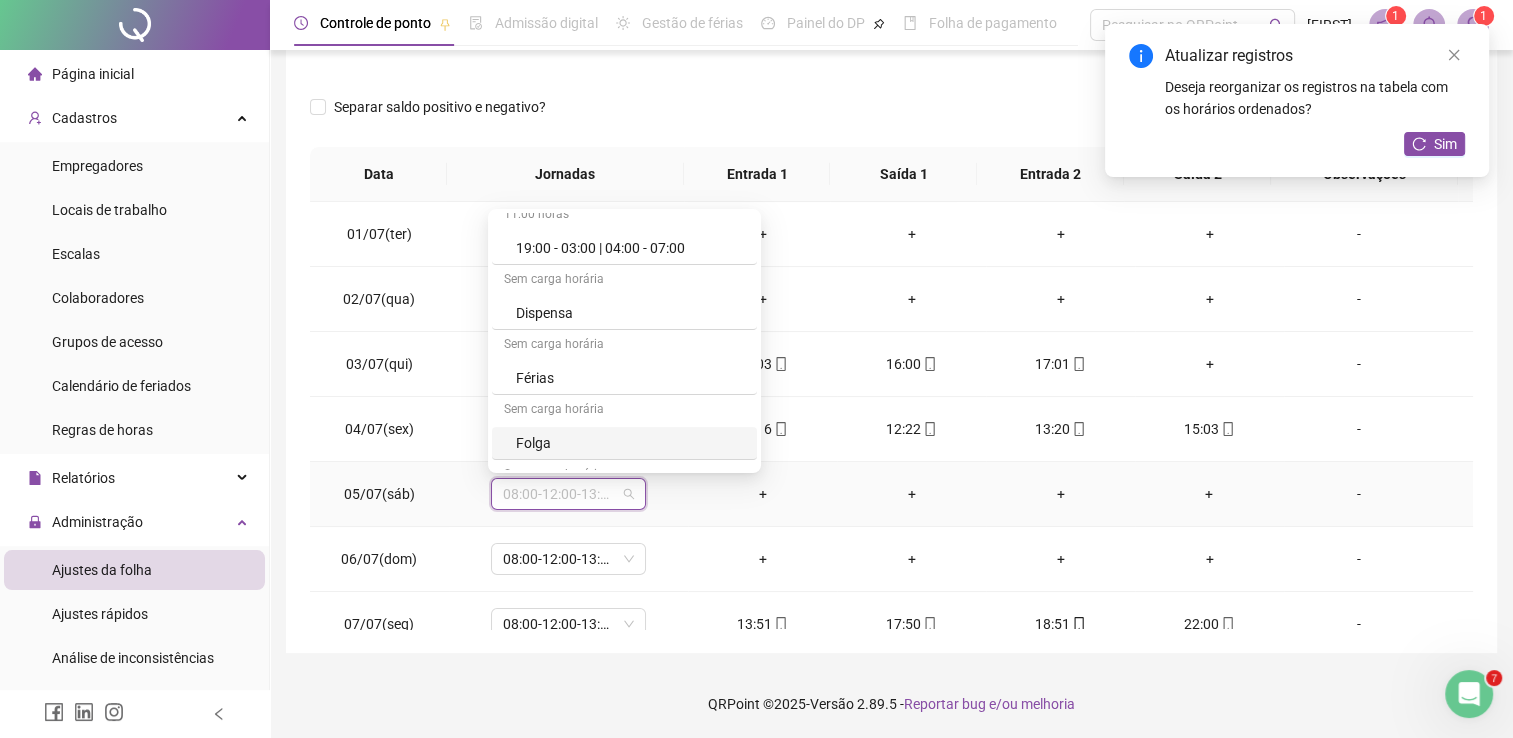 click on "Folga" at bounding box center [630, 443] 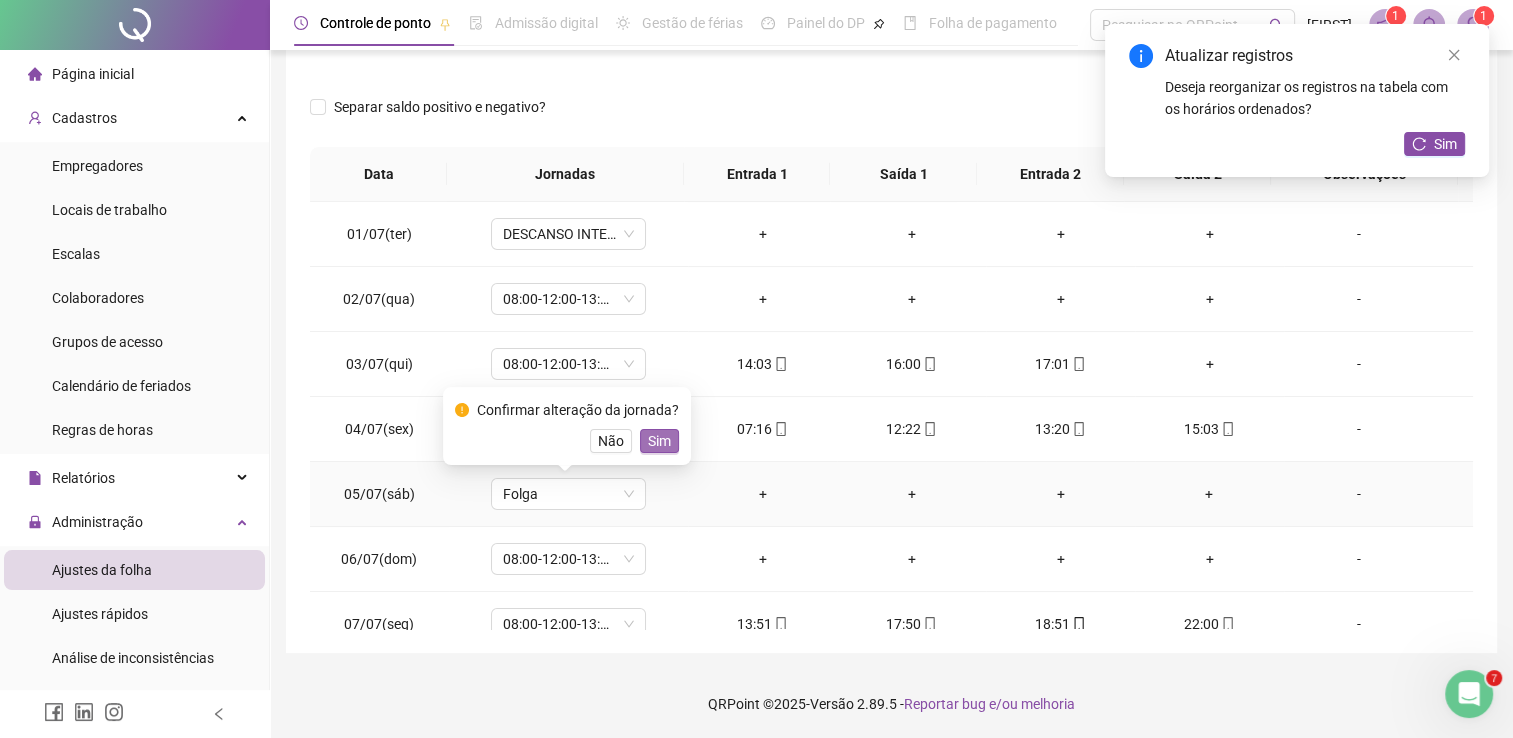 click on "Sim" at bounding box center [659, 441] 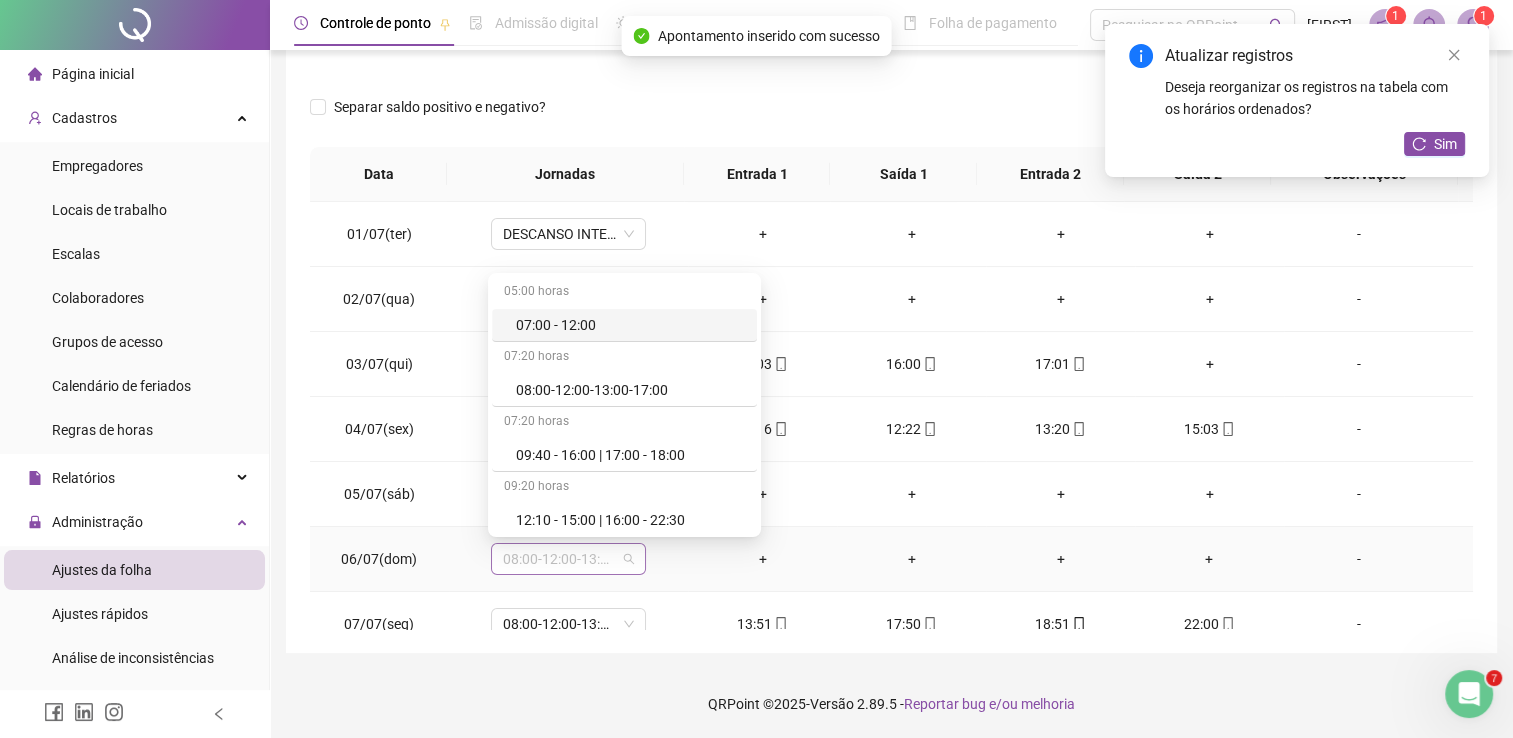 click on "08:00-12:00-13:00-17:00" at bounding box center (568, 559) 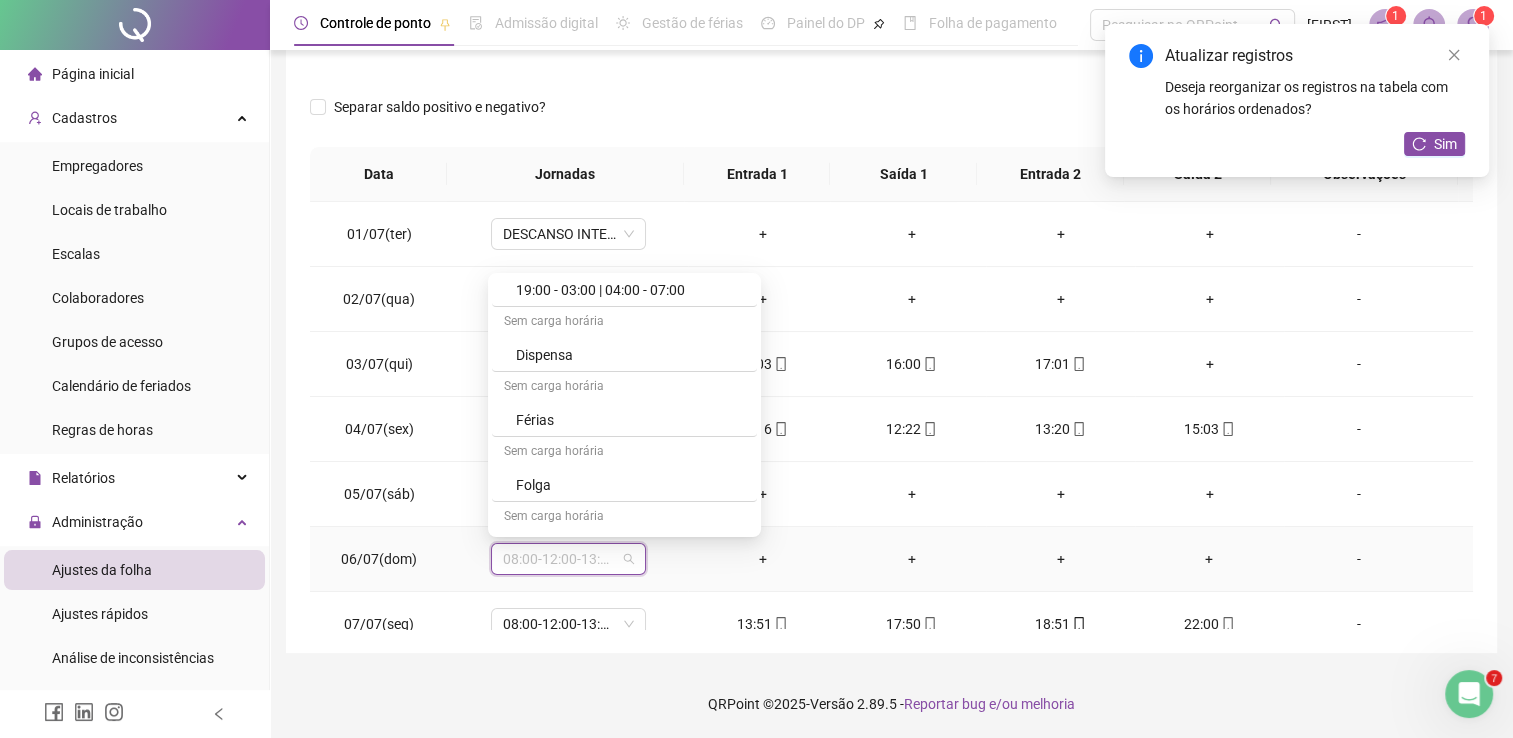 scroll, scrollTop: 504, scrollLeft: 0, axis: vertical 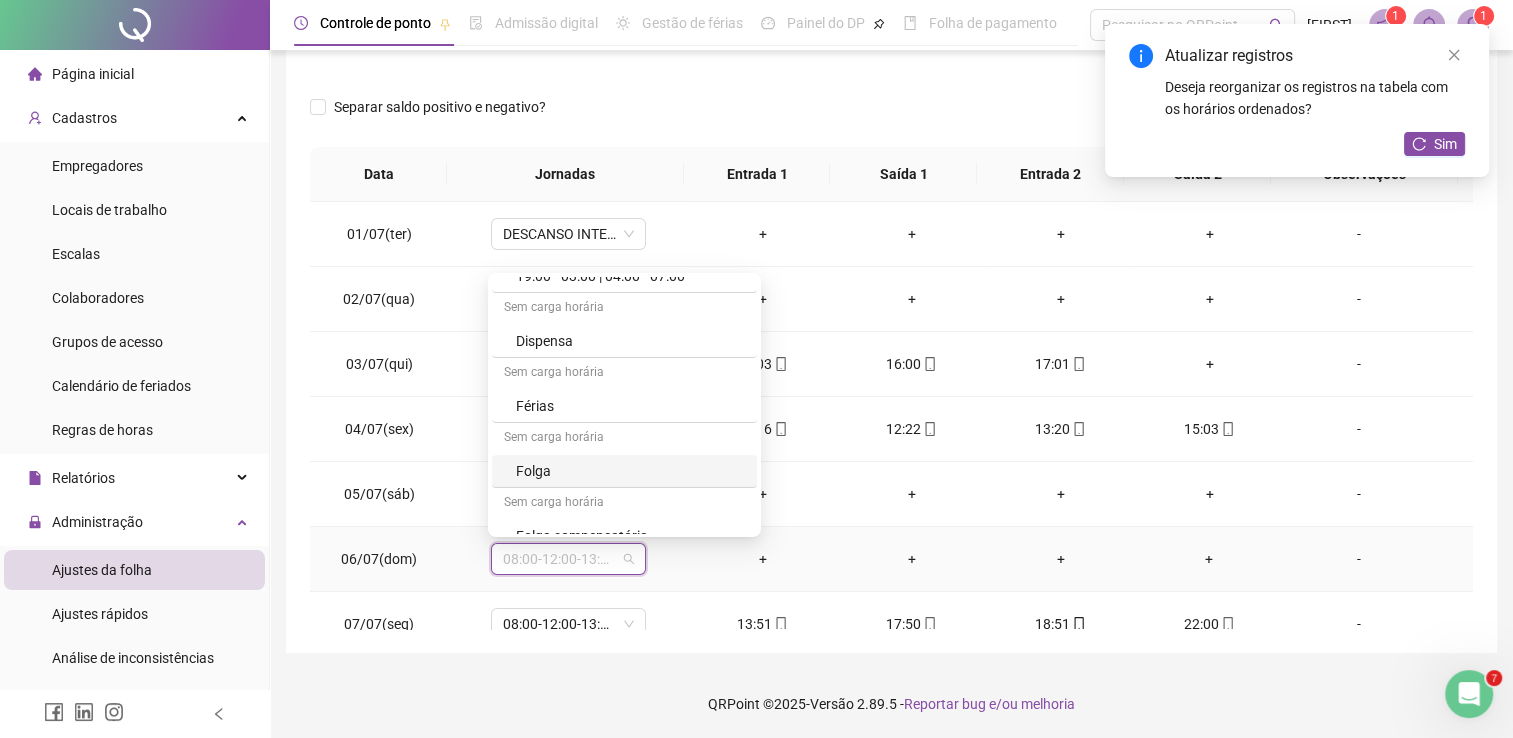 click on "Folga" at bounding box center (630, 471) 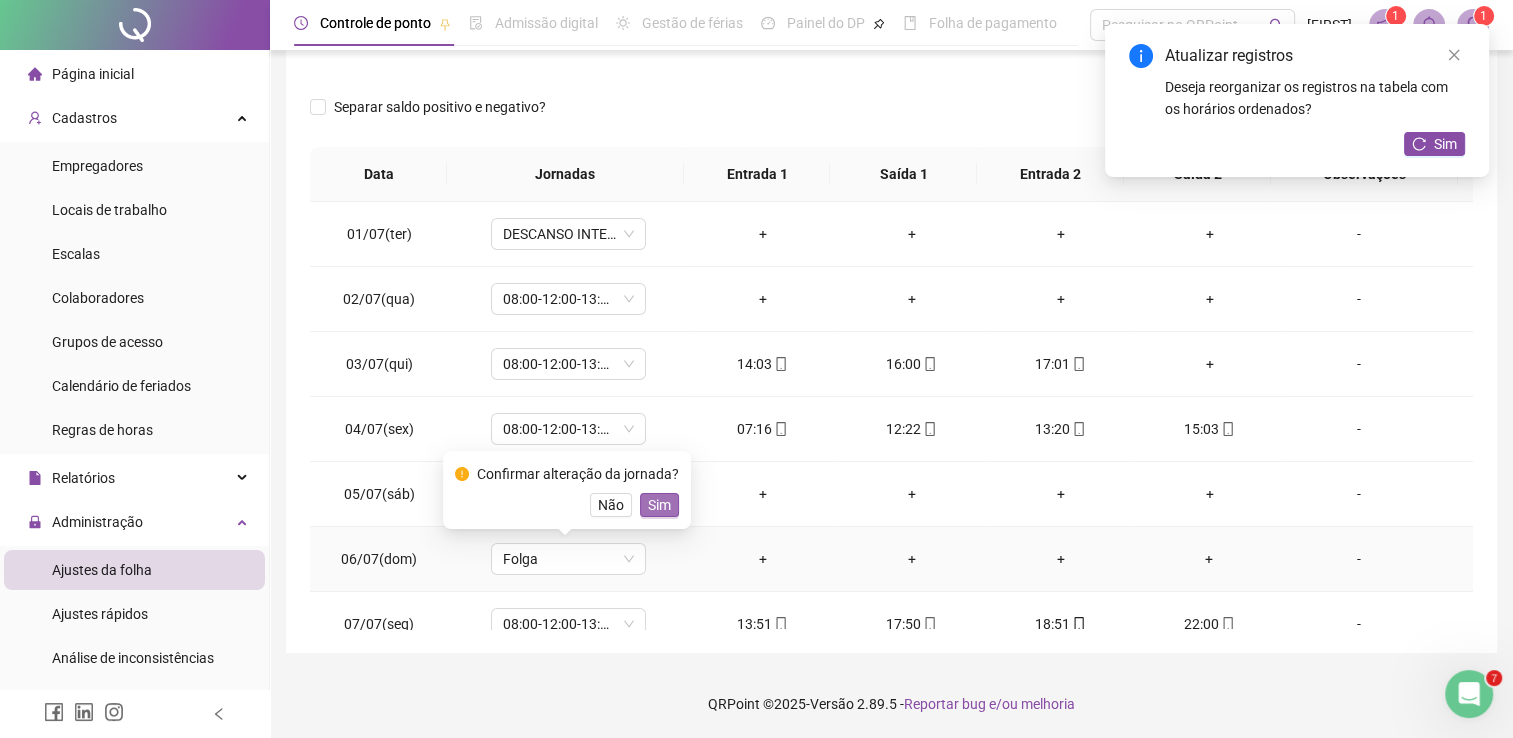 click on "Sim" at bounding box center [659, 505] 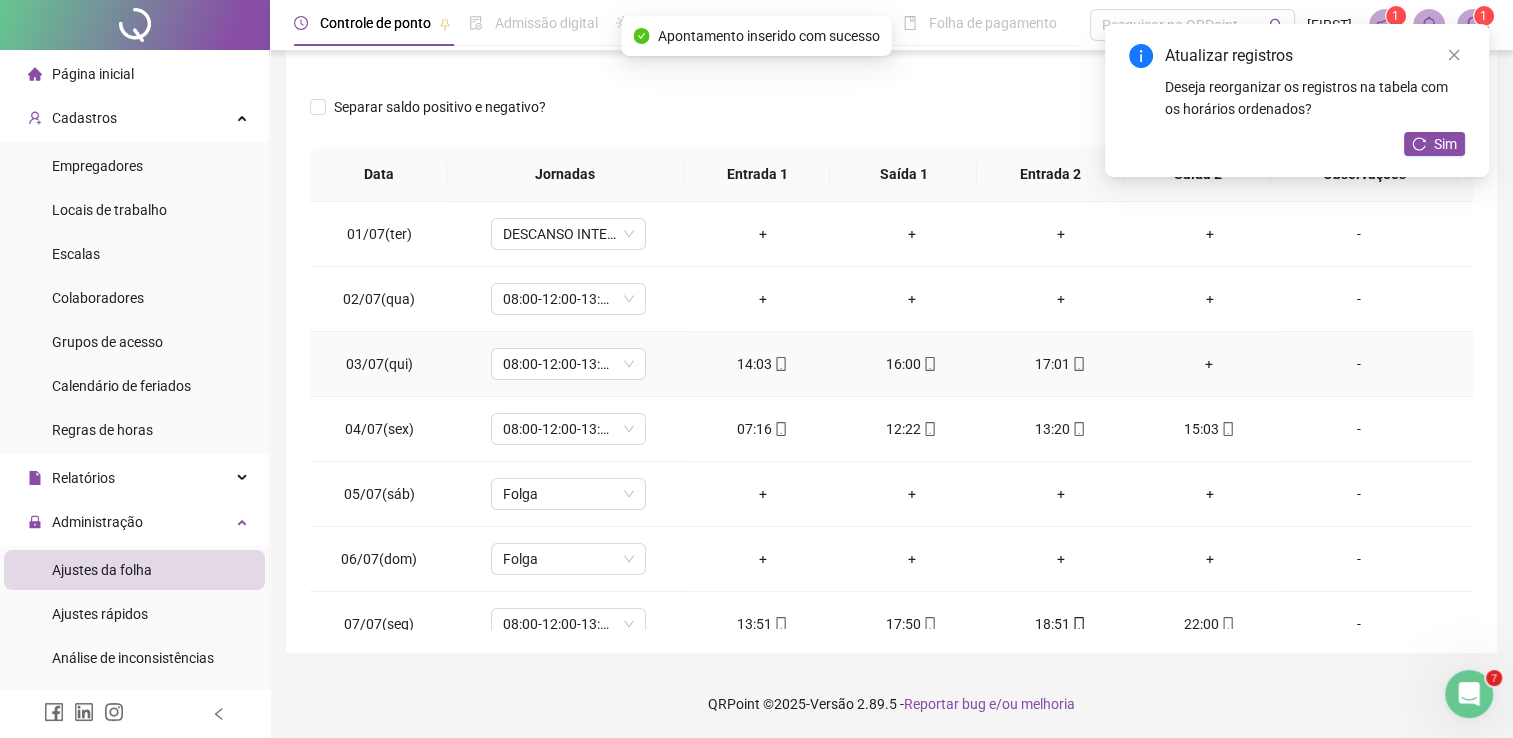 click on "+" at bounding box center [1209, 364] 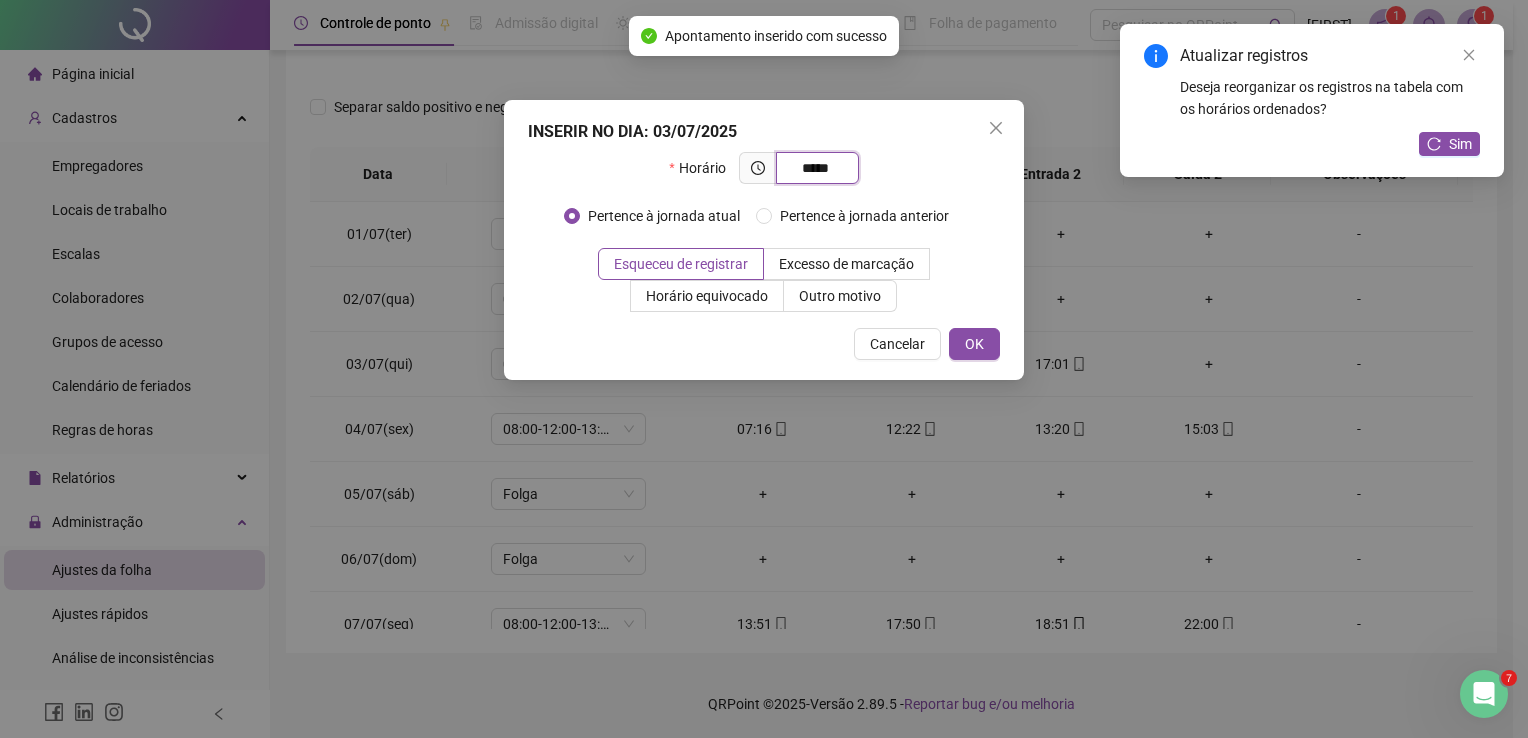 type on "*****" 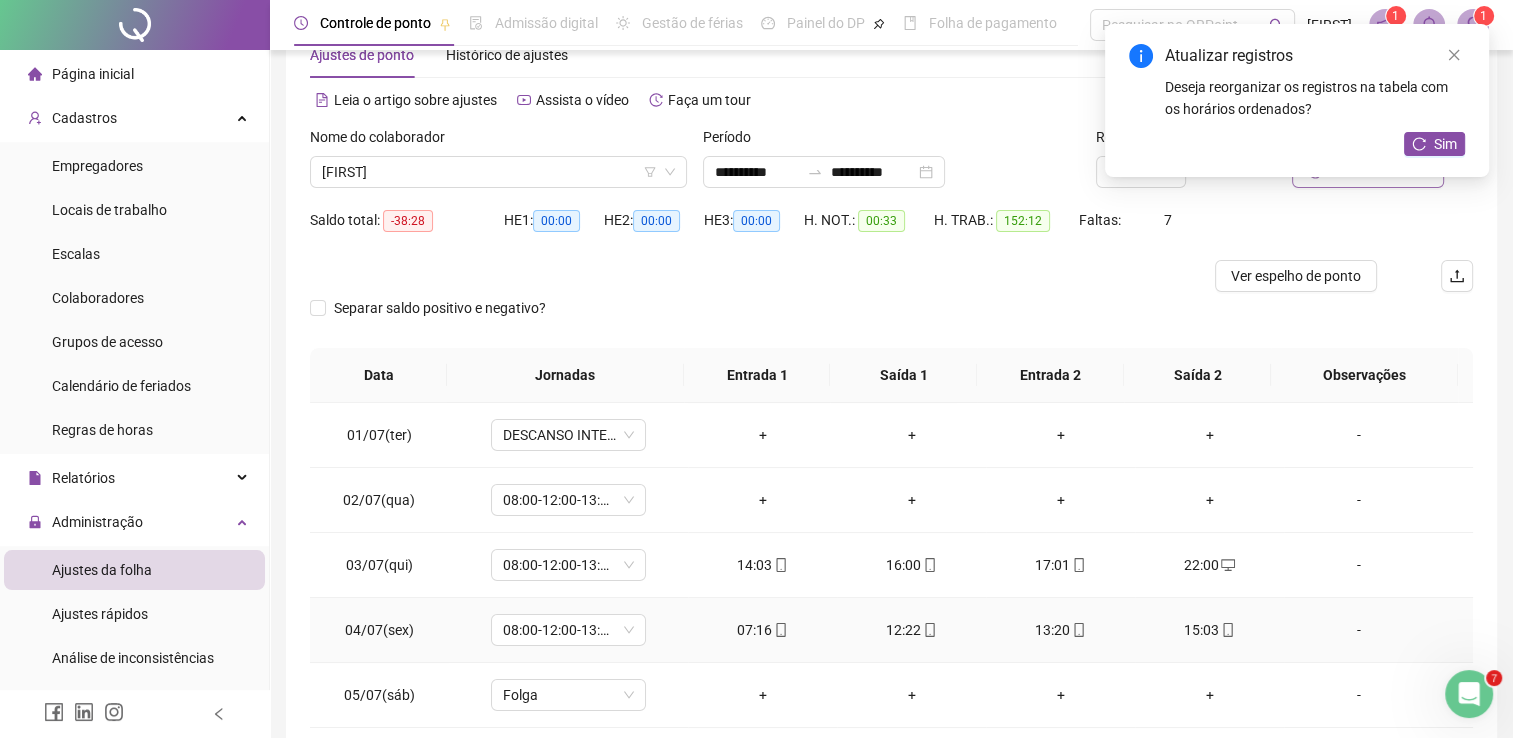 scroll, scrollTop: 57, scrollLeft: 0, axis: vertical 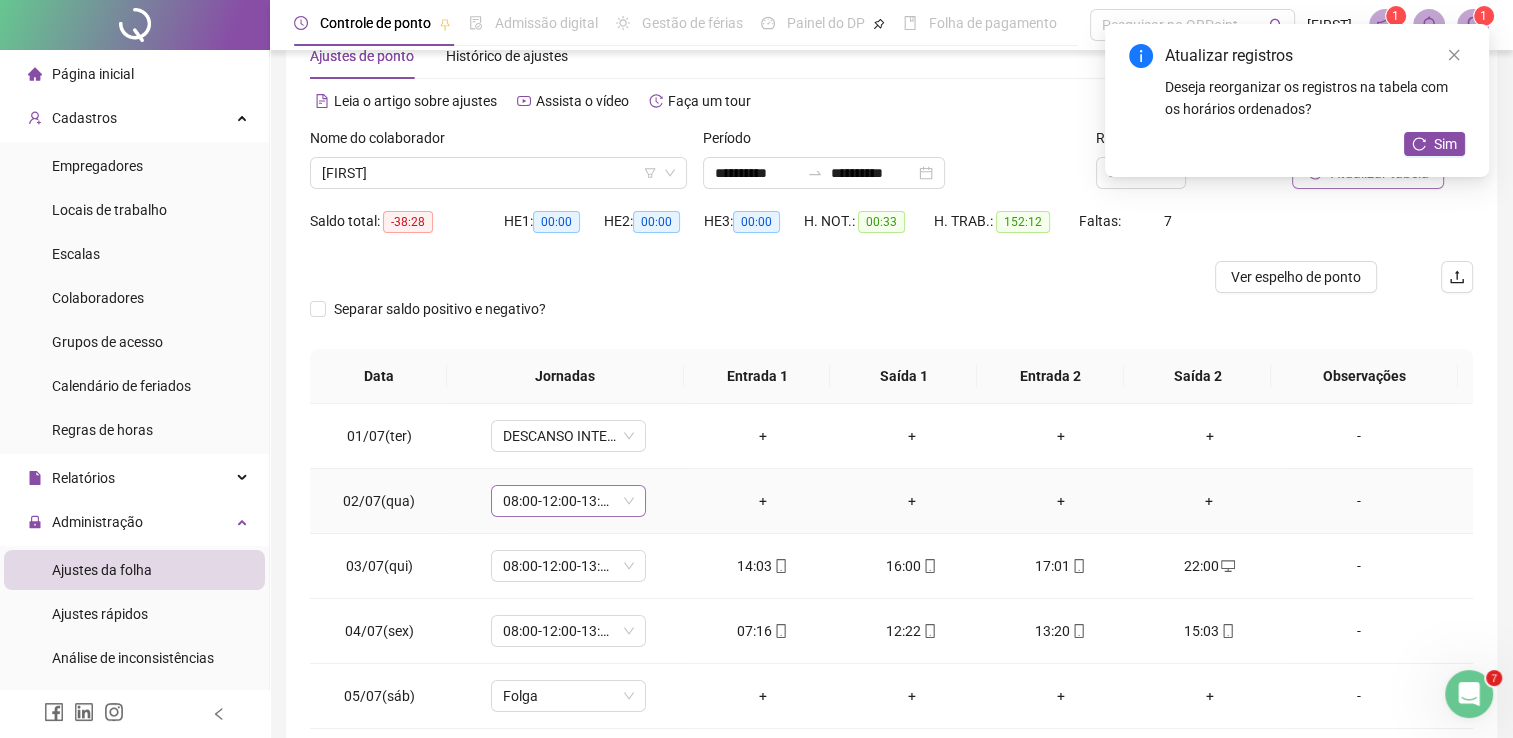 click on "08:00-12:00-13:00-17:00" at bounding box center (568, 501) 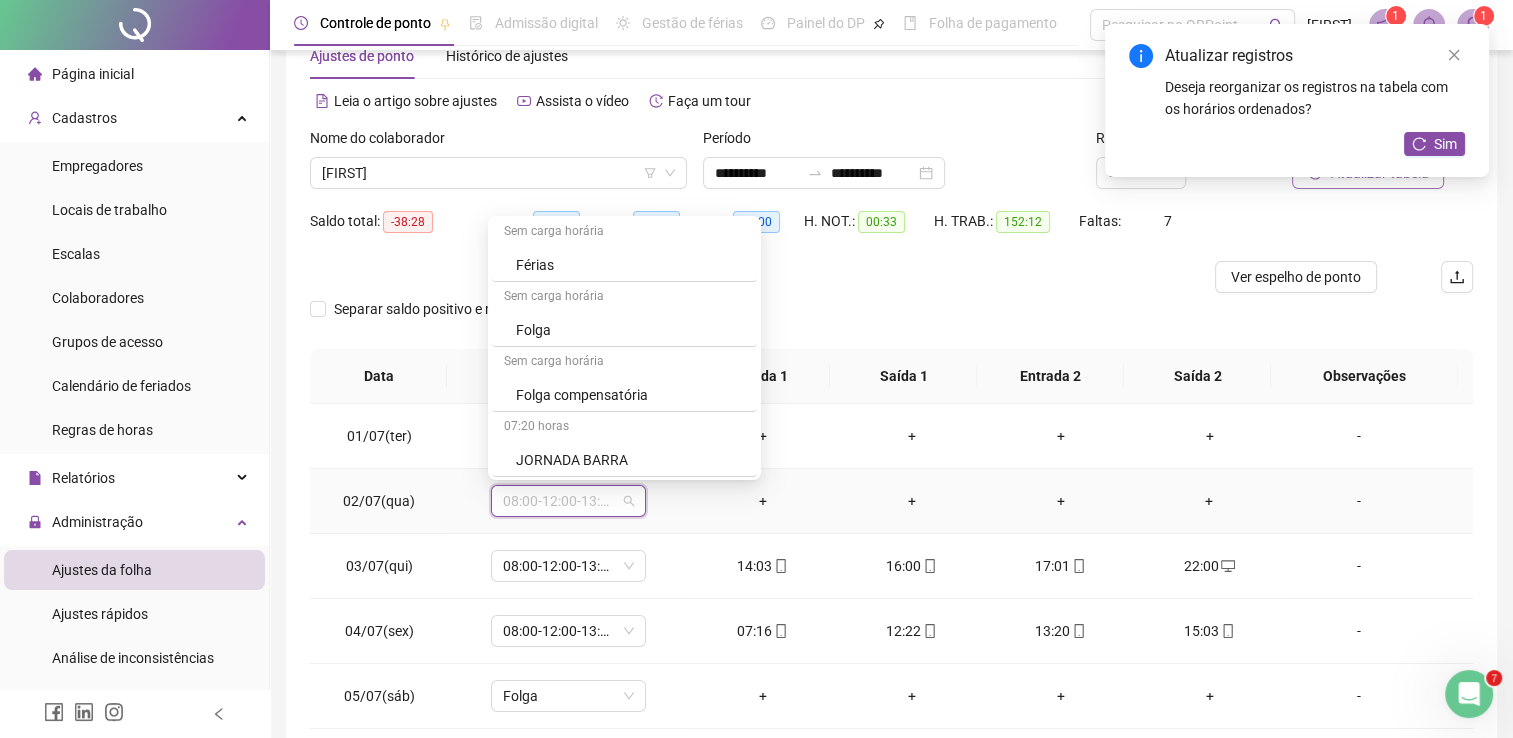 scroll, scrollTop: 579, scrollLeft: 0, axis: vertical 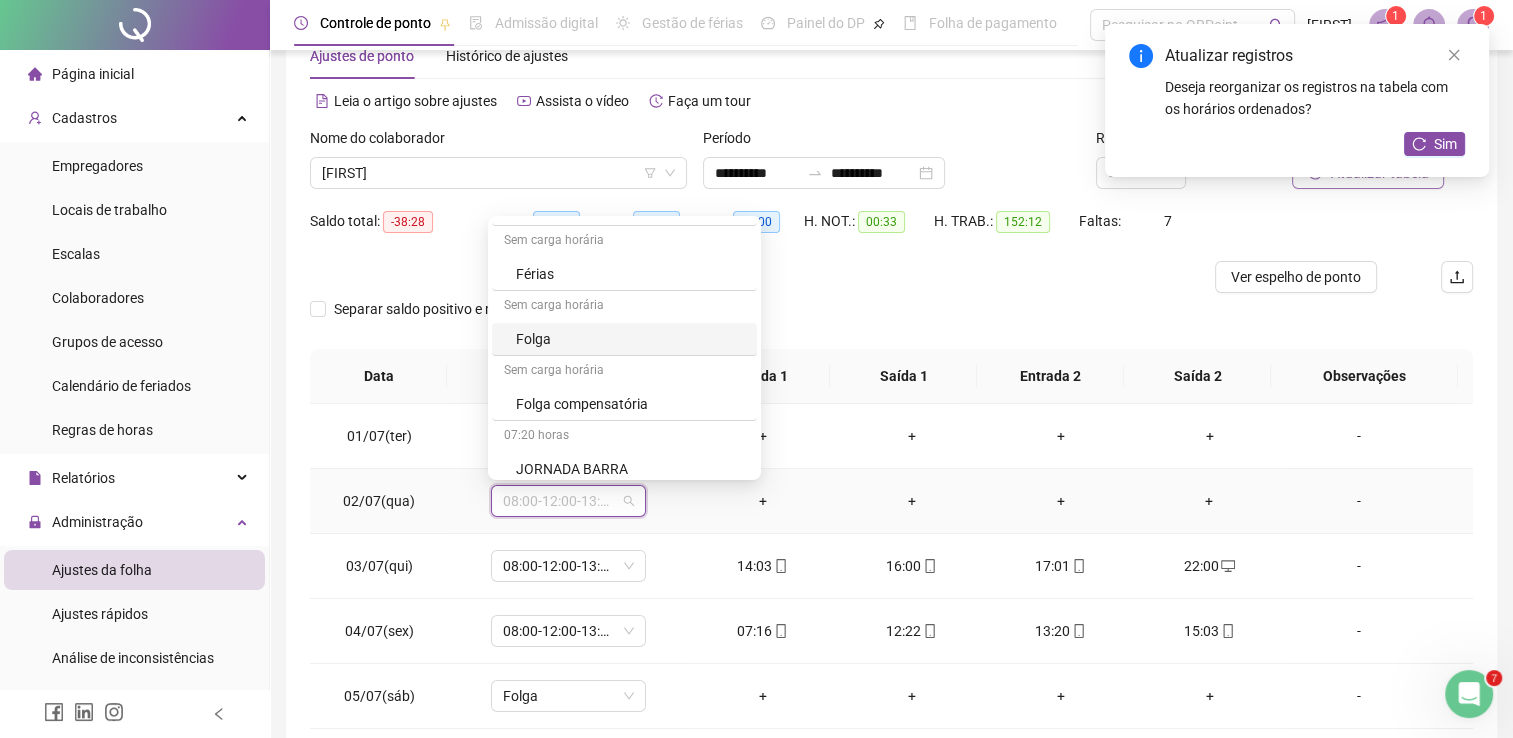 click on "Folga" at bounding box center (630, 339) 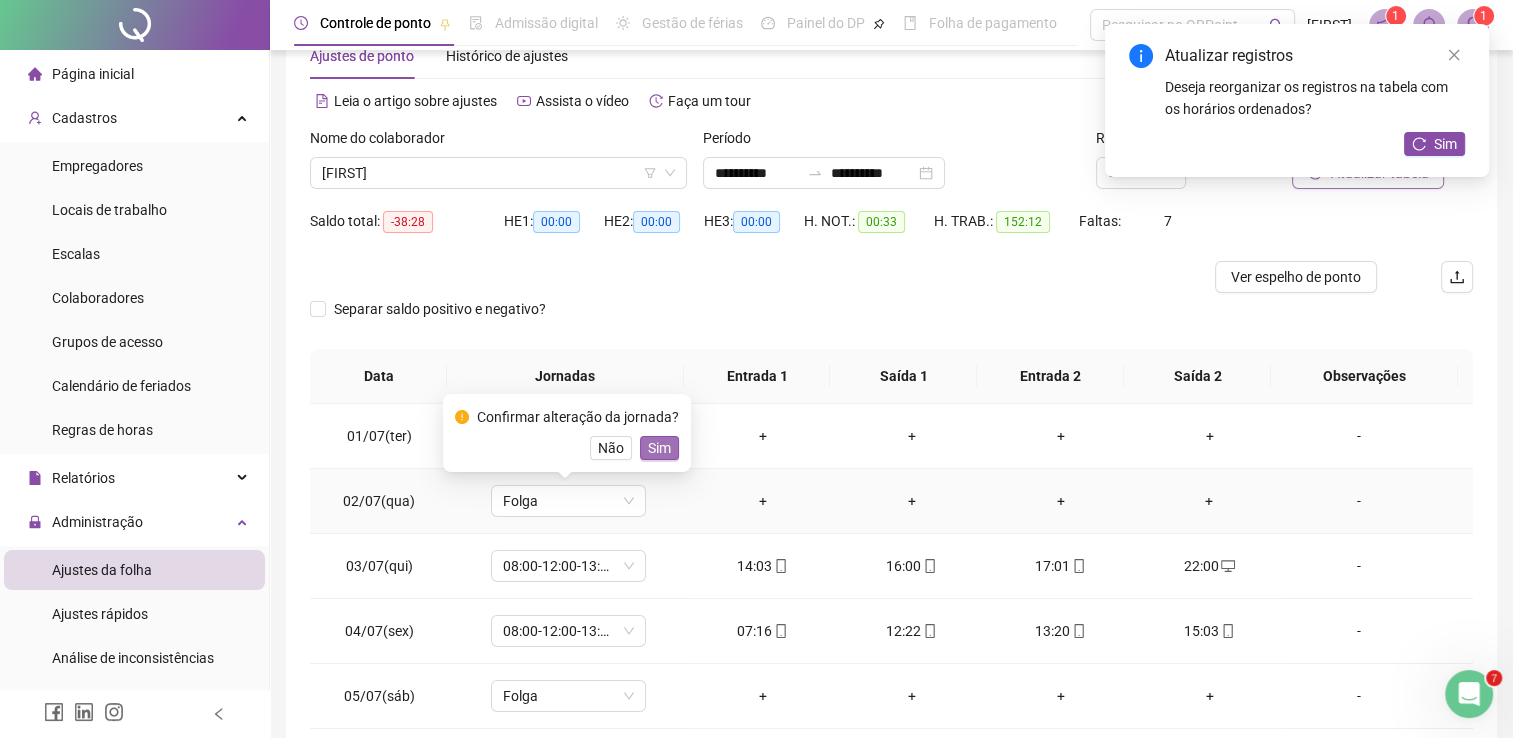 click on "Sim" at bounding box center [659, 448] 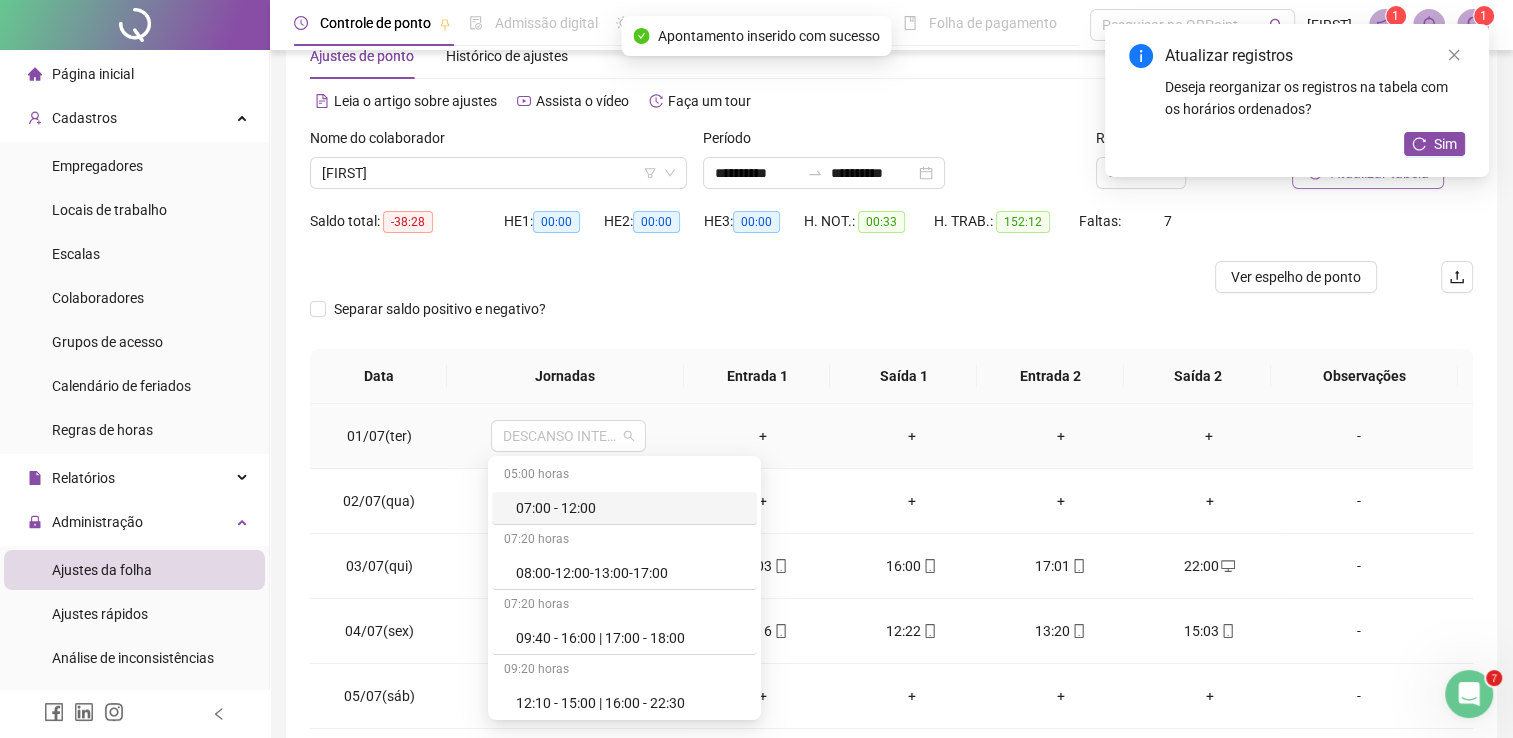 drag, startPoint x: 585, startPoint y: 438, endPoint x: 606, endPoint y: 565, distance: 128.72452 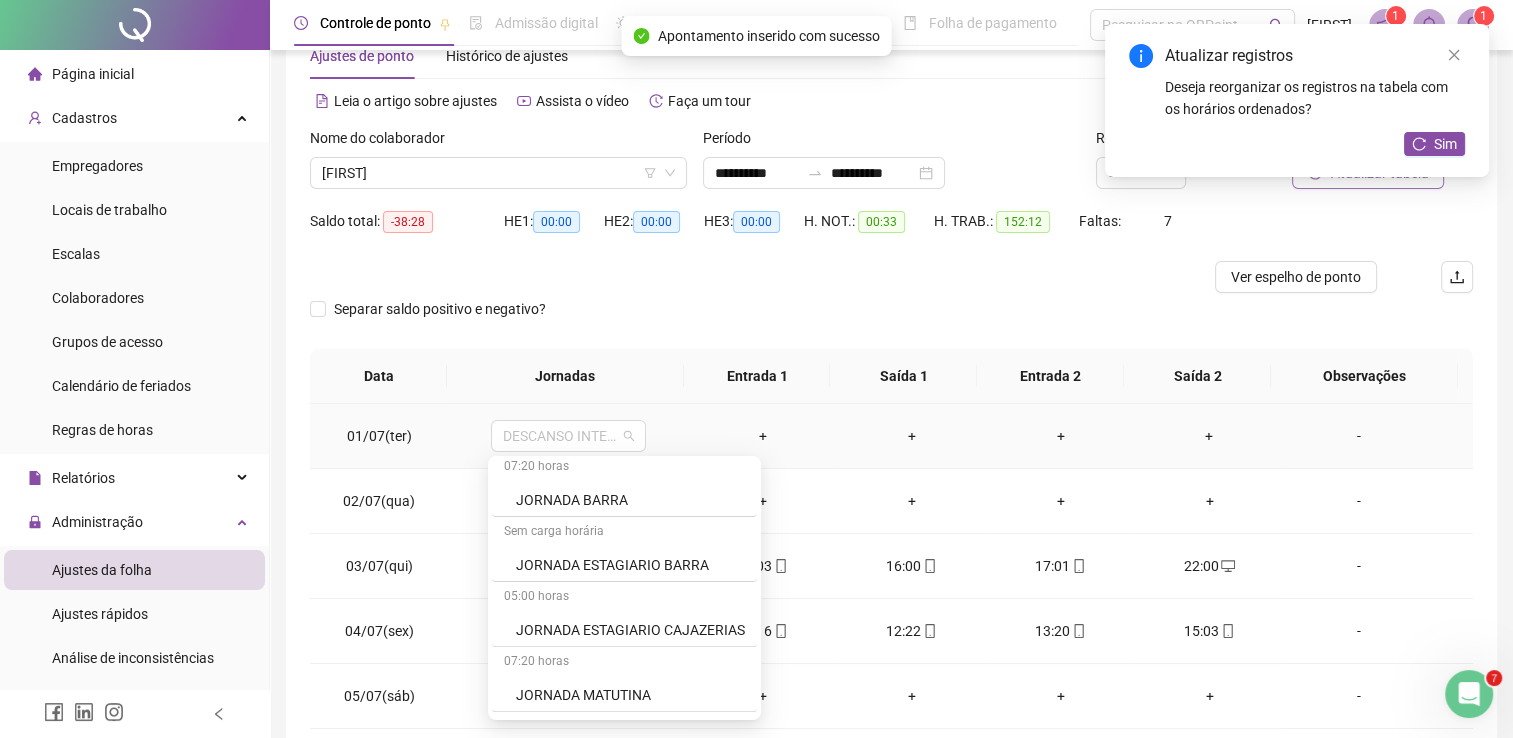 scroll, scrollTop: 910, scrollLeft: 0, axis: vertical 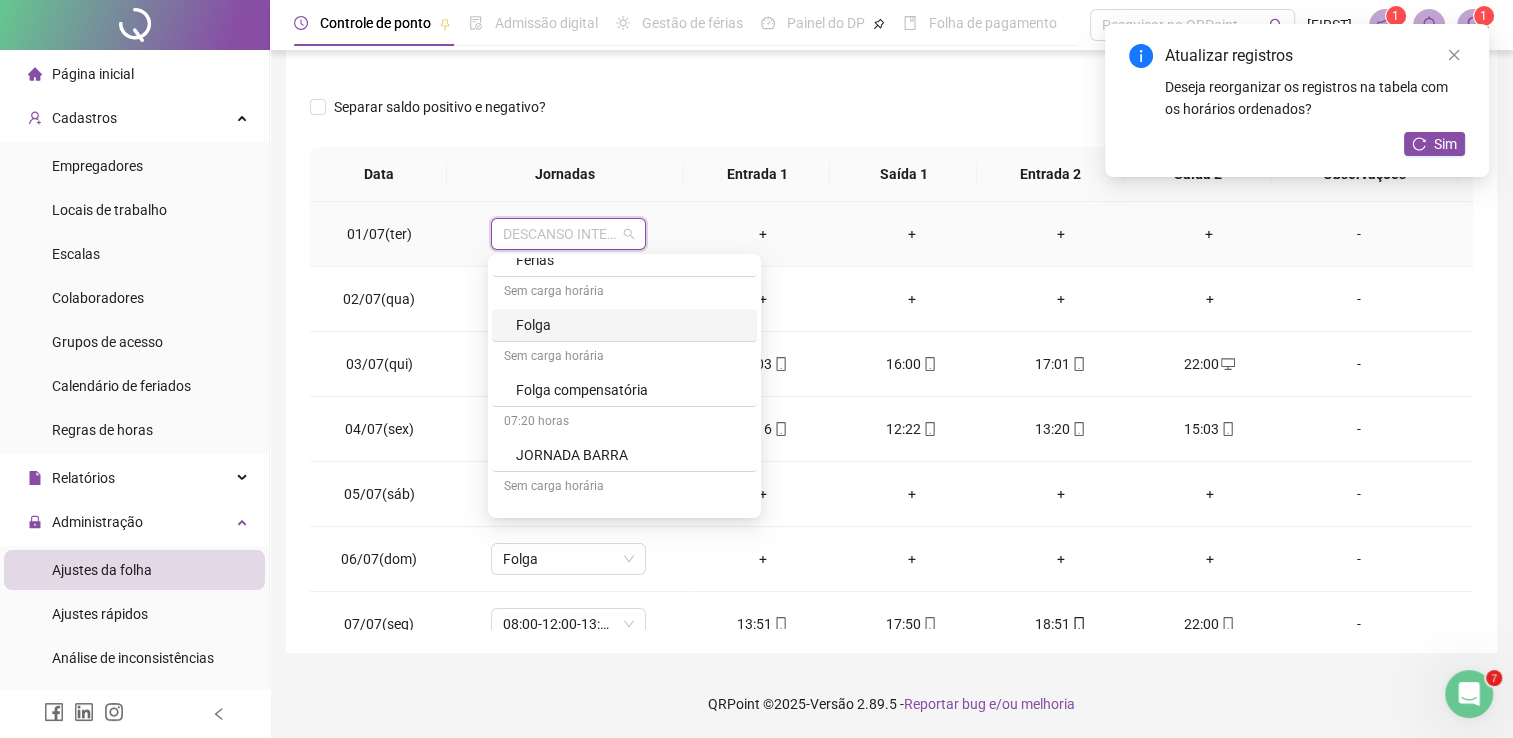 click on "Folga" at bounding box center (630, 325) 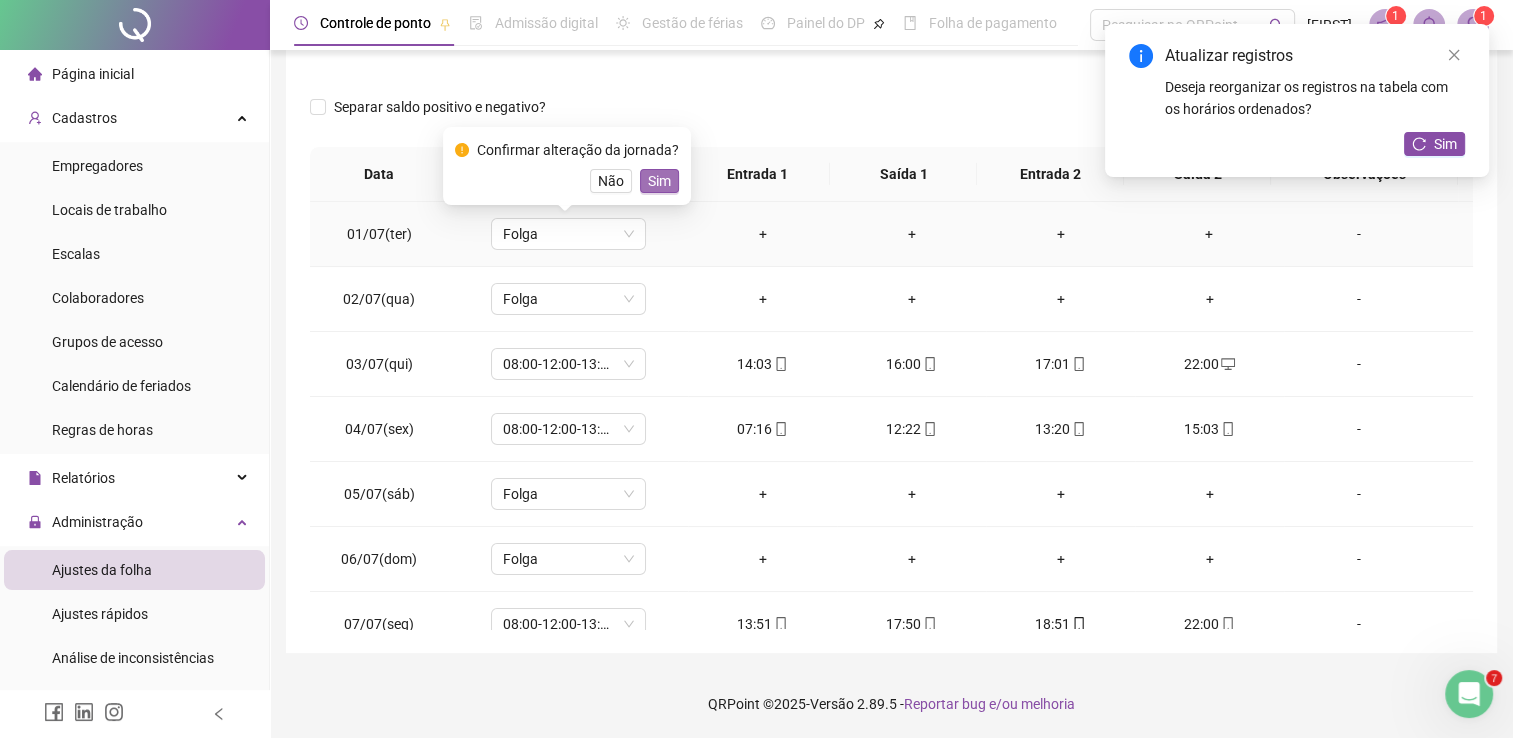 click on "Sim" at bounding box center (659, 181) 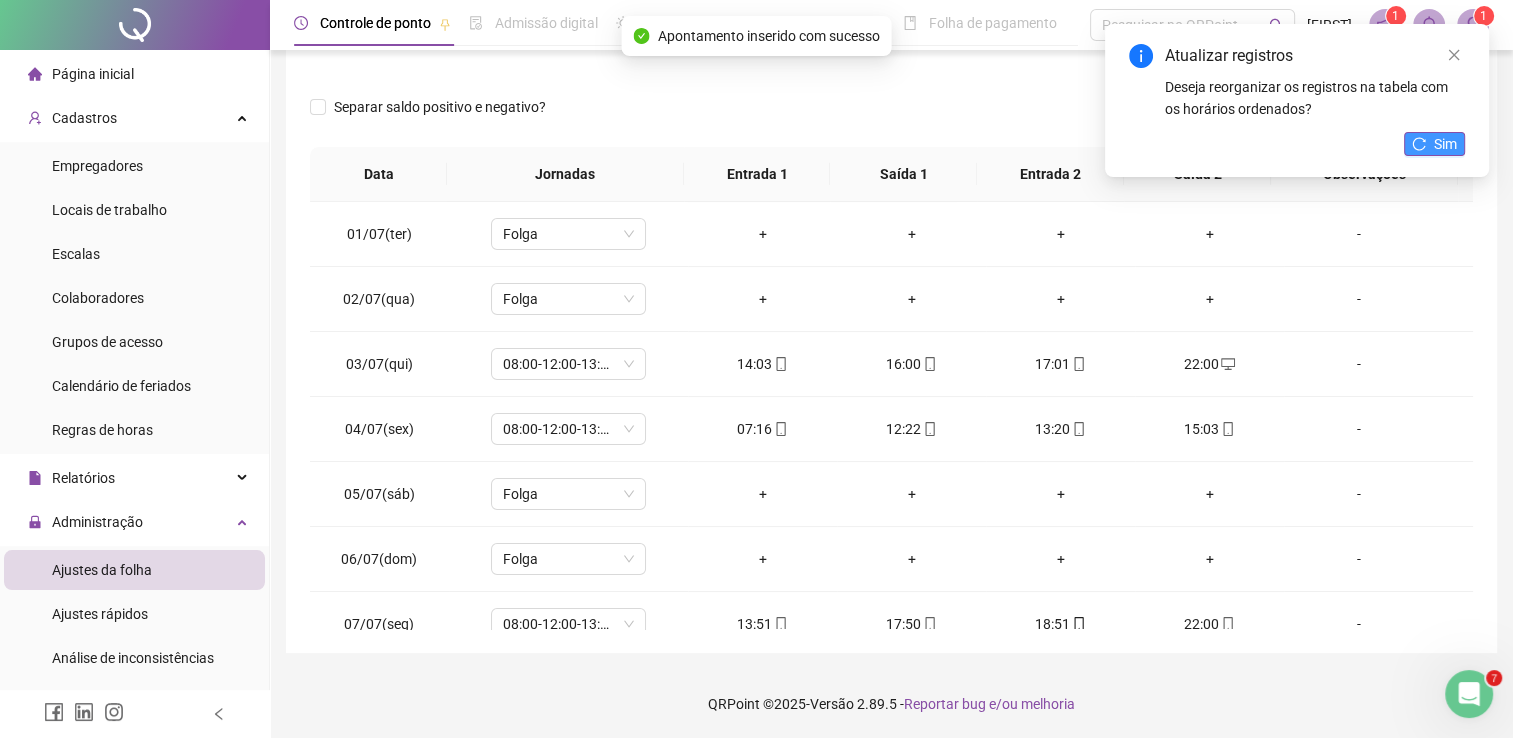 click on "Sim" at bounding box center (1434, 144) 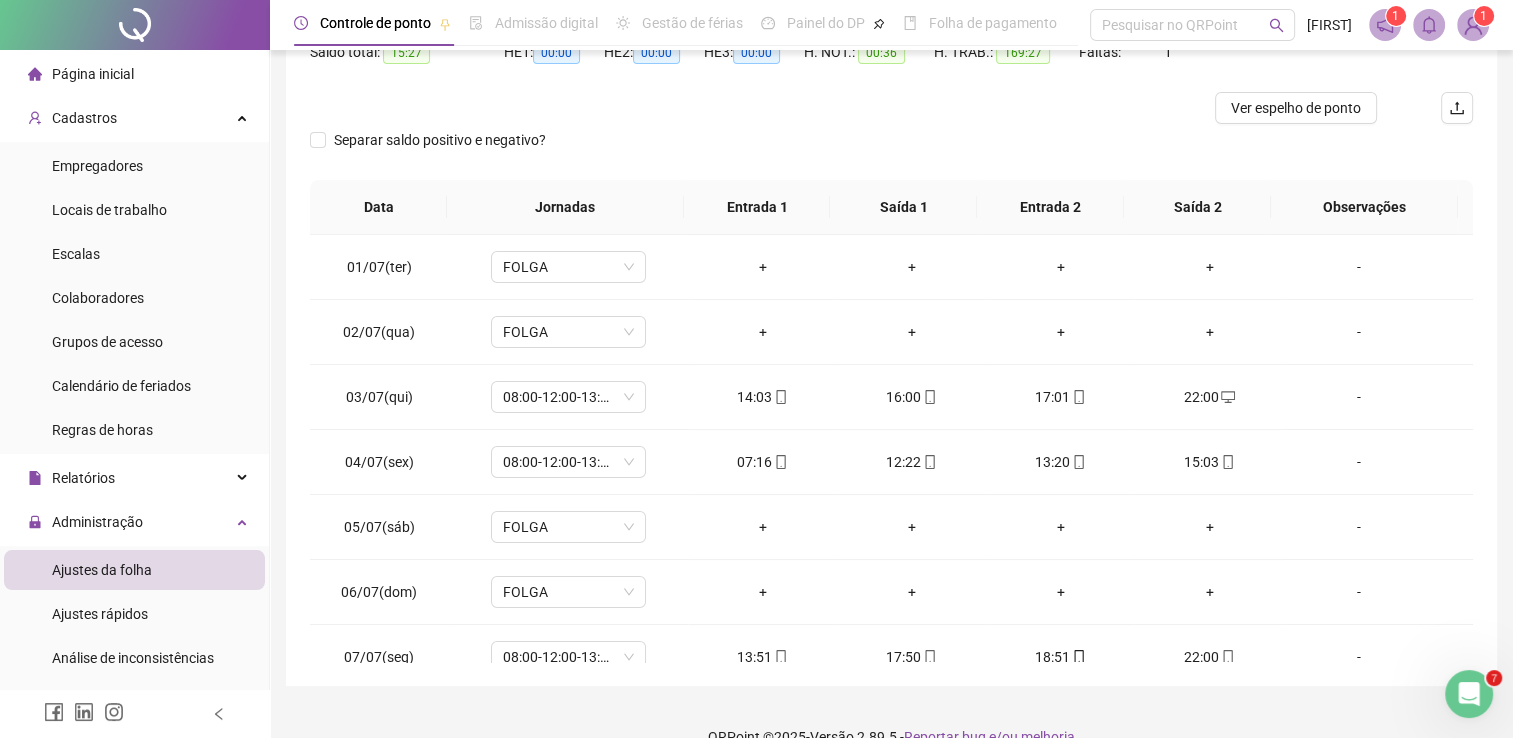scroll, scrollTop: 259, scrollLeft: 0, axis: vertical 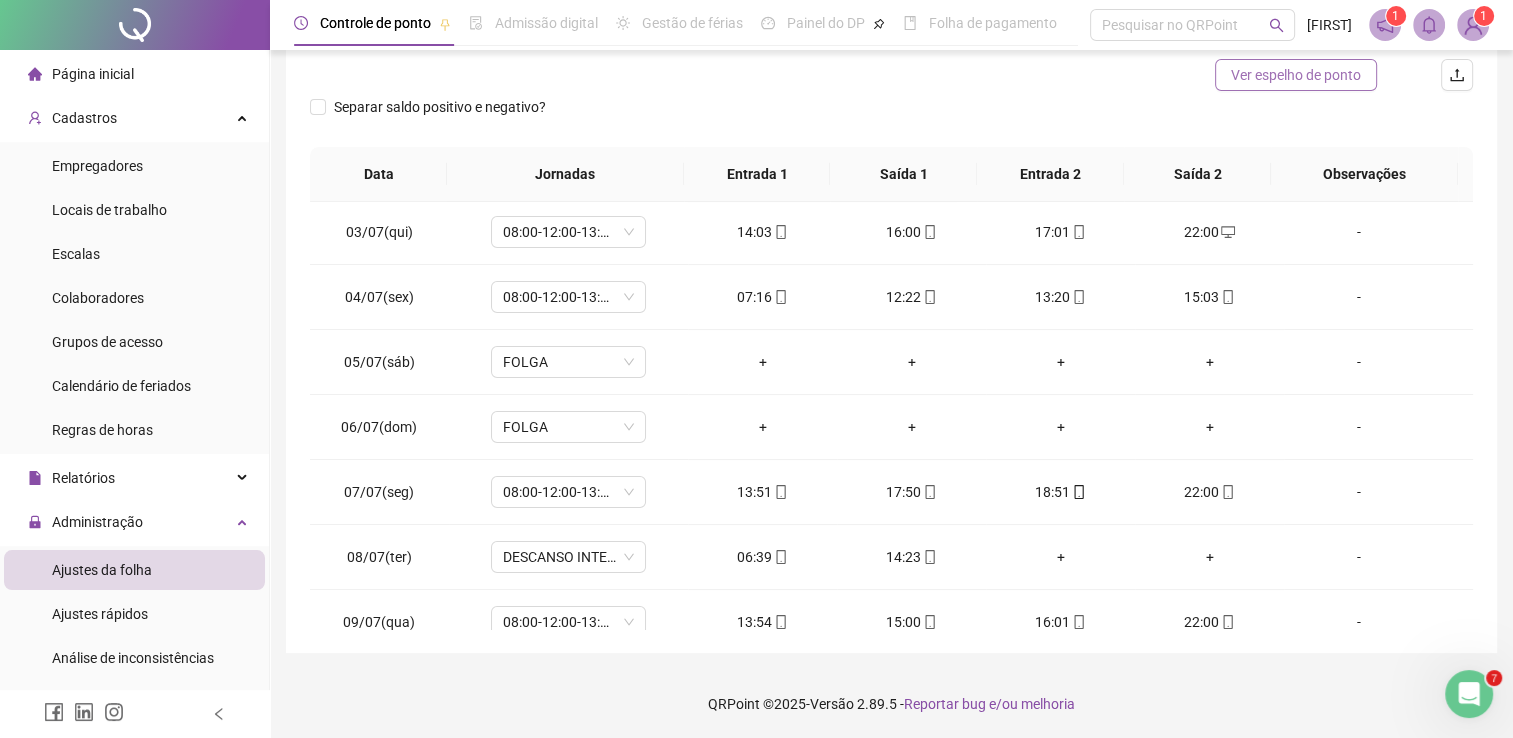 click on "Ver espelho de ponto" at bounding box center [1296, 75] 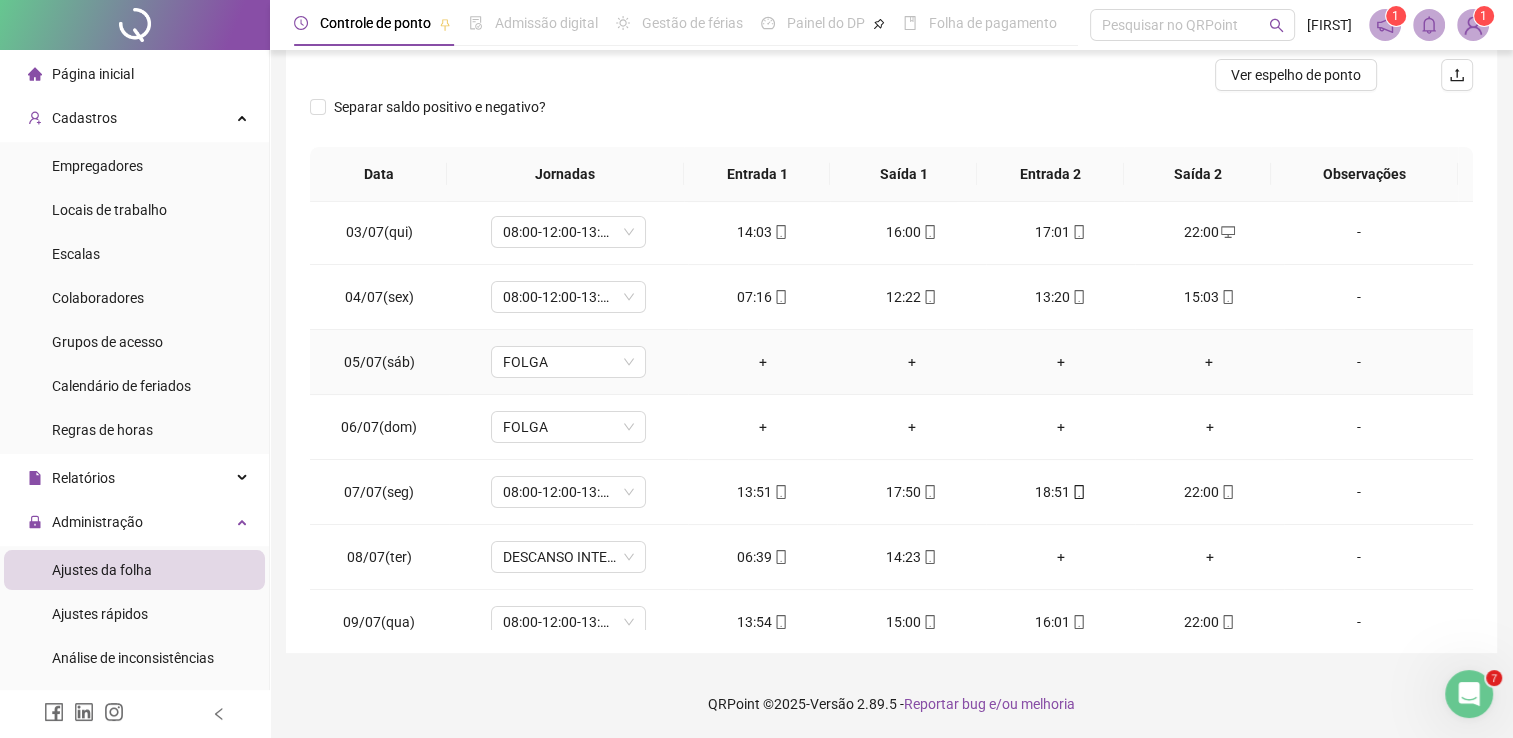 drag, startPoint x: 780, startPoint y: 352, endPoint x: 724, endPoint y: 126, distance: 232.8347 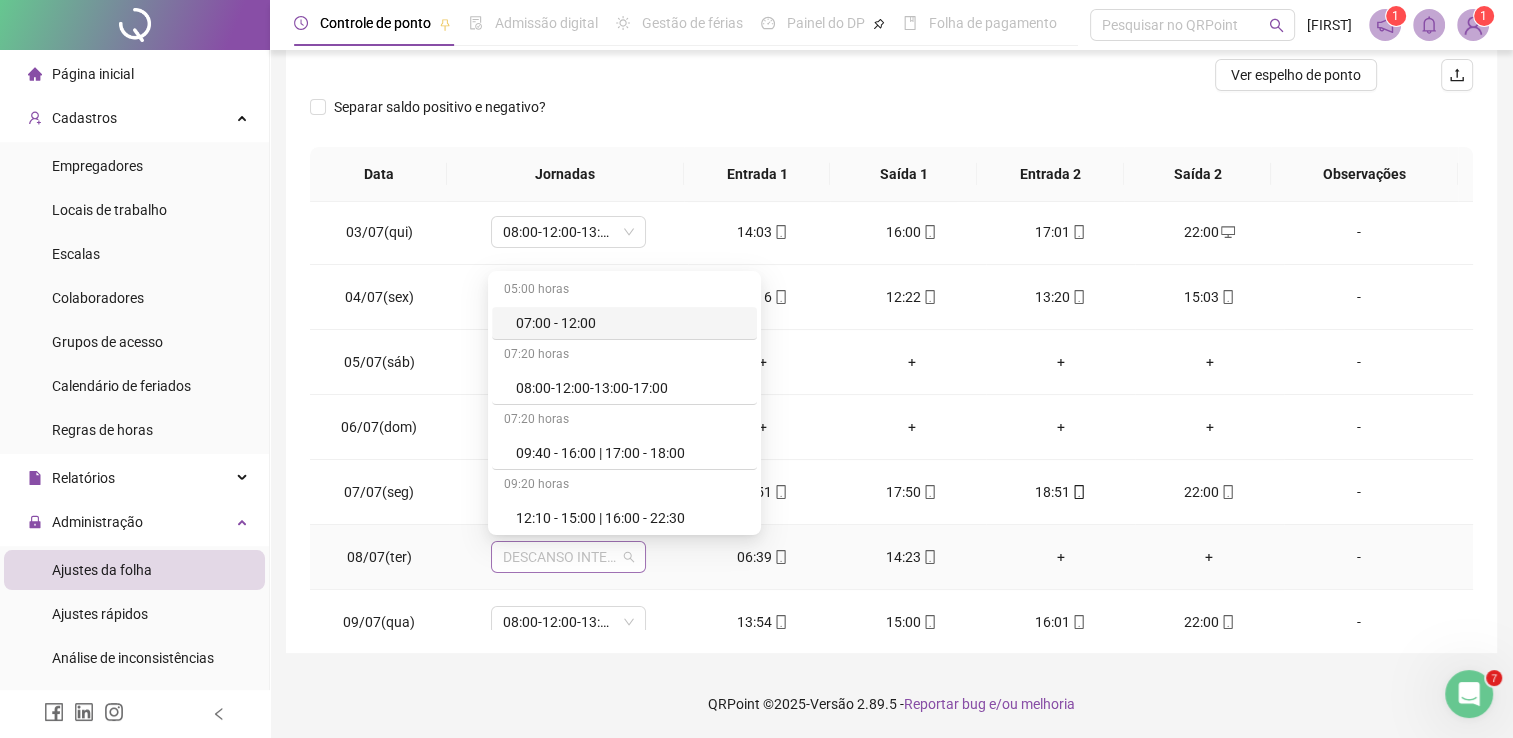 click on "DESCANSO INTER-JORNADA" at bounding box center [568, 557] 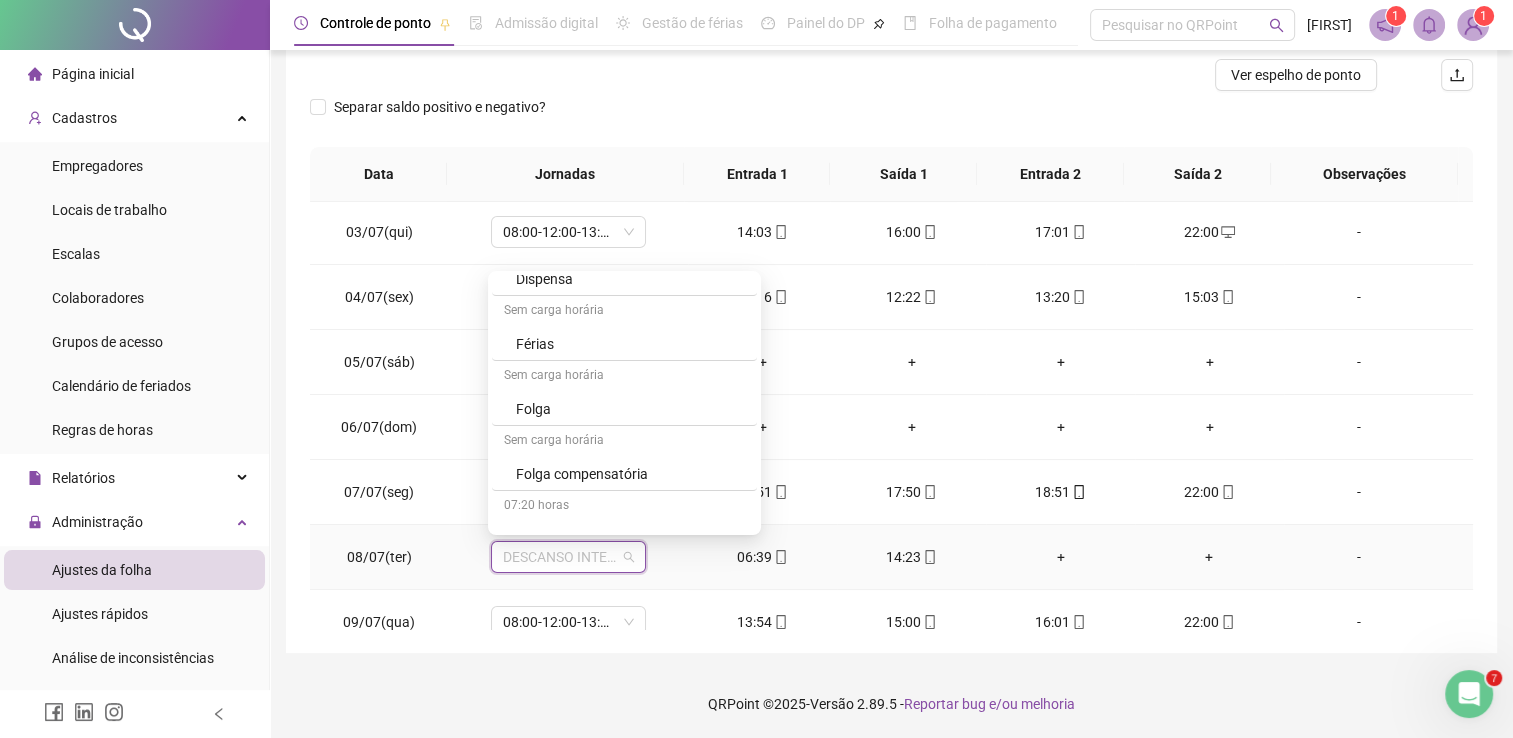 scroll, scrollTop: 607, scrollLeft: 0, axis: vertical 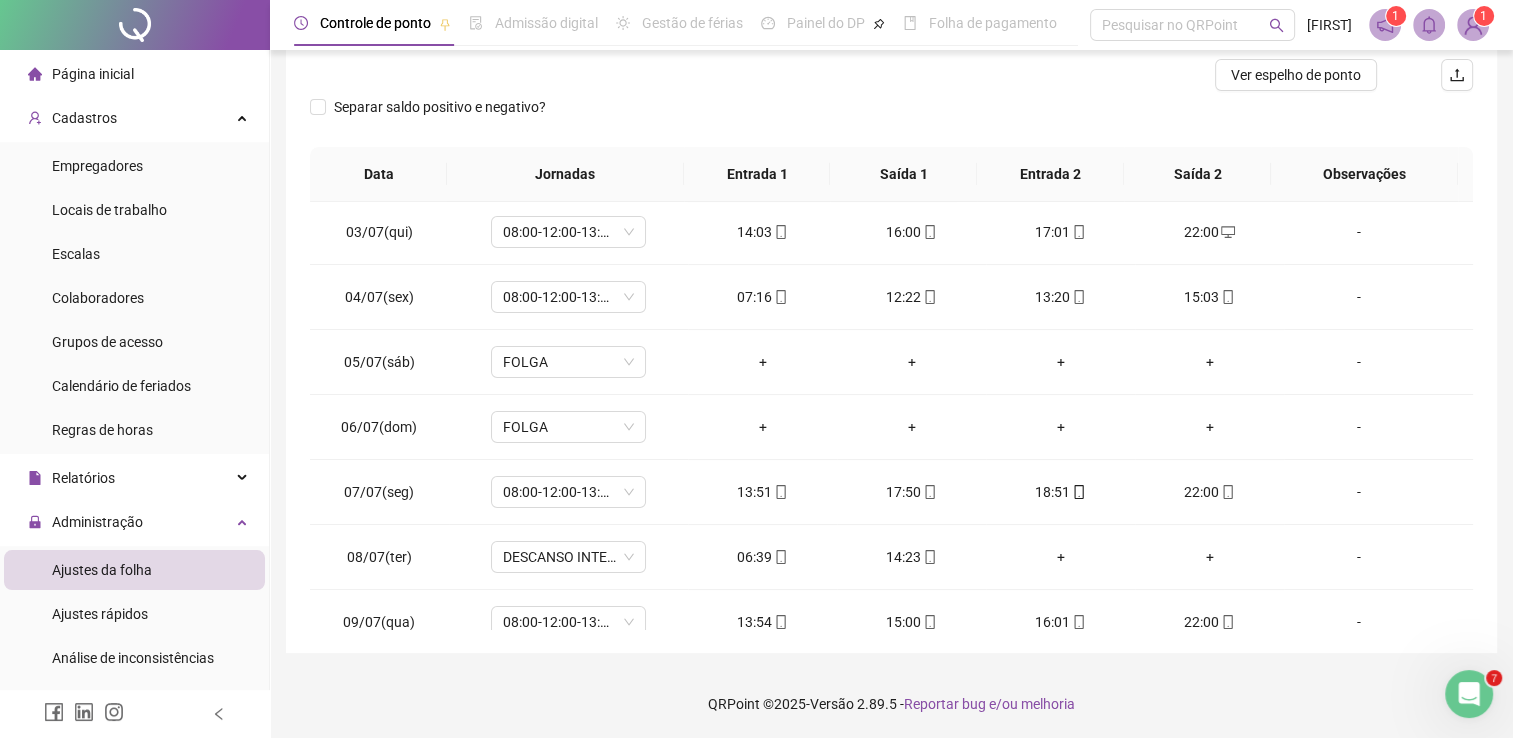 click on "Separar saldo positivo e negativo?" at bounding box center [891, 119] 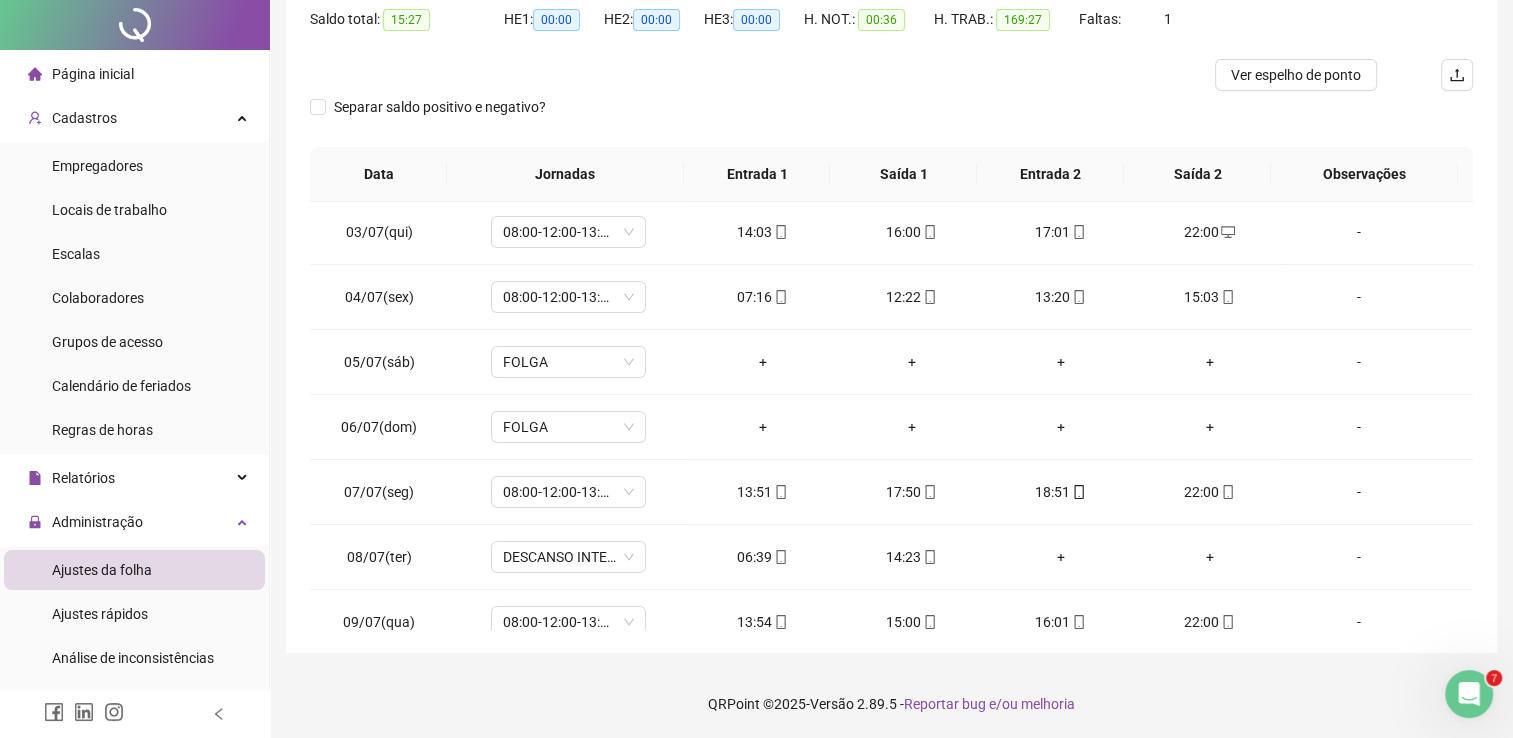 scroll, scrollTop: 0, scrollLeft: 0, axis: both 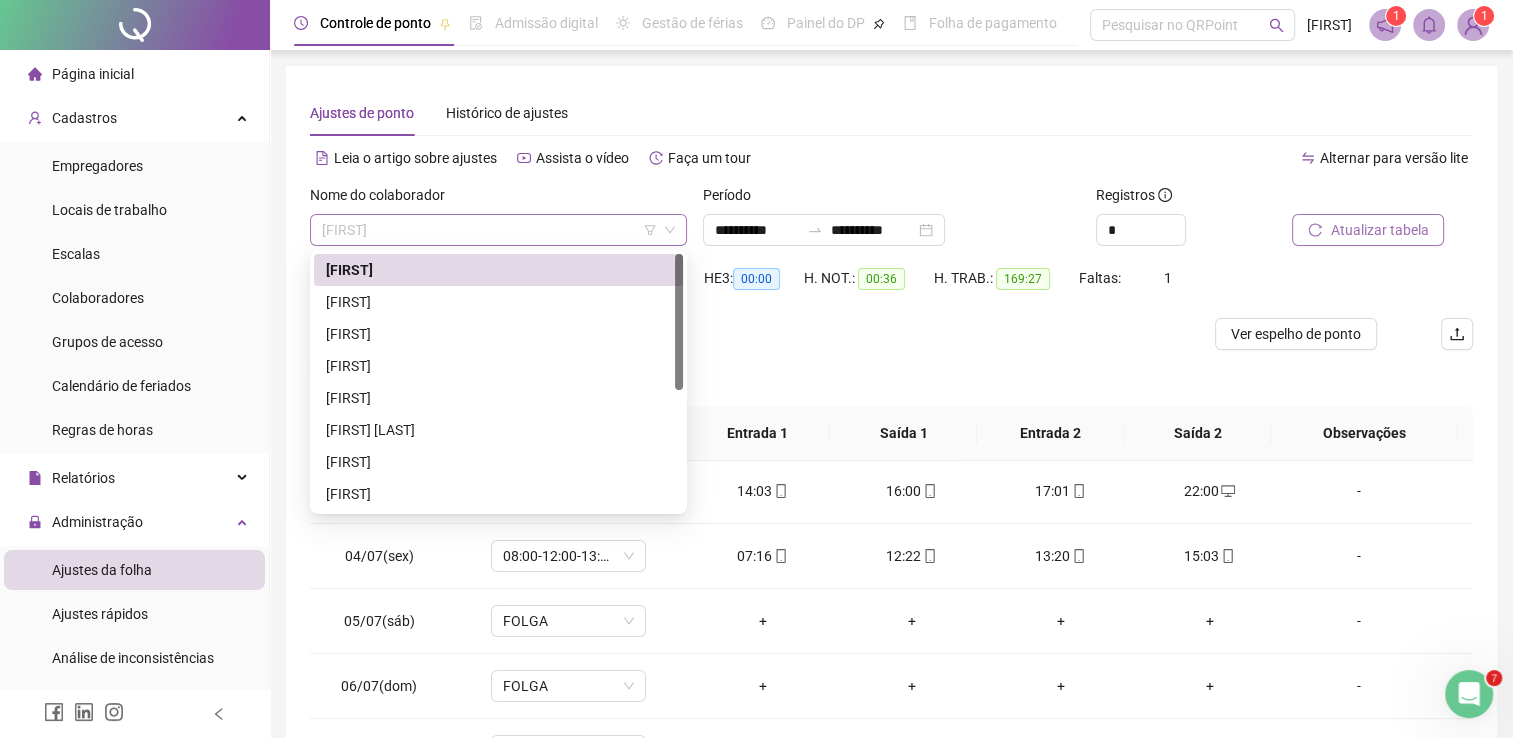 click on "[FIRST]" at bounding box center [498, 230] 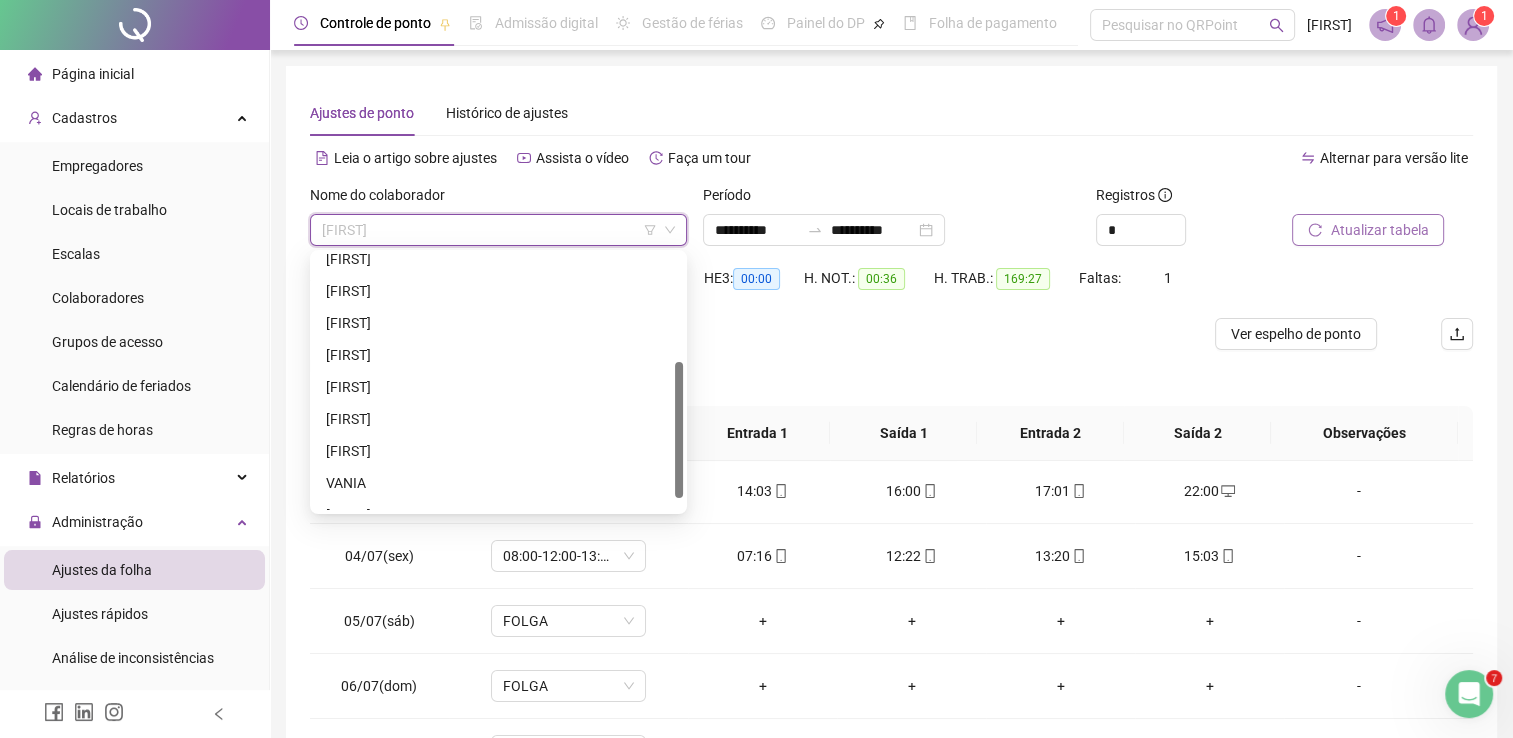 scroll, scrollTop: 224, scrollLeft: 0, axis: vertical 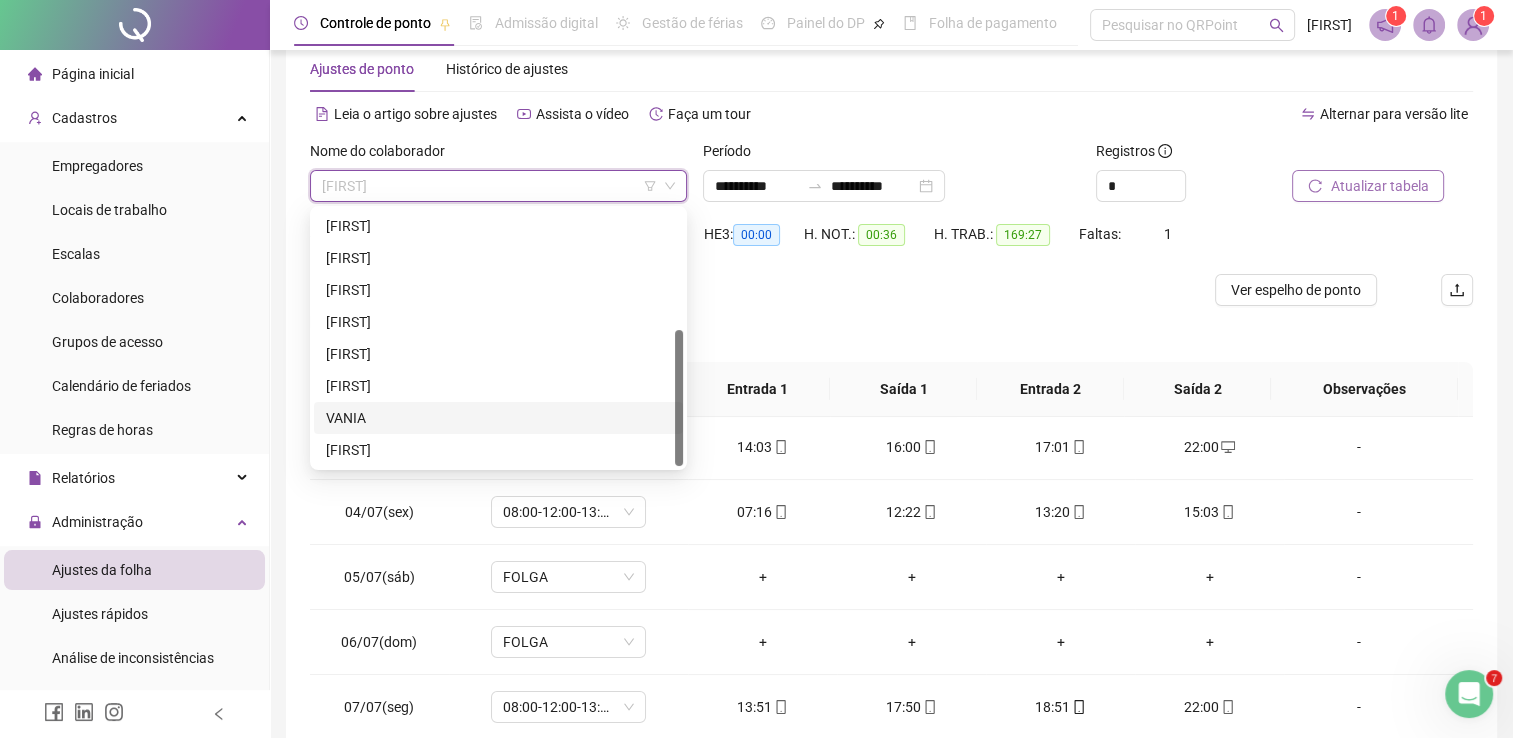 click on "VANIA" at bounding box center (498, 418) 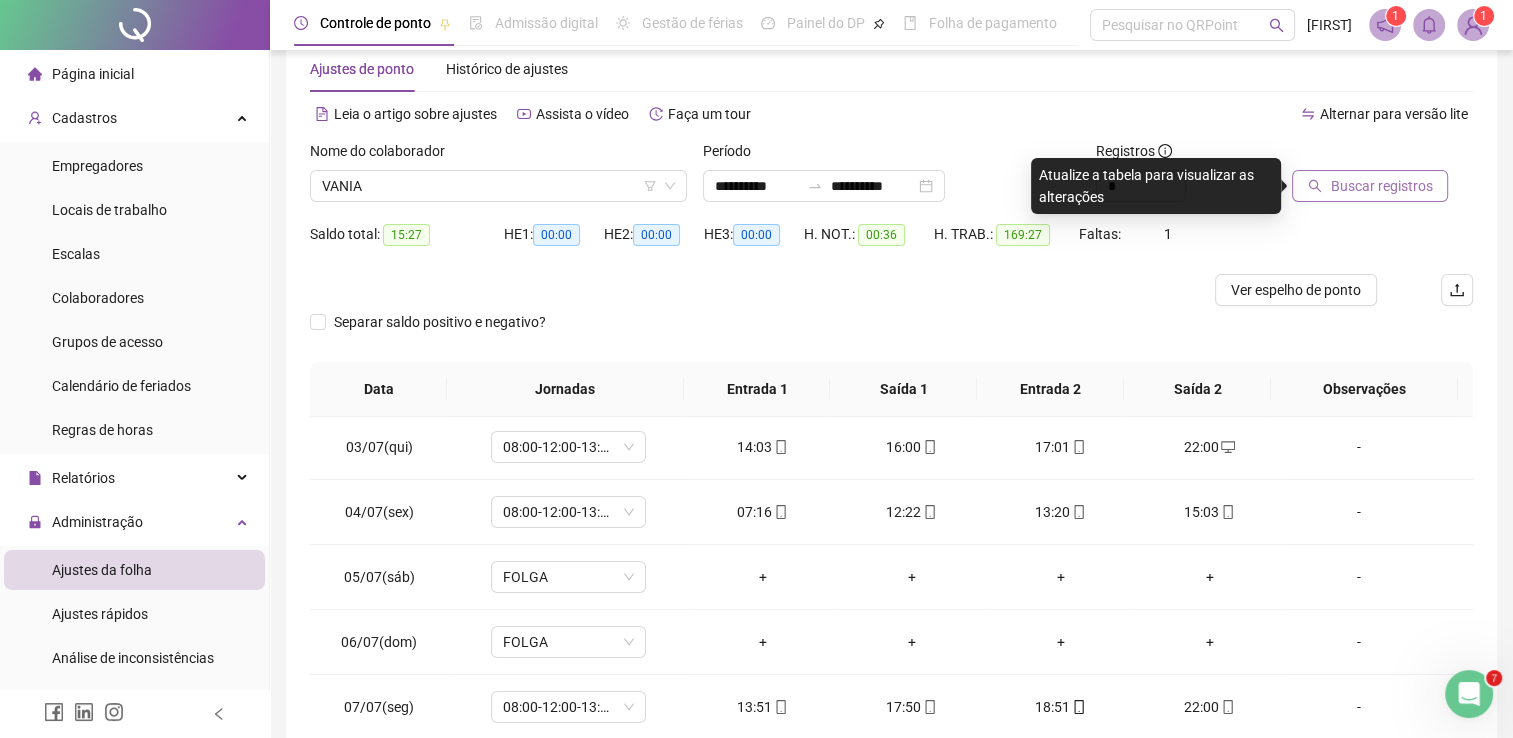 click on "Buscar registros" at bounding box center [1381, 186] 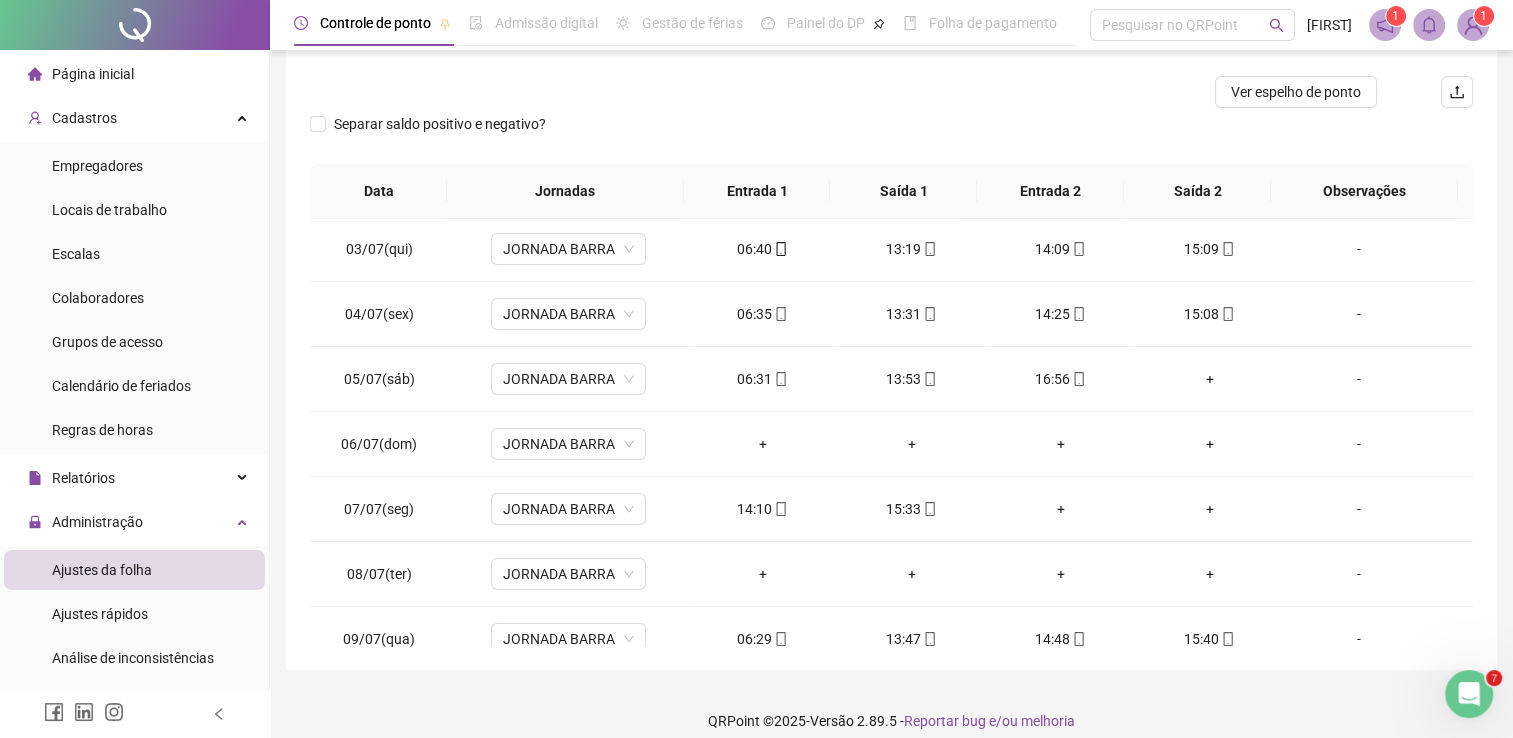 scroll, scrollTop: 259, scrollLeft: 0, axis: vertical 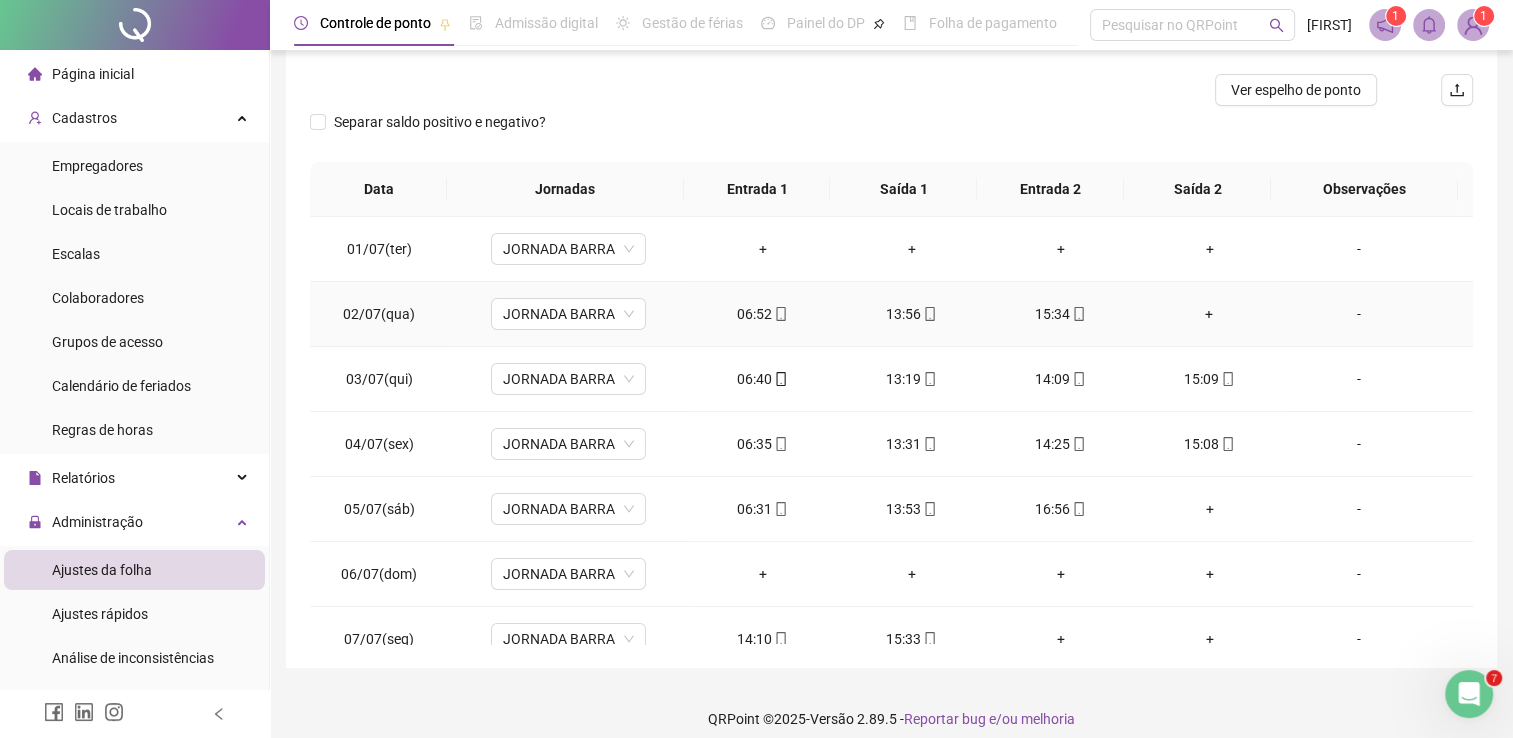 click on "+" at bounding box center [1209, 314] 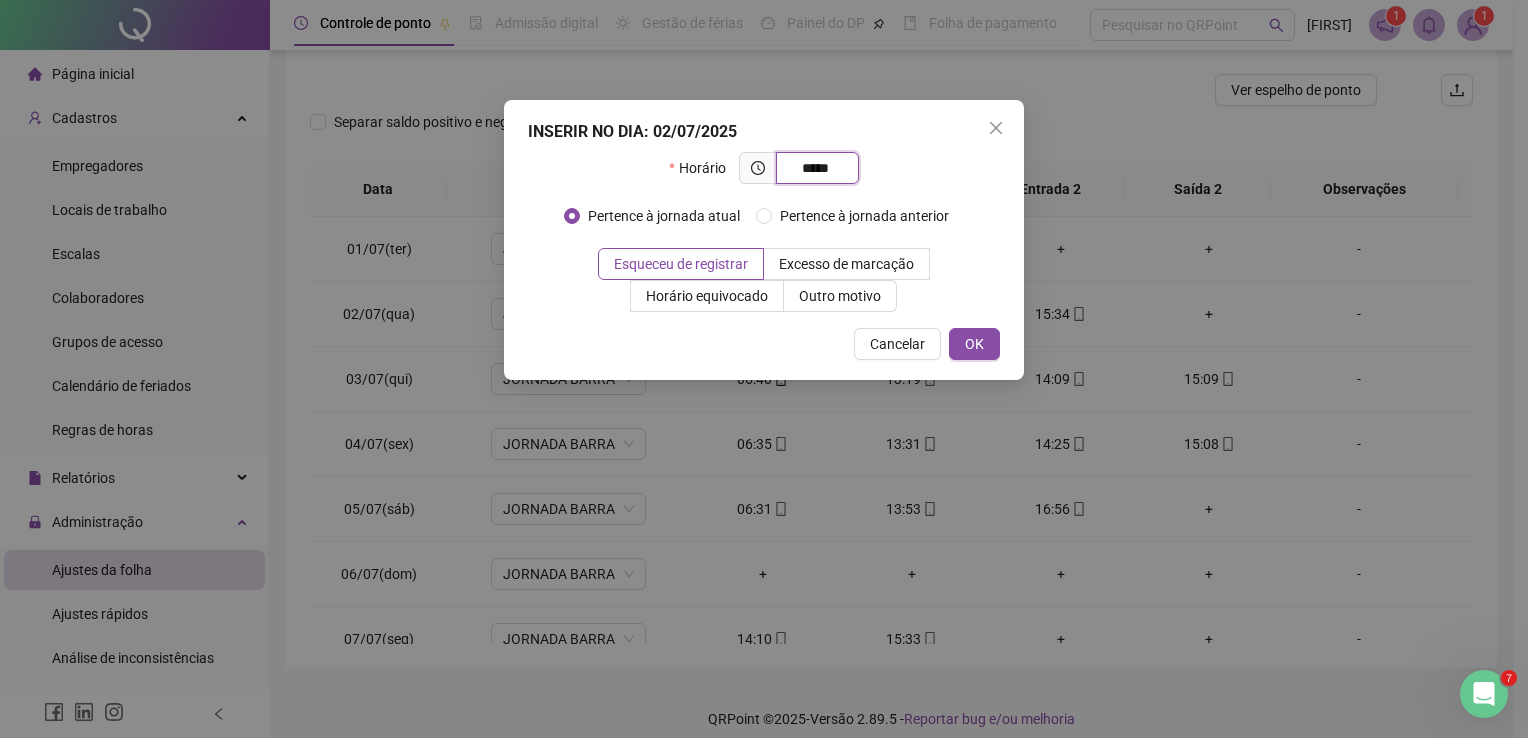 type on "*****" 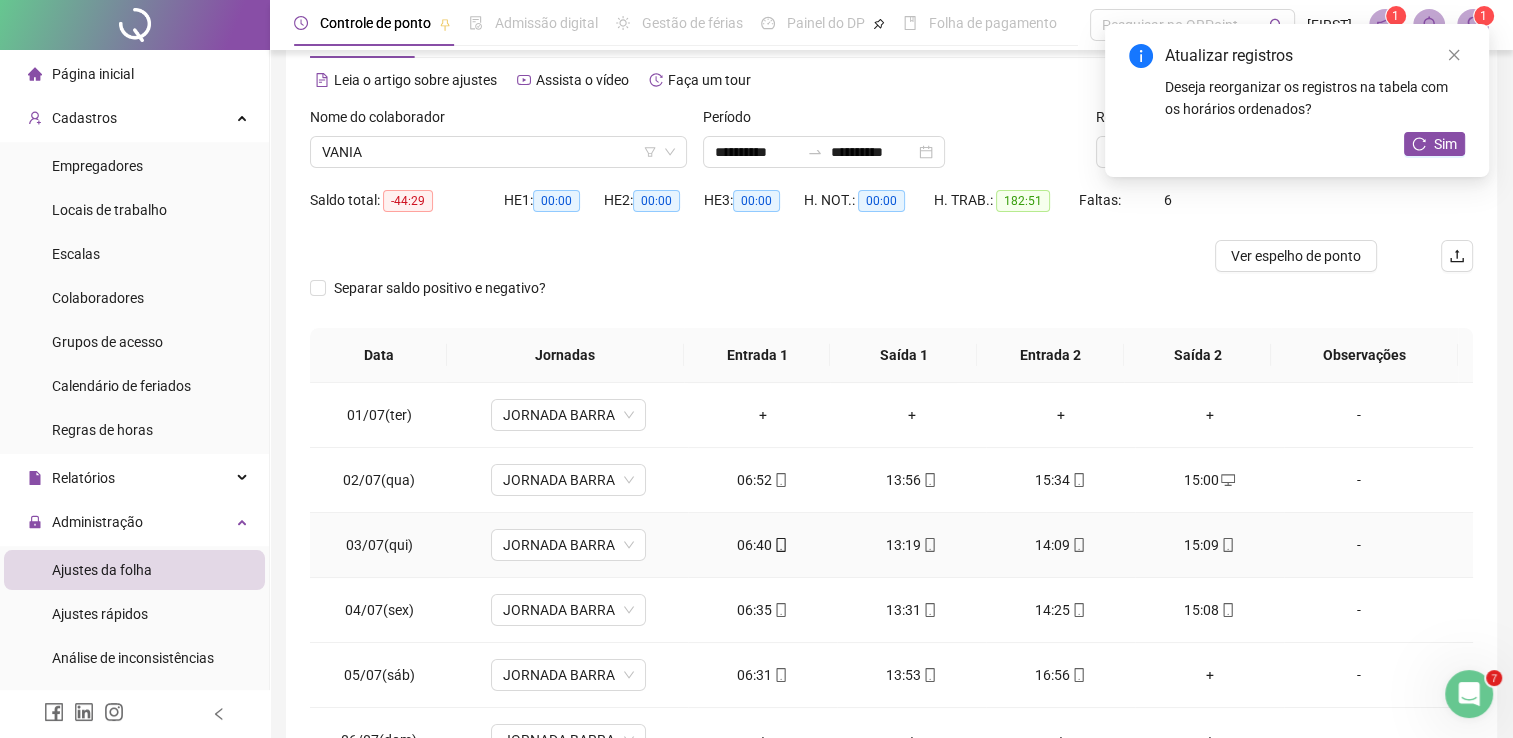 scroll, scrollTop: 0, scrollLeft: 0, axis: both 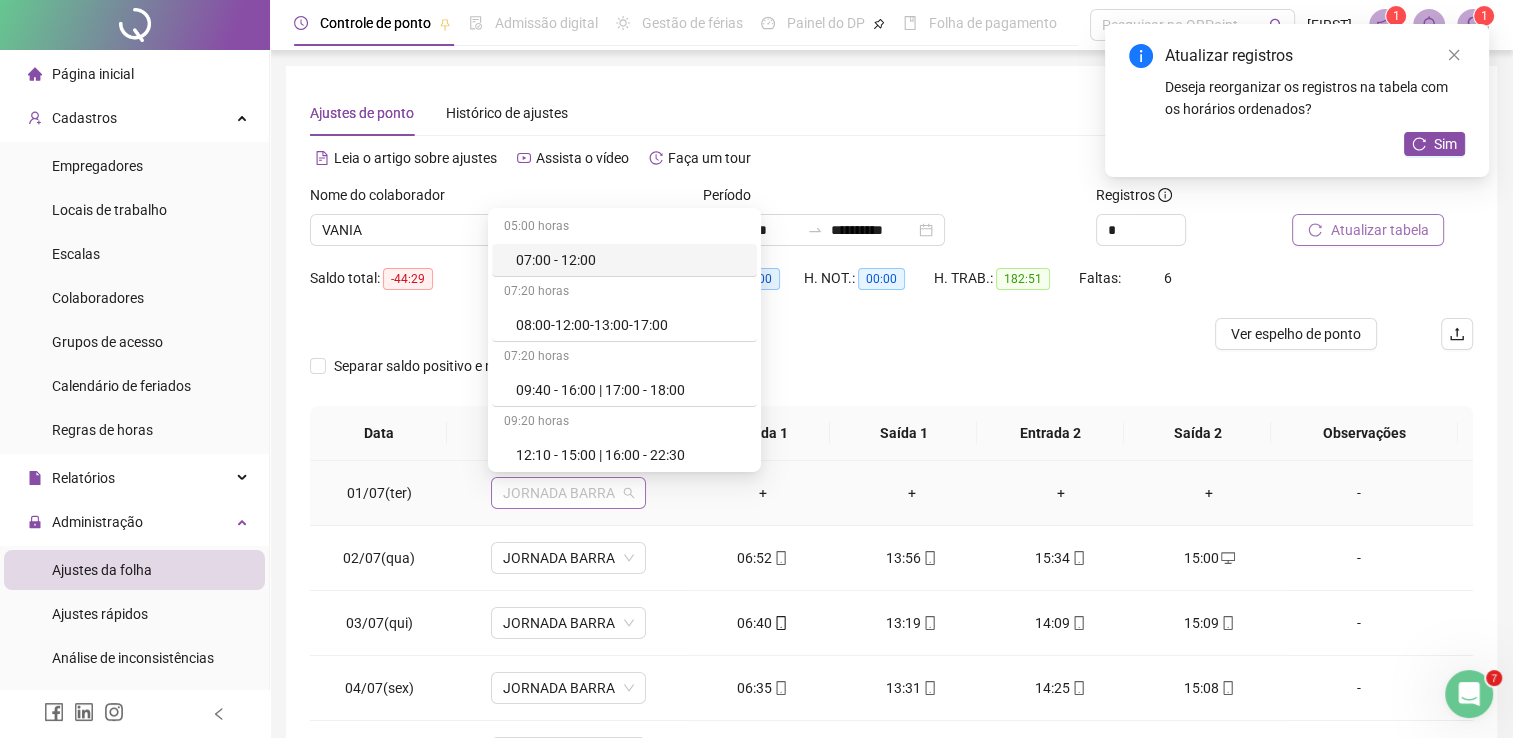 click on "JORNADA BARRA" at bounding box center [568, 493] 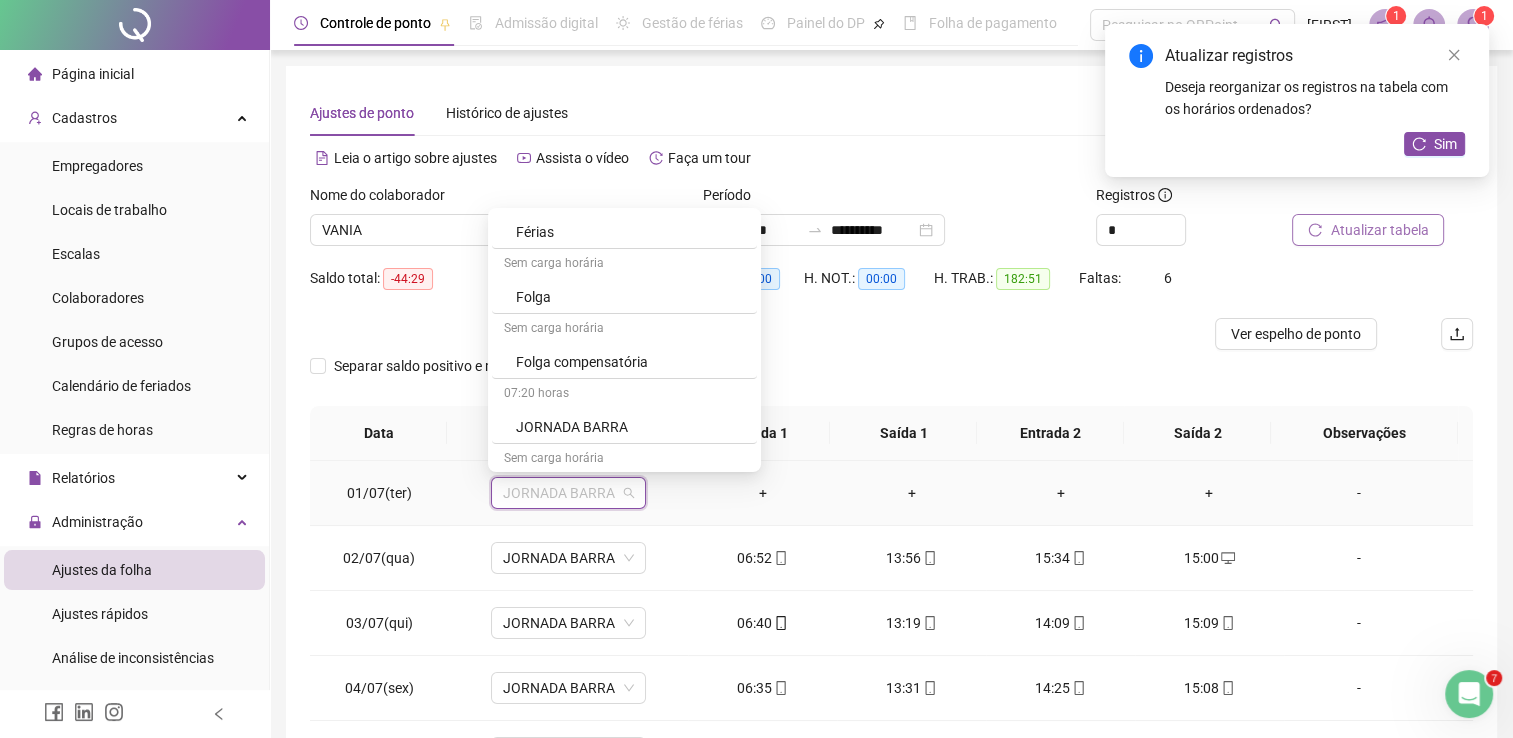 scroll, scrollTop: 603, scrollLeft: 0, axis: vertical 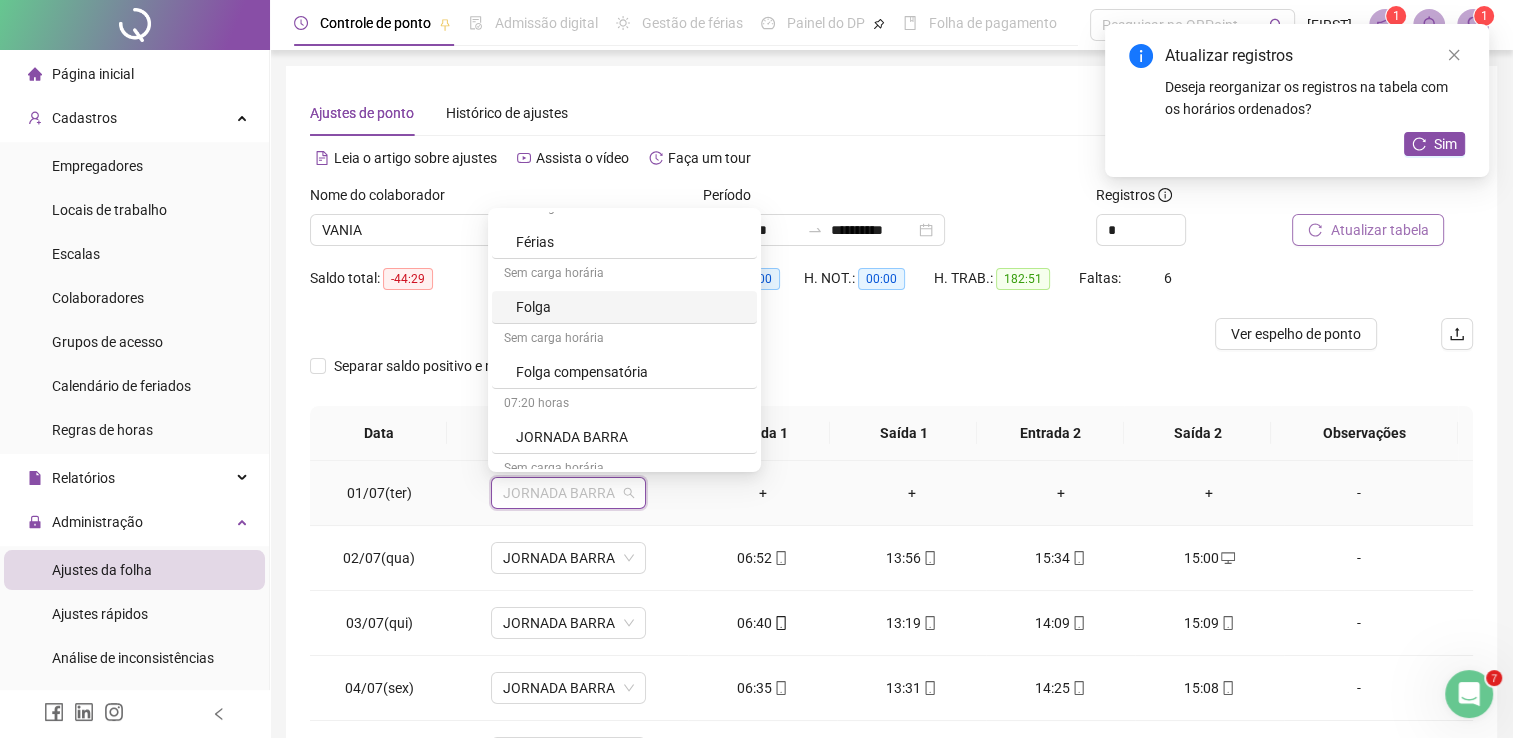 click on "Folga" at bounding box center [630, 307] 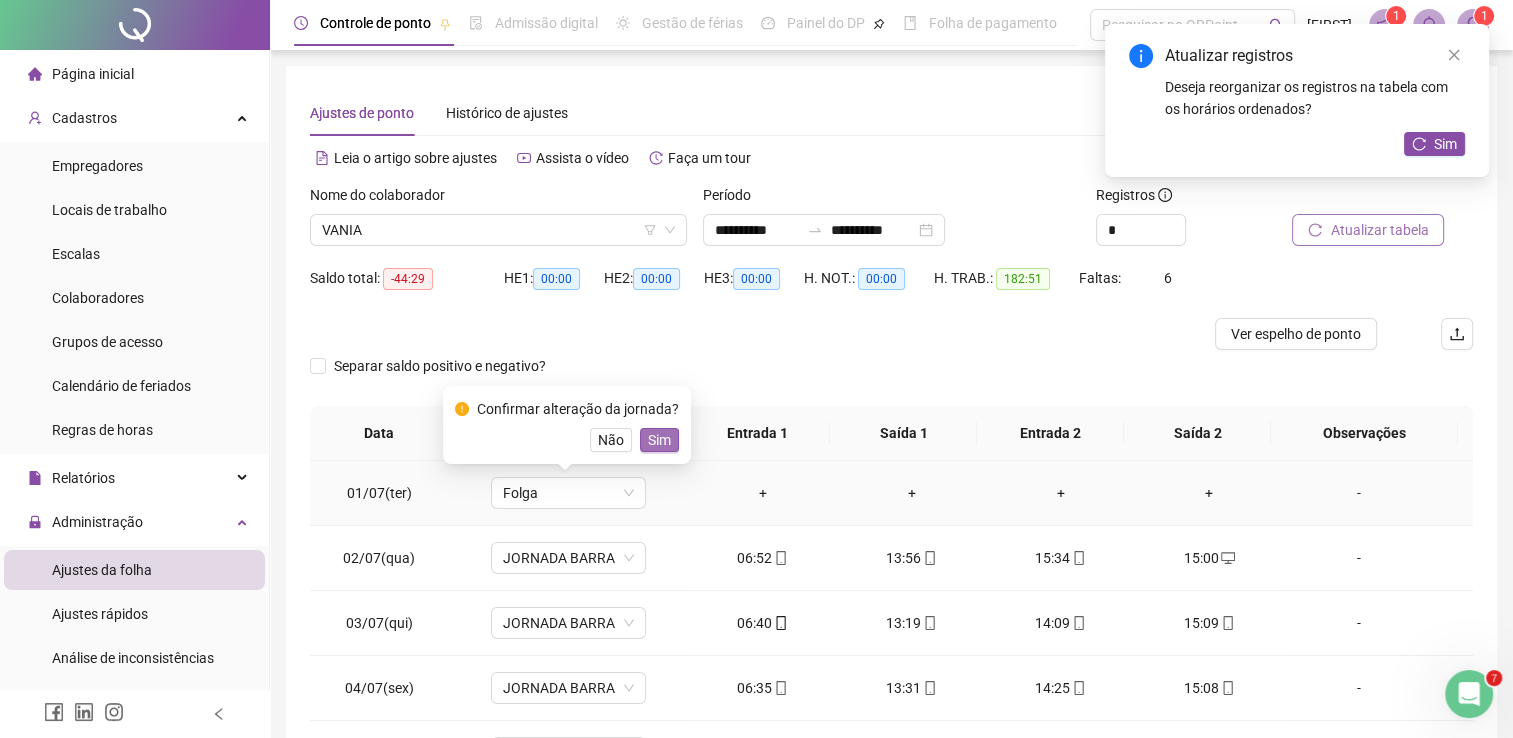 click on "Sim" at bounding box center (659, 440) 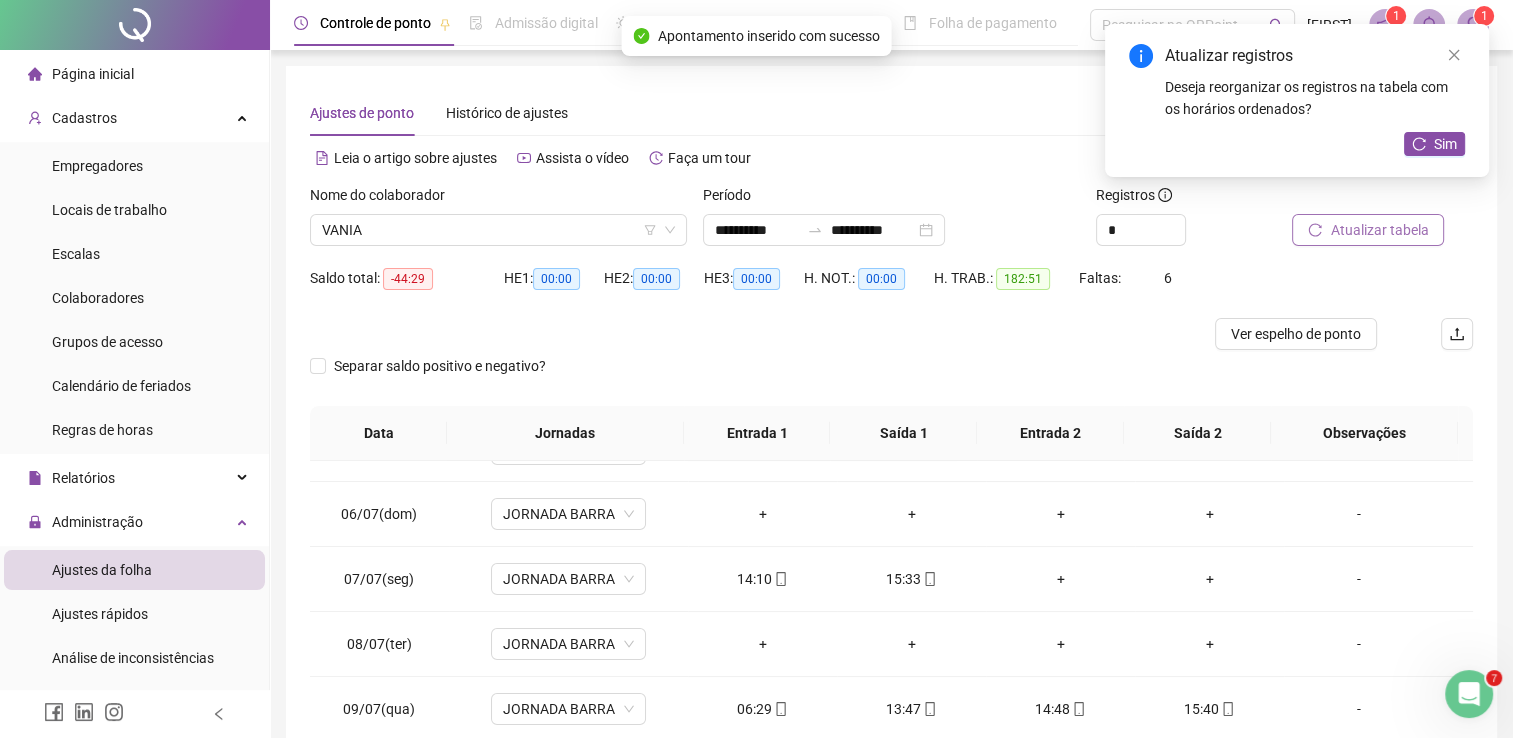 scroll, scrollTop: 311, scrollLeft: 0, axis: vertical 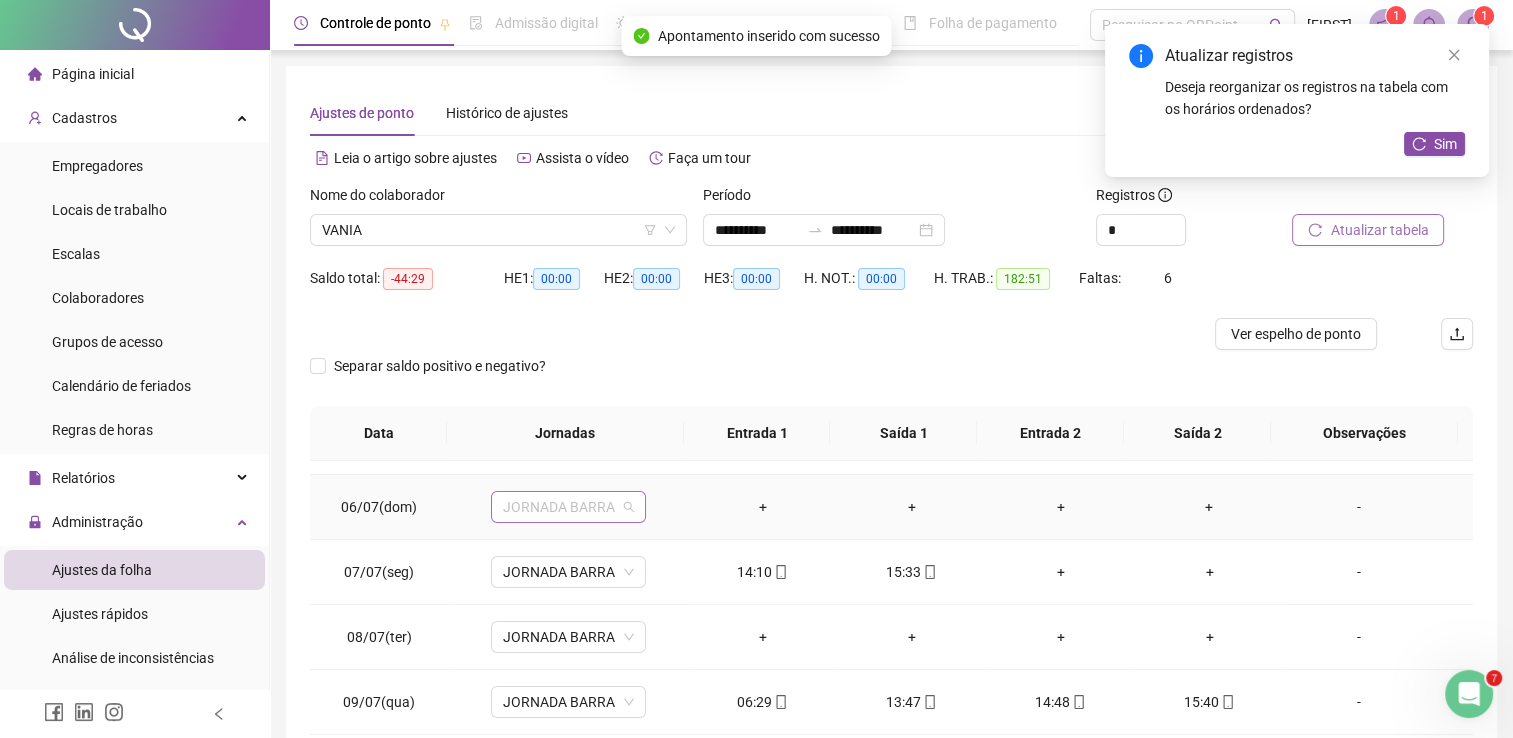click on "JORNADA BARRA" at bounding box center [568, 507] 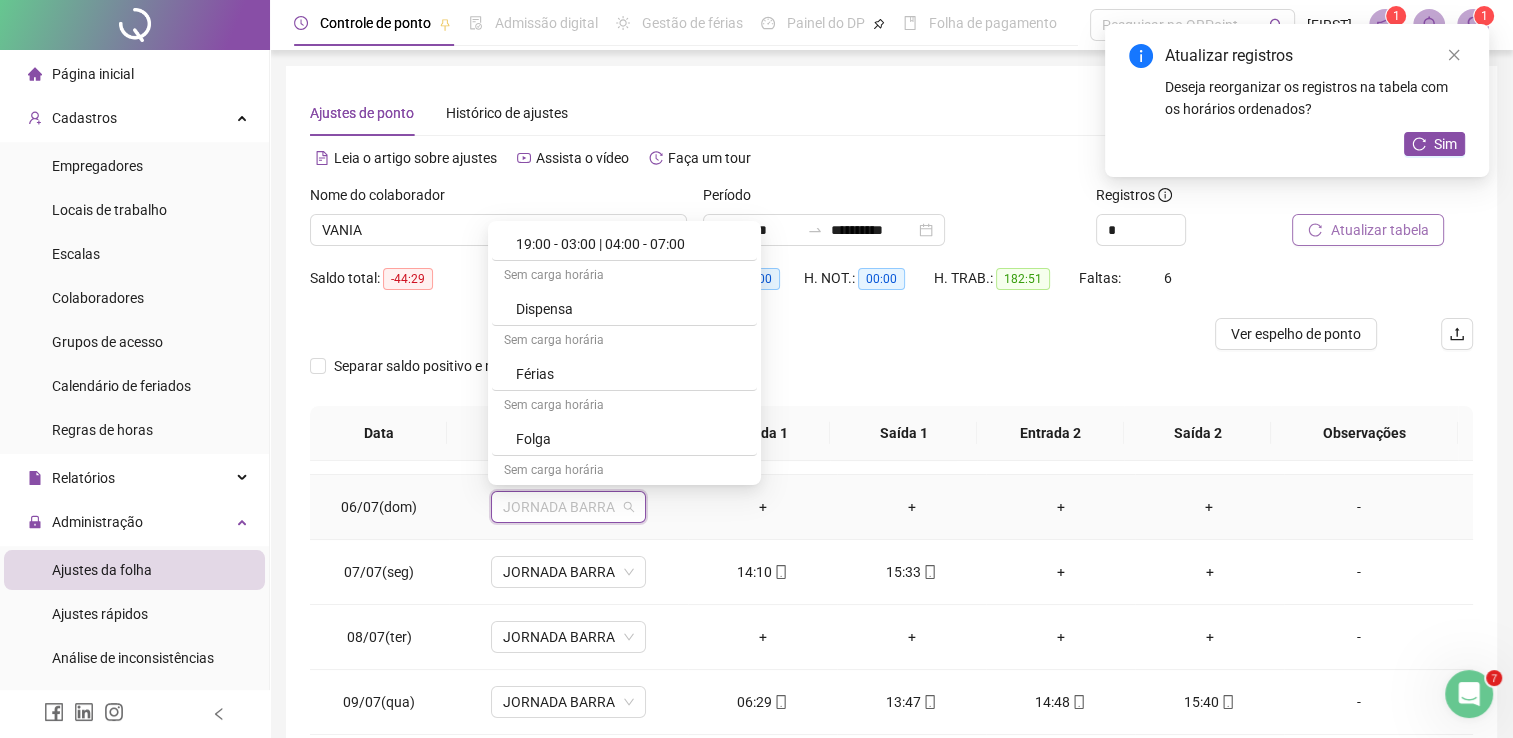 scroll, scrollTop: 488, scrollLeft: 0, axis: vertical 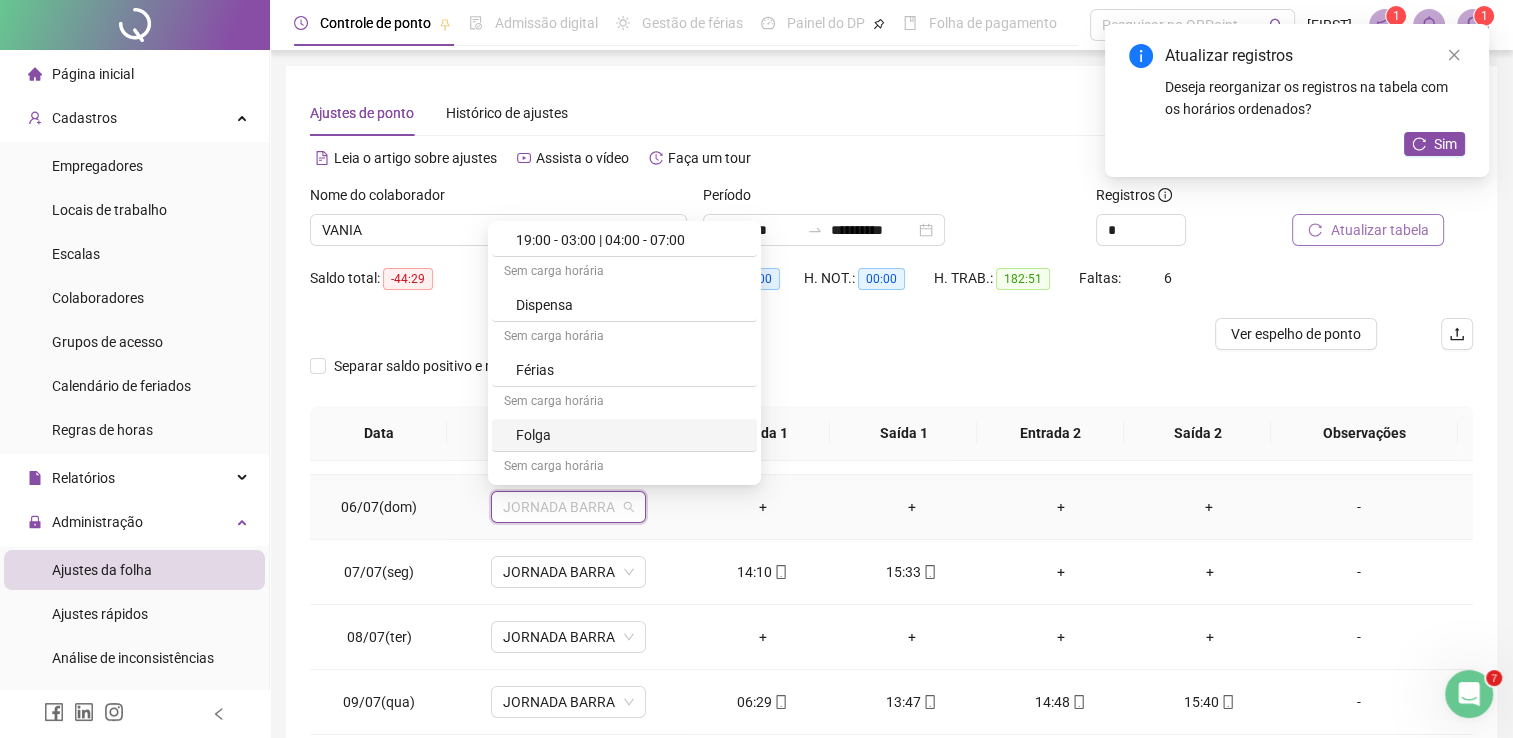 click on "Folga" at bounding box center (630, 435) 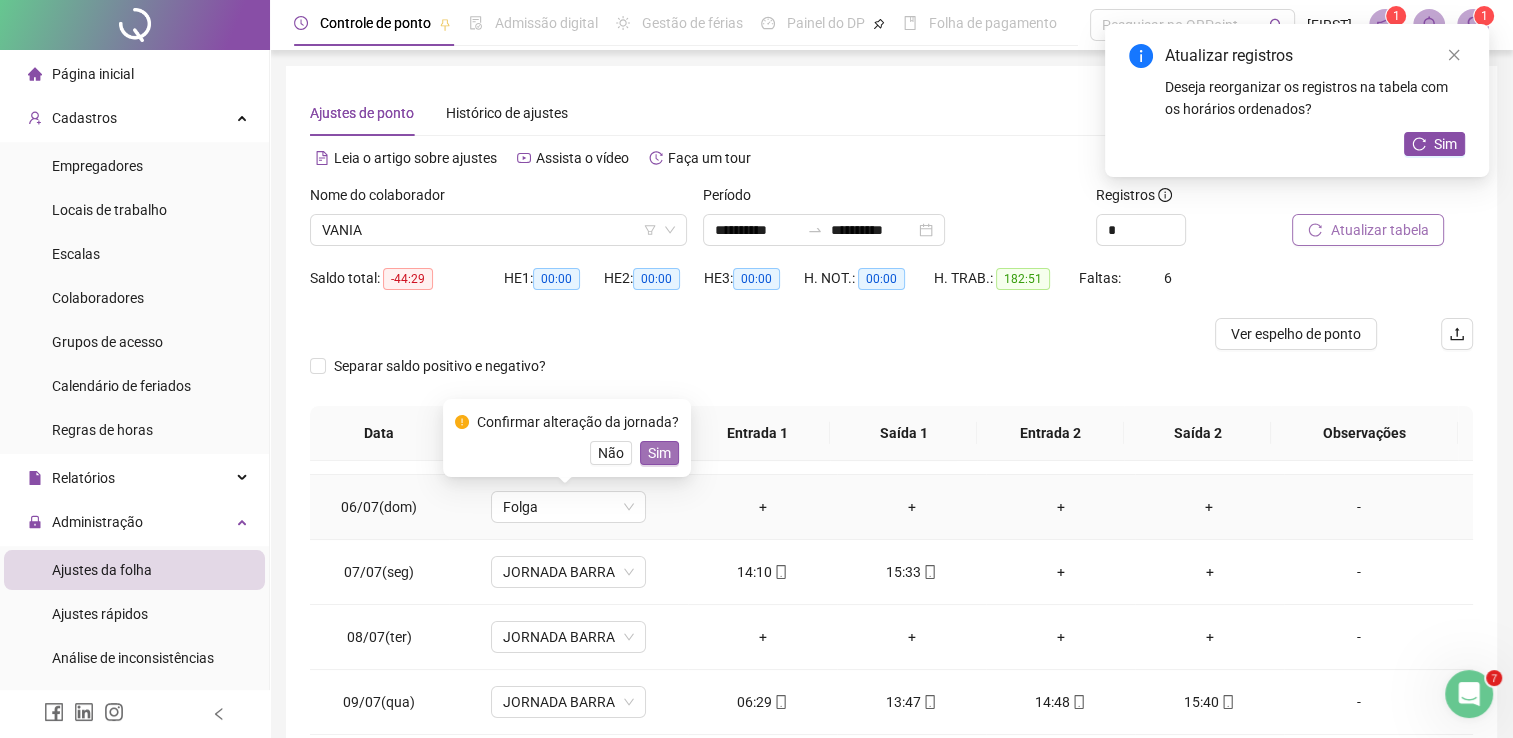 click on "Sim" at bounding box center [659, 453] 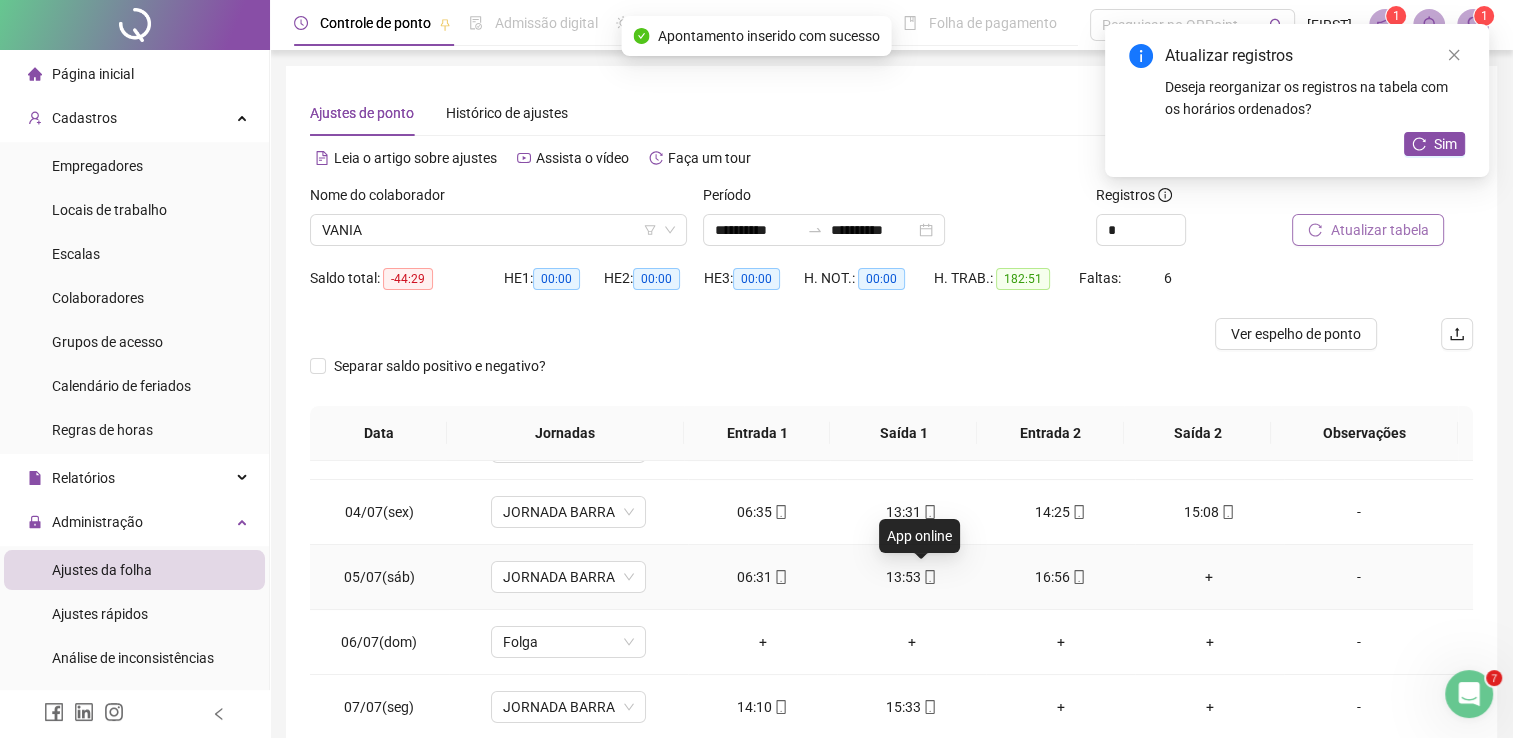scroll, scrollTop: 176, scrollLeft: 0, axis: vertical 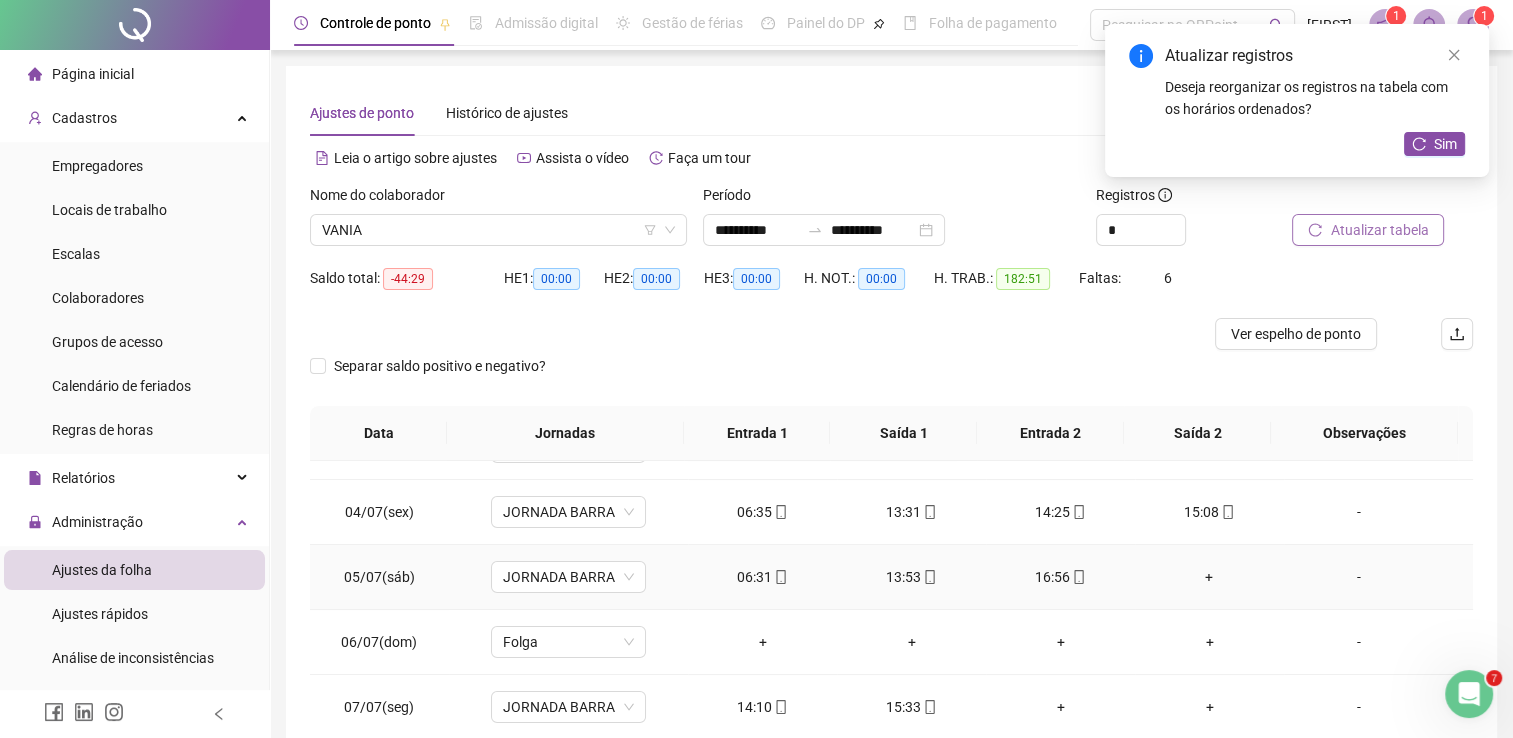 click on "16:56" at bounding box center (1060, 577) 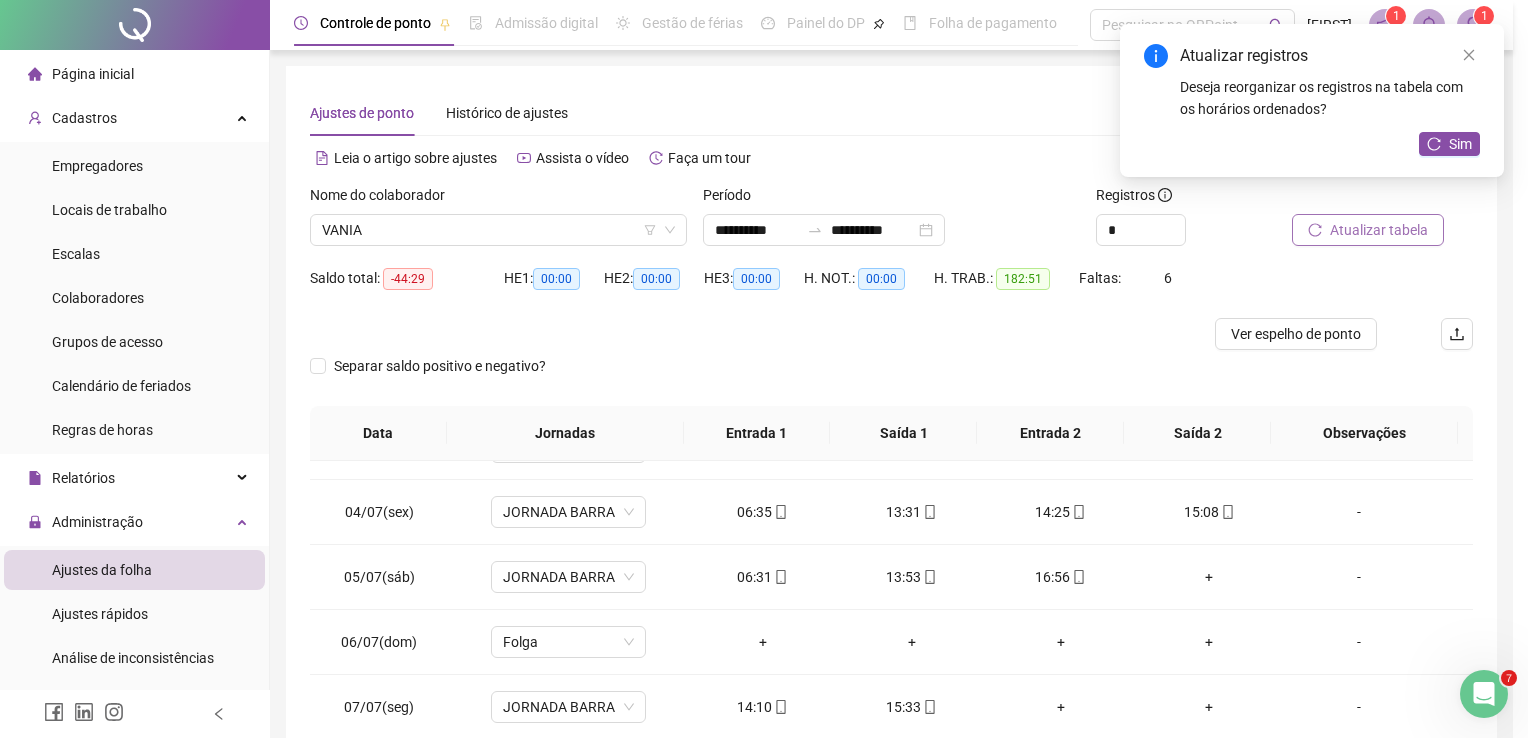 type on "**********" 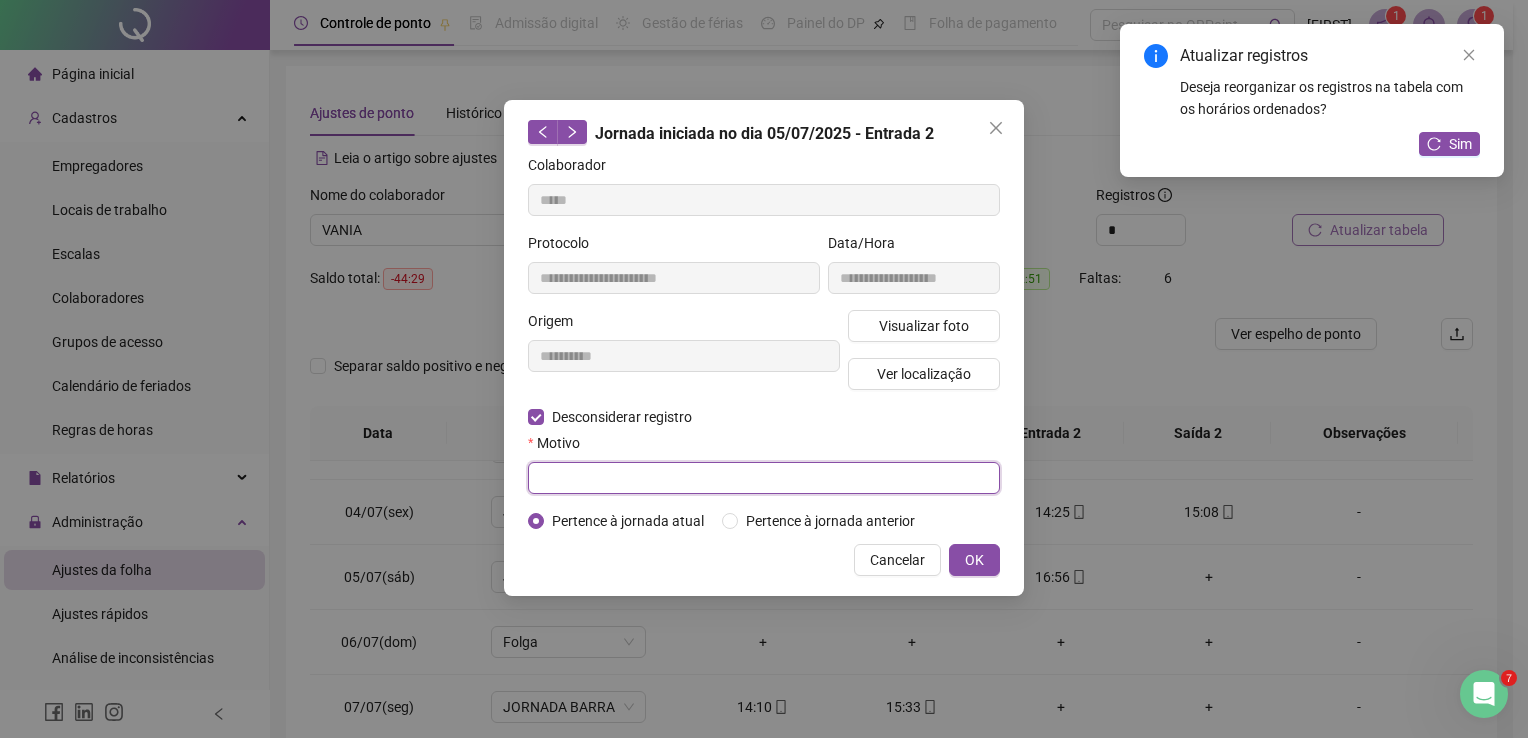 click at bounding box center (764, 478) 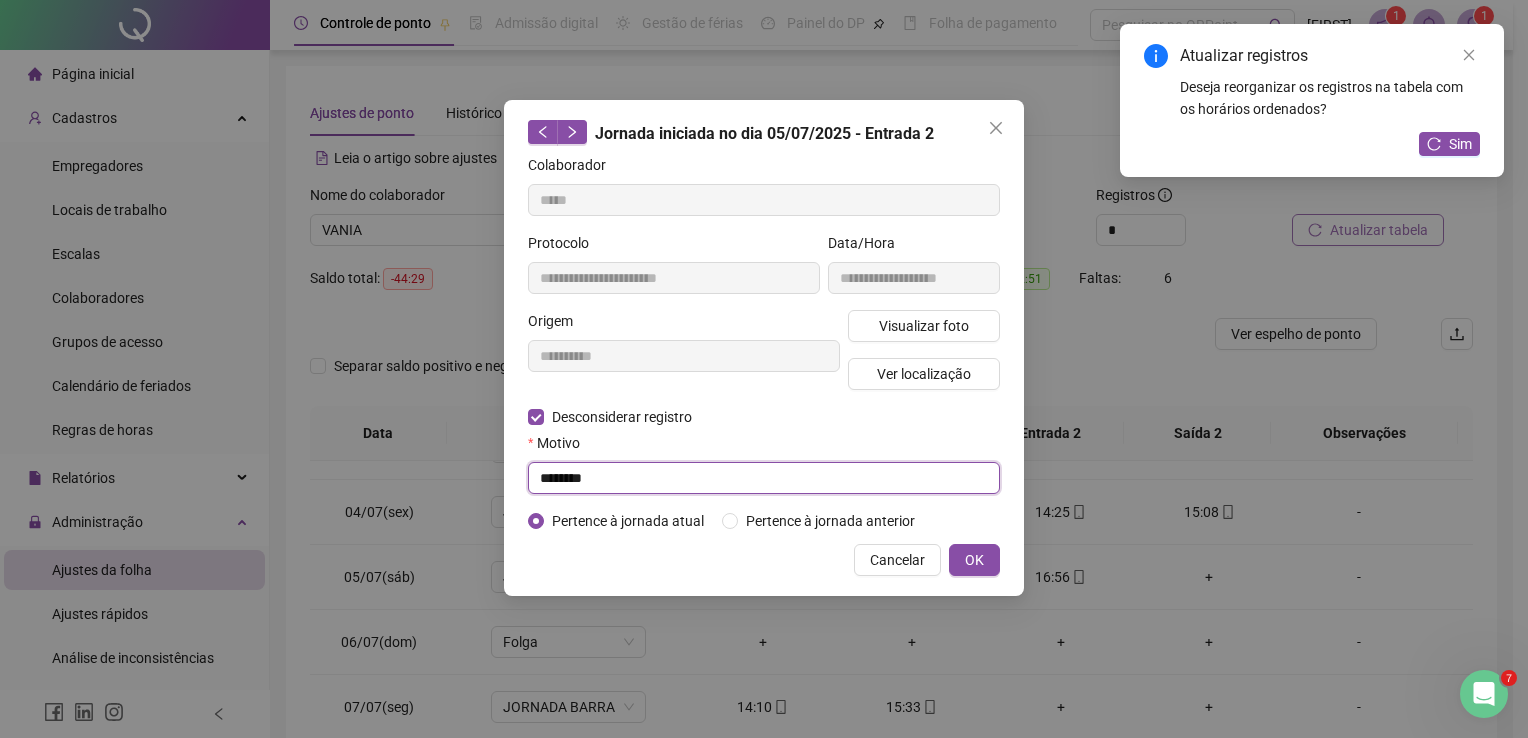 type on "********" 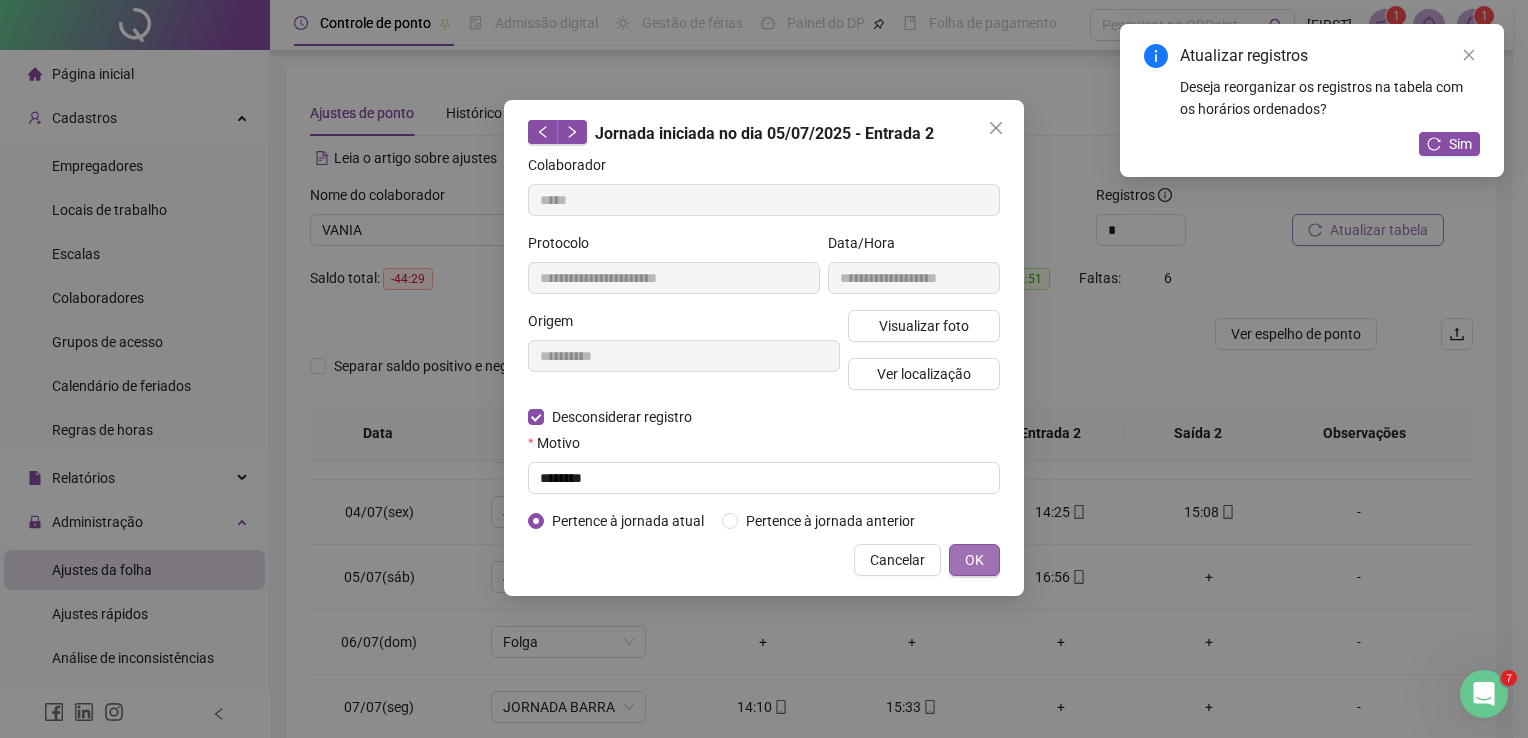 click on "OK" at bounding box center (974, 560) 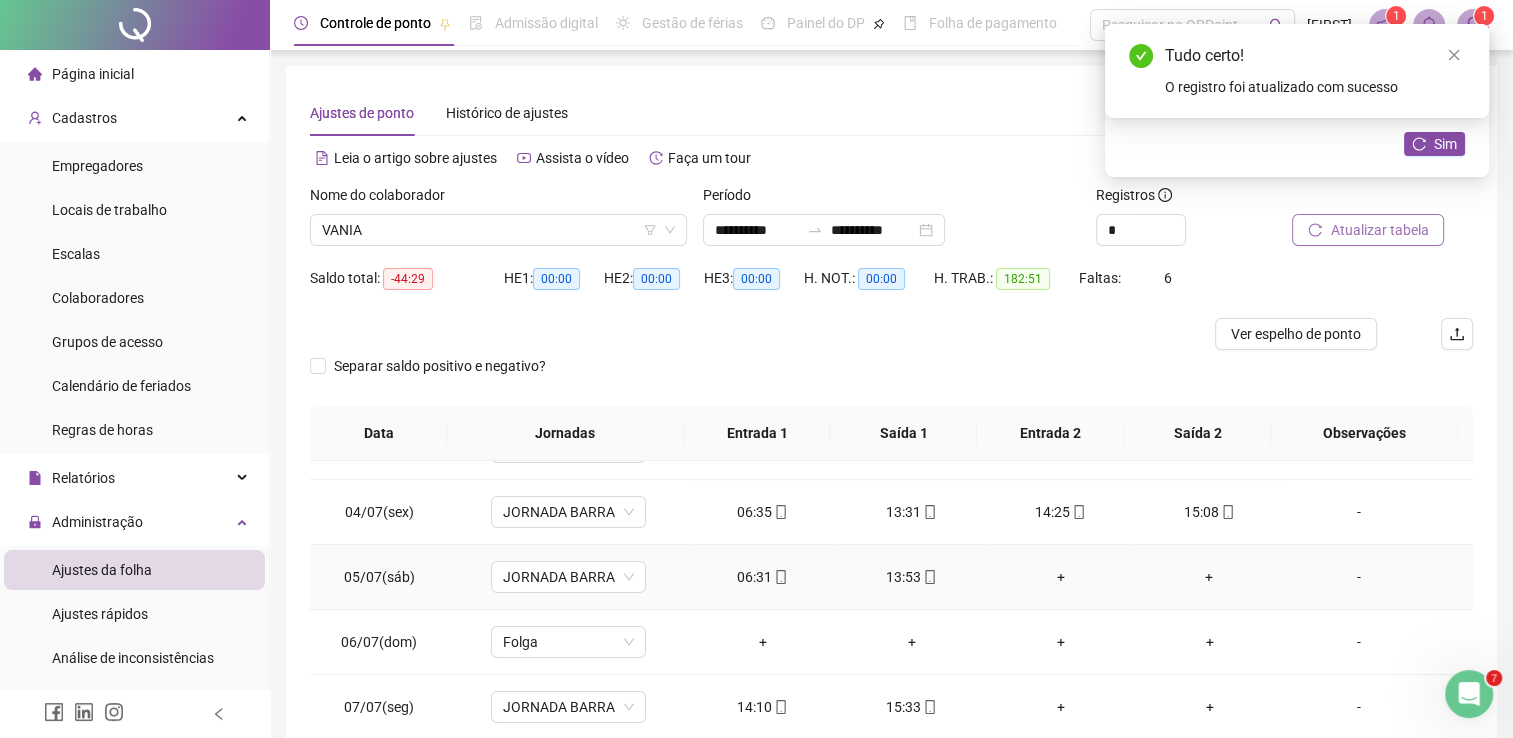 click on "+" at bounding box center (1060, 577) 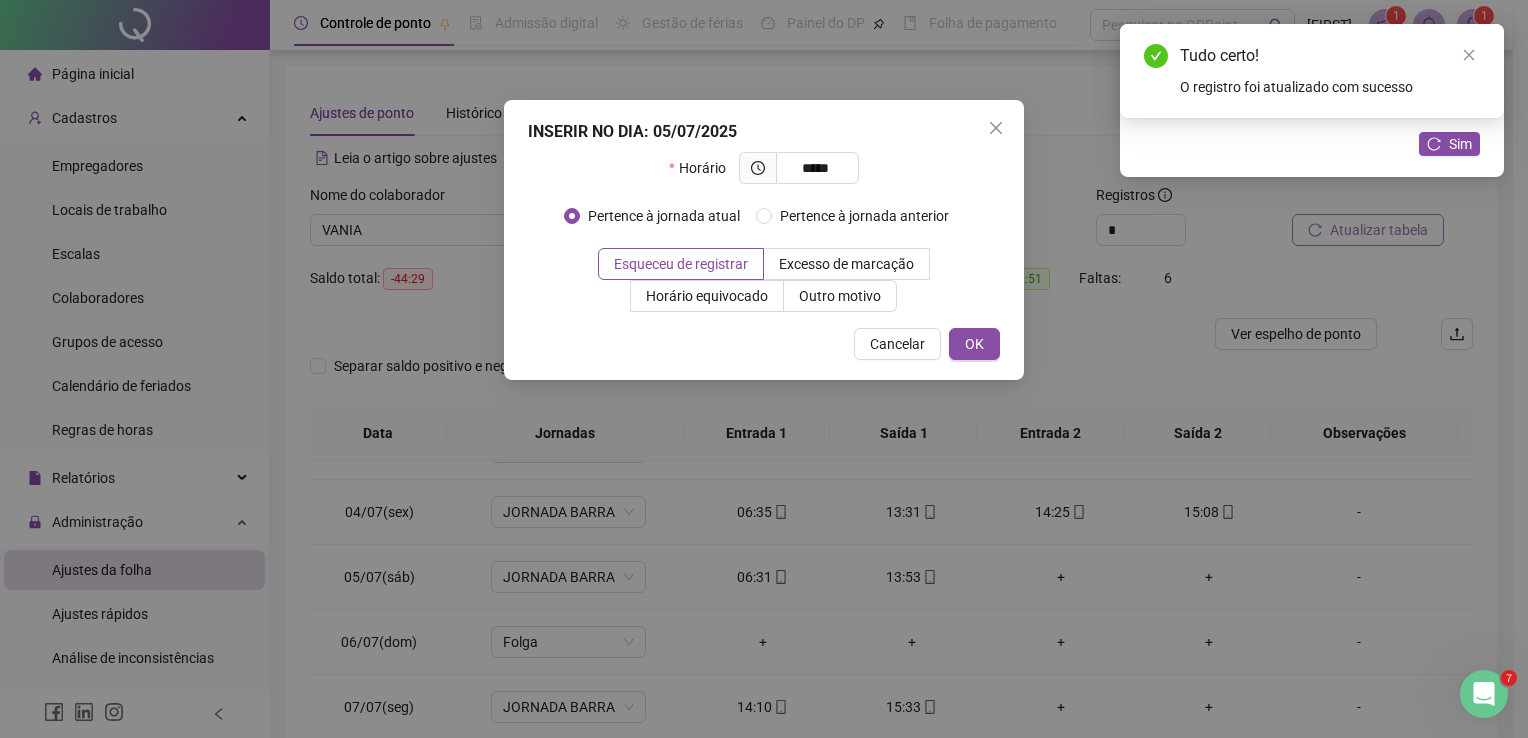 type on "*****" 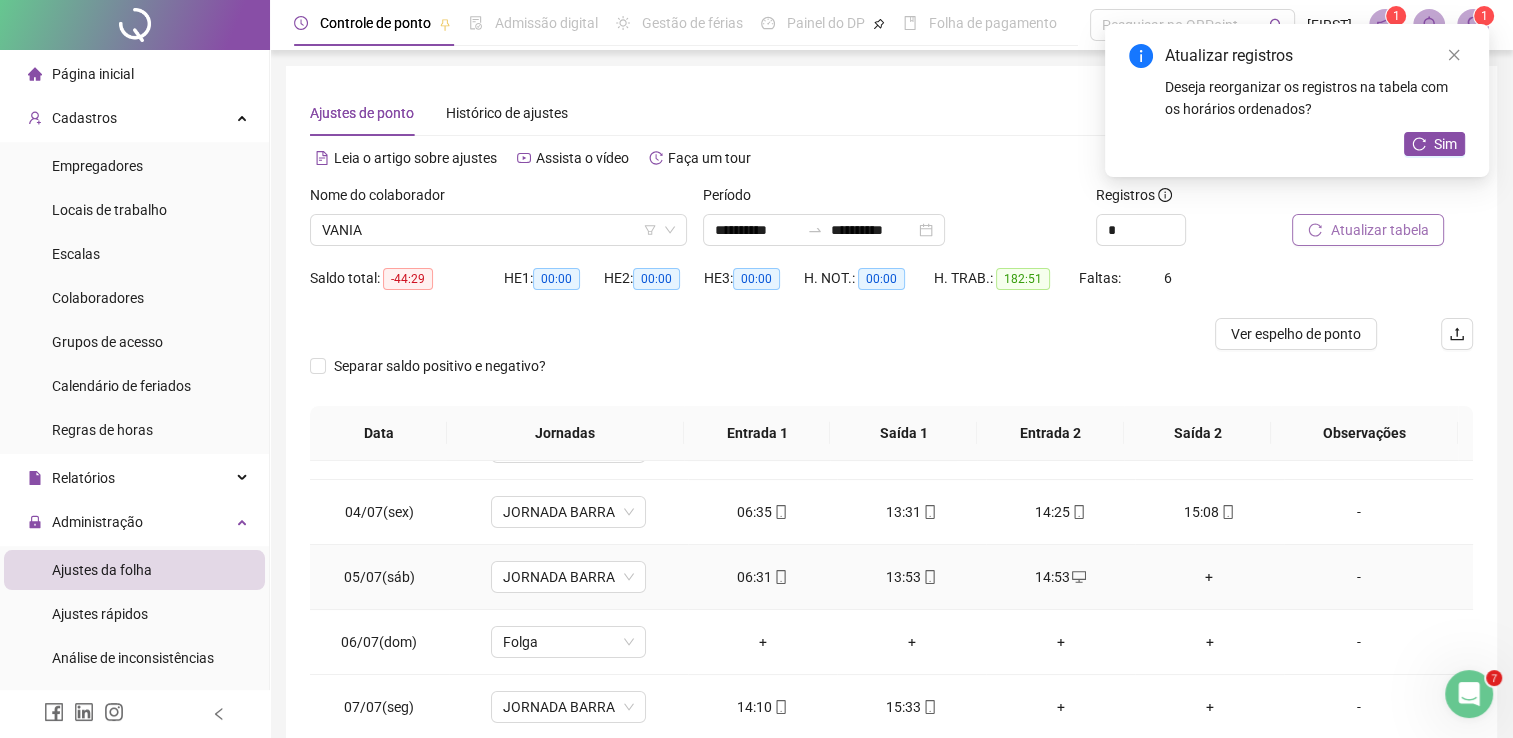 click on "+" at bounding box center (1209, 577) 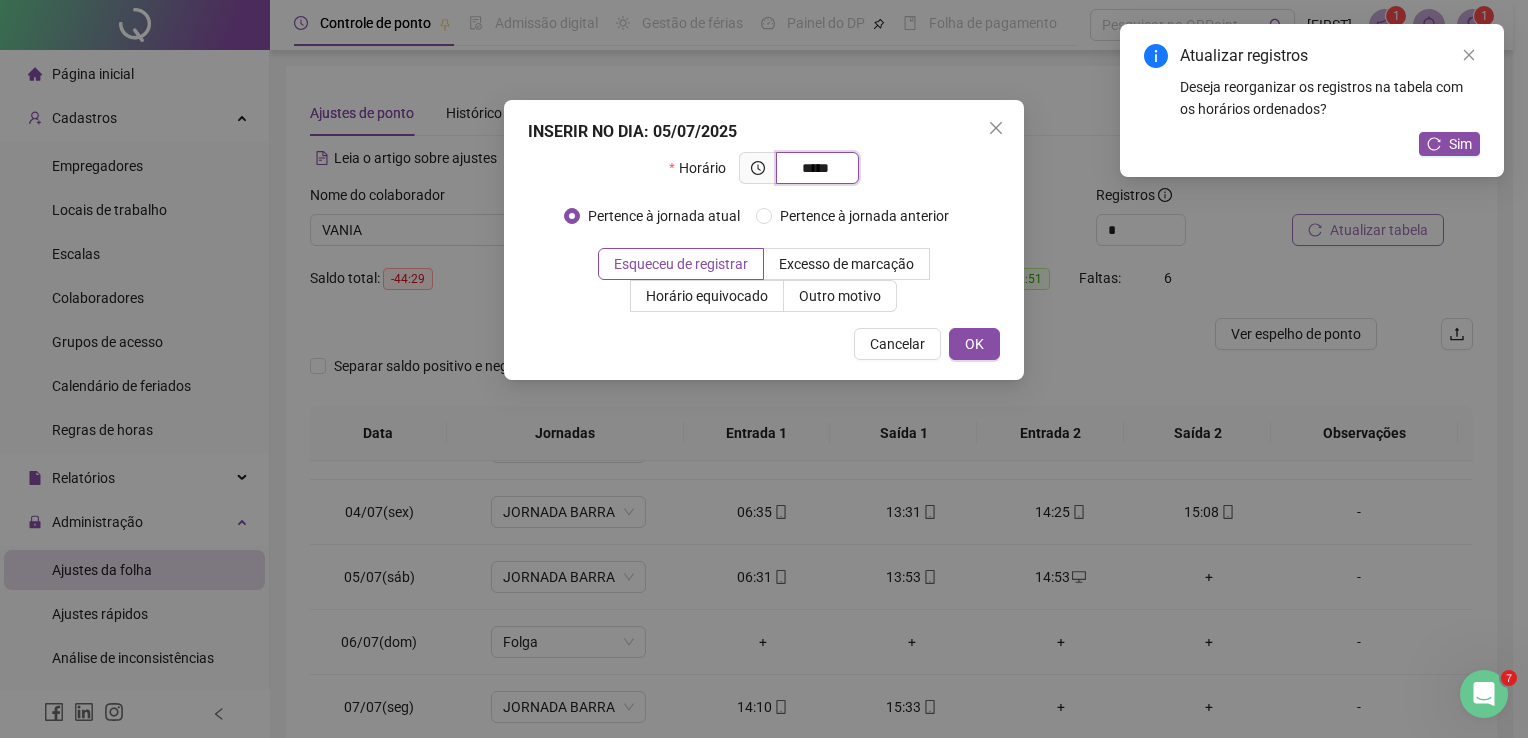 type on "*****" 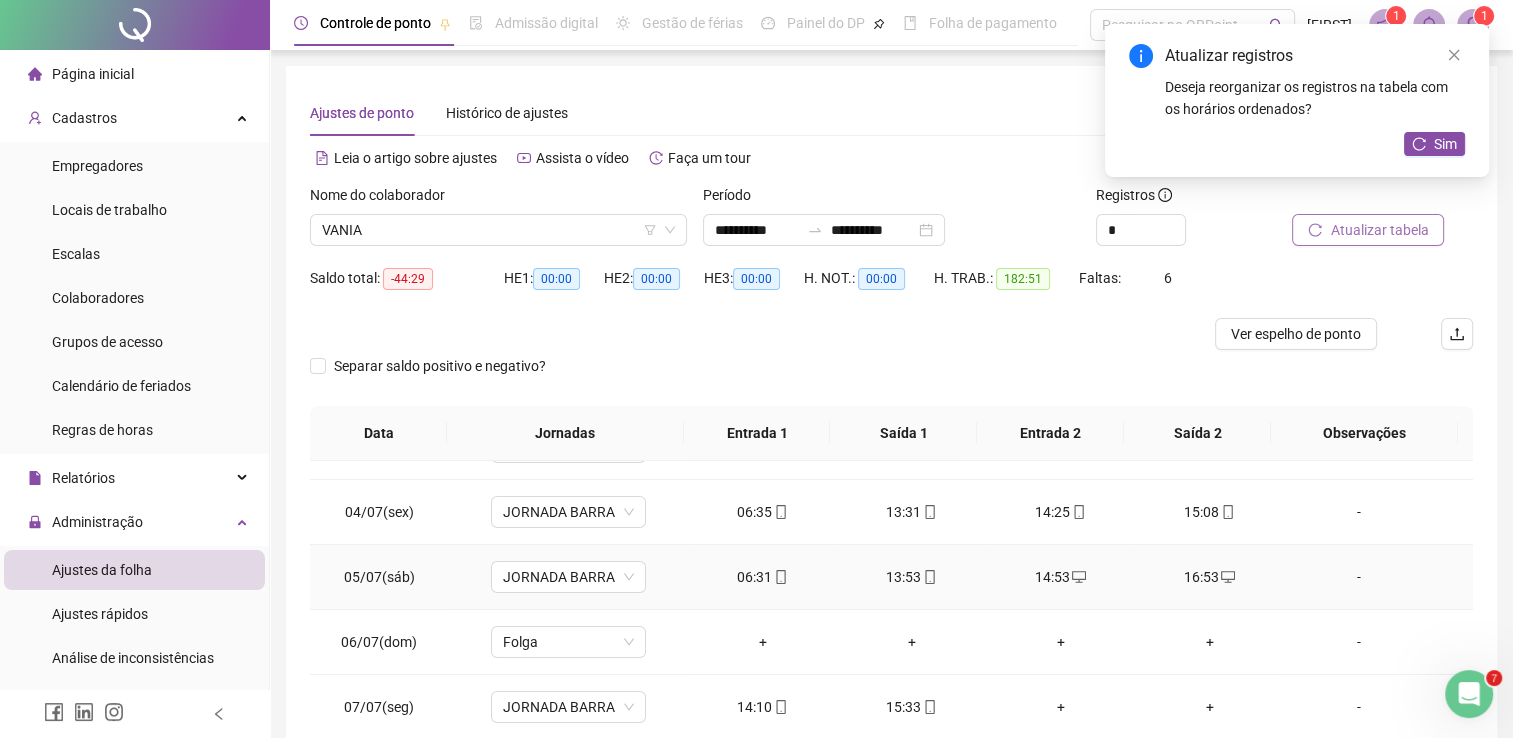 click on "16:53" at bounding box center (1209, 577) 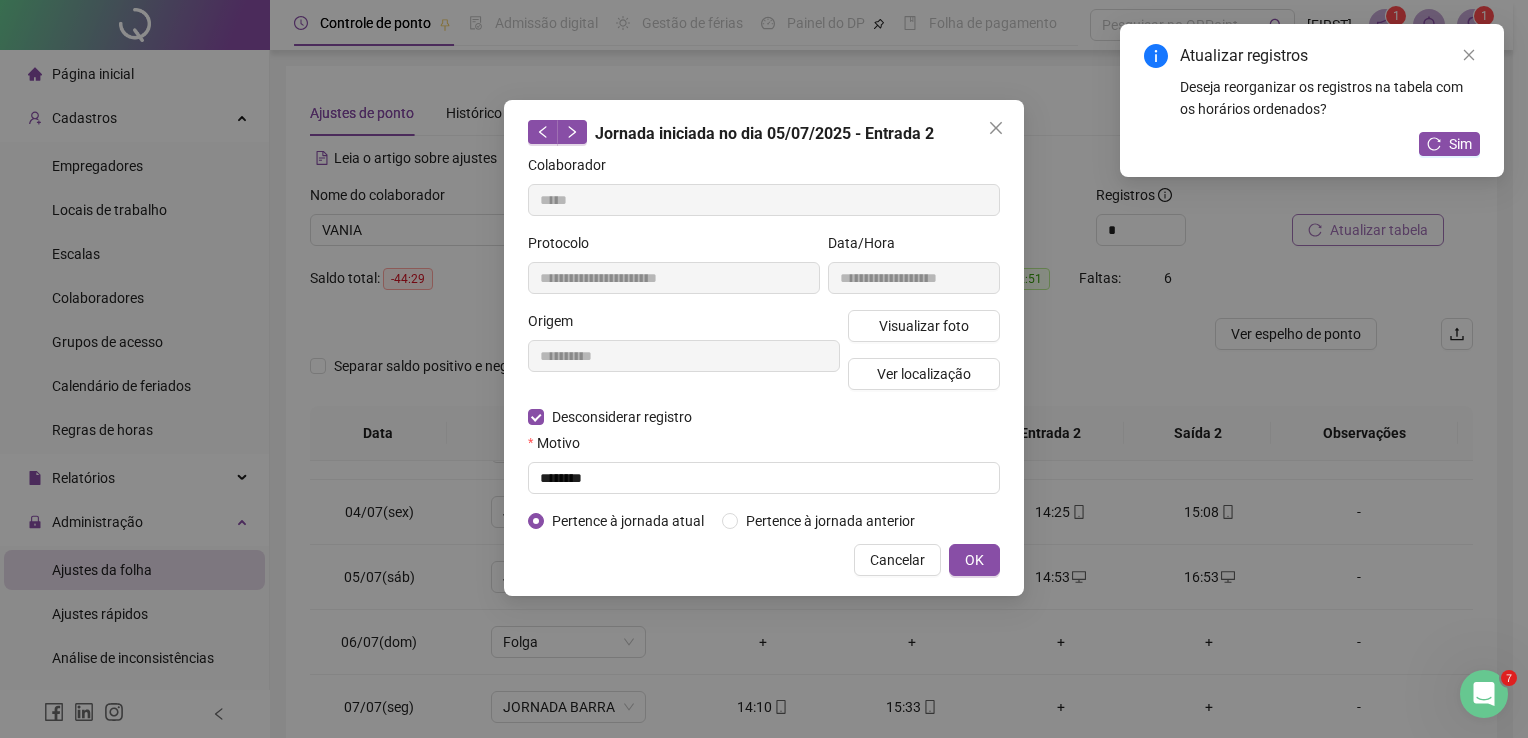 type on "**********" 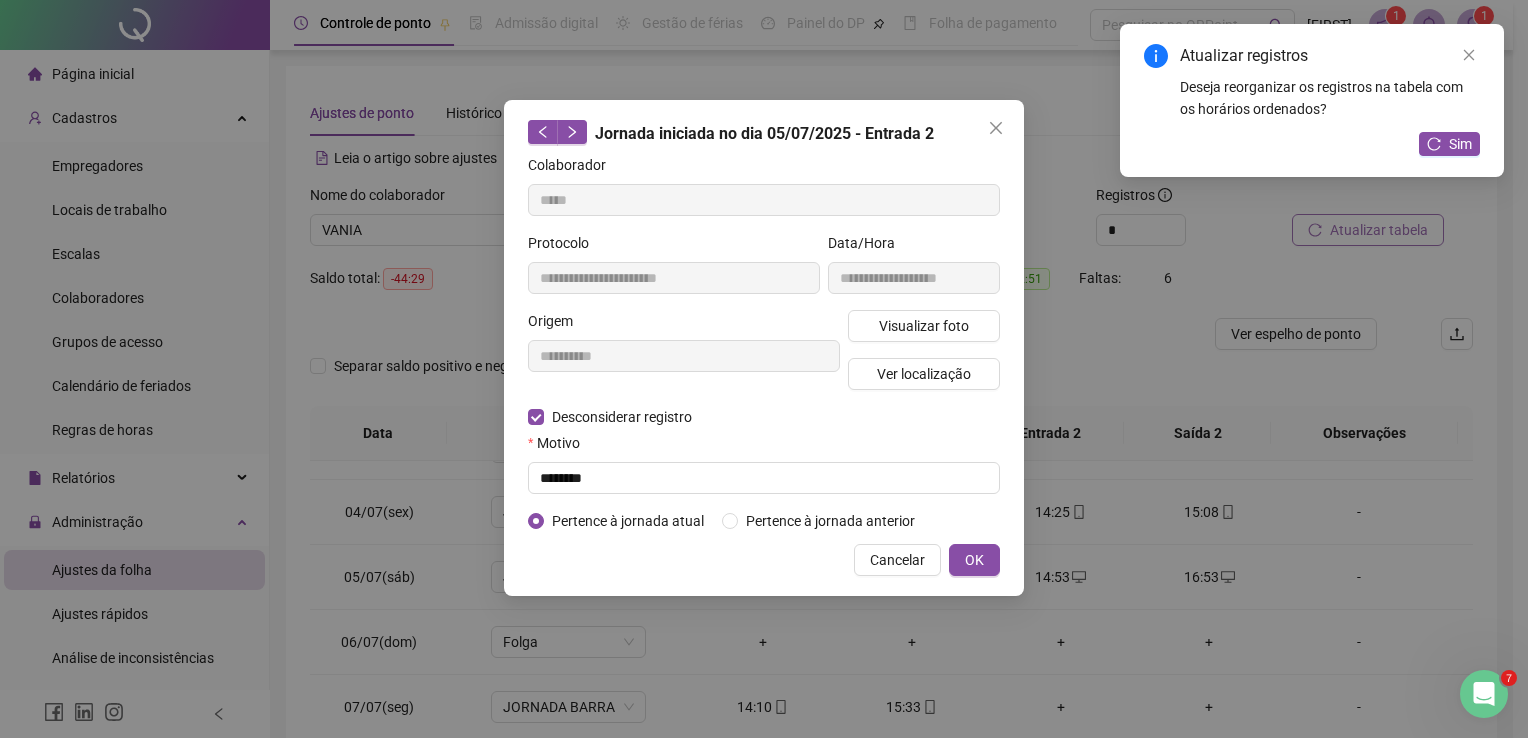 type on "**********" 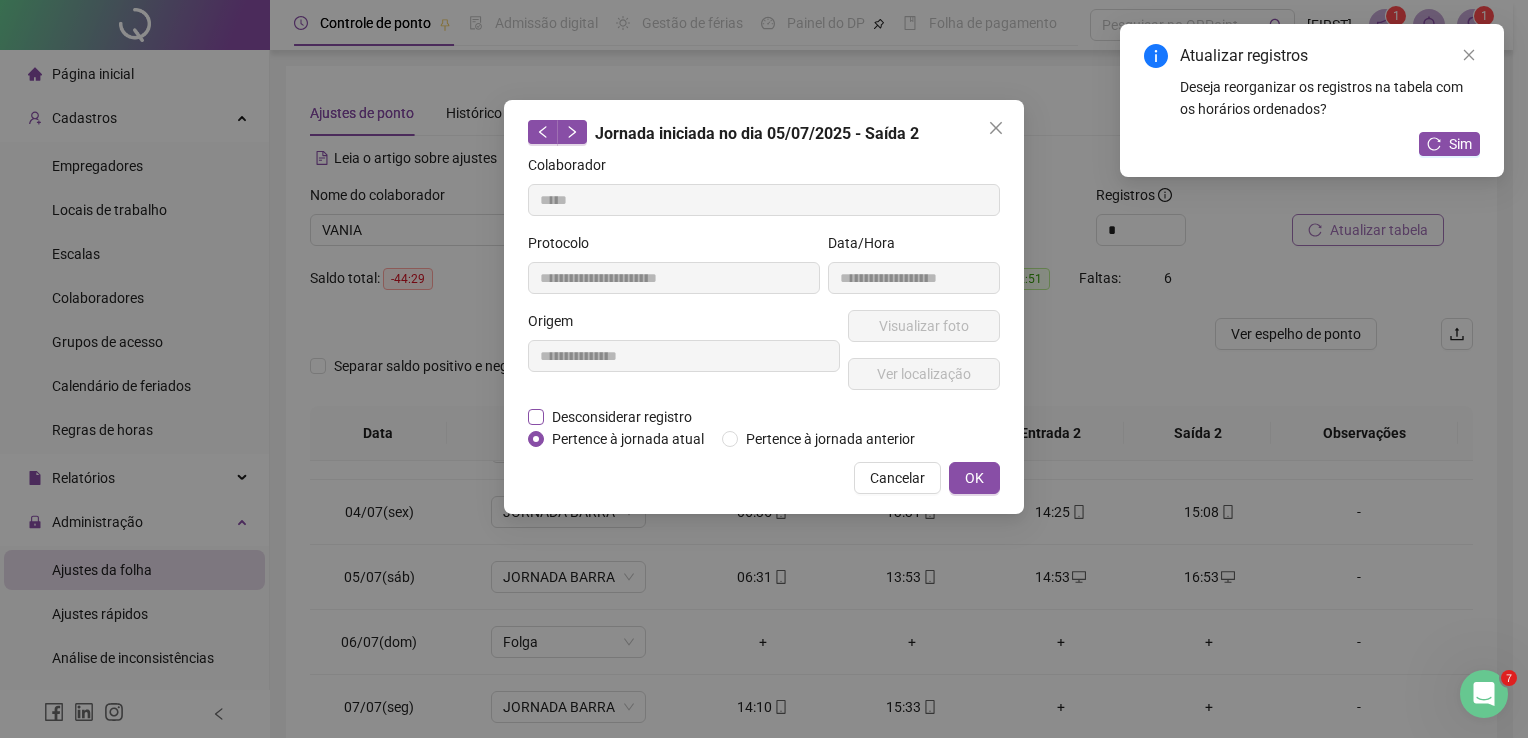 click on "Desconsiderar registro" at bounding box center [622, 417] 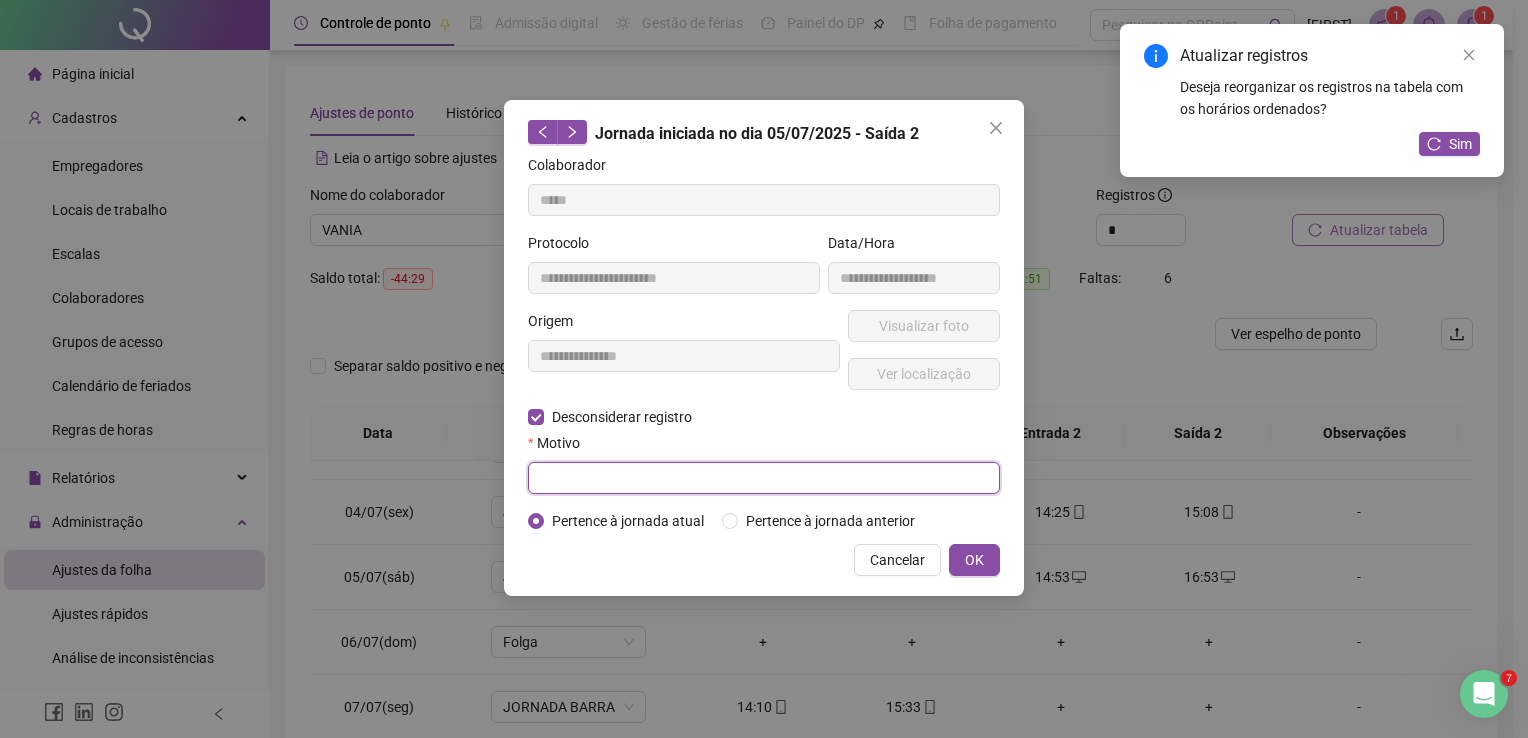 click at bounding box center [764, 478] 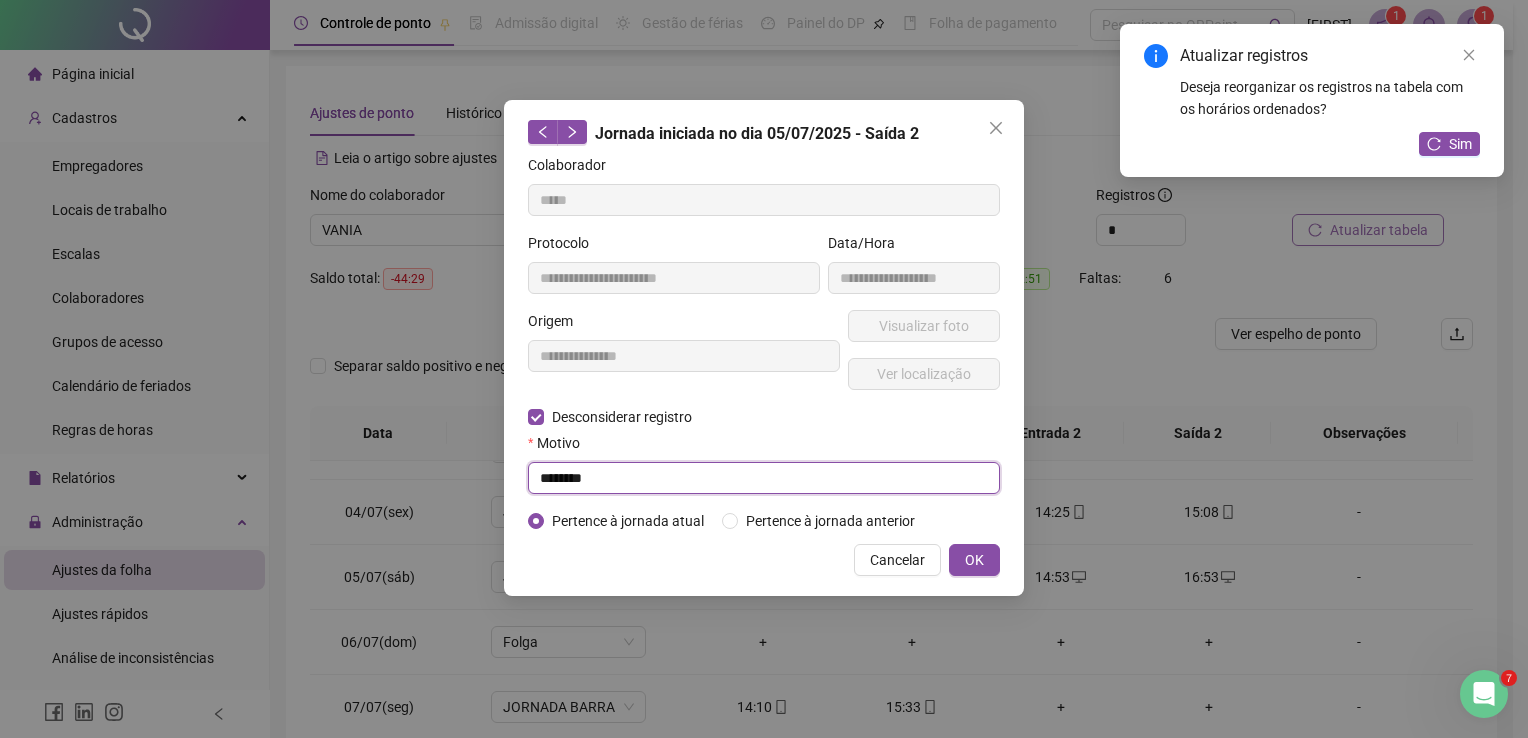 type on "********" 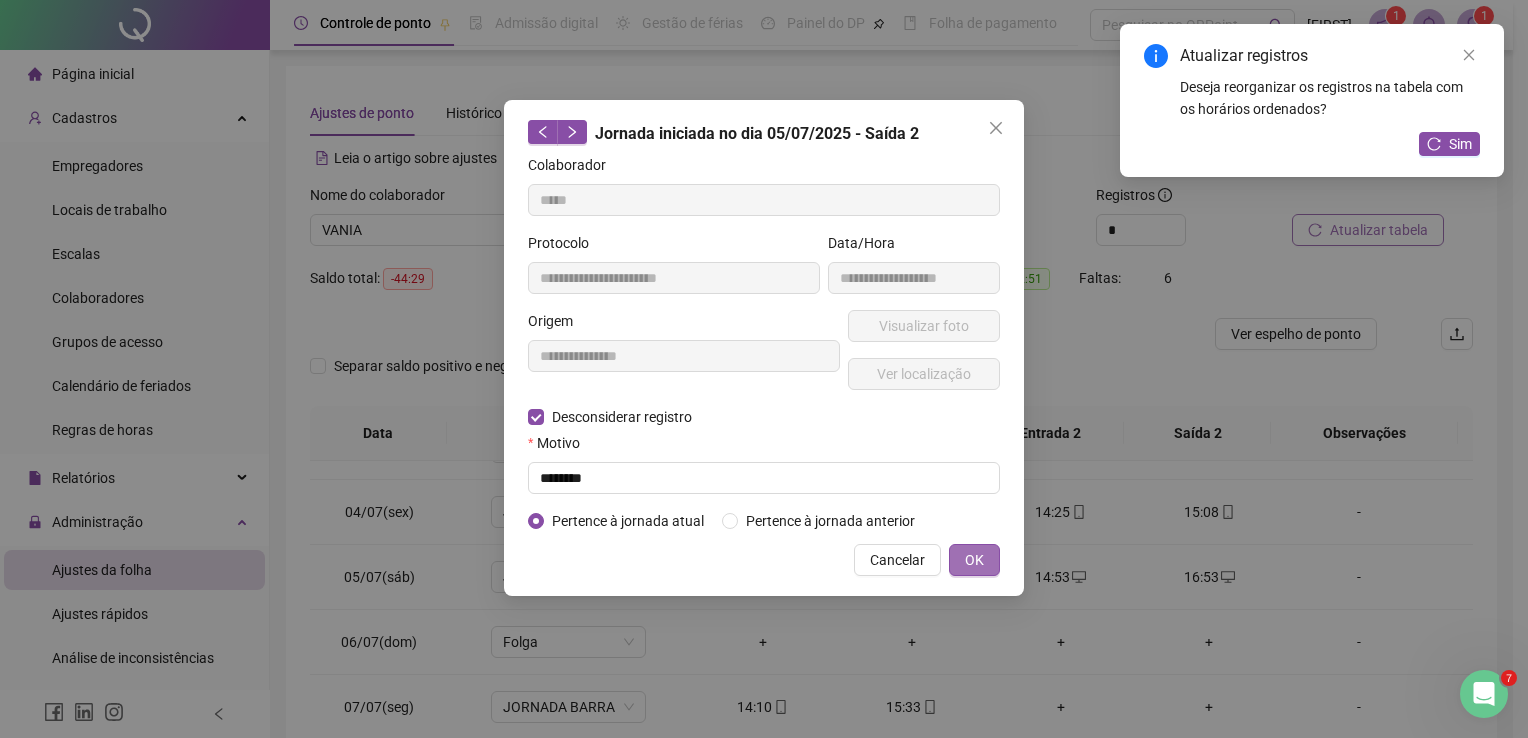 click on "OK" at bounding box center [974, 560] 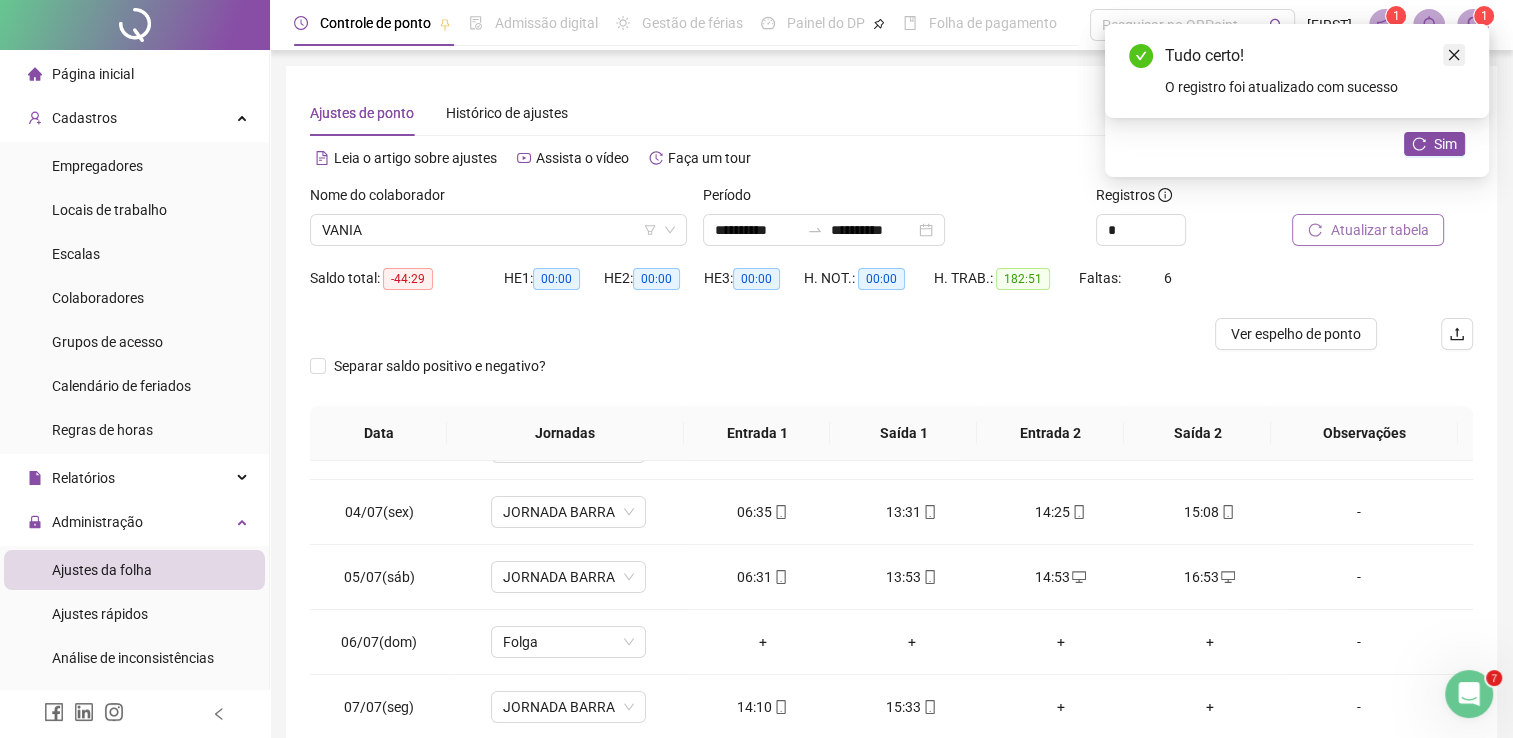 click at bounding box center (1454, 55) 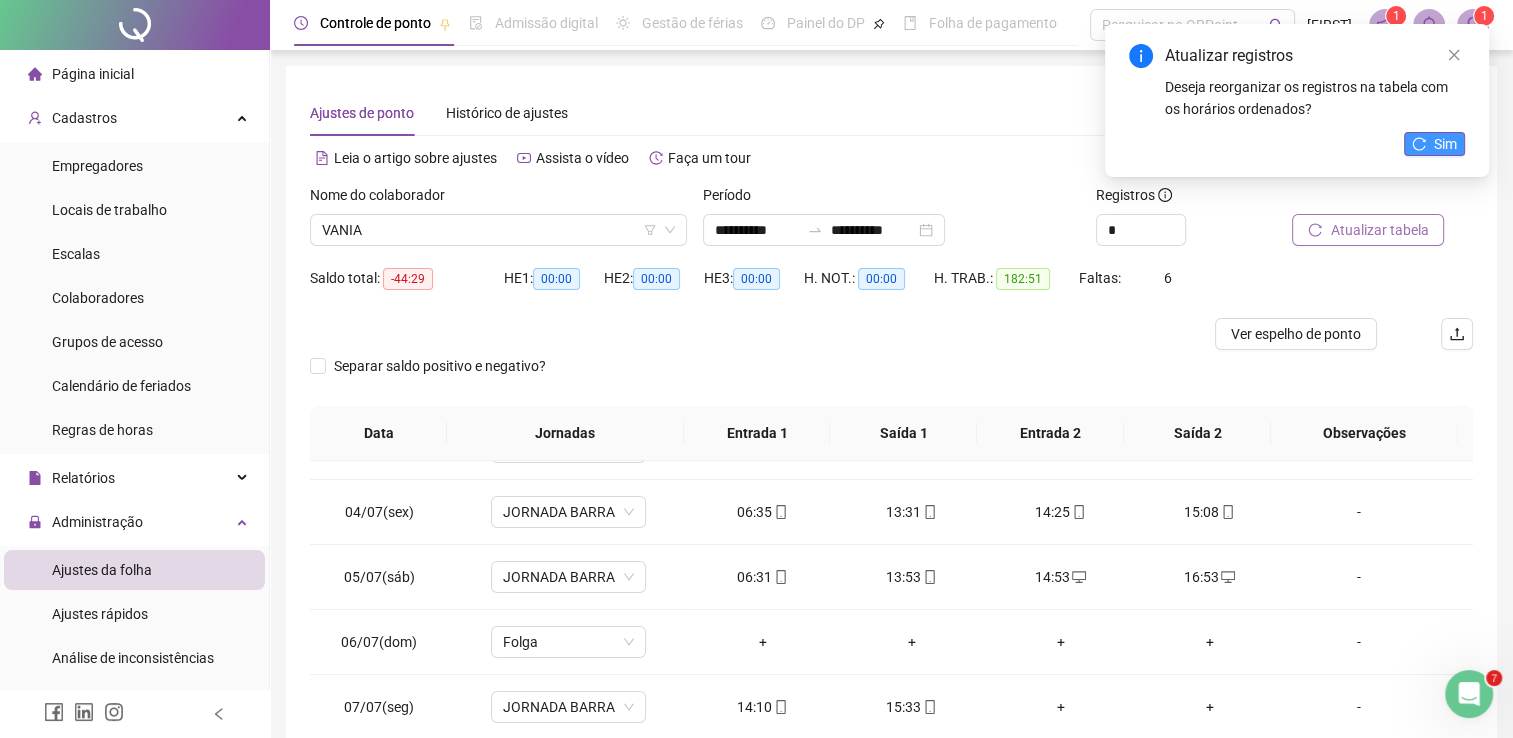 click 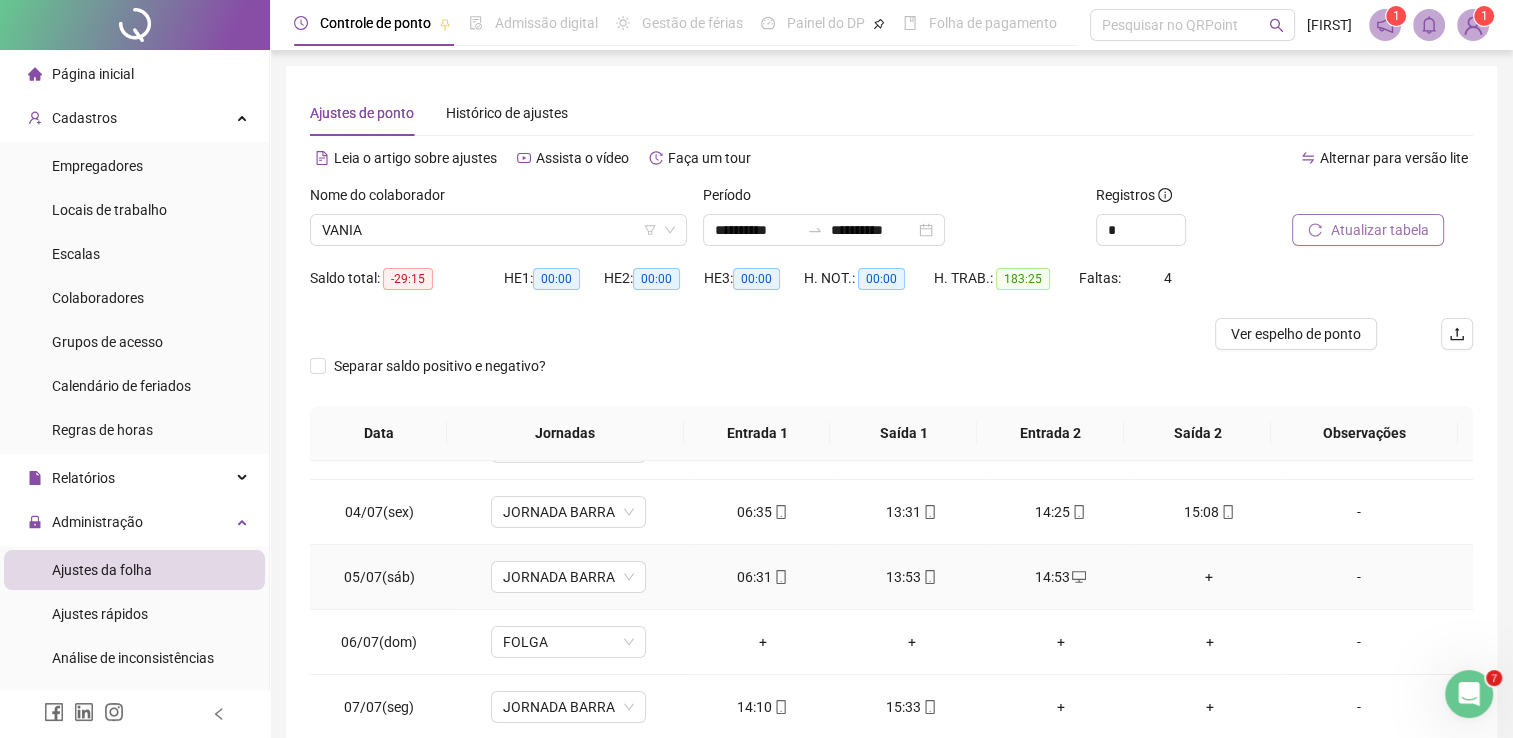 click on "+" at bounding box center (1209, 577) 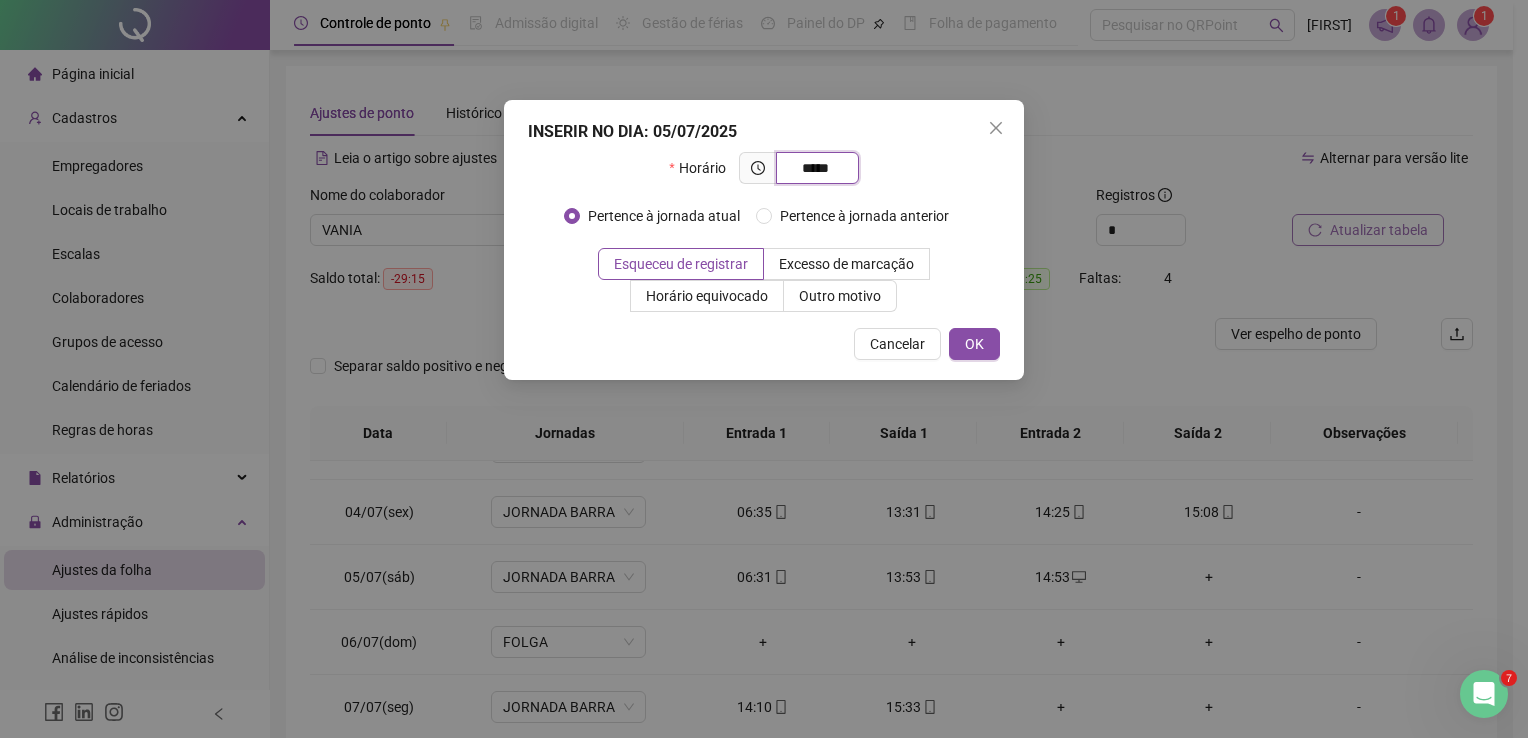 type on "*****" 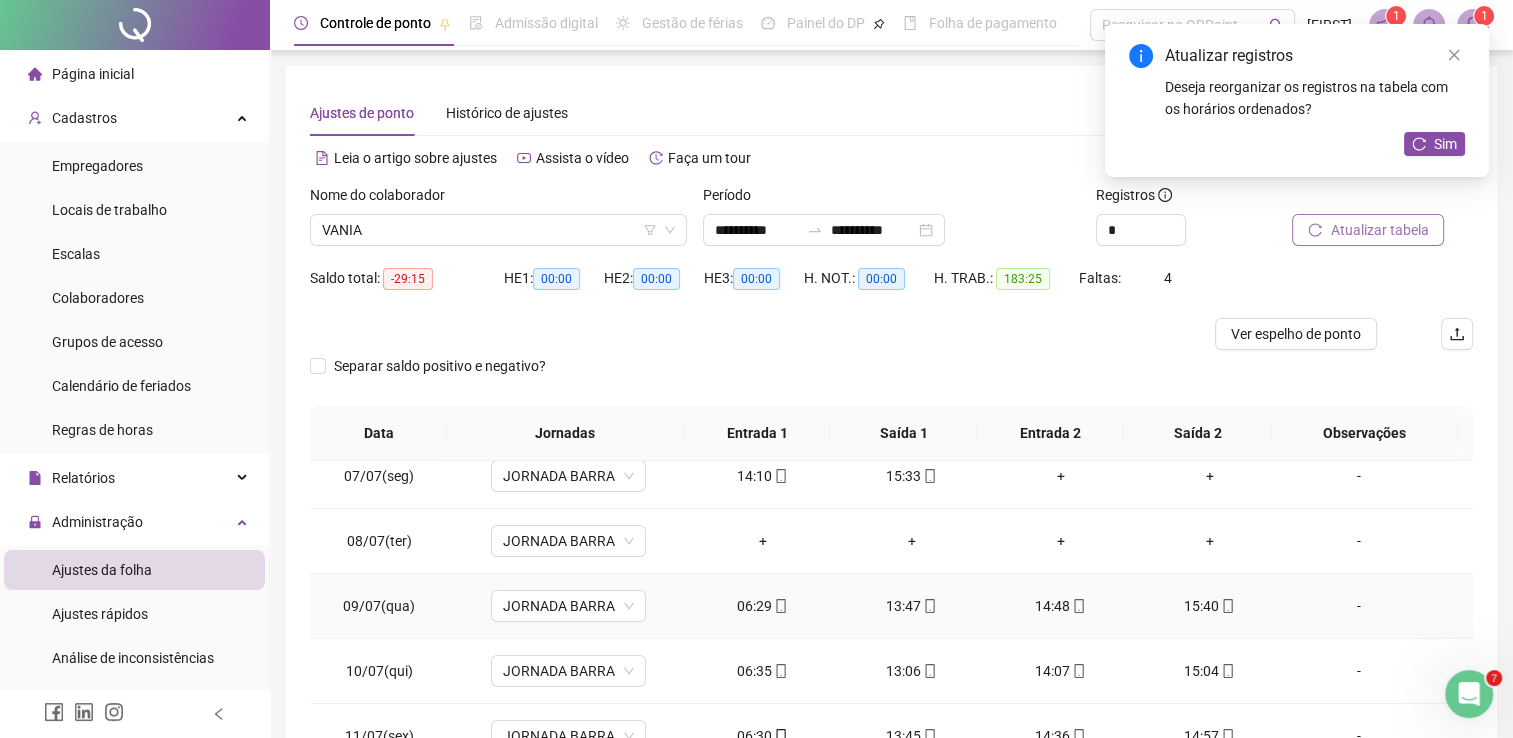 scroll, scrollTop: 386, scrollLeft: 0, axis: vertical 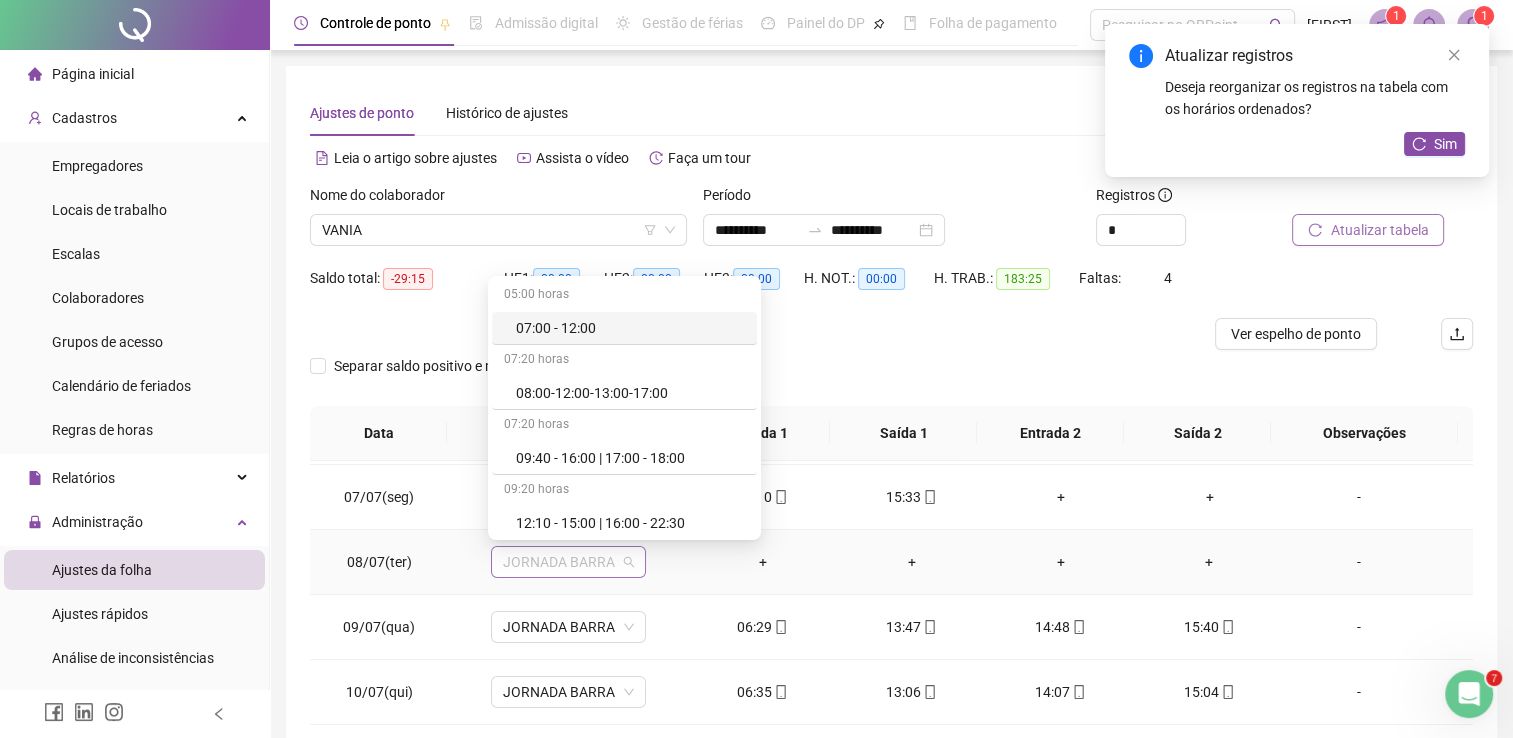 click on "JORNADA BARRA" at bounding box center (568, 562) 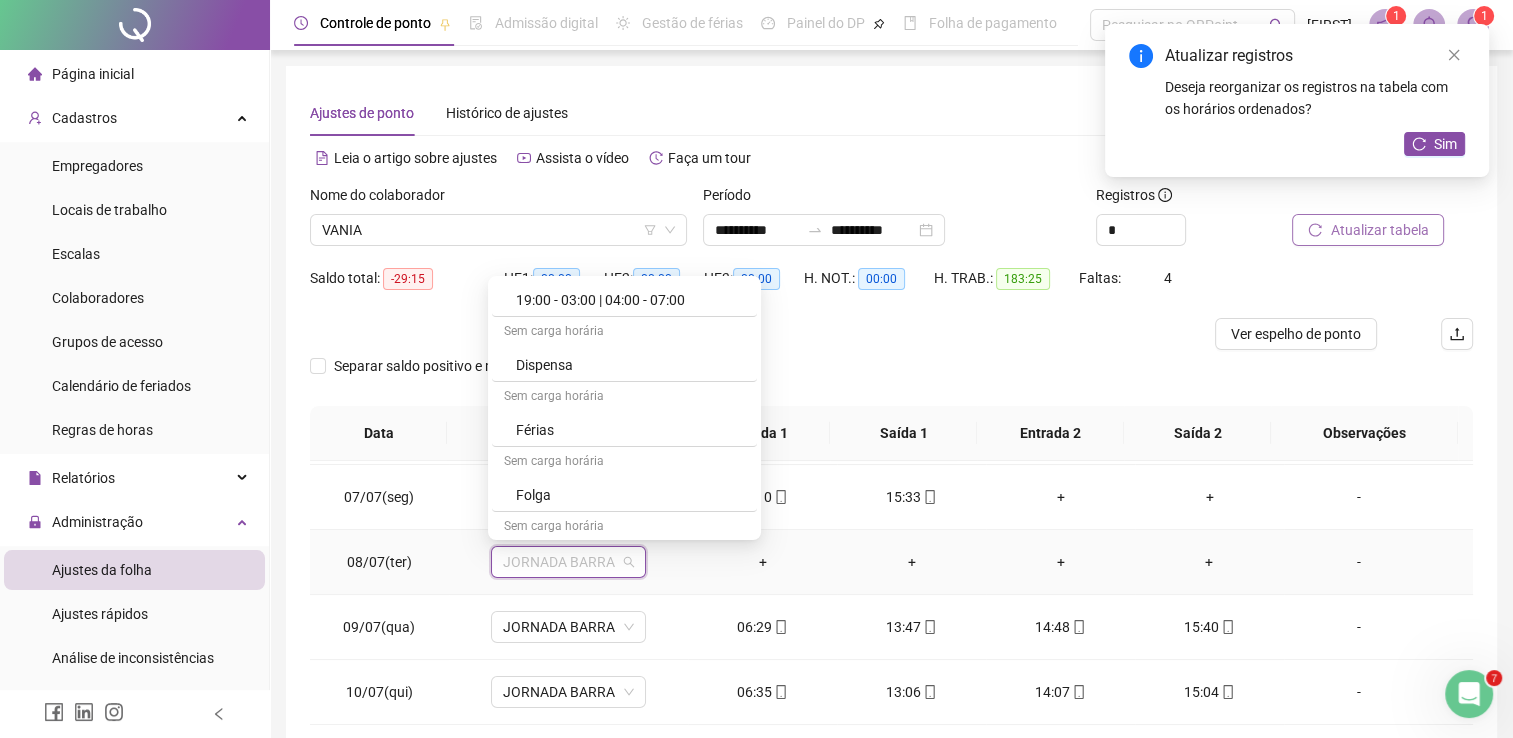 scroll, scrollTop: 491, scrollLeft: 0, axis: vertical 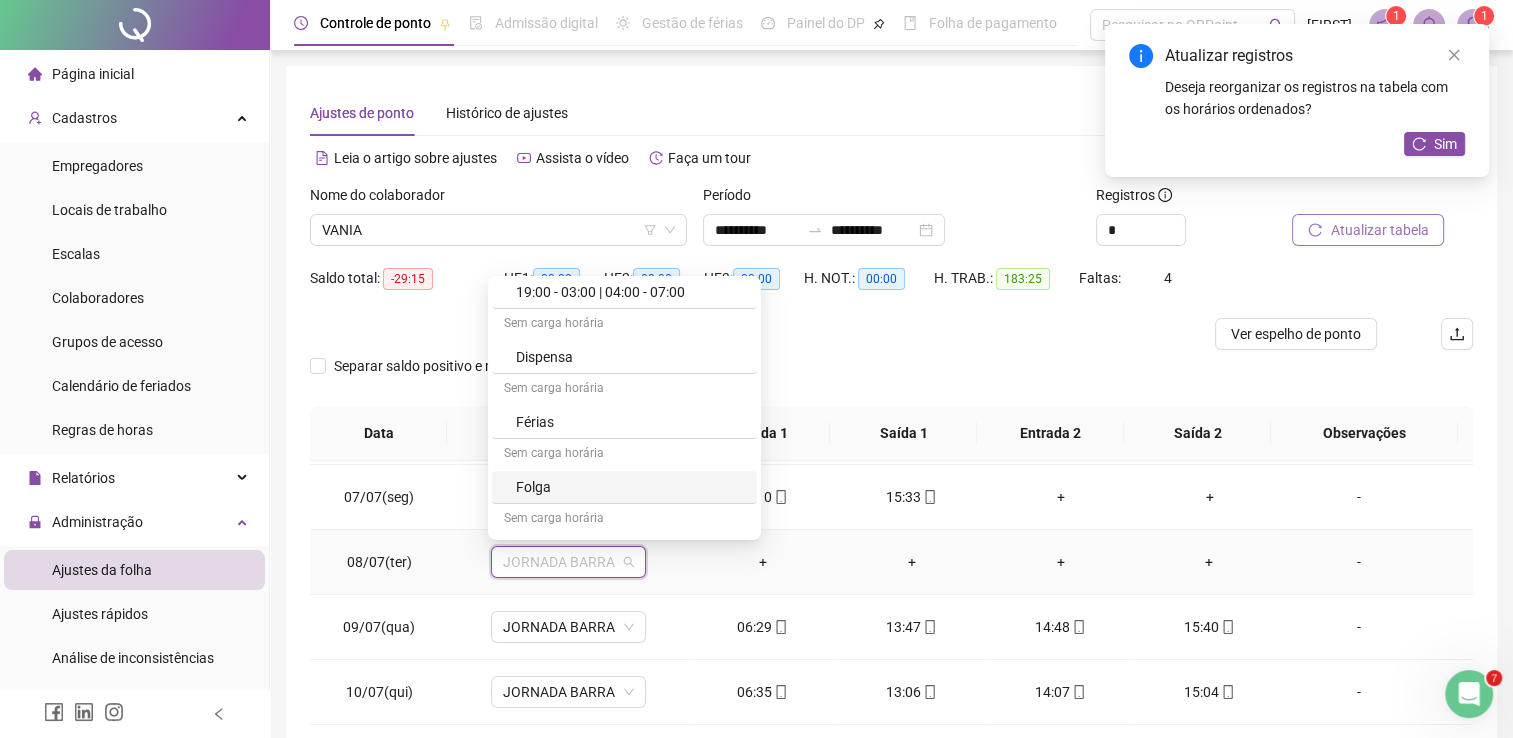 click on "Folga" at bounding box center [630, 487] 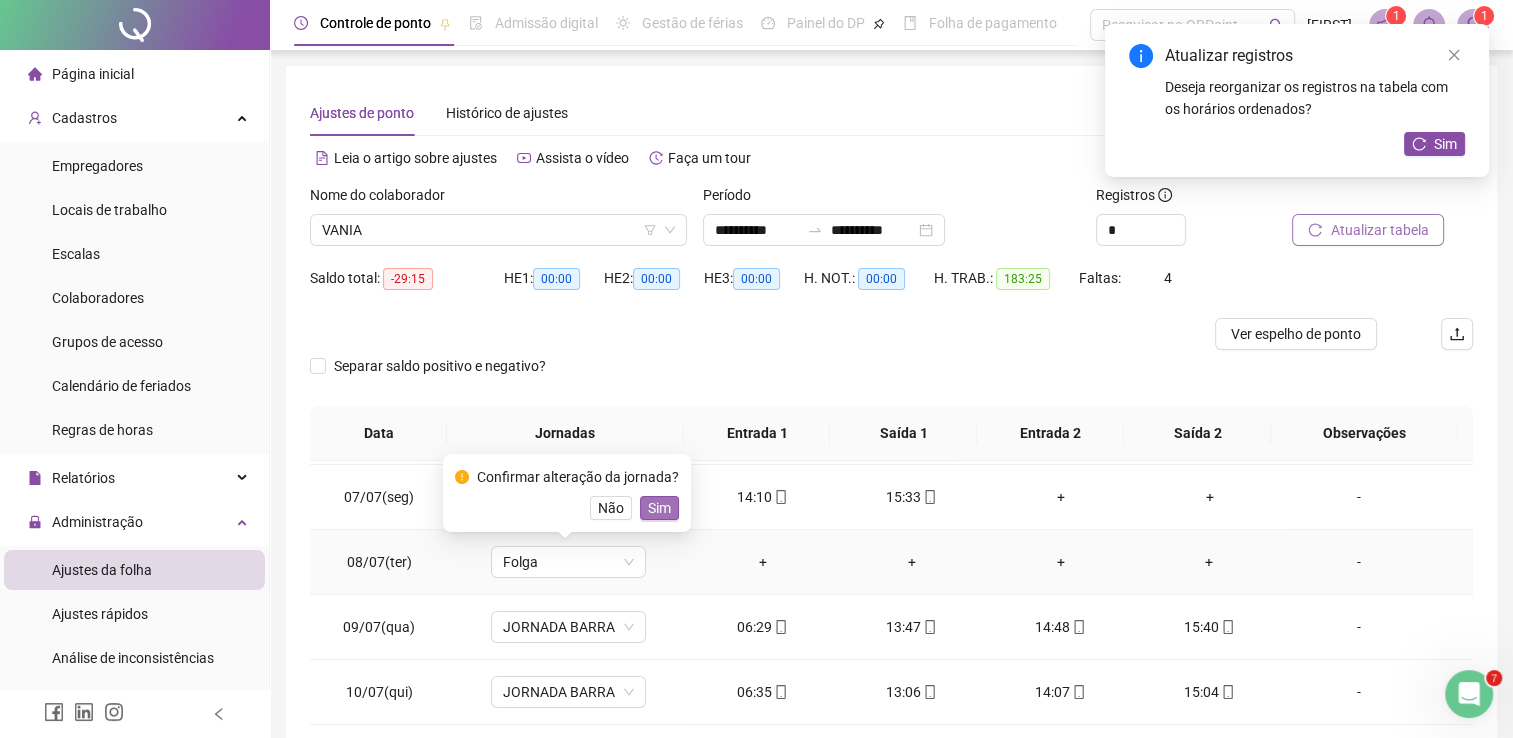click on "Sim" at bounding box center (659, 508) 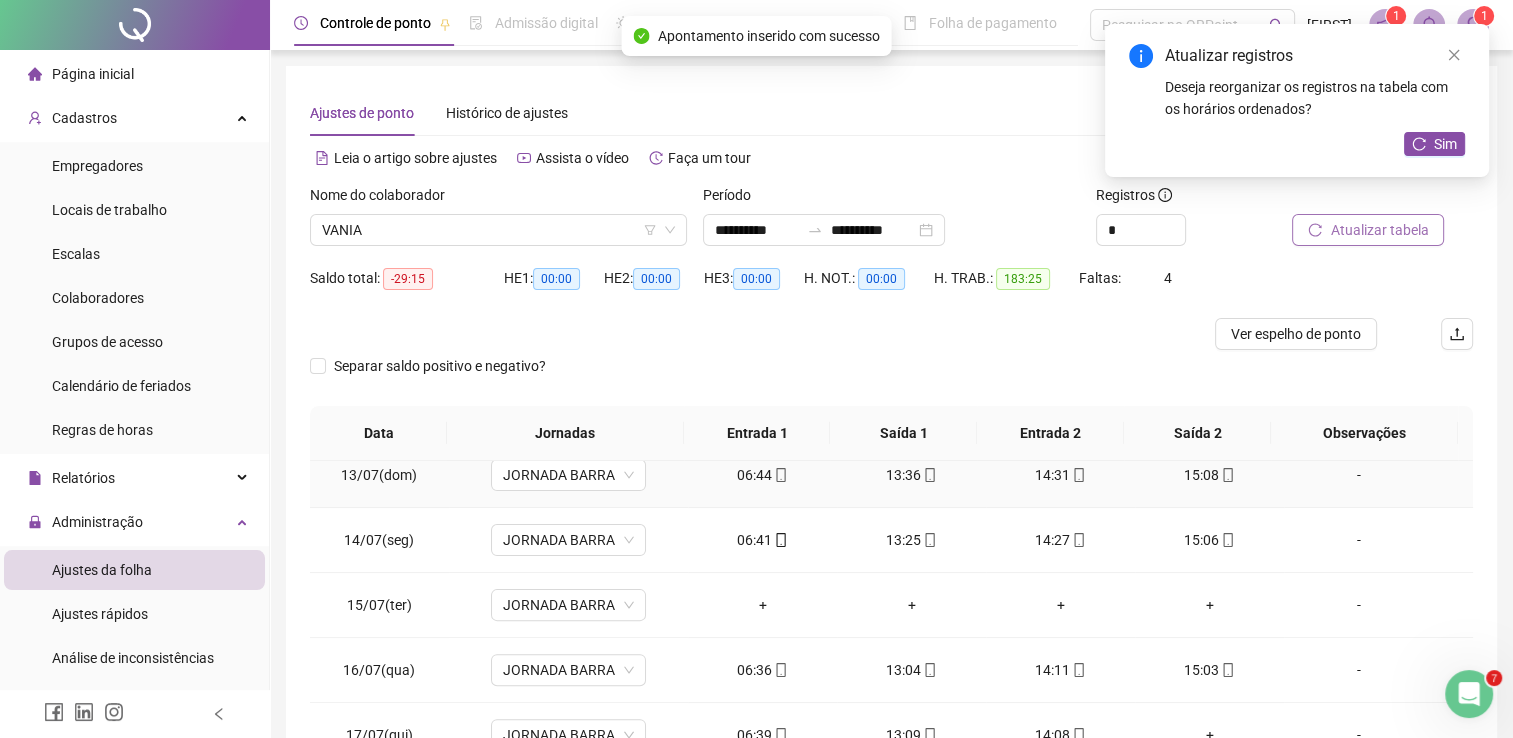 scroll, scrollTop: 812, scrollLeft: 0, axis: vertical 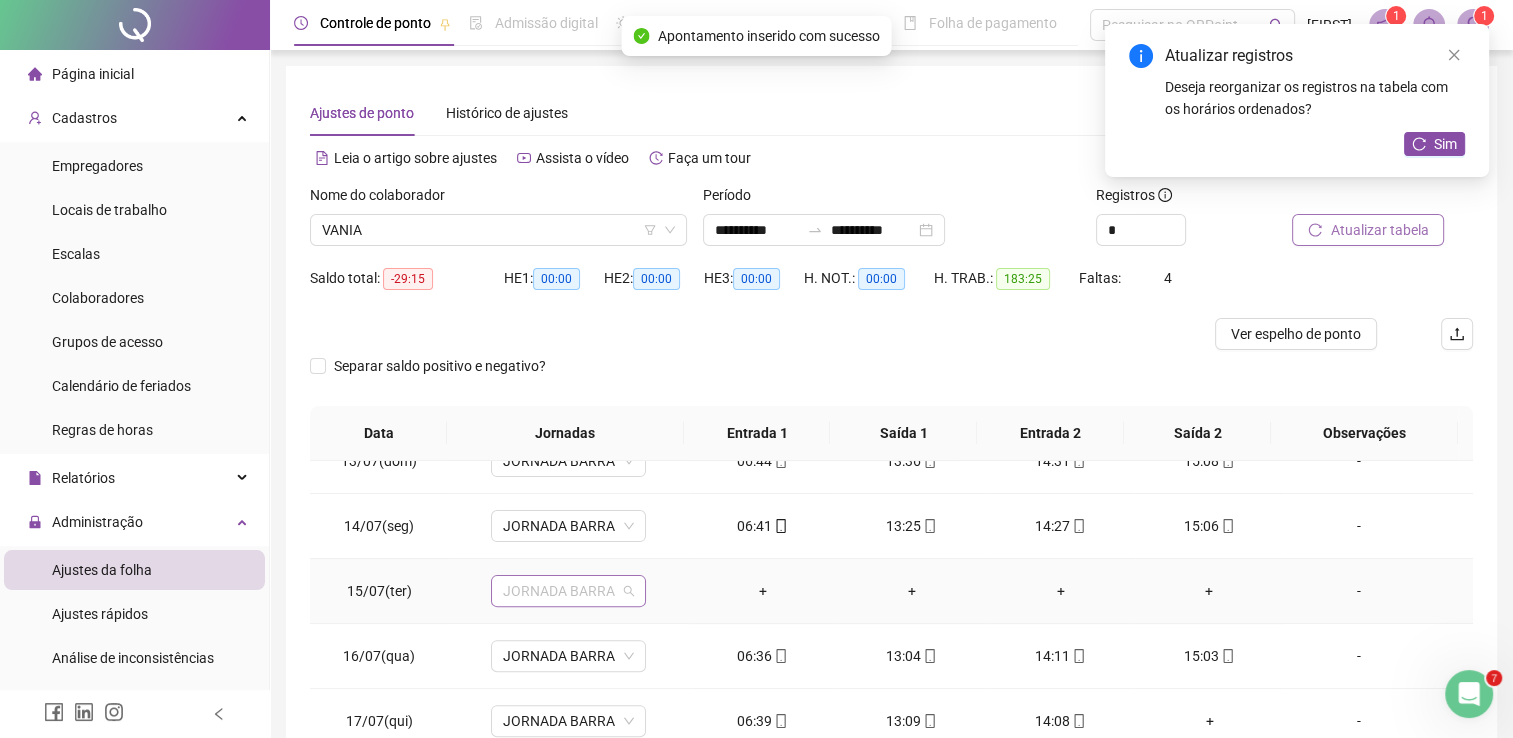 click on "JORNADA BARRA" at bounding box center [568, 591] 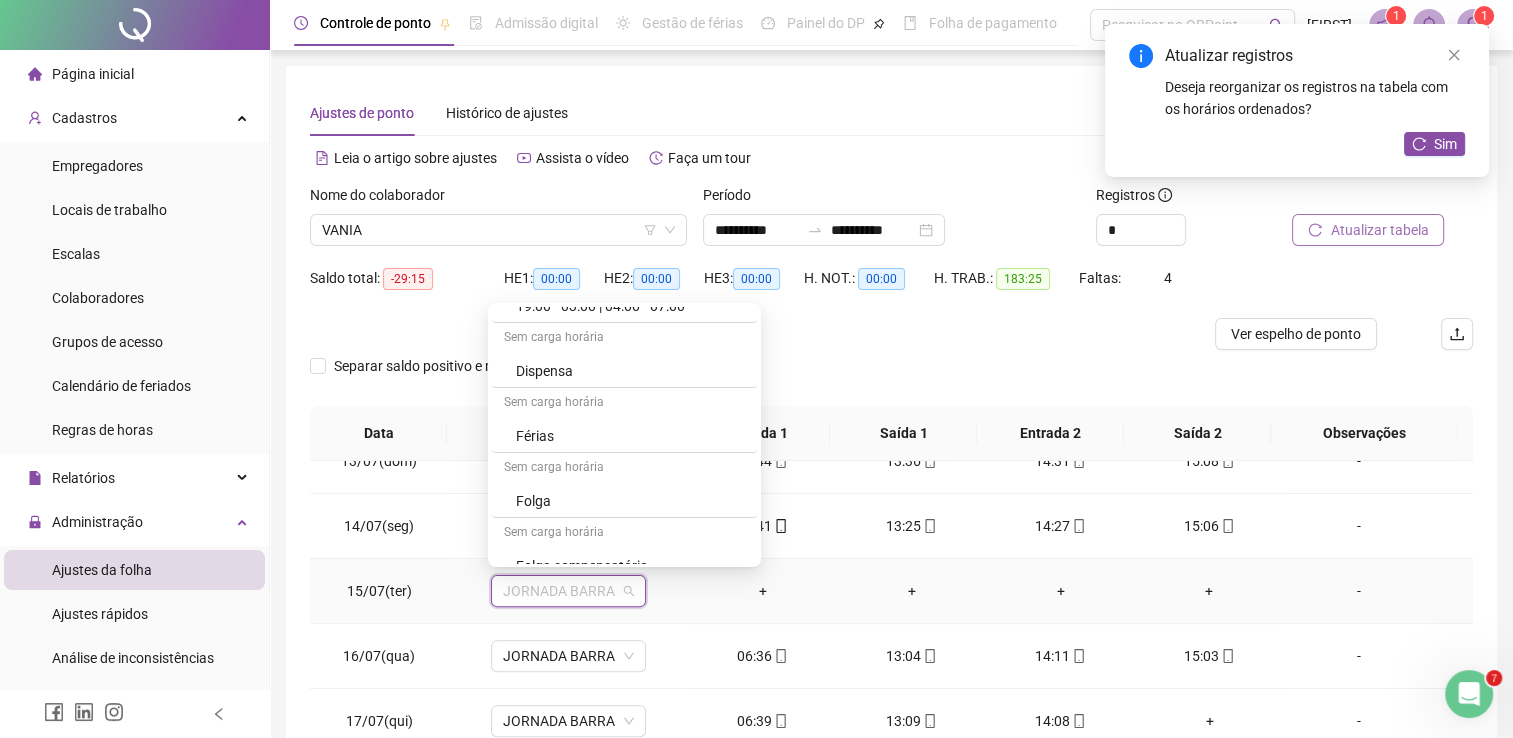 scroll, scrollTop: 506, scrollLeft: 0, axis: vertical 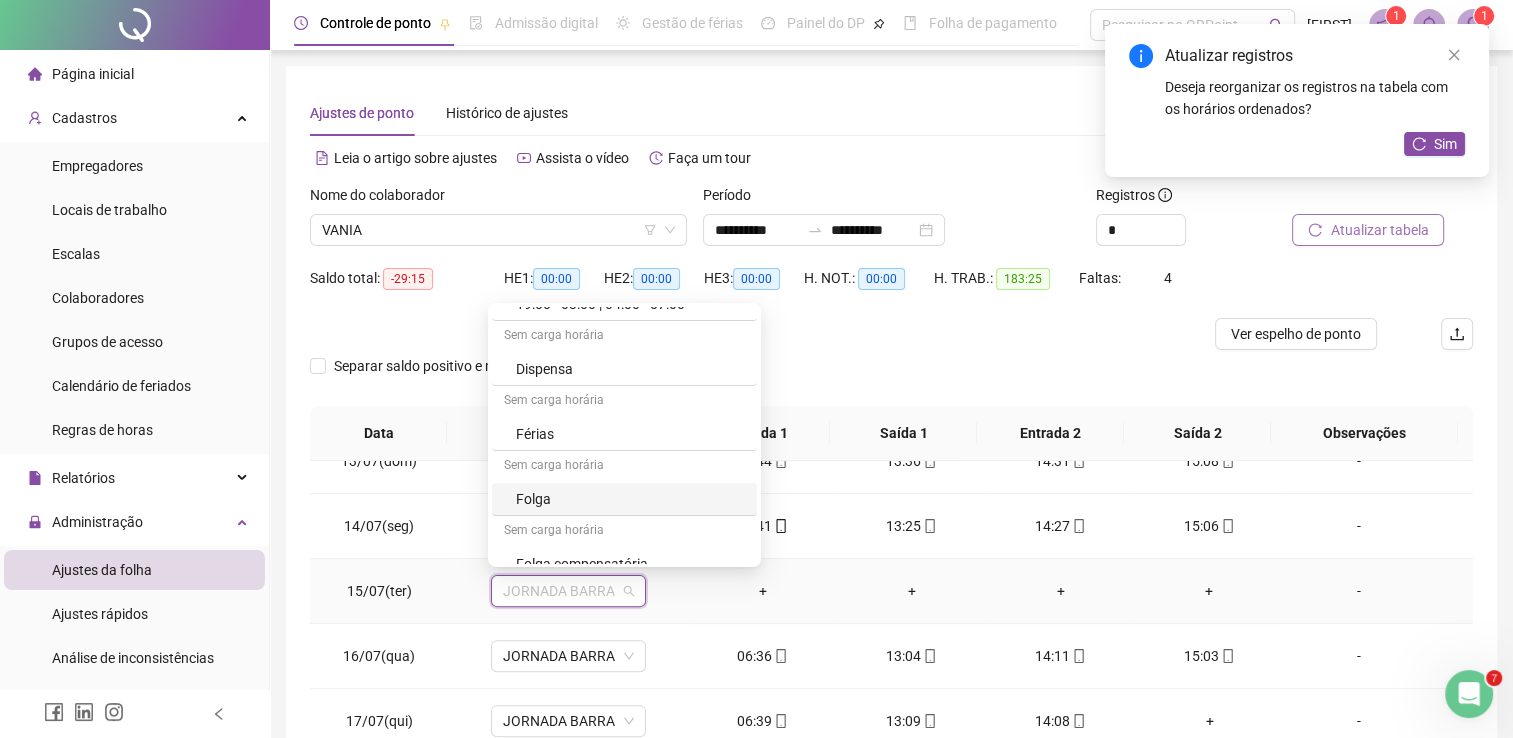 click on "Folga" at bounding box center [624, 499] 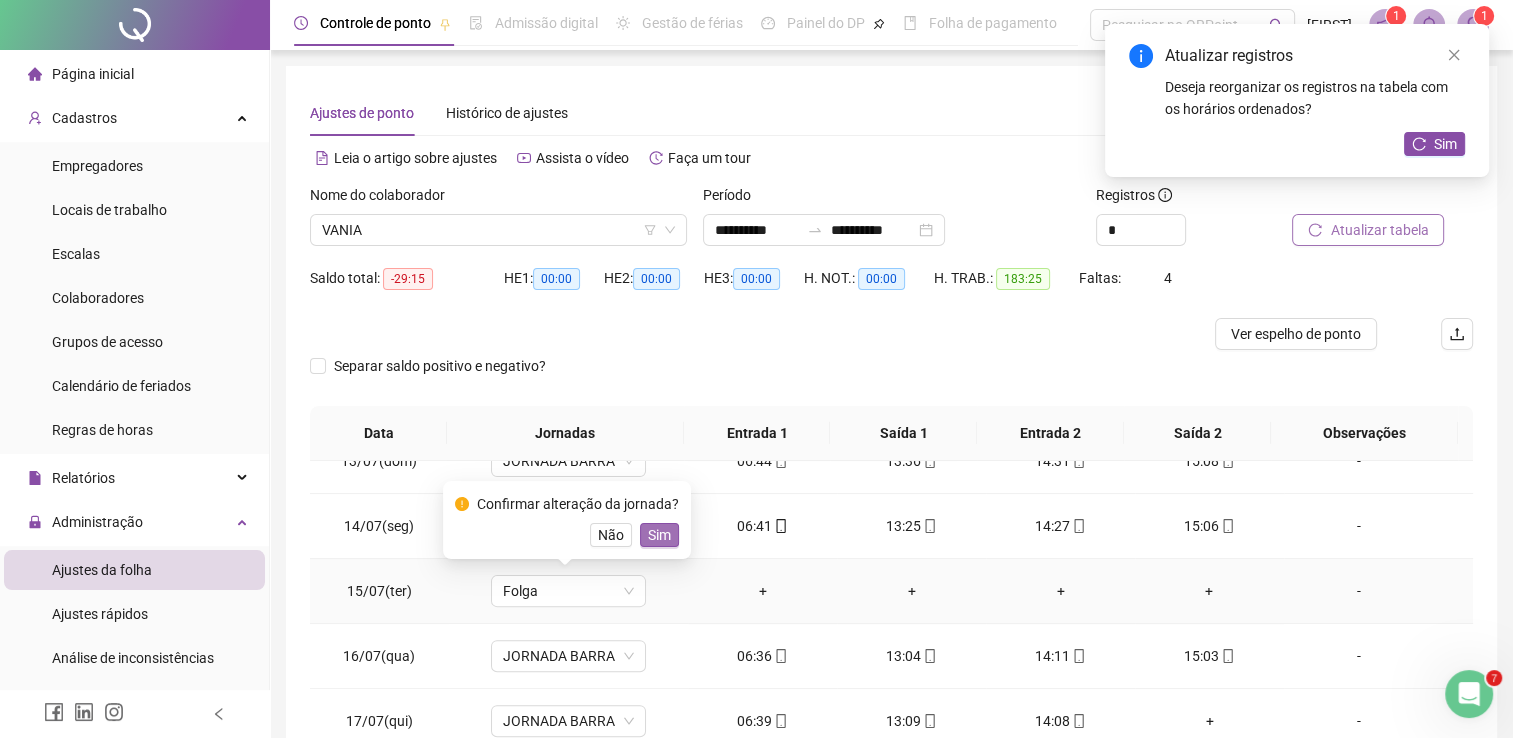 click on "Sim" at bounding box center (659, 535) 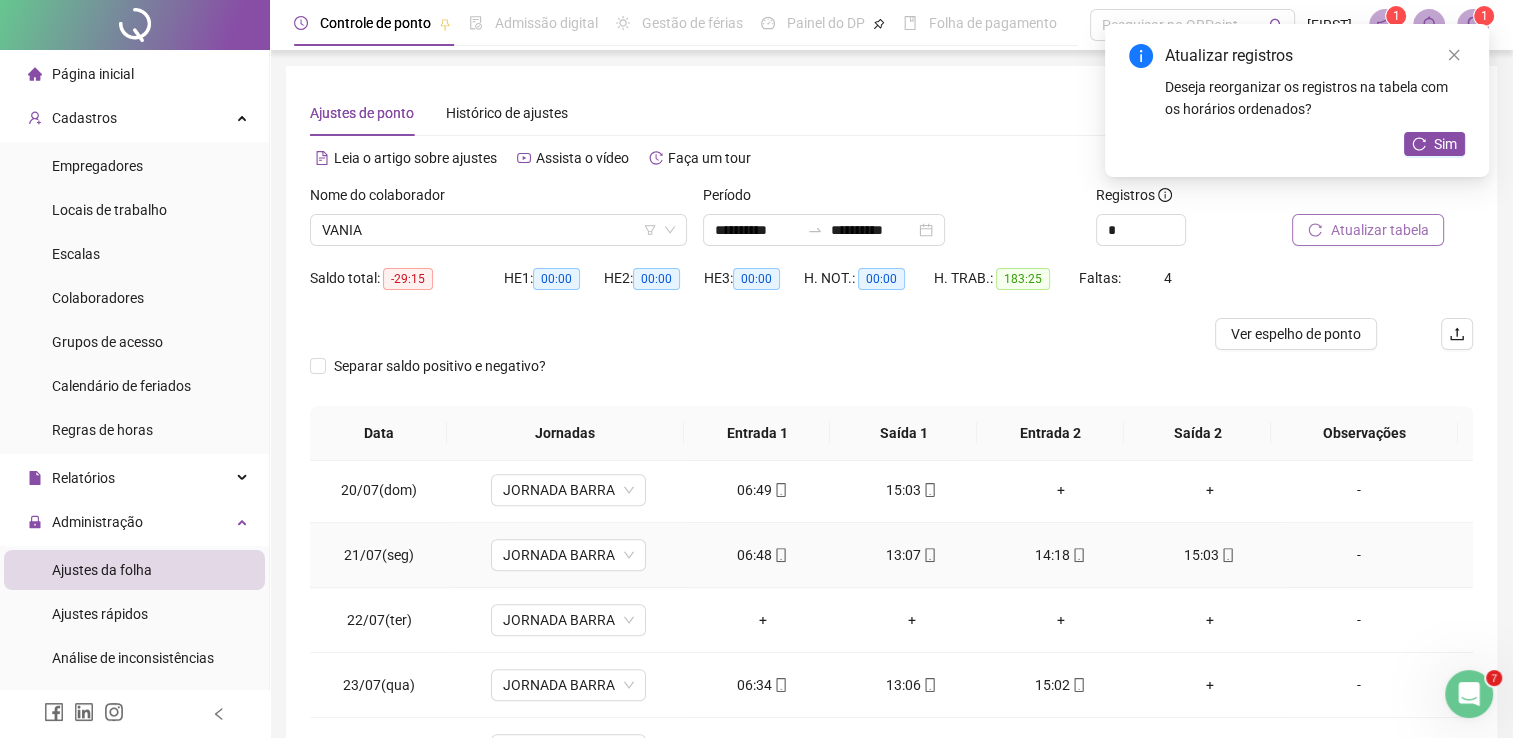 scroll, scrollTop: 1240, scrollLeft: 0, axis: vertical 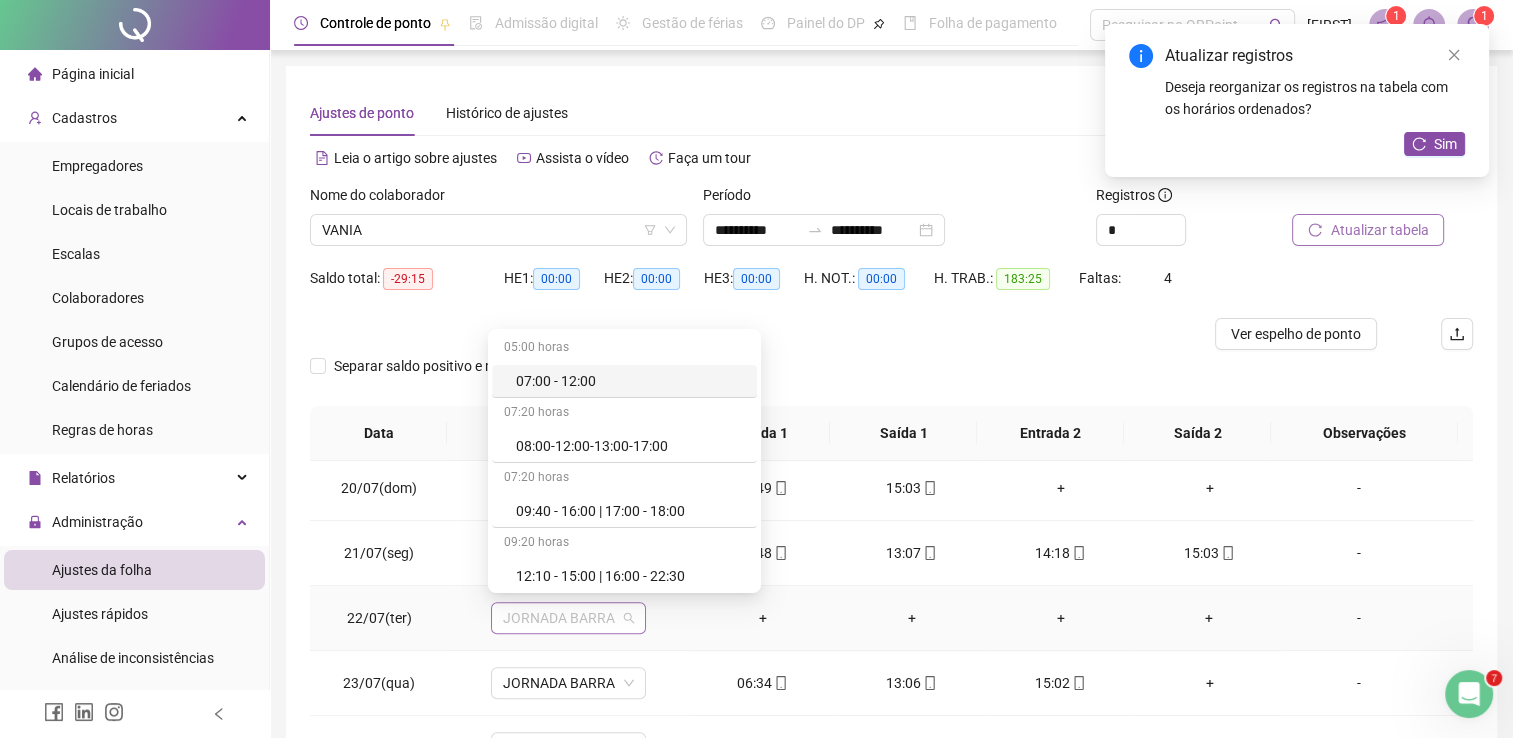 click on "JORNADA BARRA" at bounding box center (568, 618) 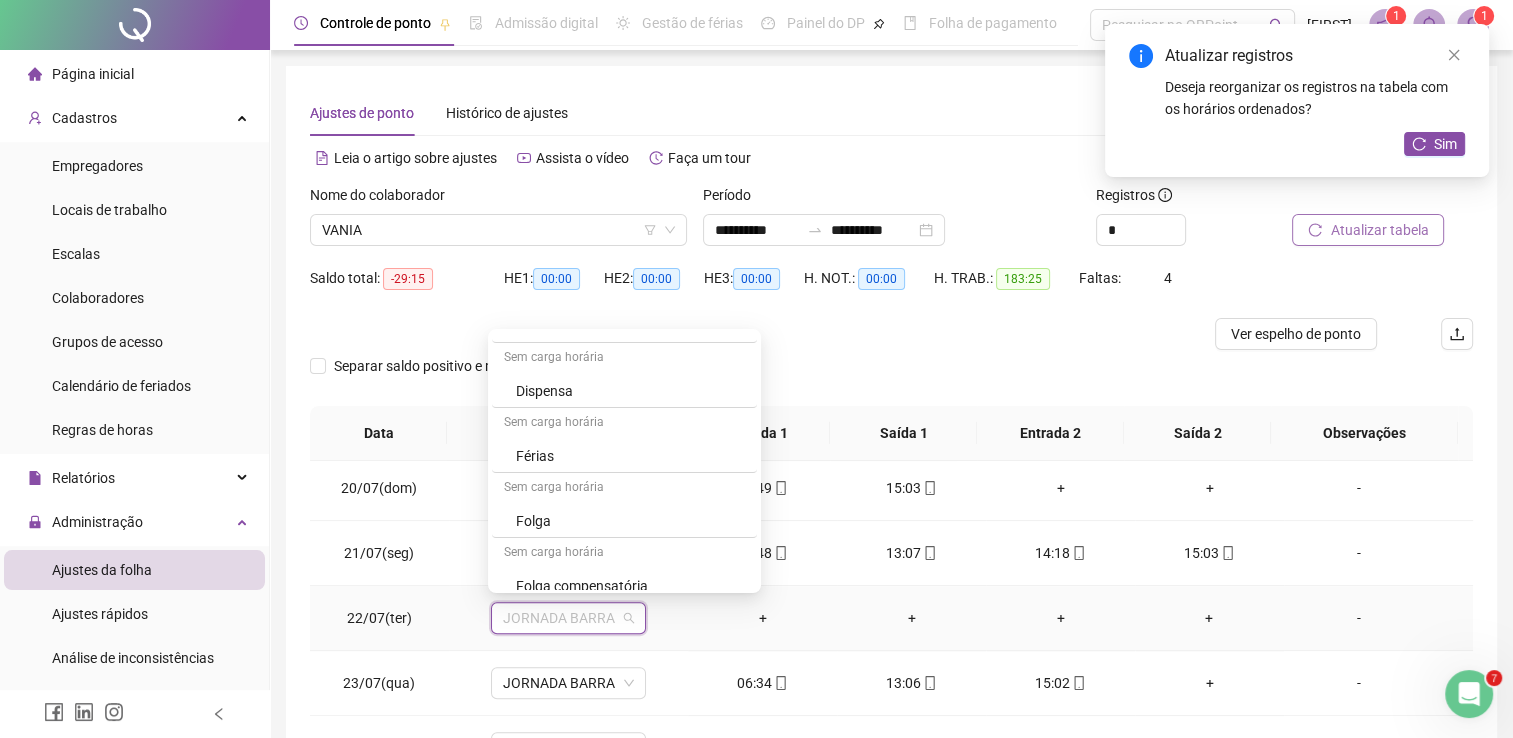 scroll, scrollTop: 511, scrollLeft: 0, axis: vertical 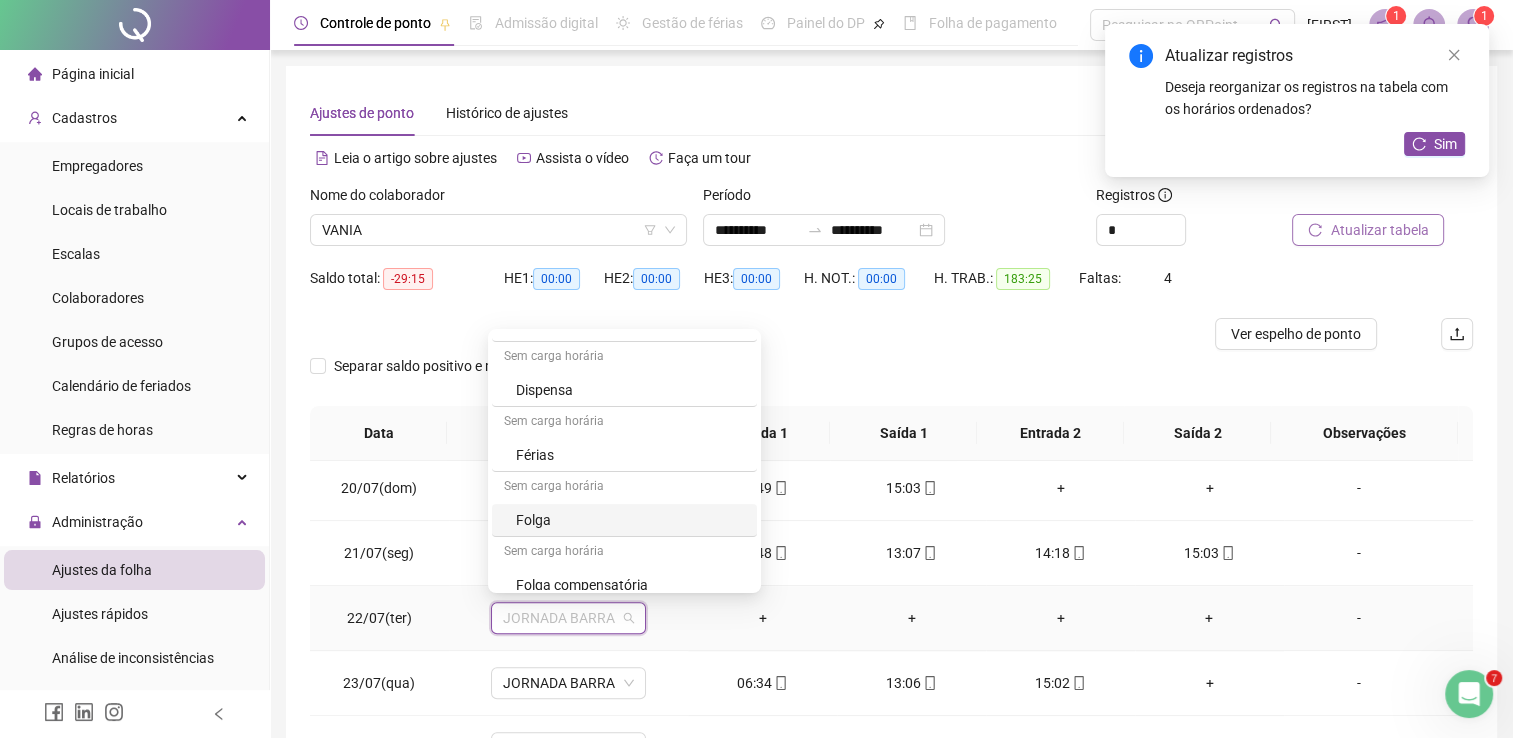 click on "Folga" at bounding box center [630, 520] 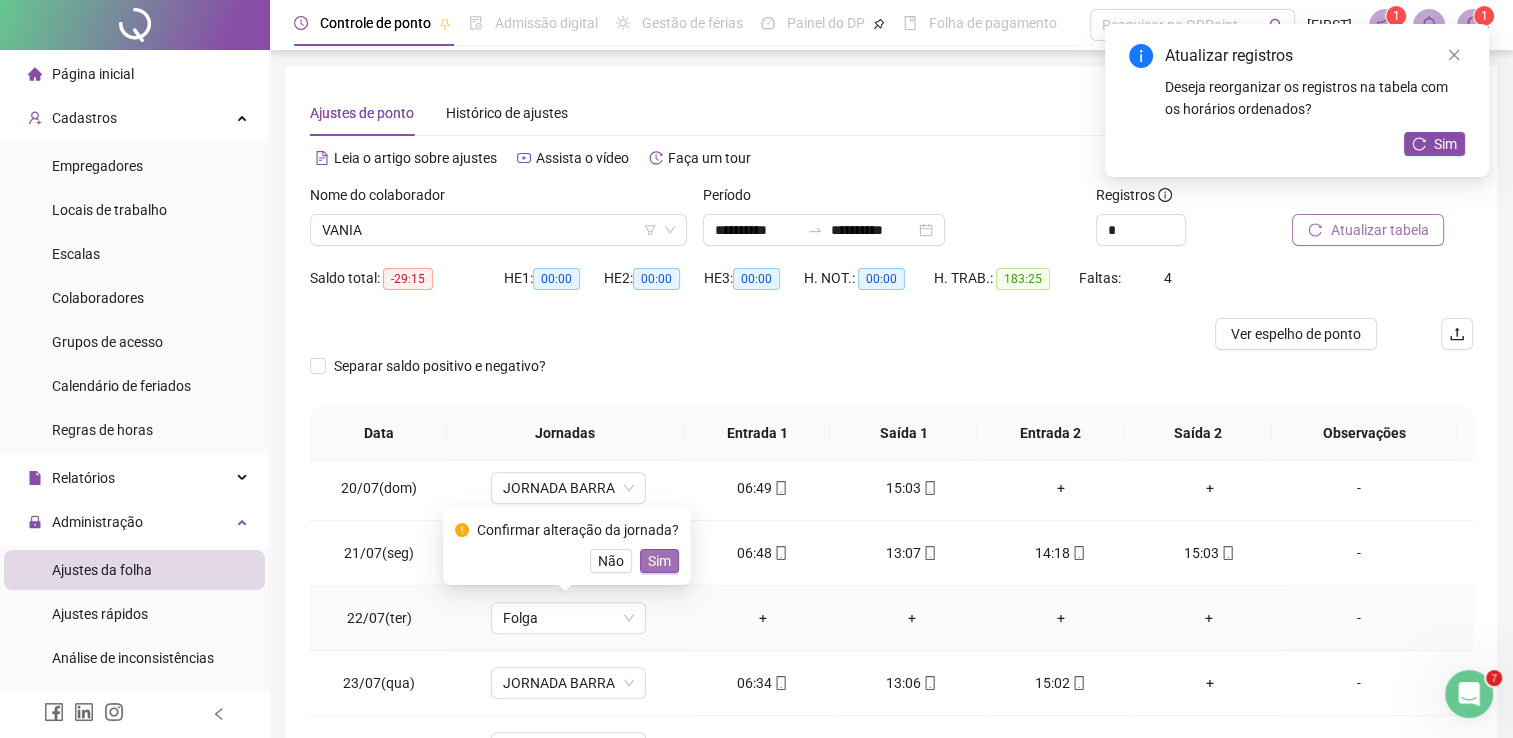 click on "Sim" at bounding box center (659, 561) 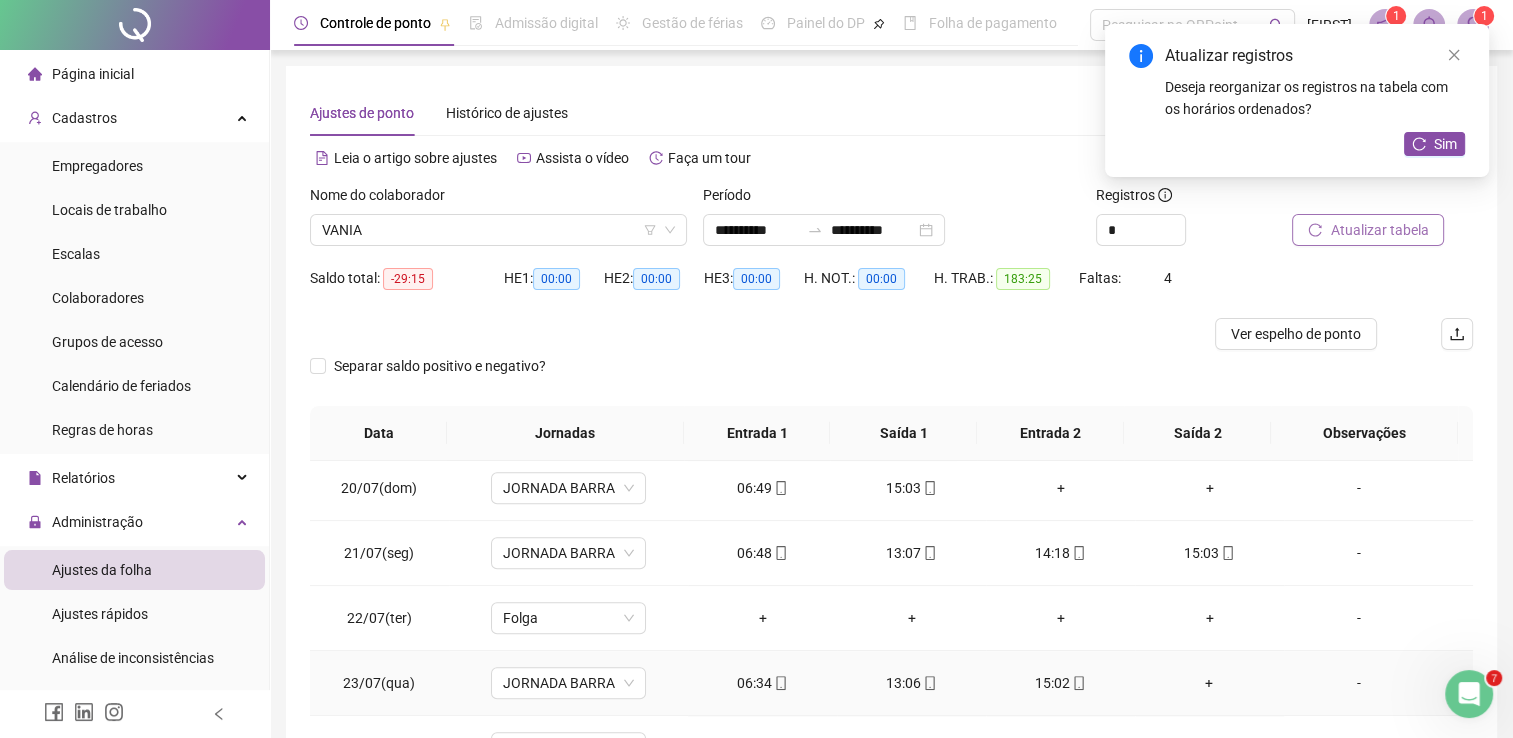 click on "15:02" at bounding box center [1060, 683] 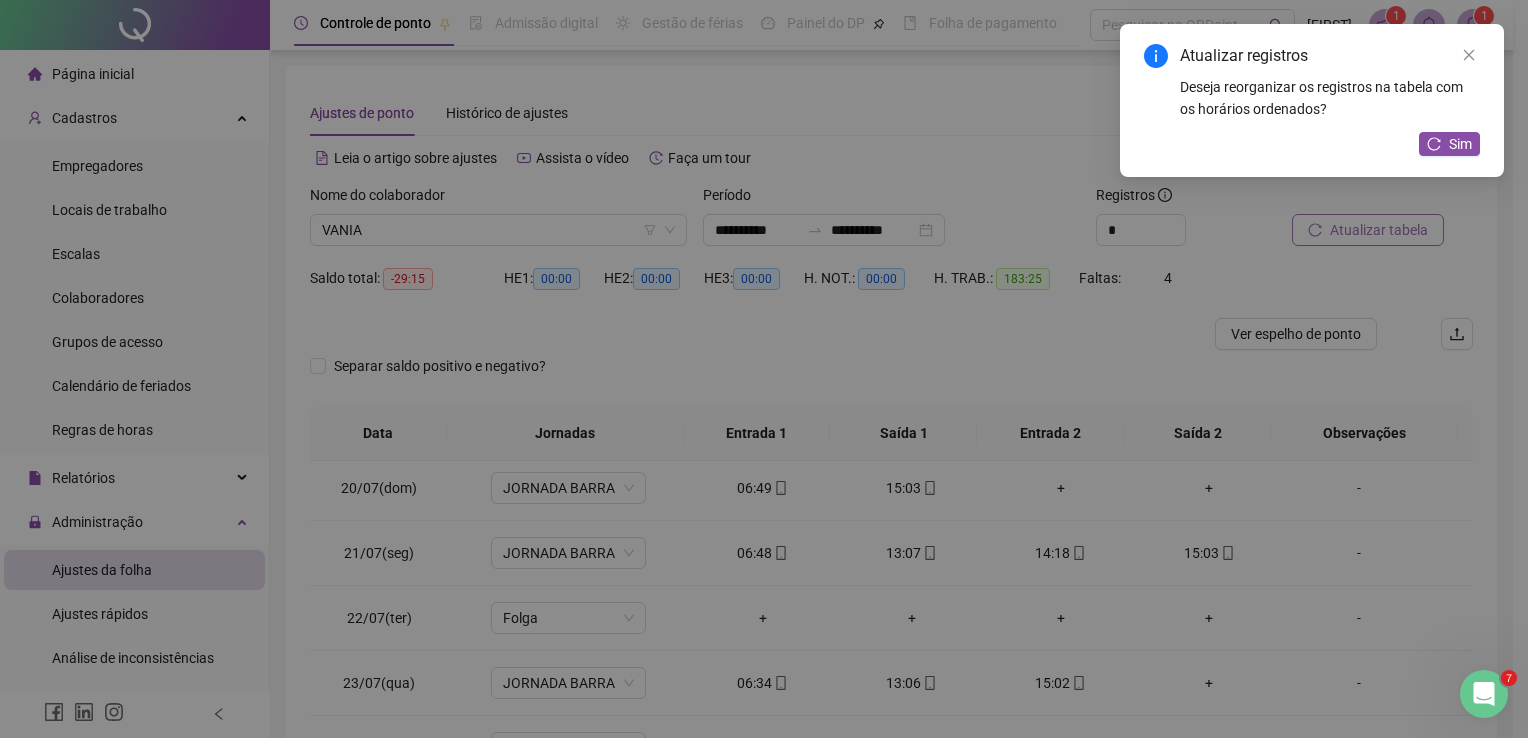 type on "**********" 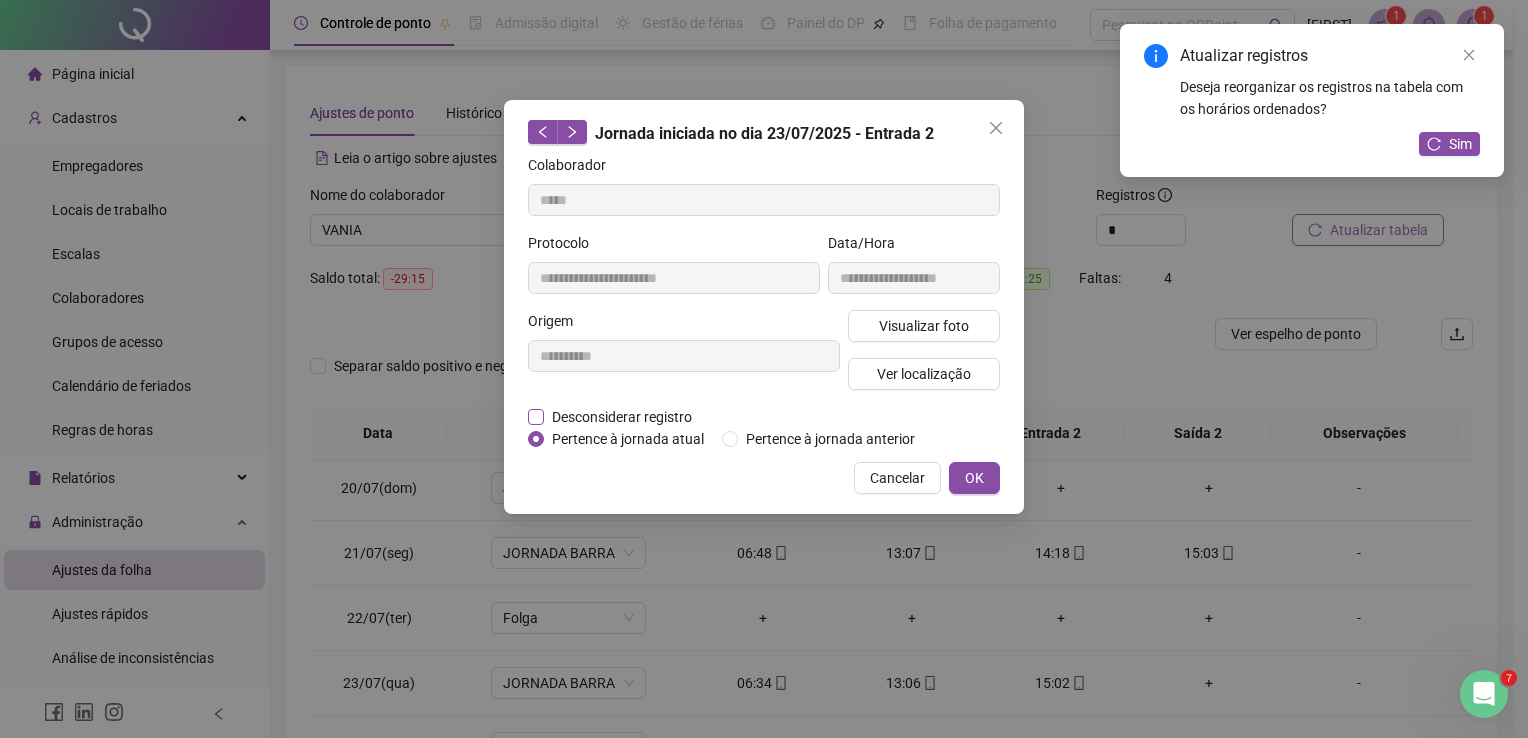 click on "Desconsiderar registro" at bounding box center (622, 417) 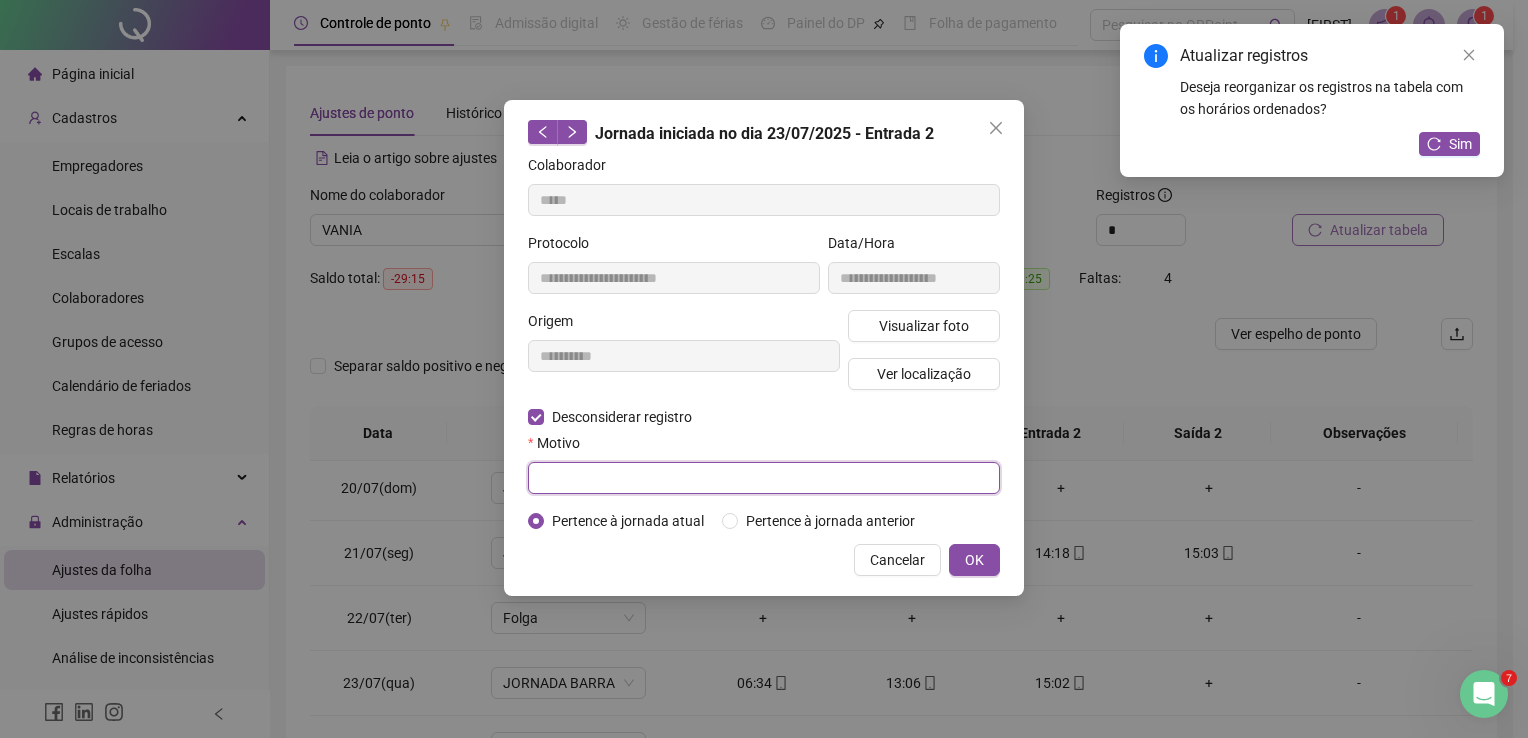 click at bounding box center (764, 478) 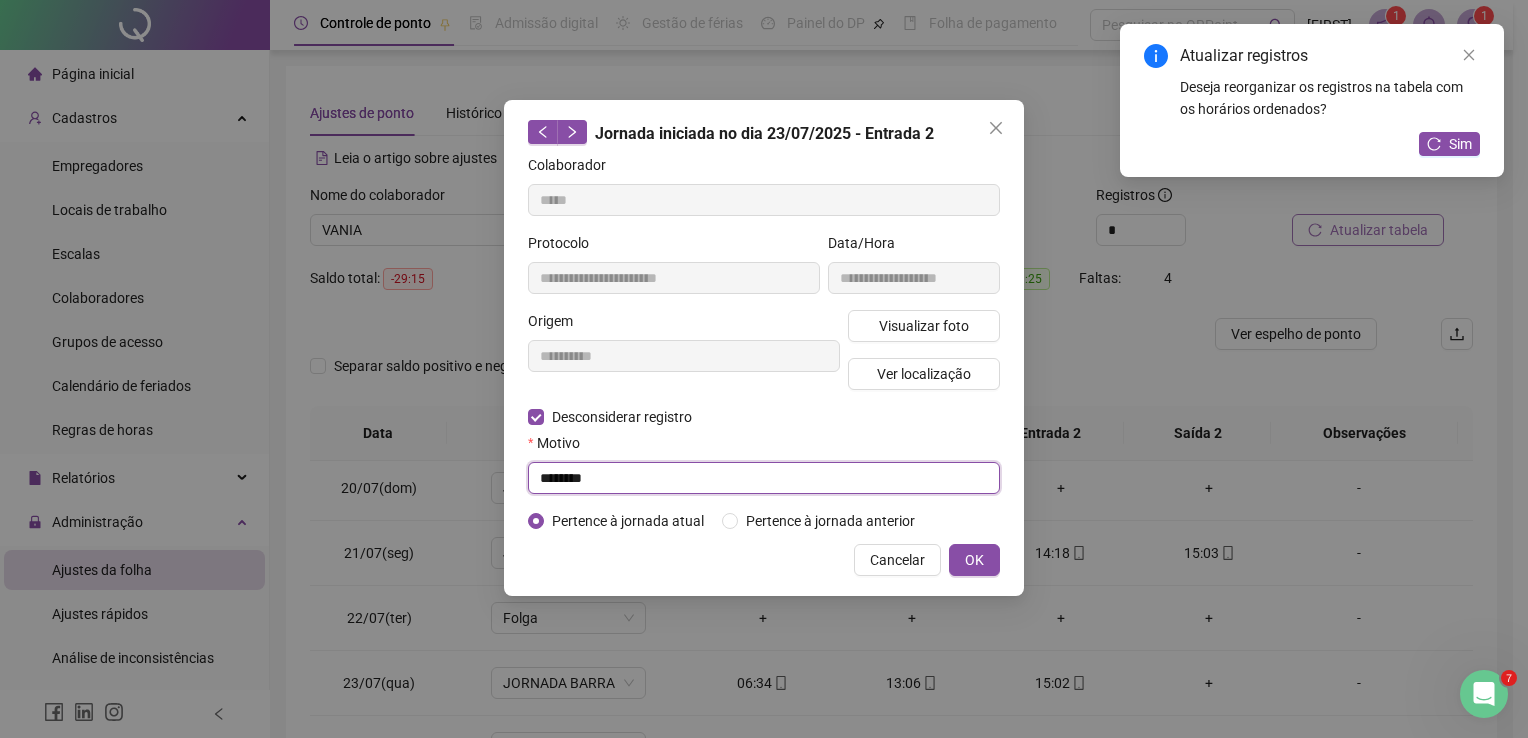 type on "********" 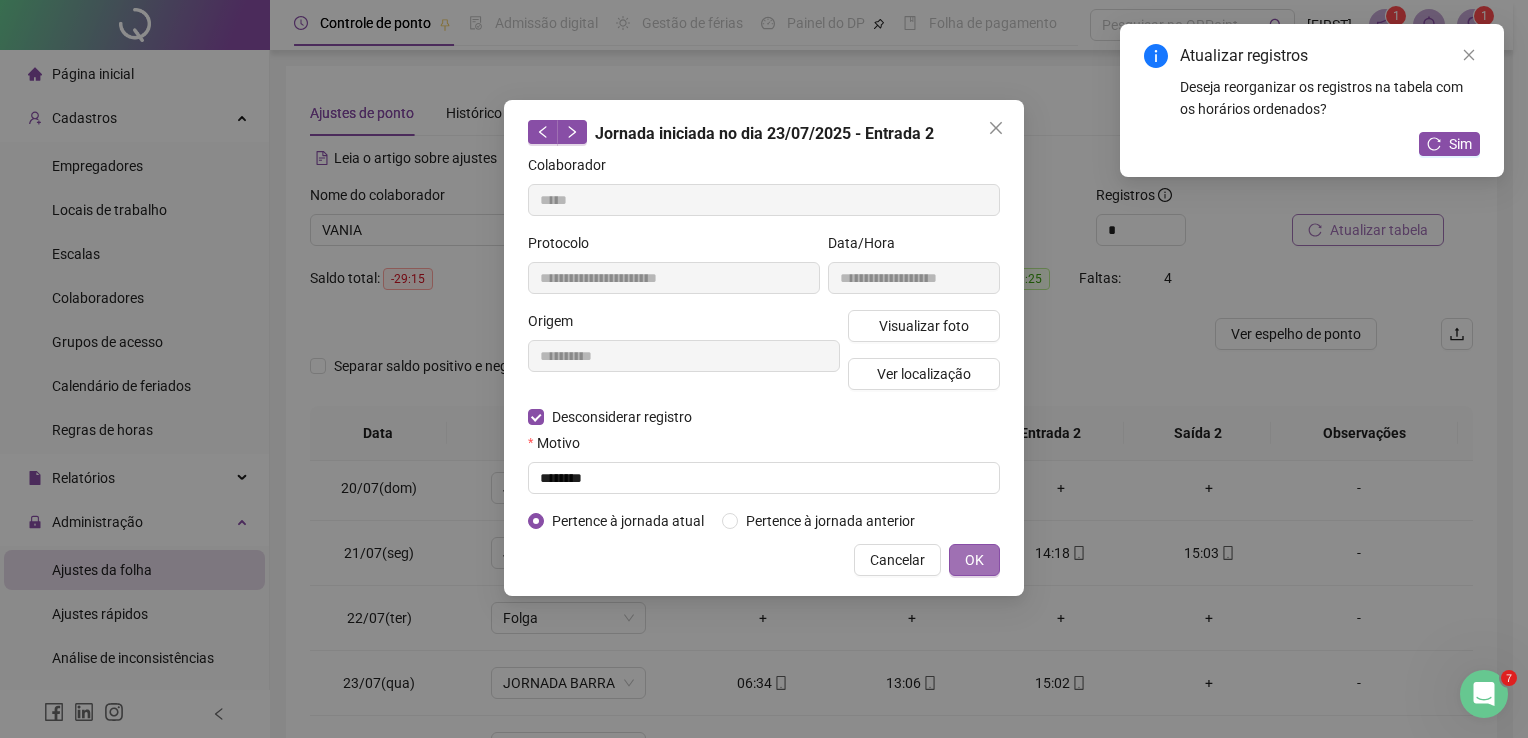 click on "OK" at bounding box center (974, 560) 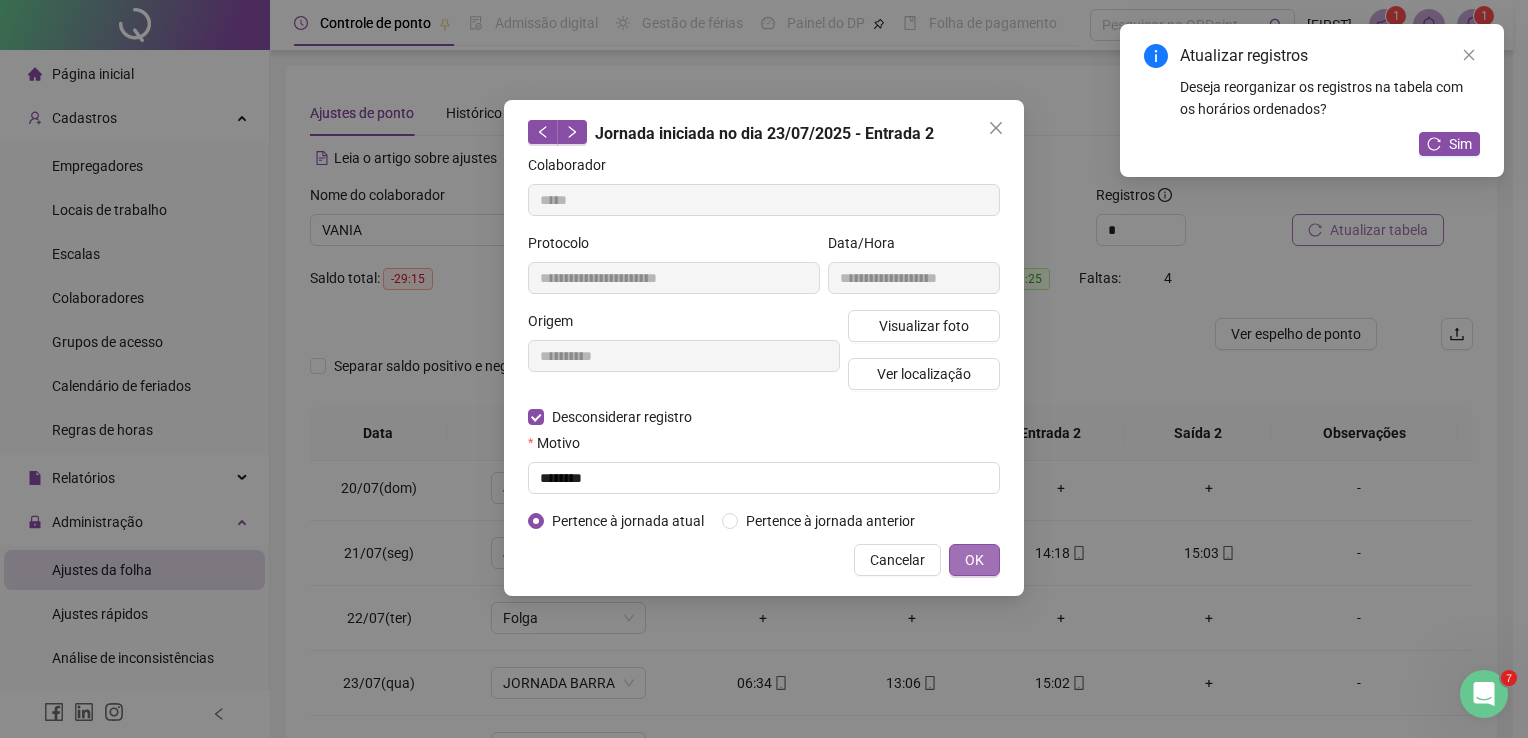 click on "OK" at bounding box center [974, 560] 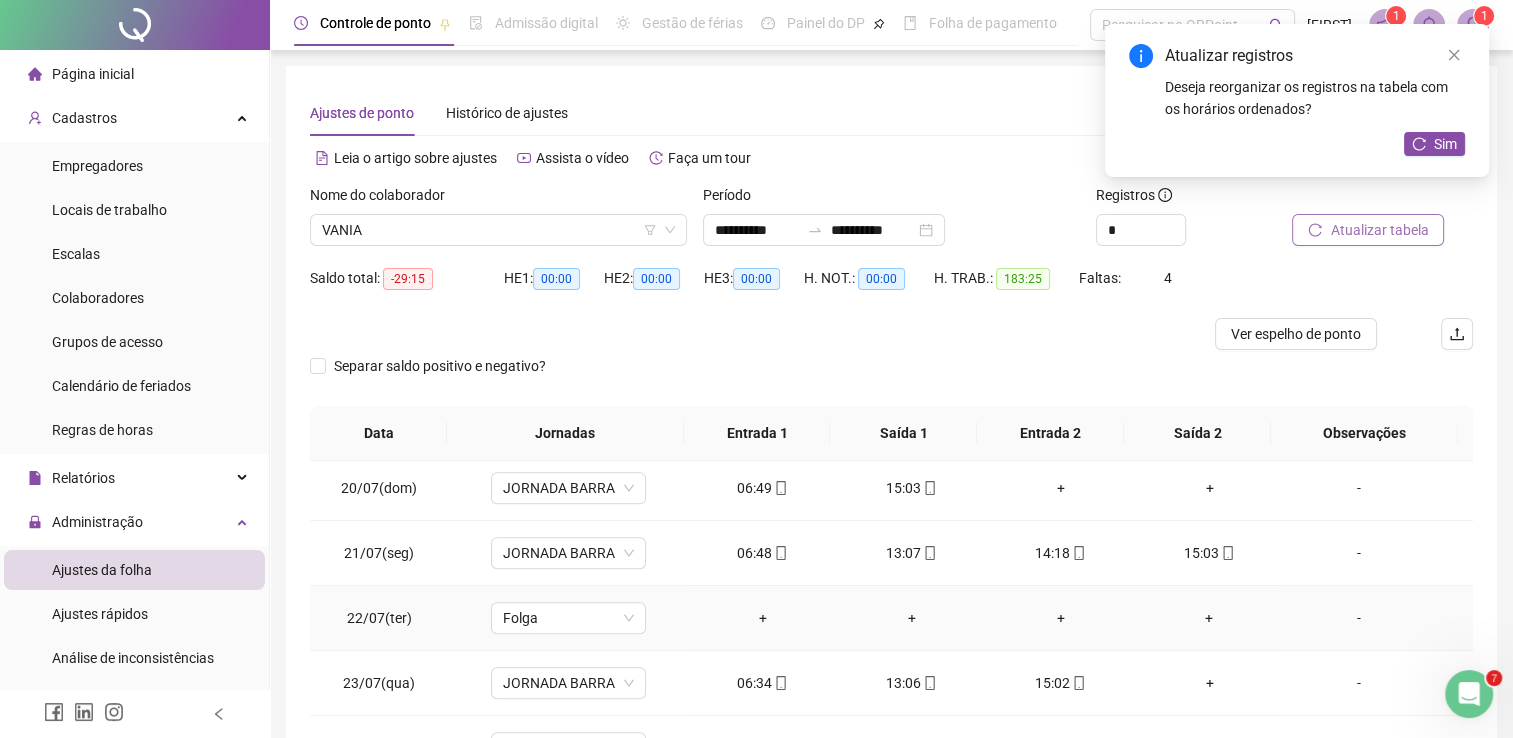 scroll, scrollTop: 1288, scrollLeft: 0, axis: vertical 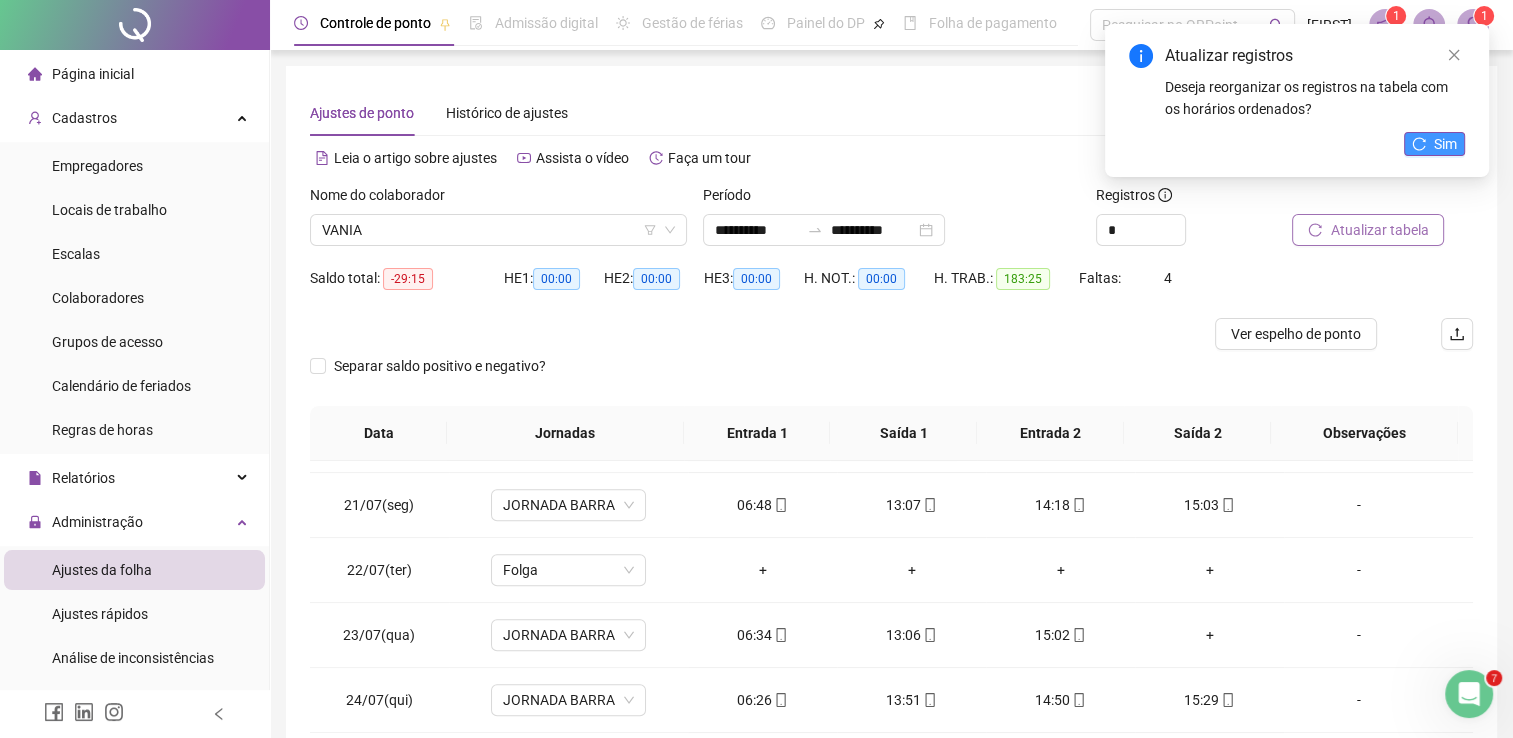 click on "Sim" at bounding box center [1445, 144] 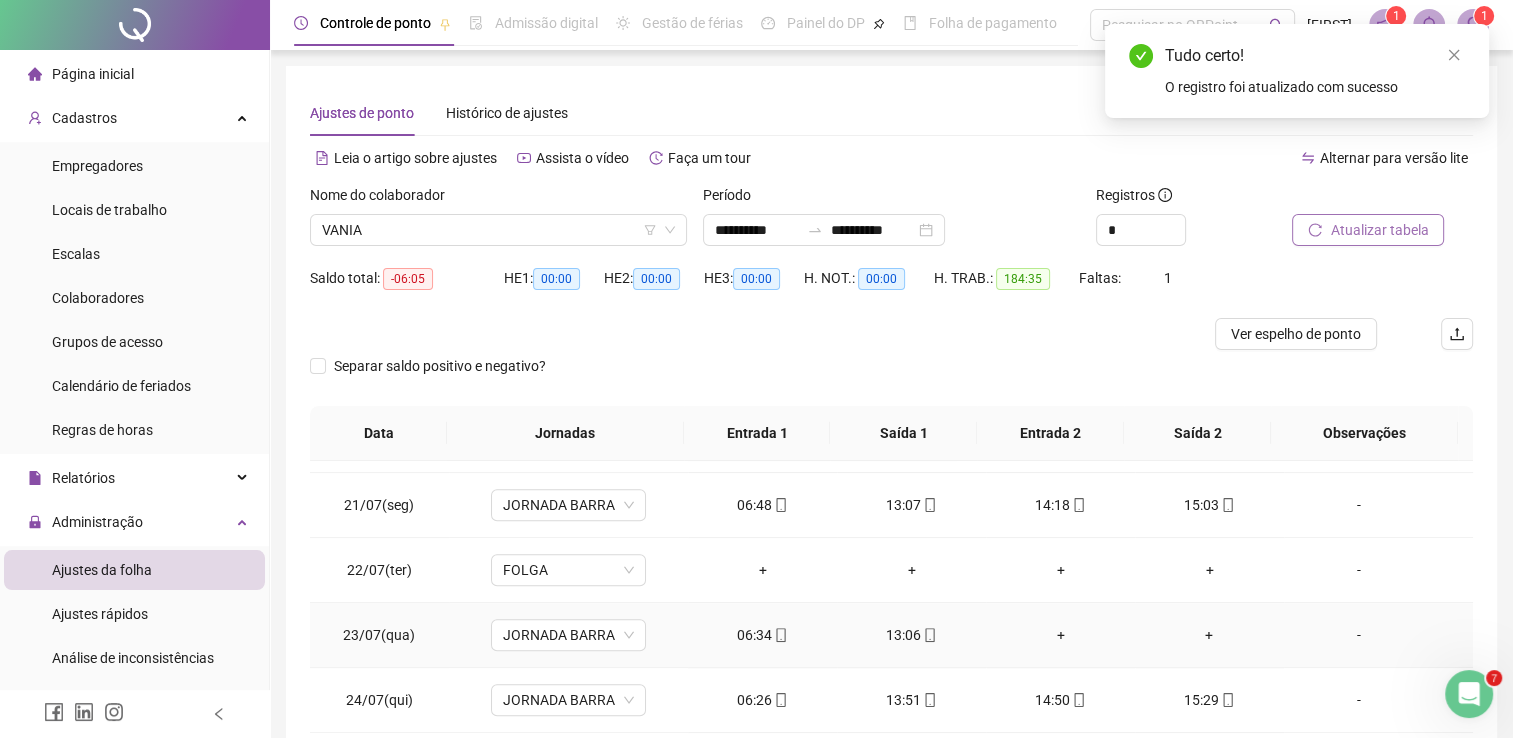 click on "+" at bounding box center (1060, 635) 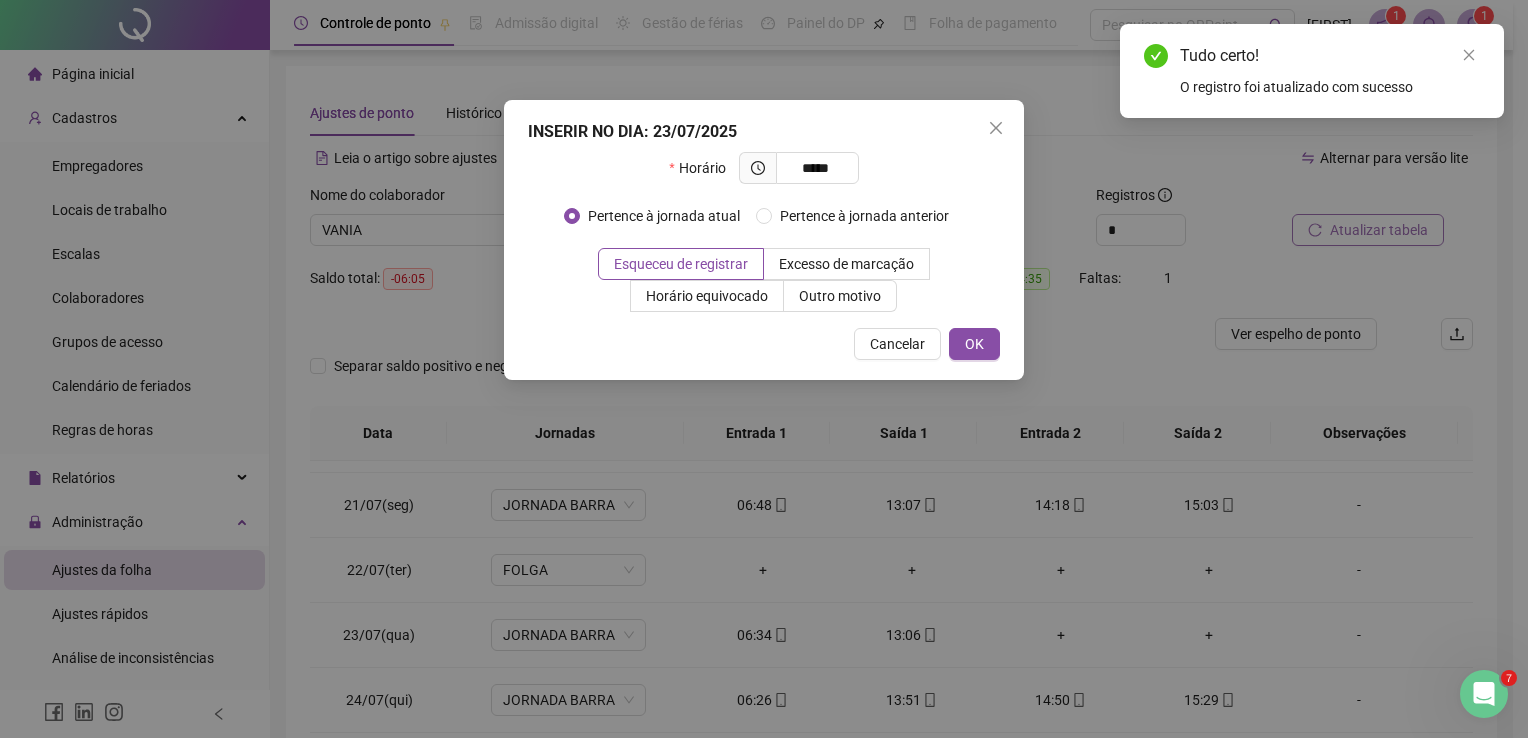 type on "*****" 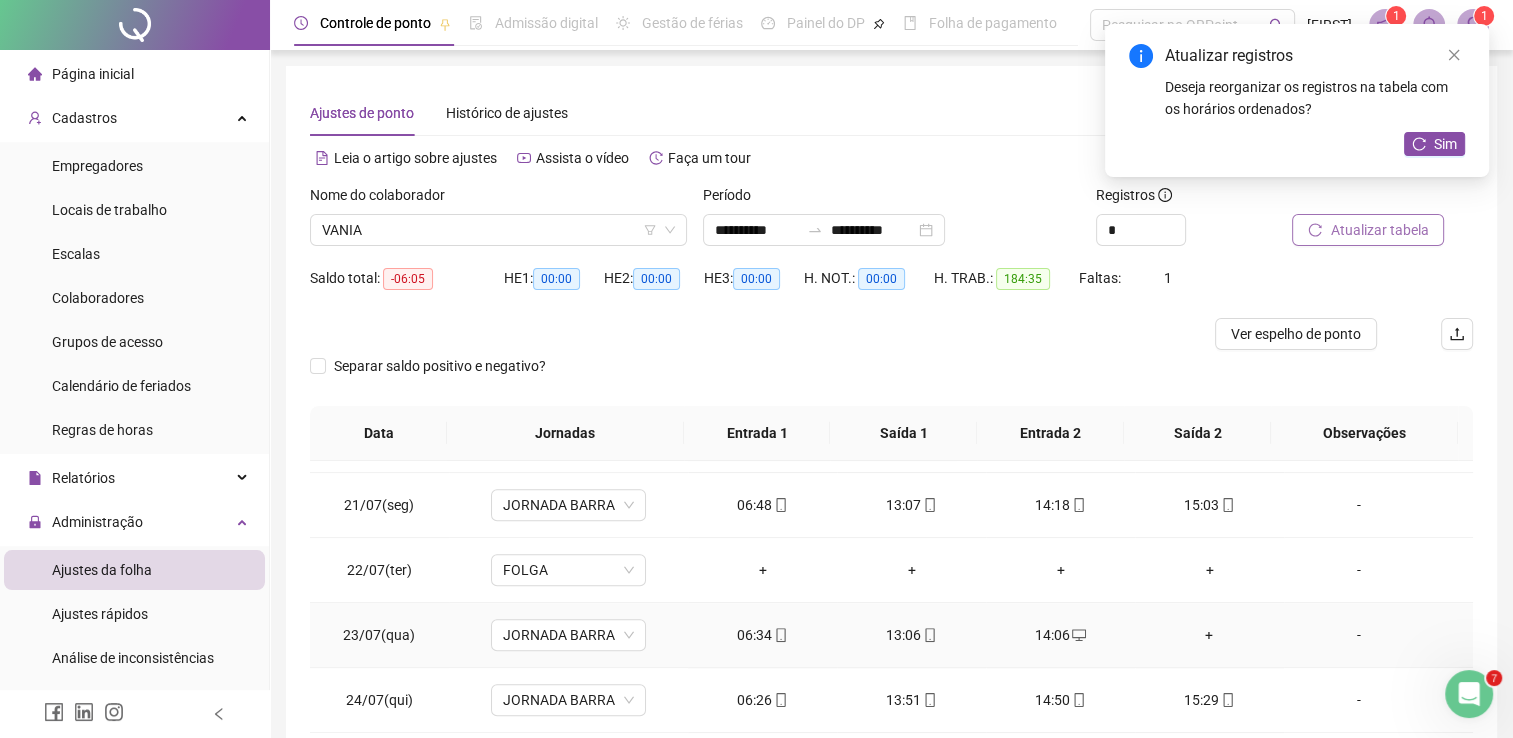 click on "+" at bounding box center [1209, 635] 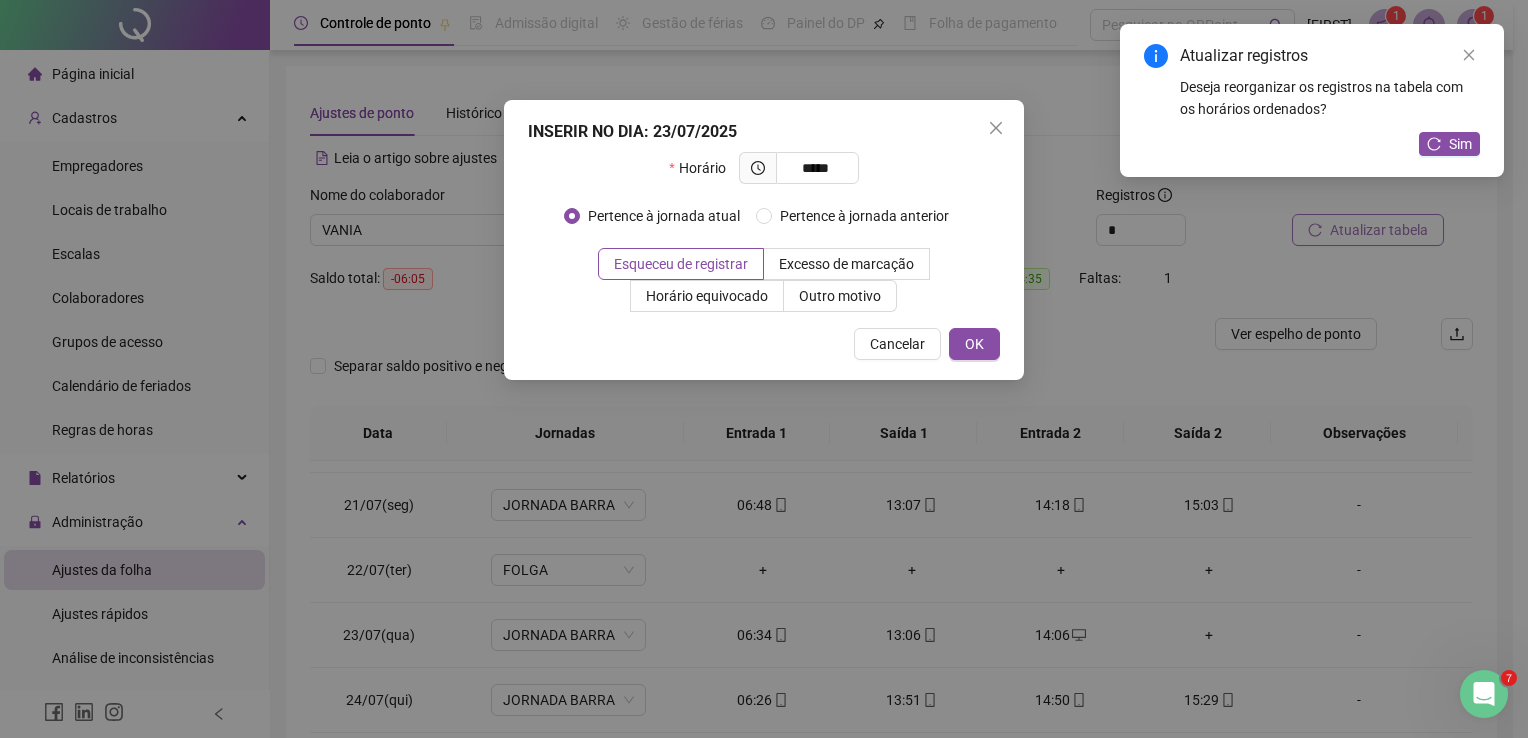 type on "*****" 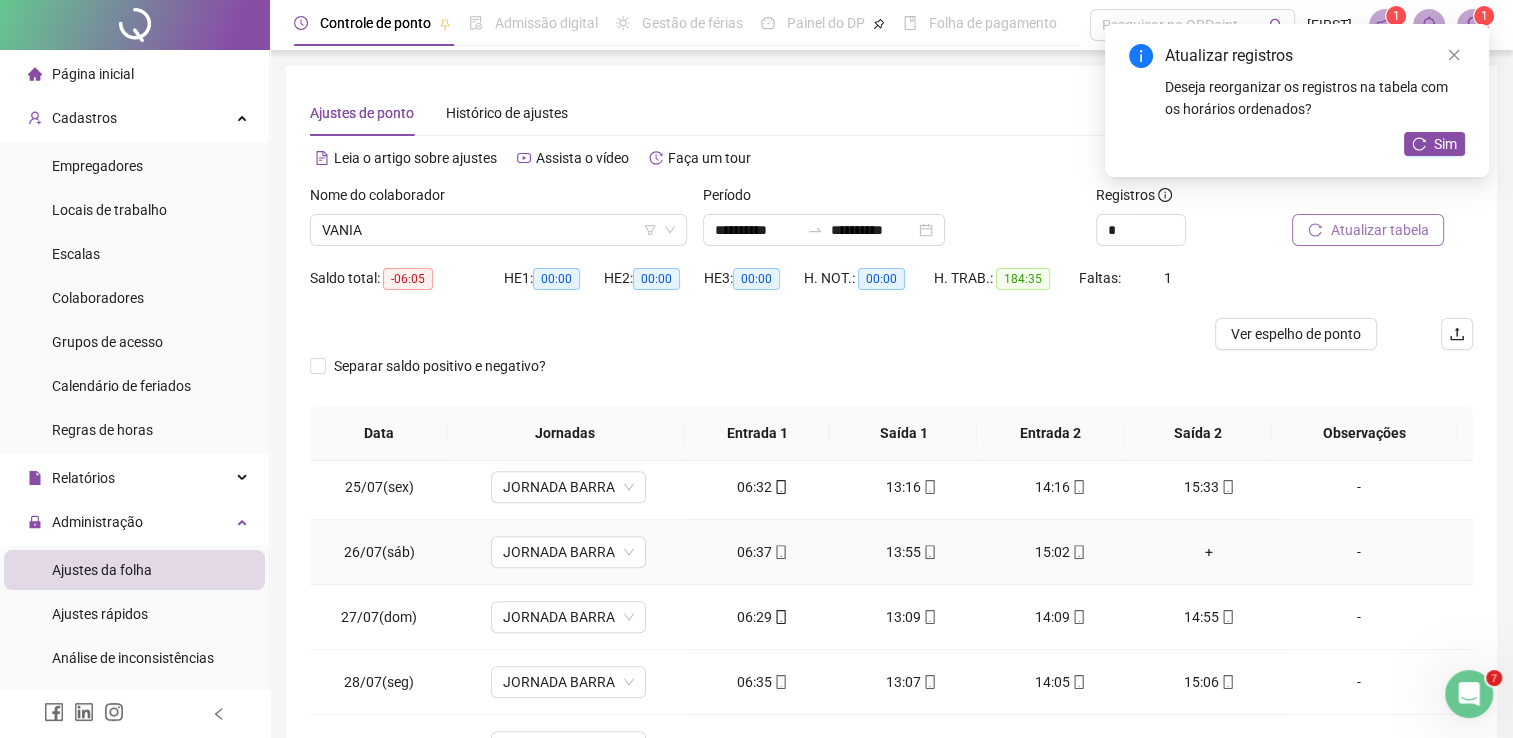scroll, scrollTop: 1567, scrollLeft: 0, axis: vertical 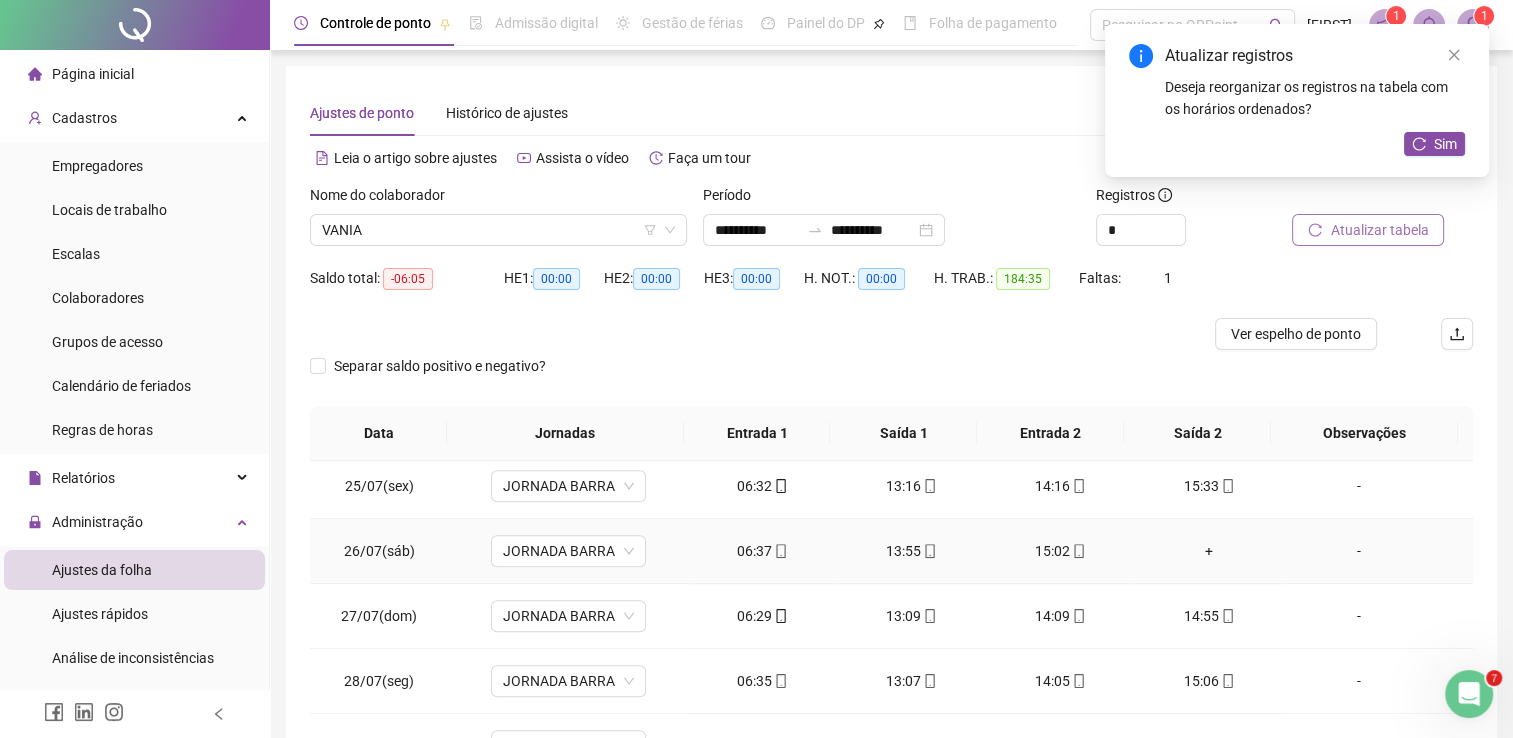 click on "15:02" at bounding box center (1060, 551) 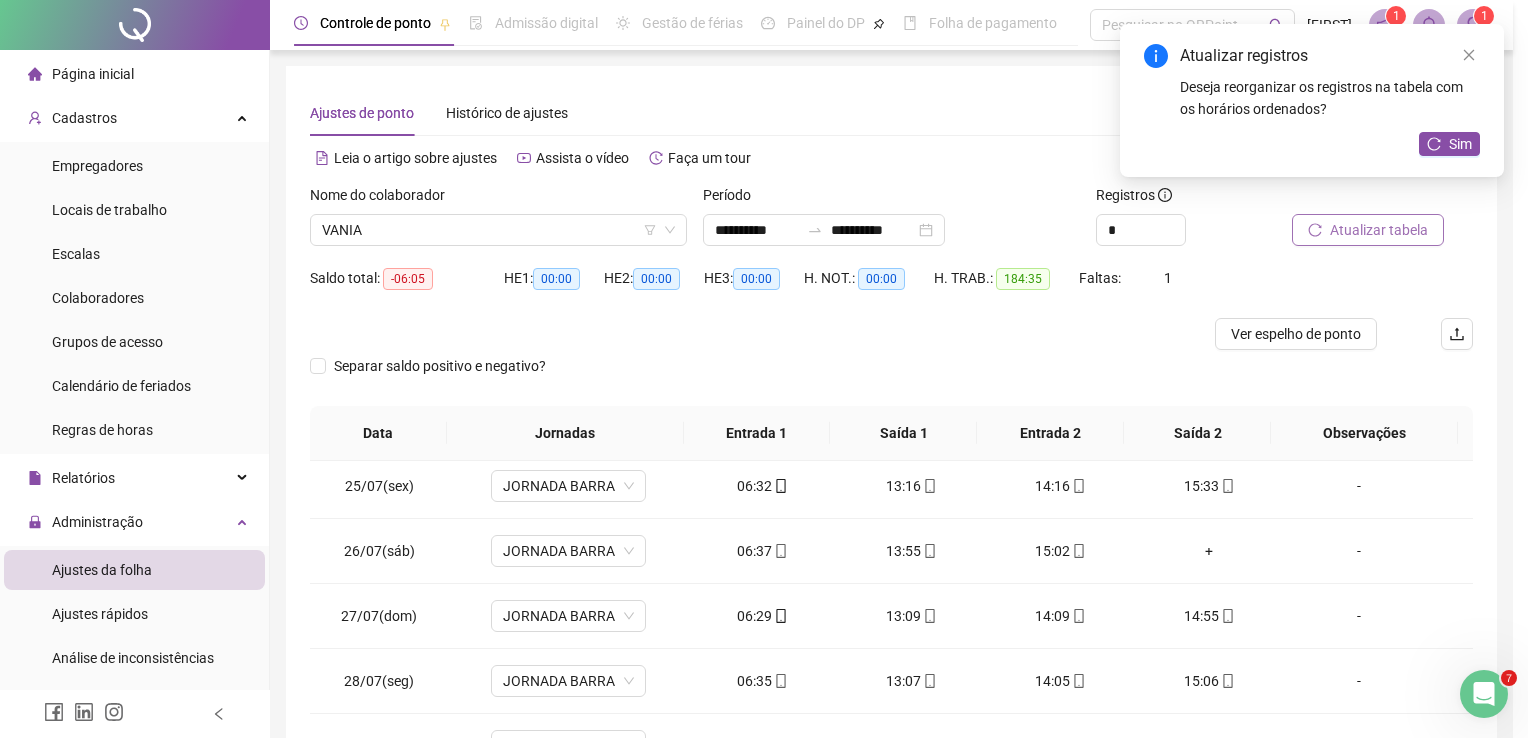 type on "**********" 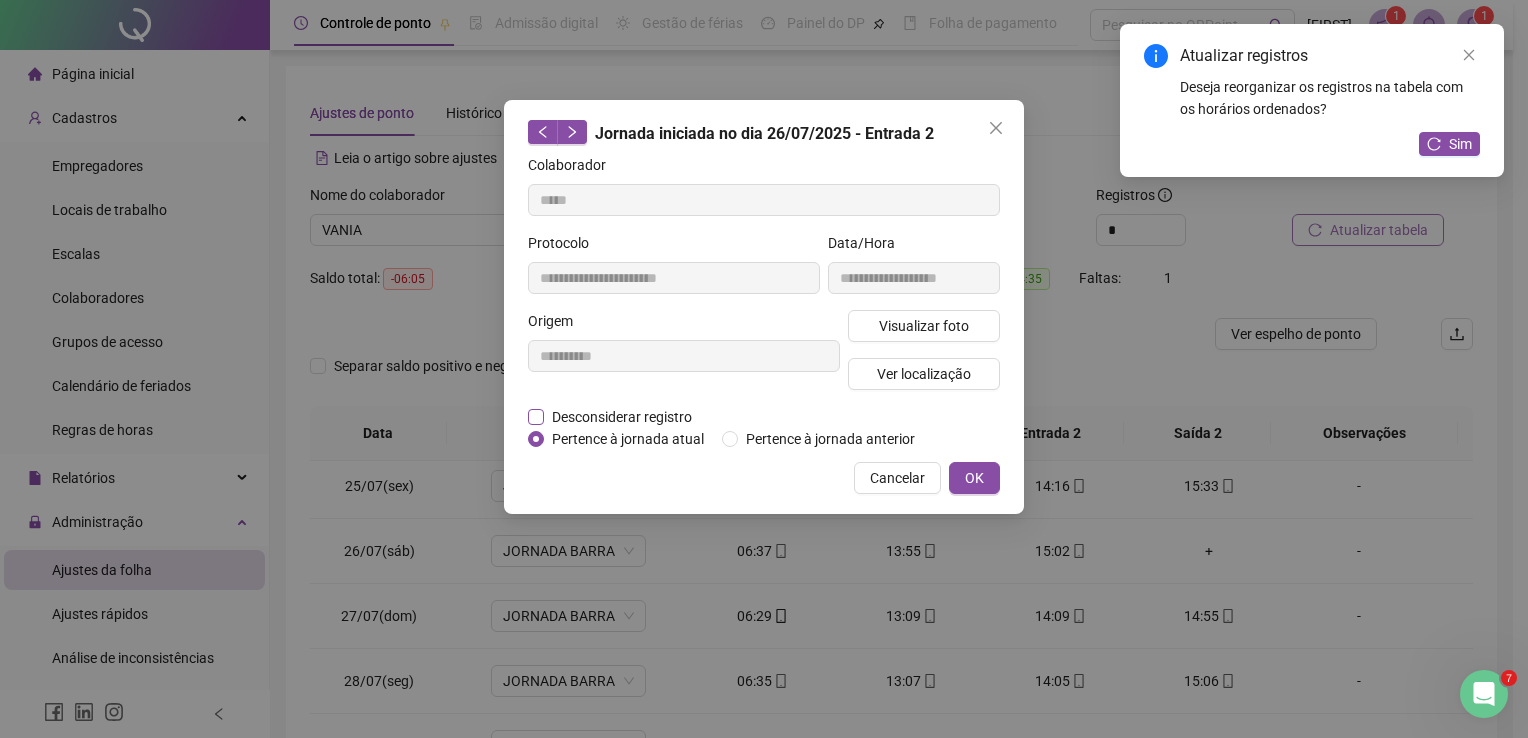 click on "Desconsiderar registro" at bounding box center (622, 417) 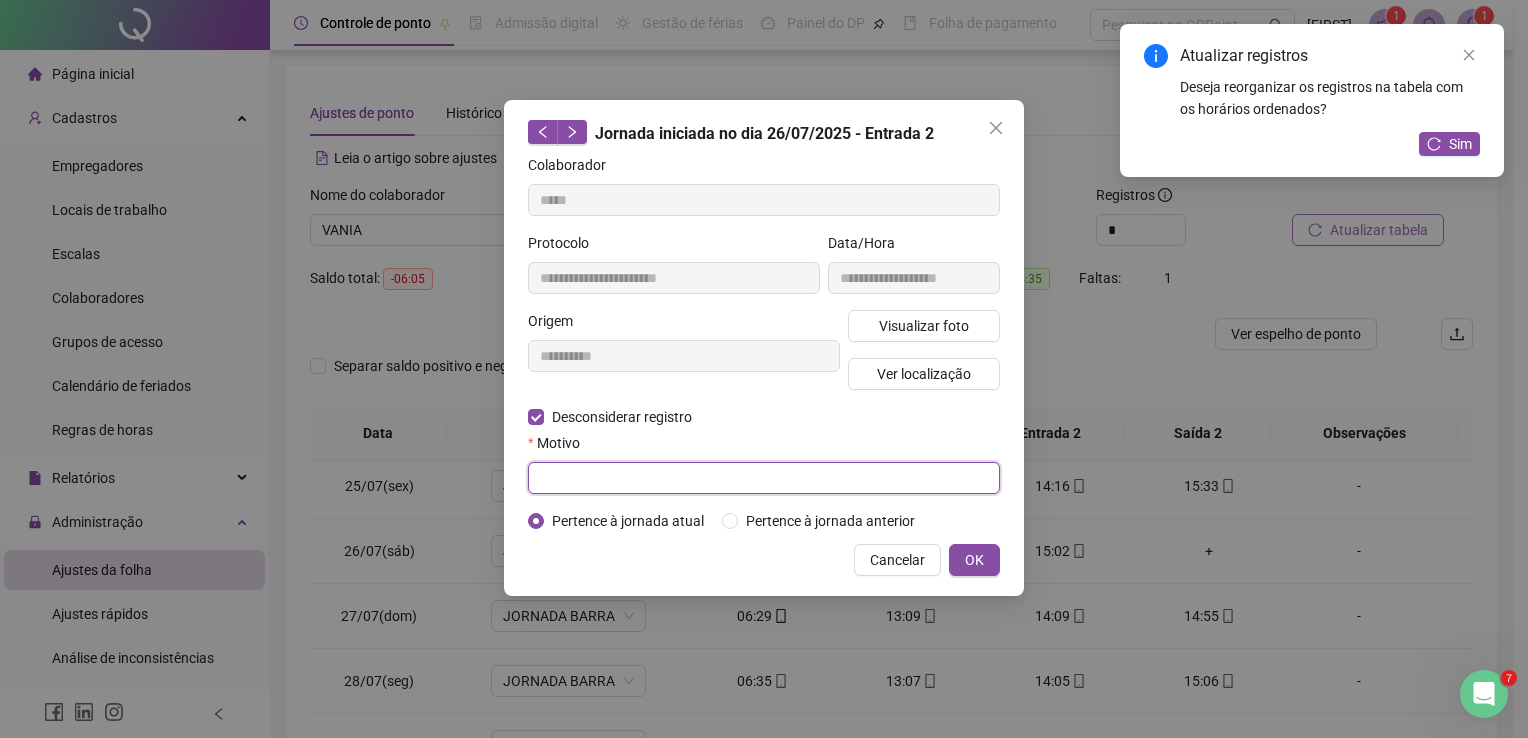 click at bounding box center (764, 478) 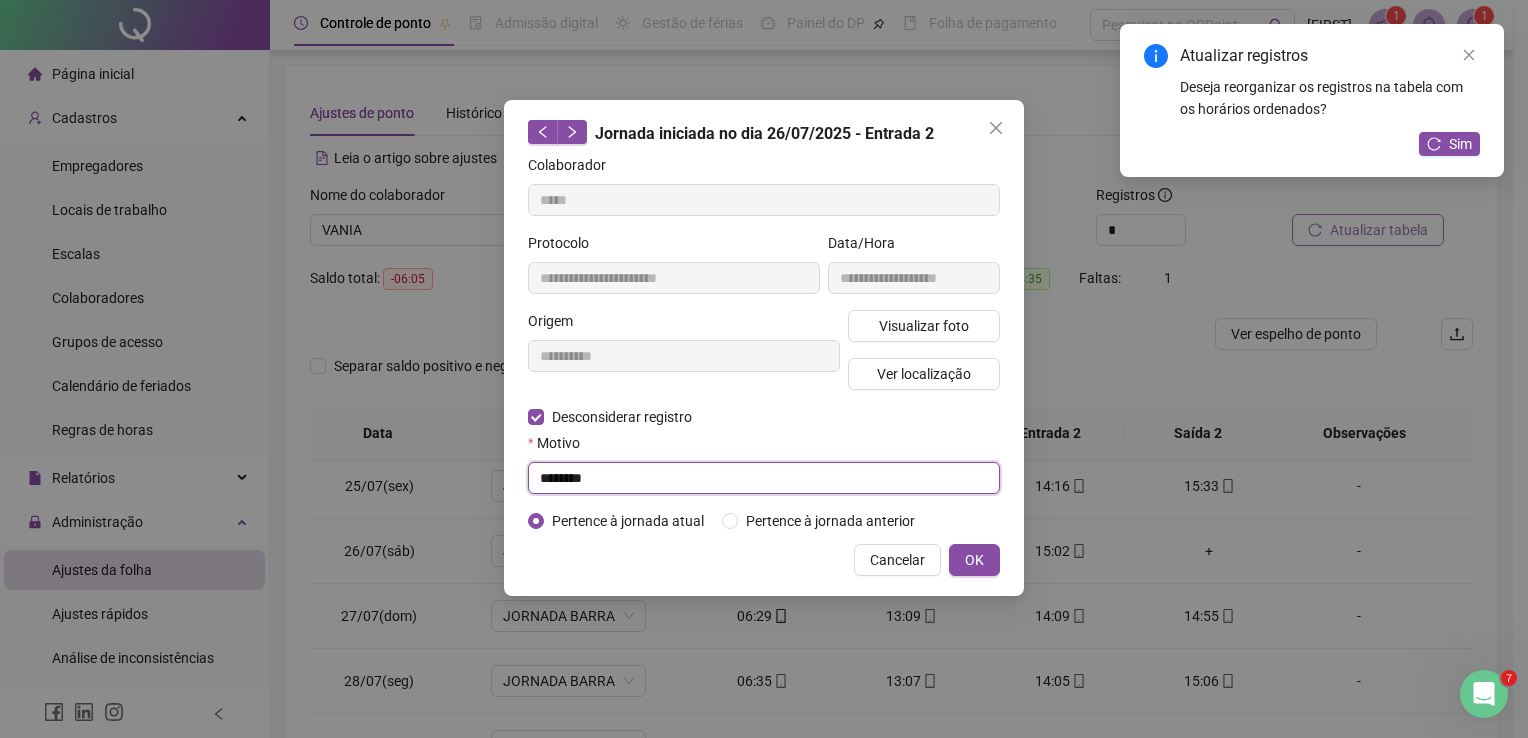 type on "********" 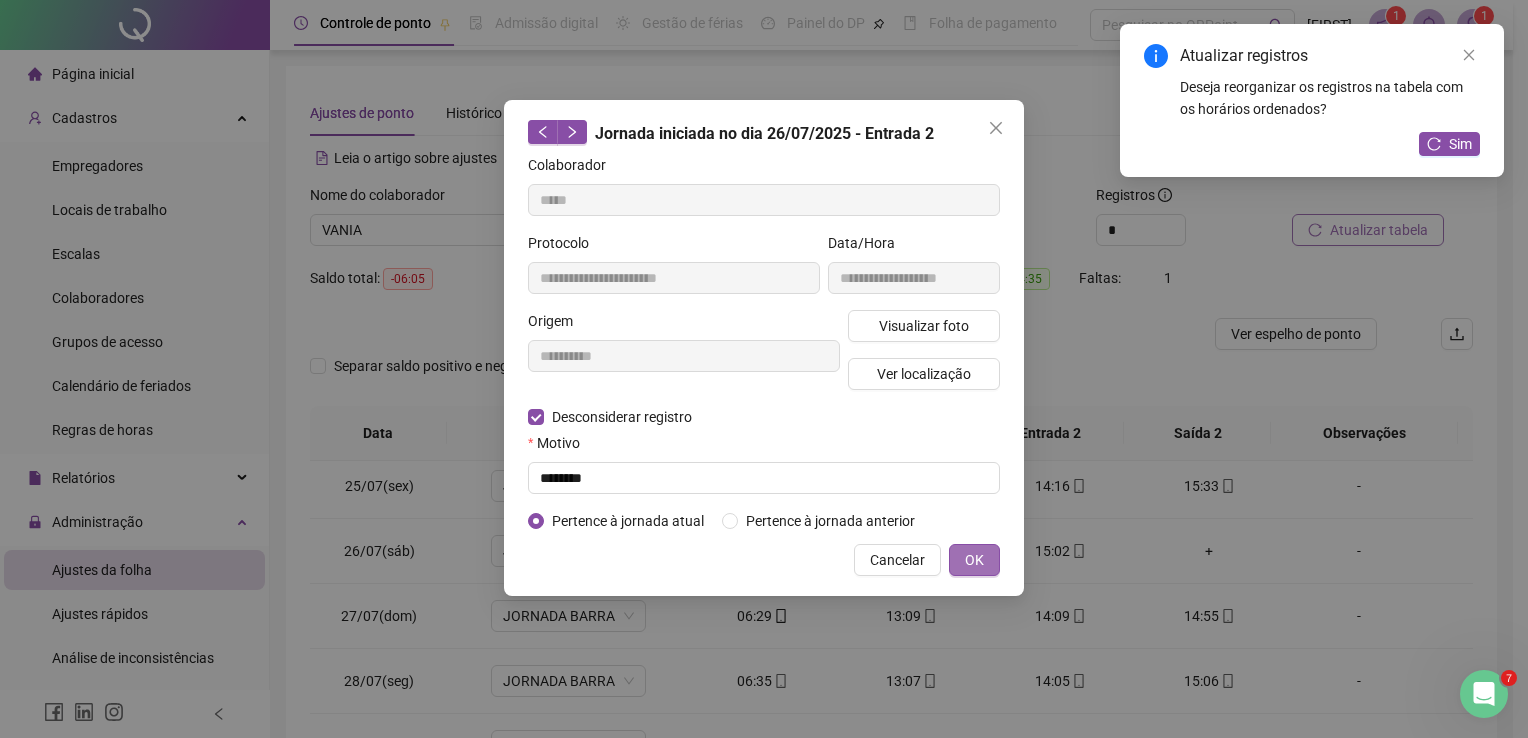 click on "OK" at bounding box center (974, 560) 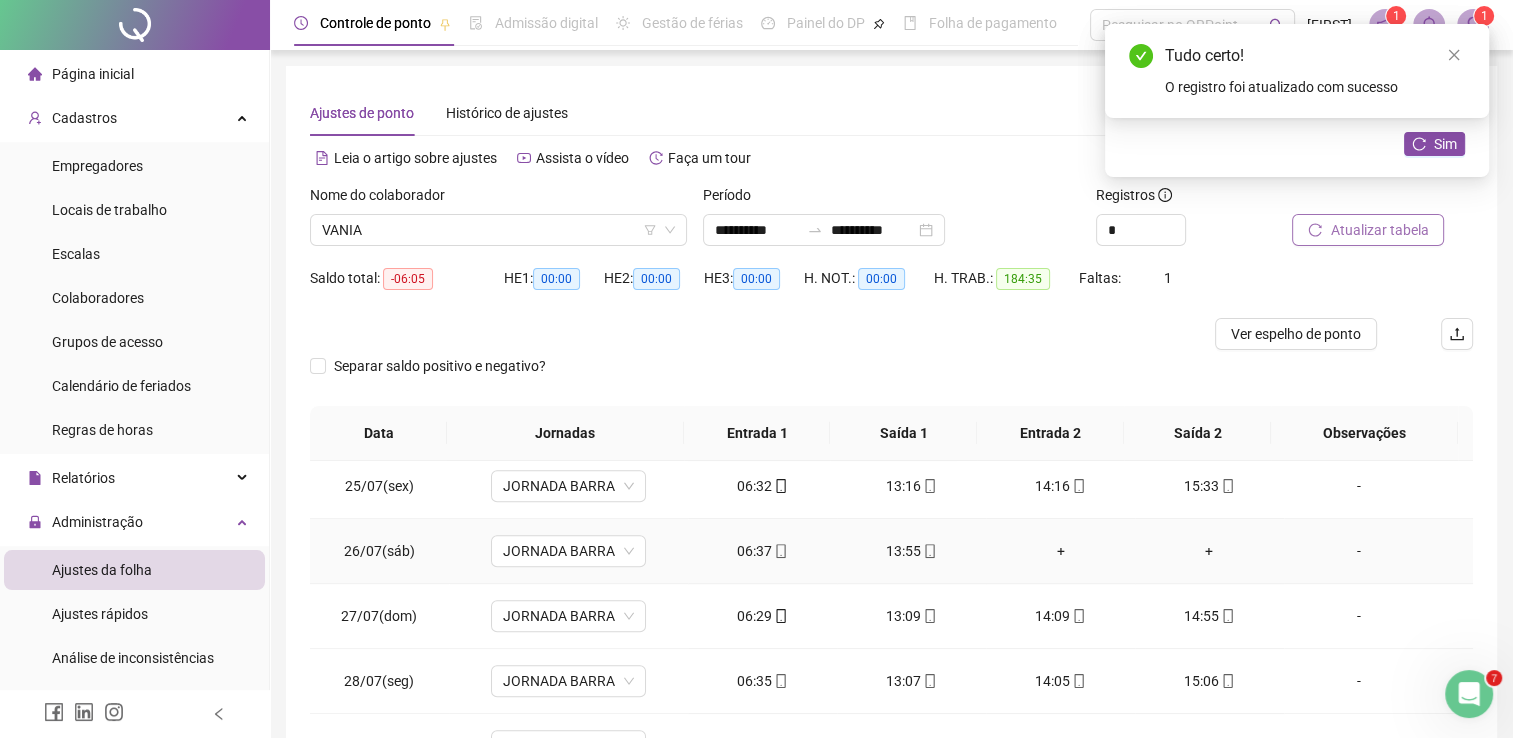 click on "+" at bounding box center (1060, 551) 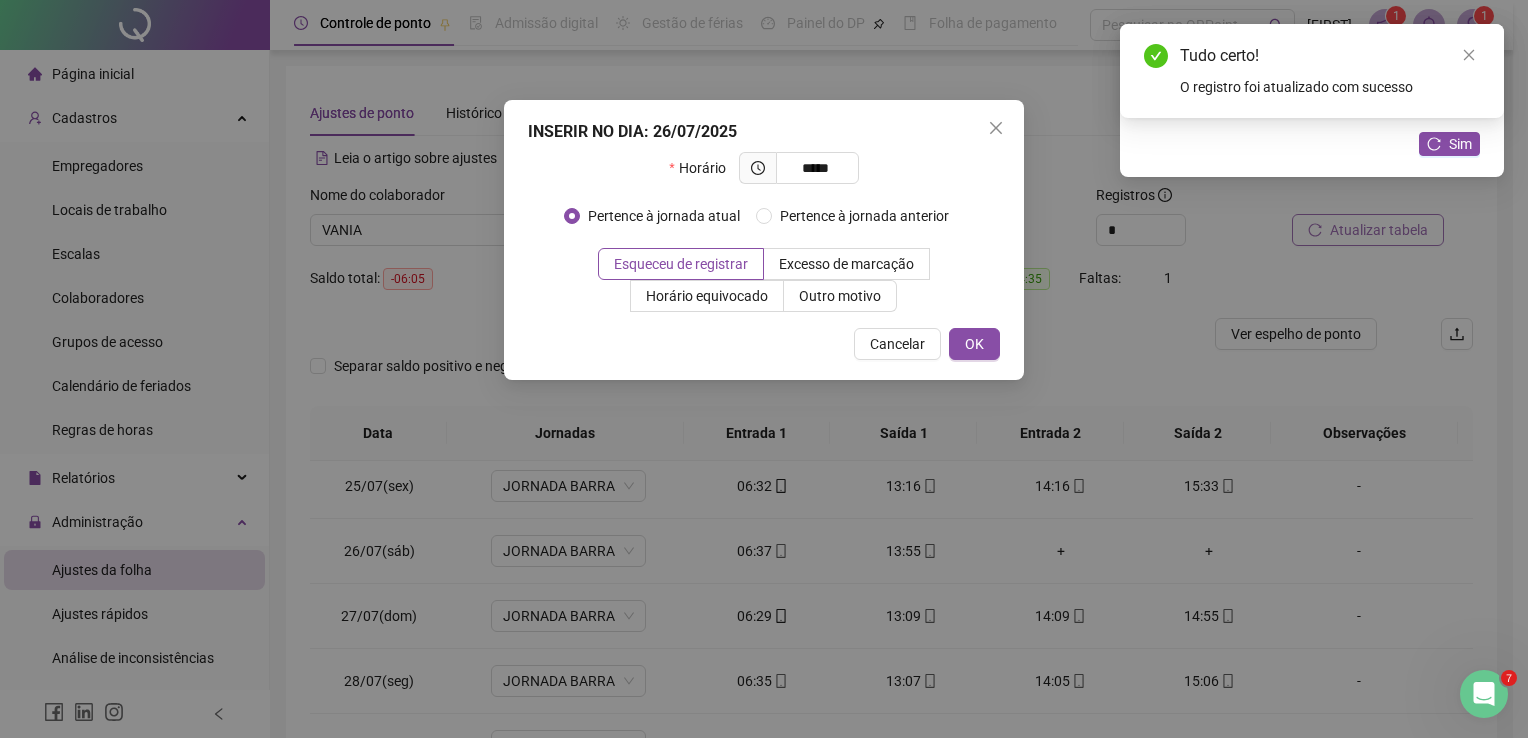 type on "*****" 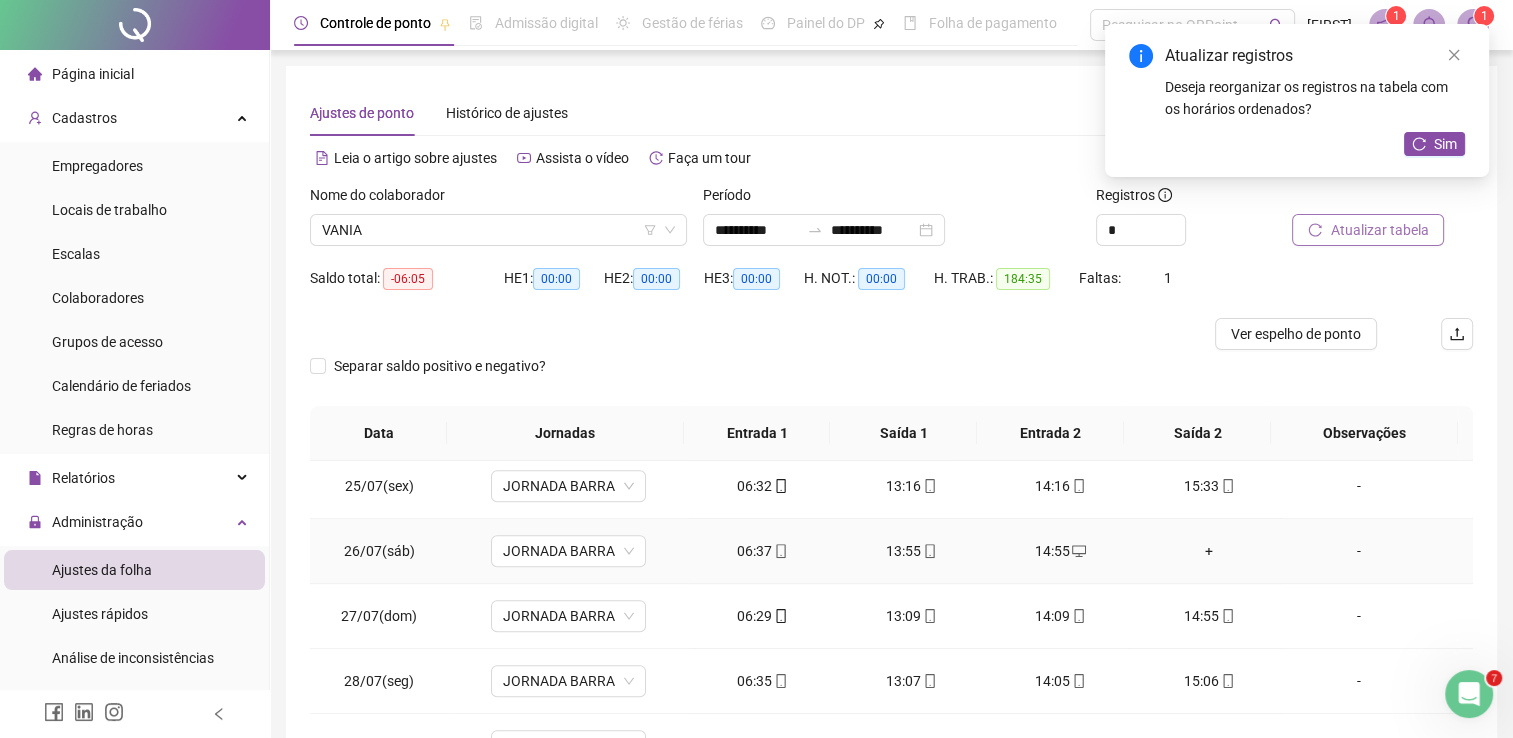 click on "+" at bounding box center (1209, 551) 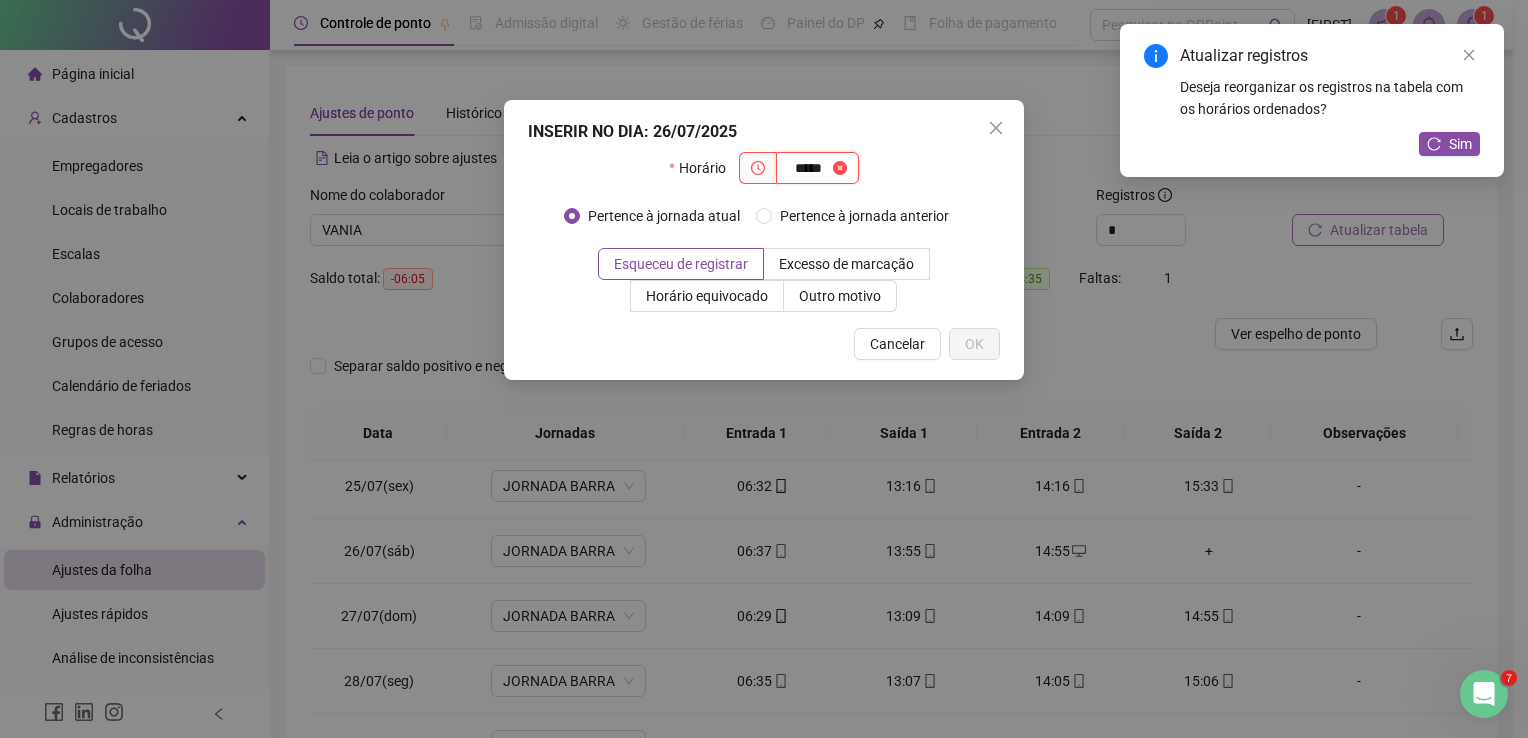 type on "*****" 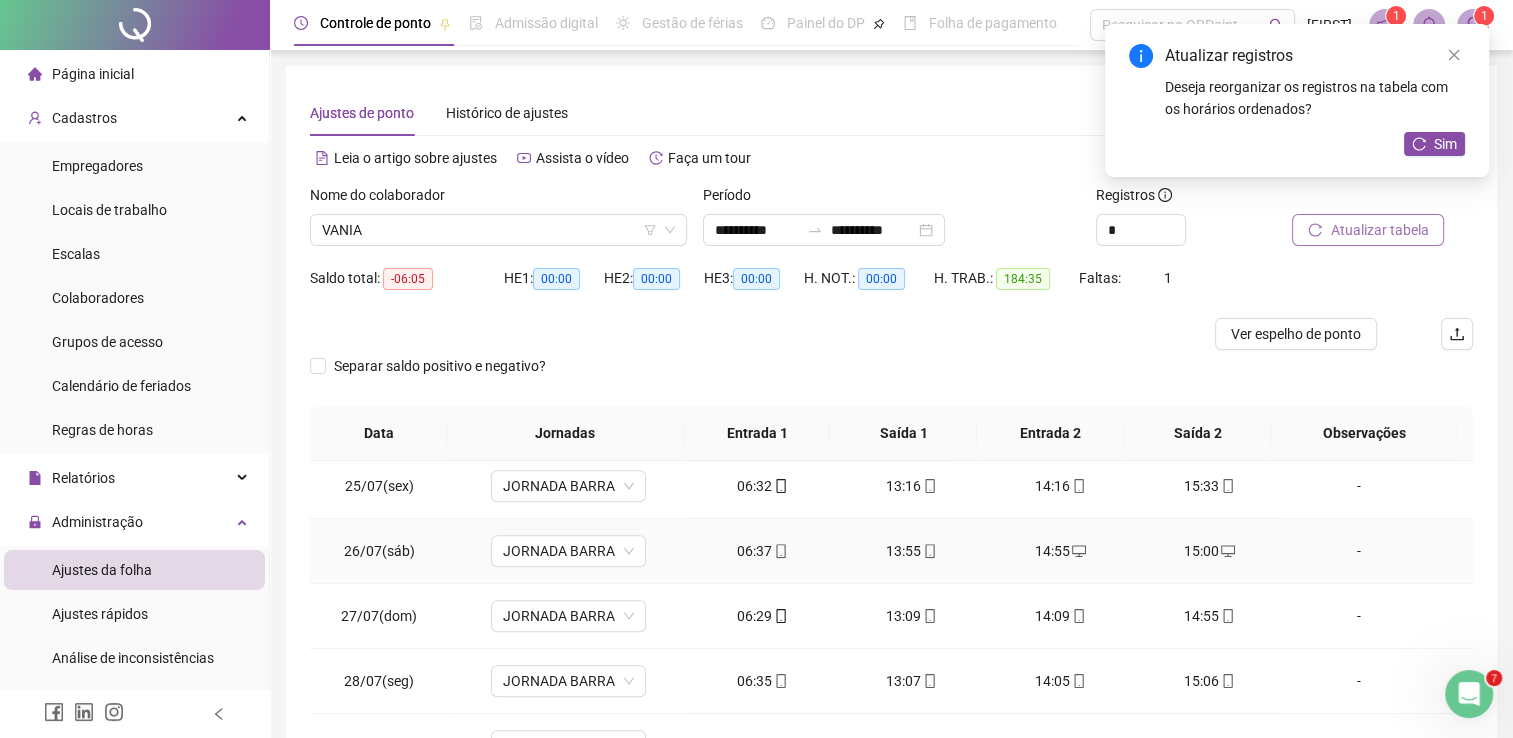 scroll, scrollTop: 1581, scrollLeft: 0, axis: vertical 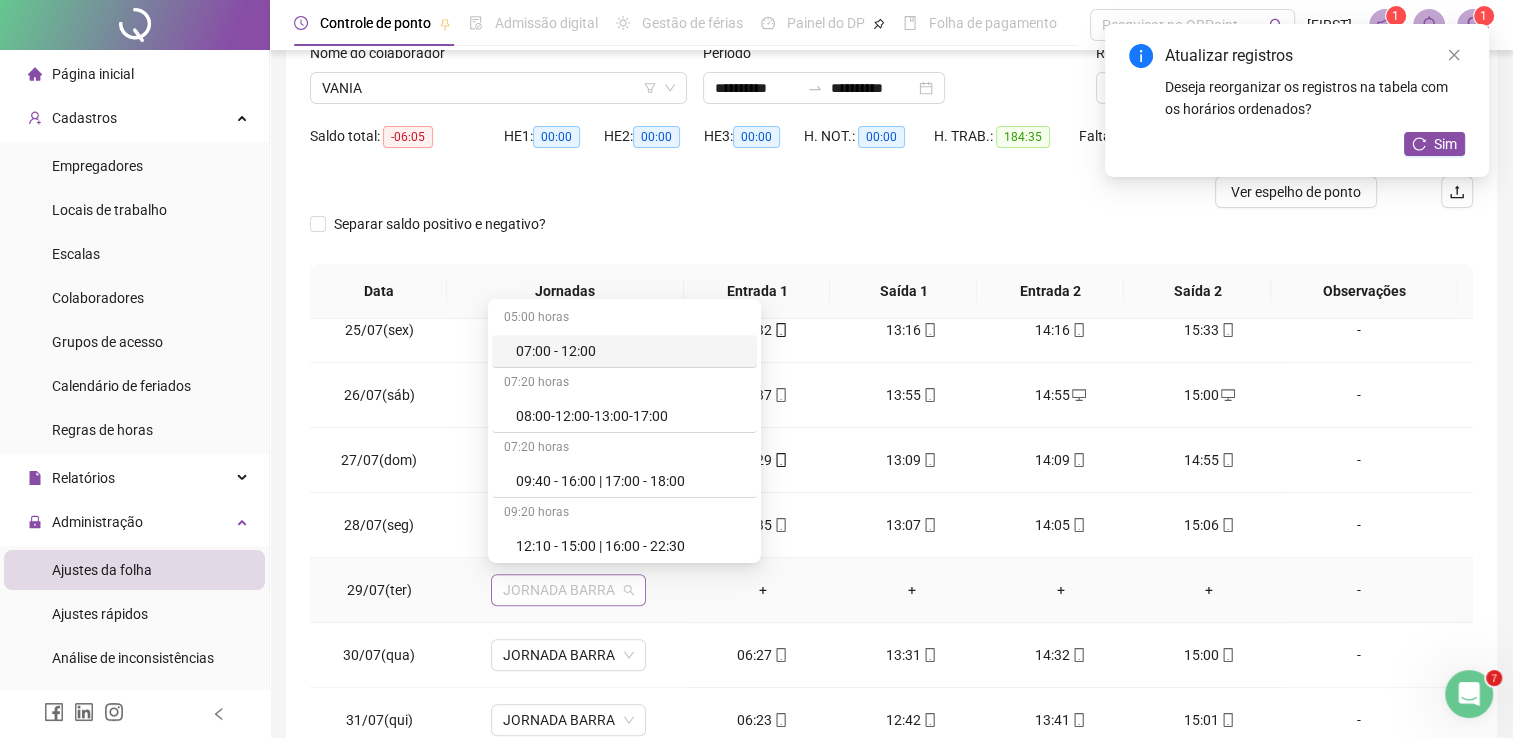 click on "JORNADA BARRA" at bounding box center (568, 590) 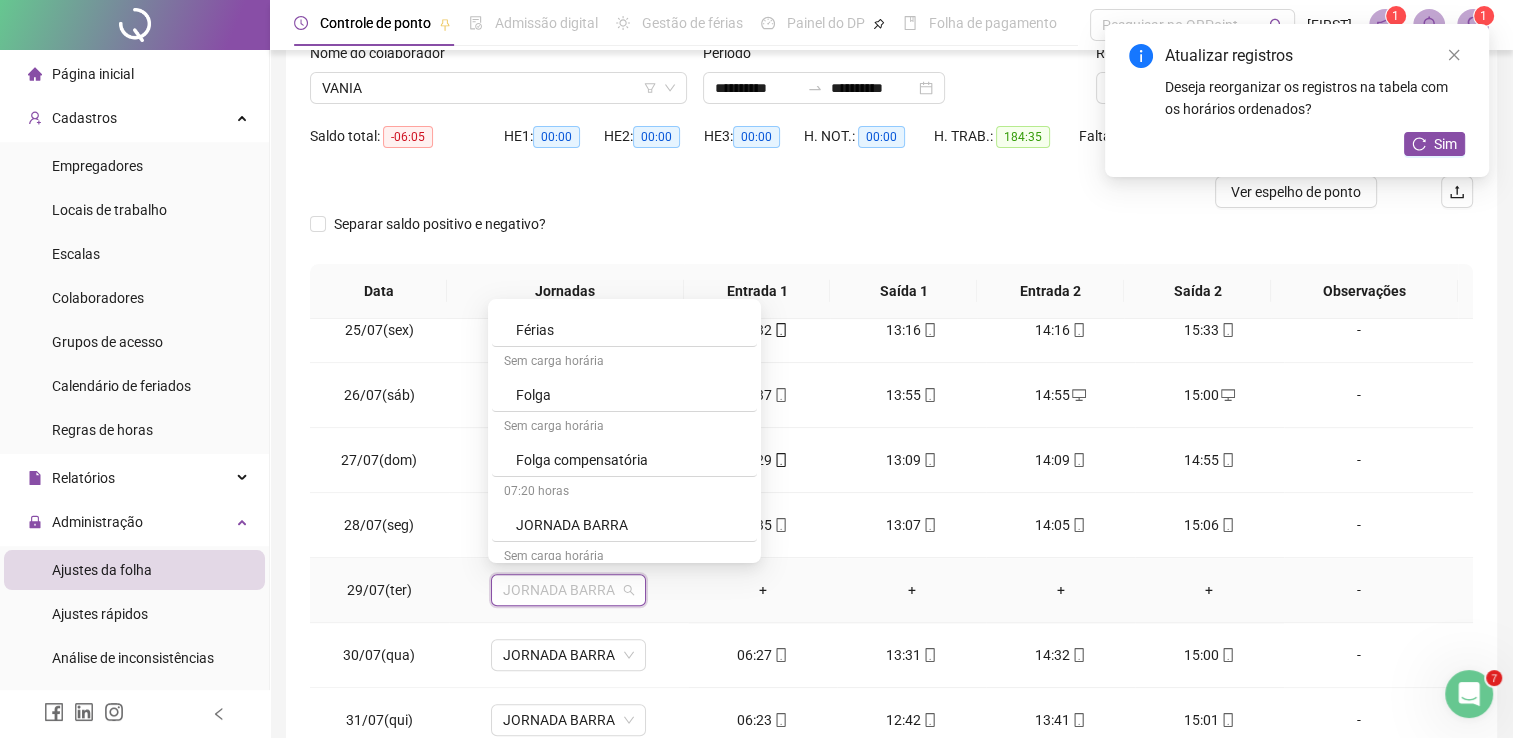 scroll, scrollTop: 607, scrollLeft: 0, axis: vertical 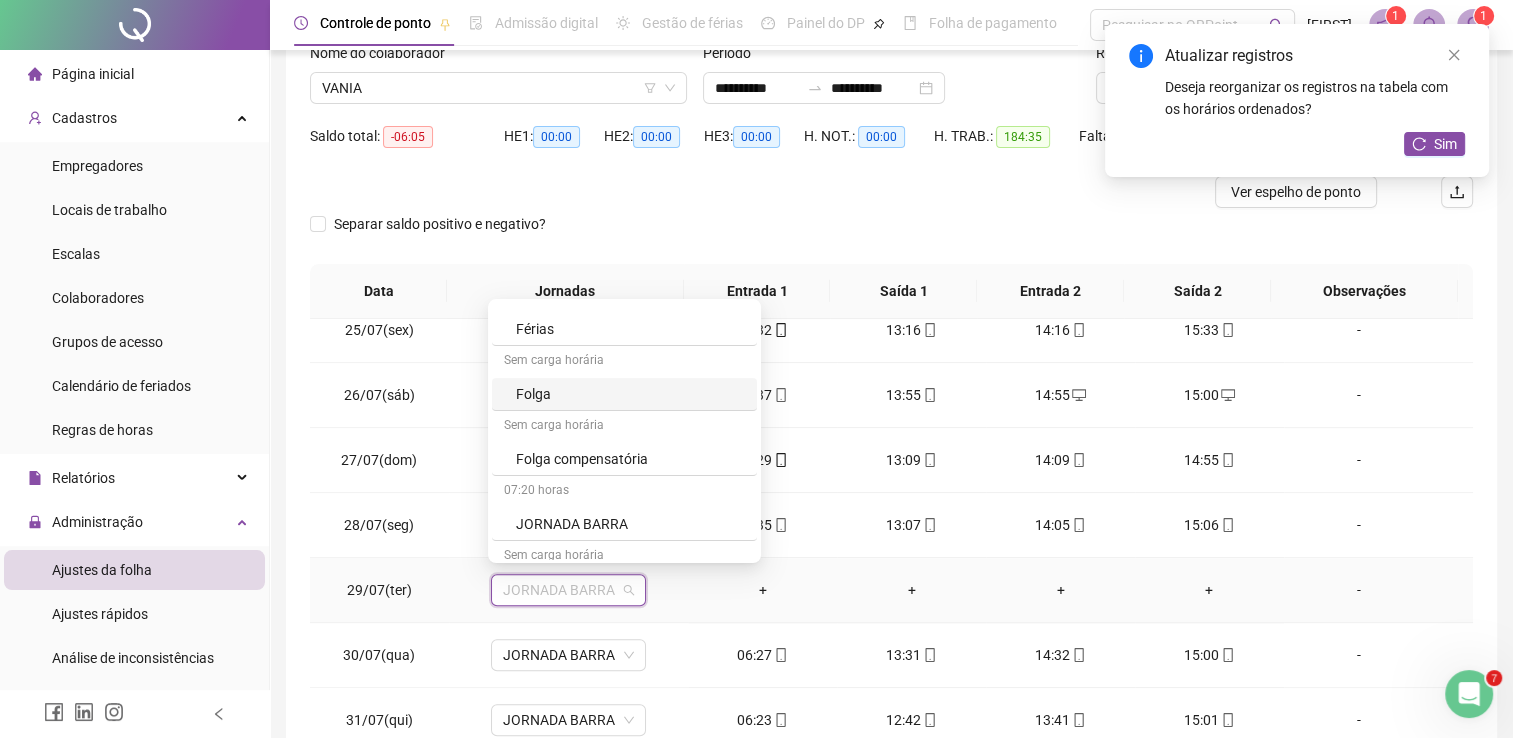 click on "Folga" at bounding box center (630, 394) 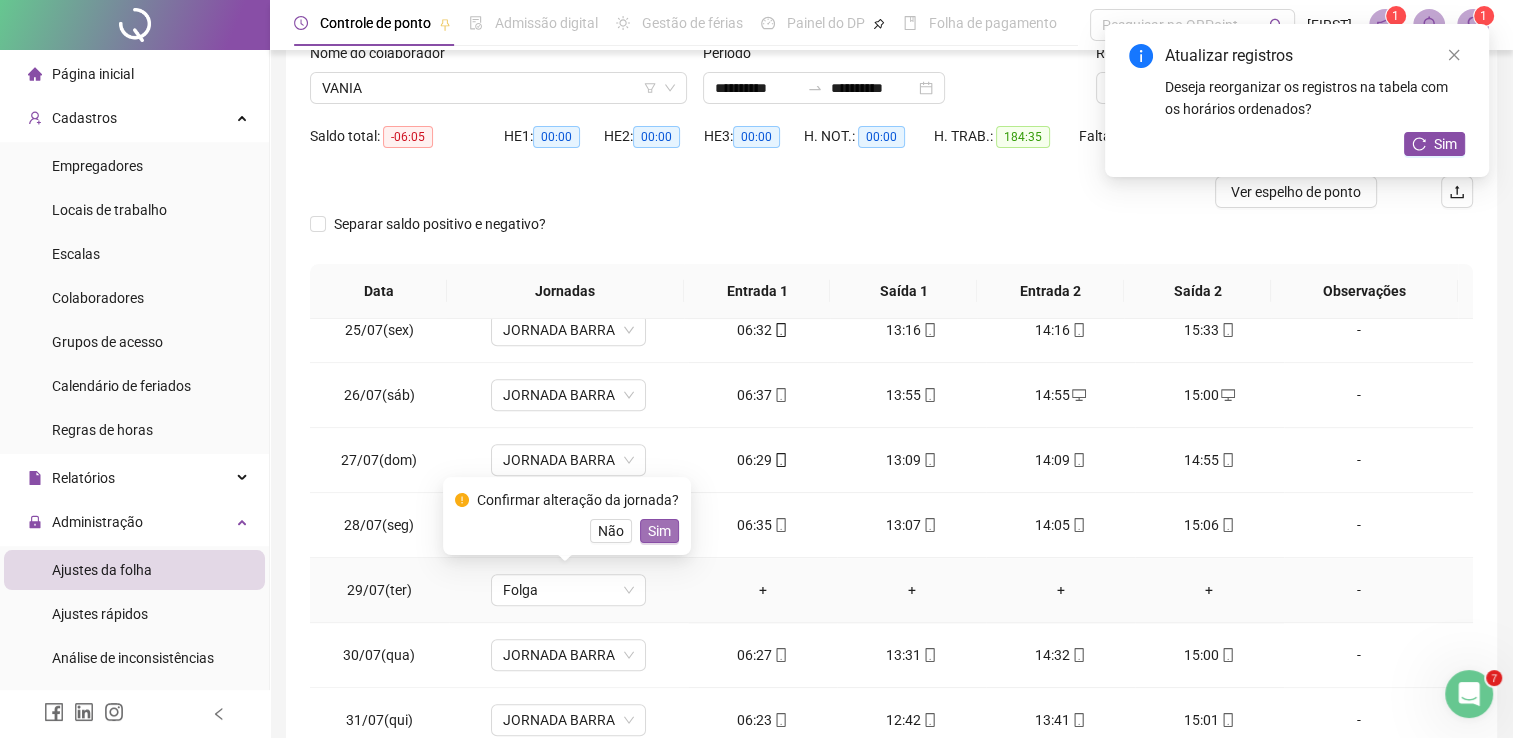 click on "Sim" at bounding box center (659, 531) 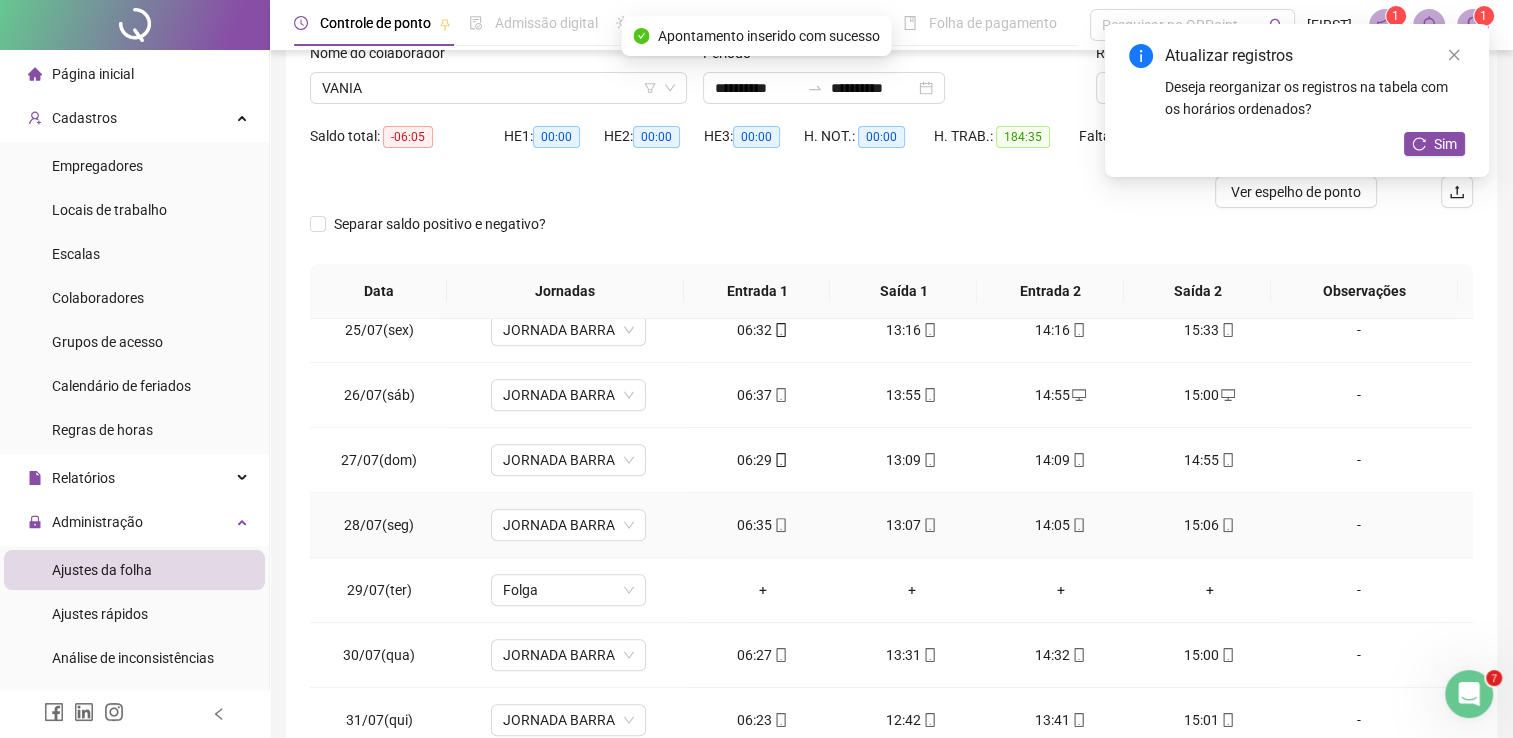 scroll, scrollTop: 259, scrollLeft: 0, axis: vertical 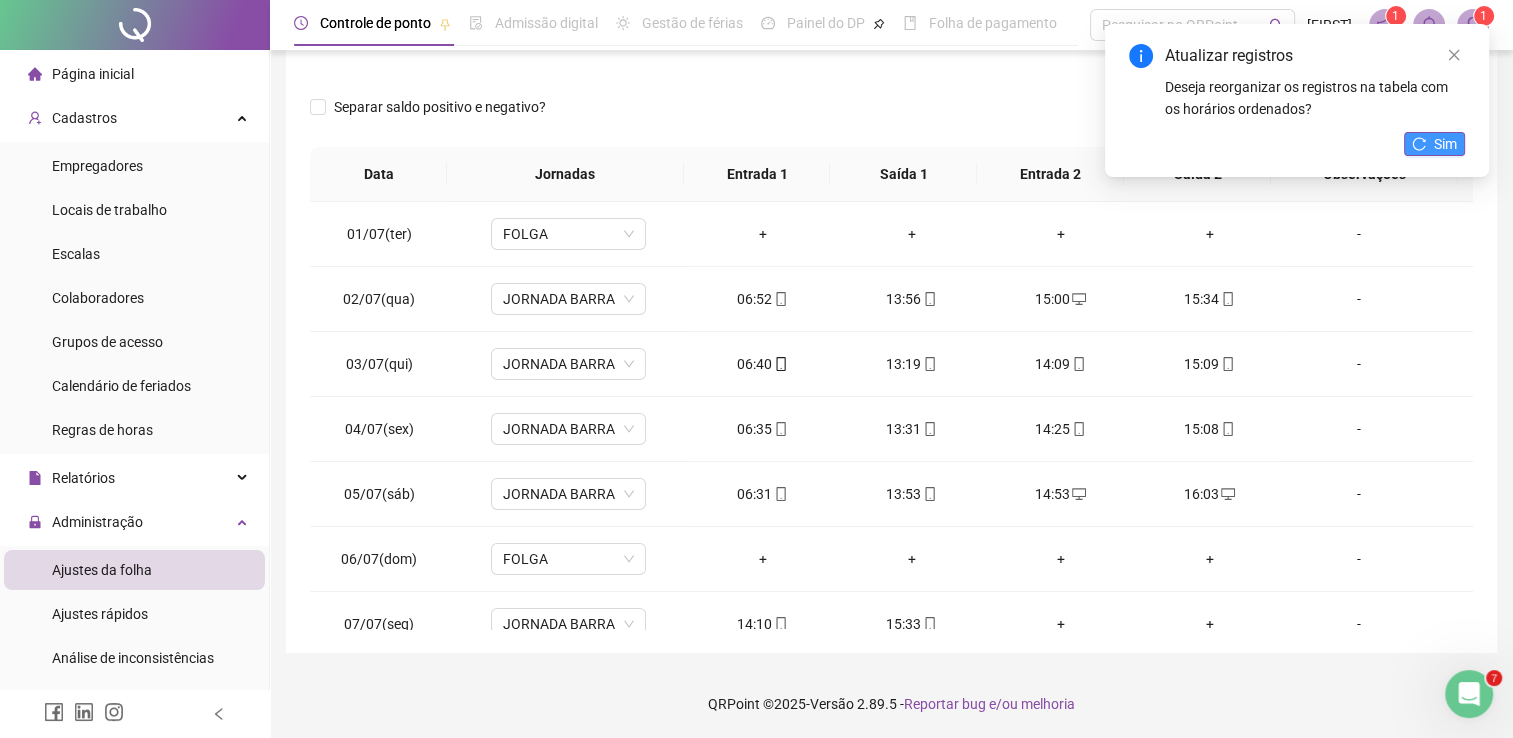 click 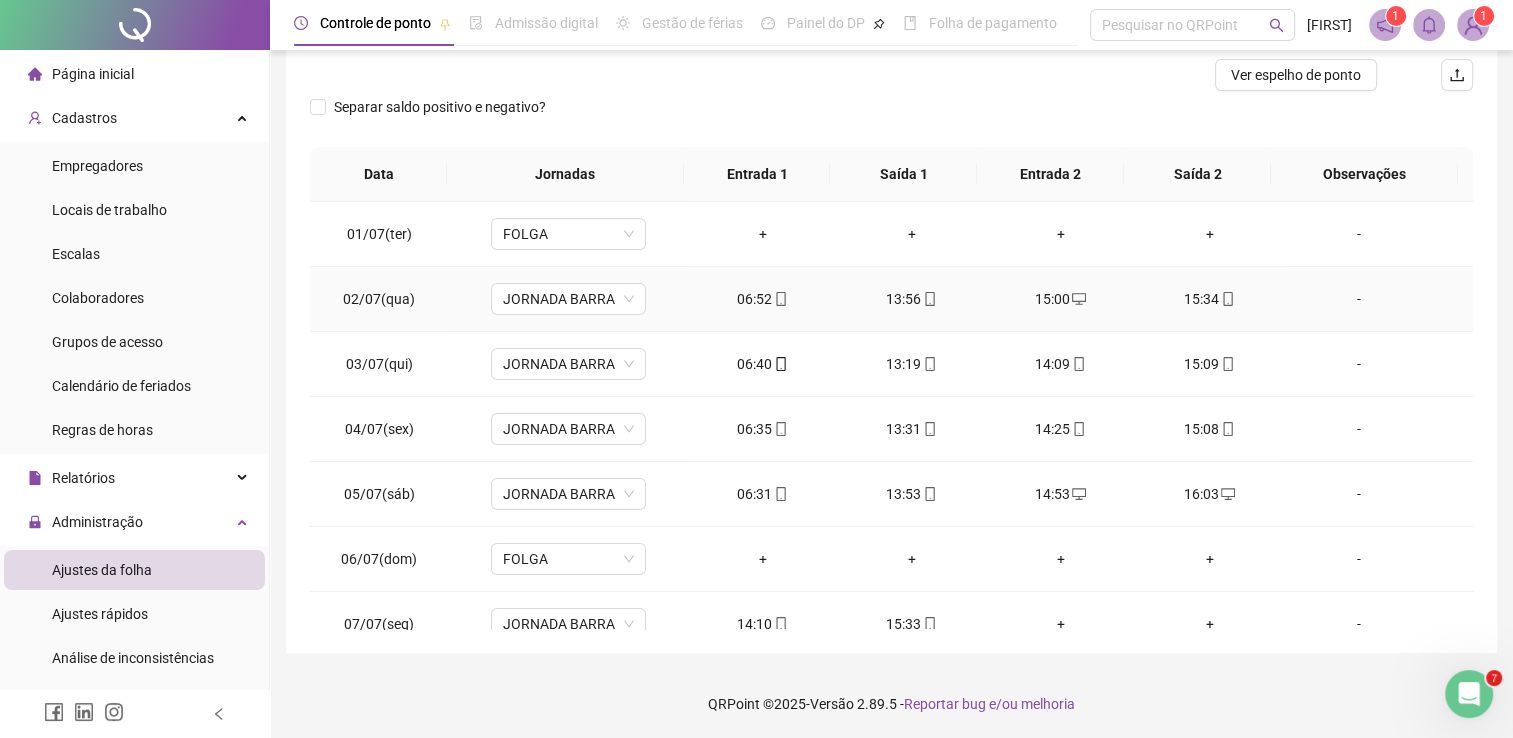 scroll, scrollTop: 0, scrollLeft: 0, axis: both 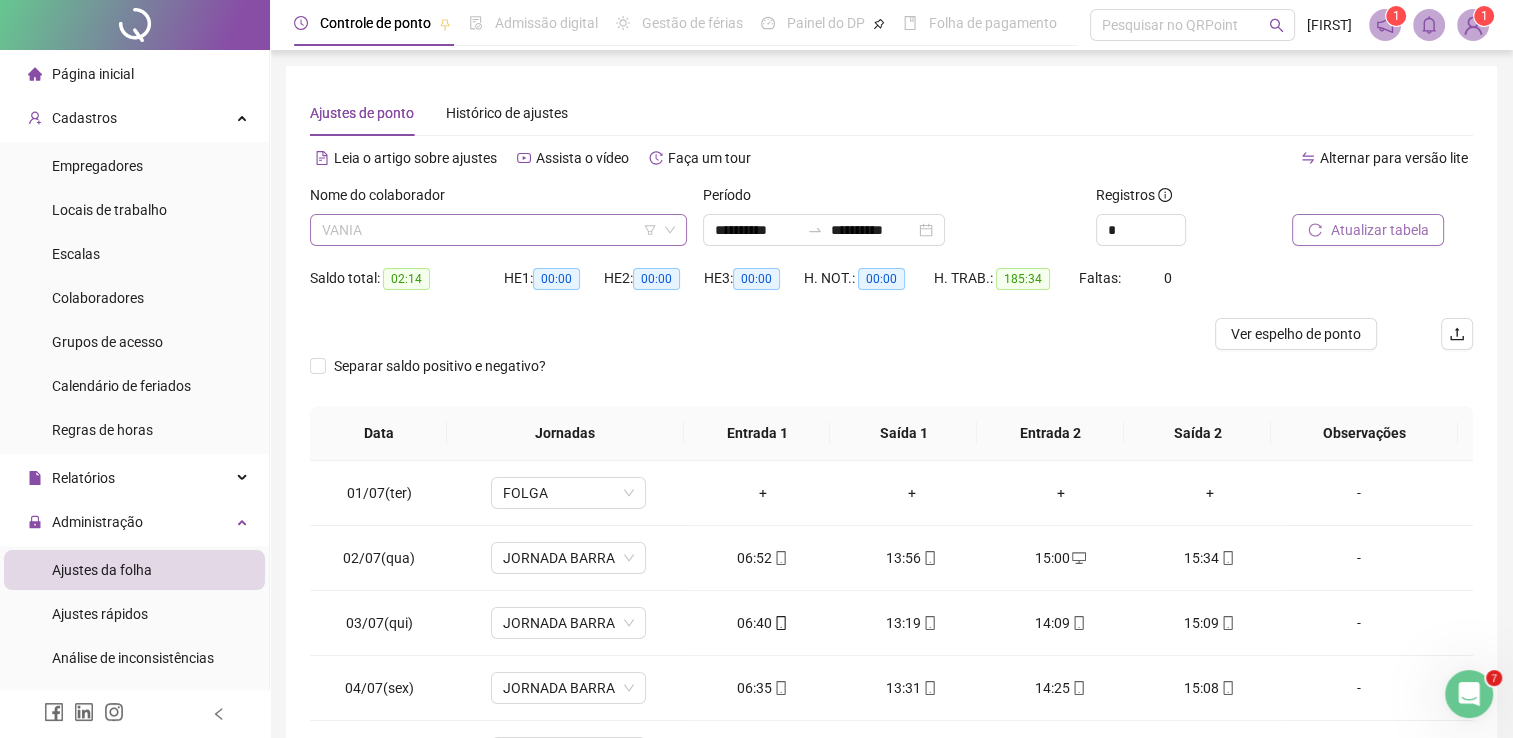 click on "VANIA" at bounding box center [498, 230] 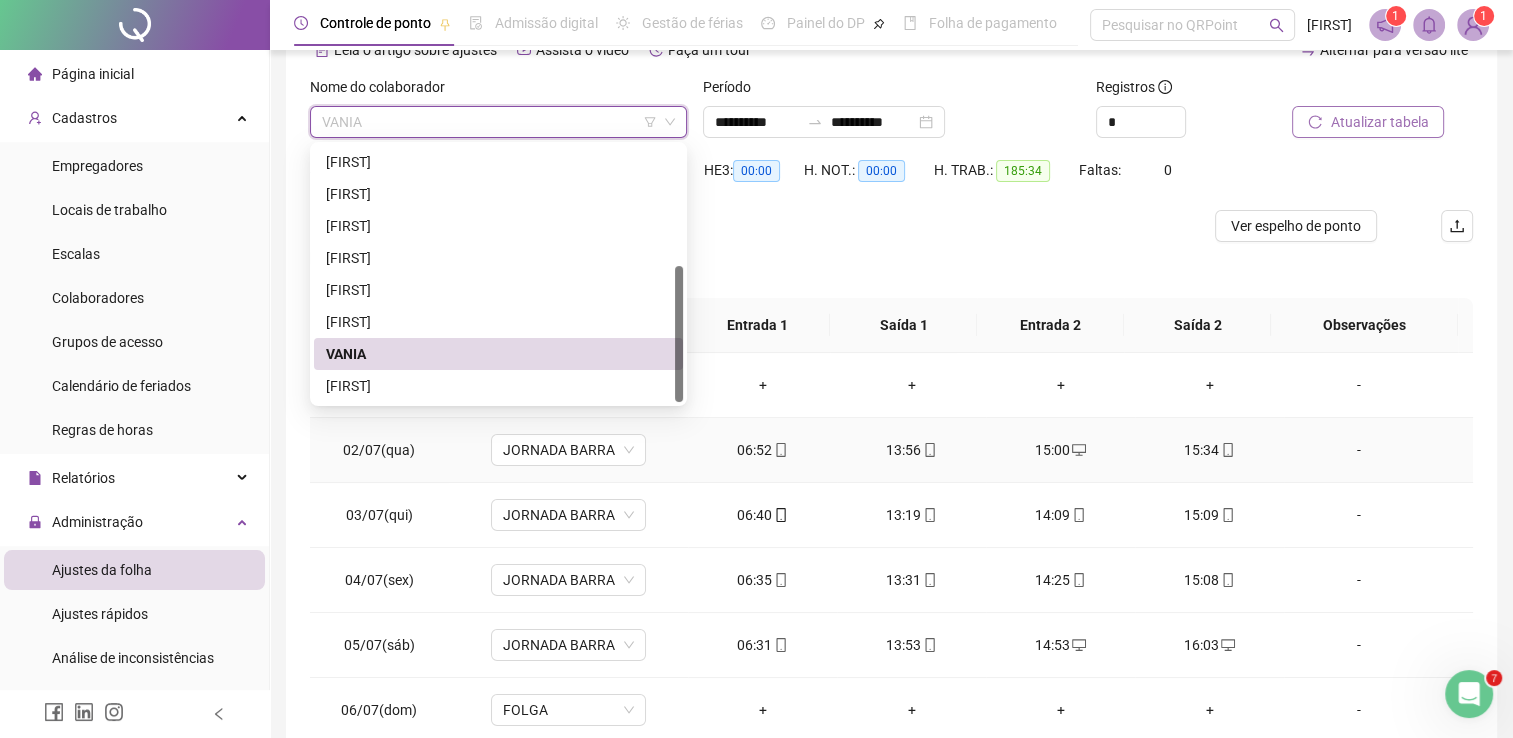 scroll, scrollTop: 118, scrollLeft: 0, axis: vertical 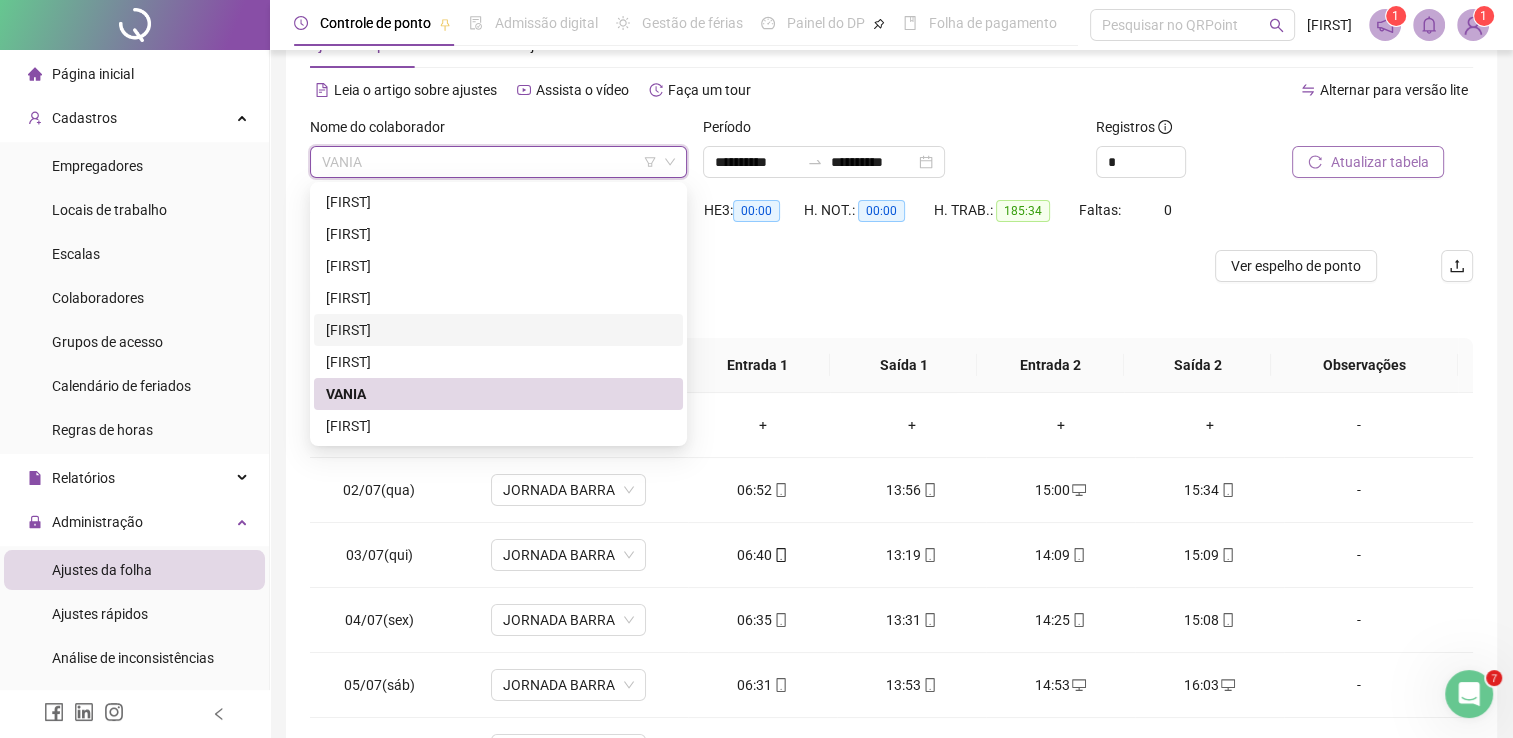 click on "[FIRST]" at bounding box center (498, 330) 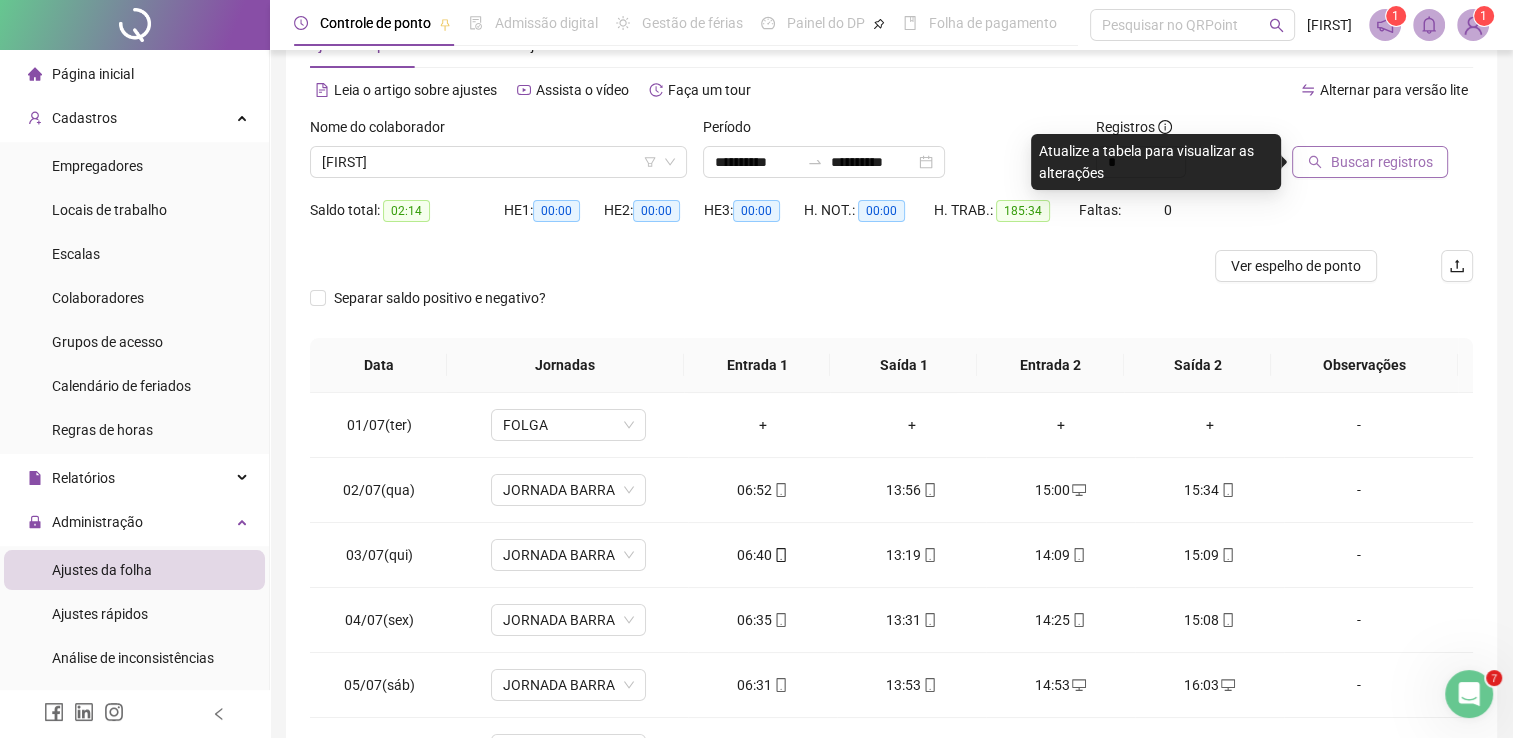 click on "Buscar registros" at bounding box center [1381, 162] 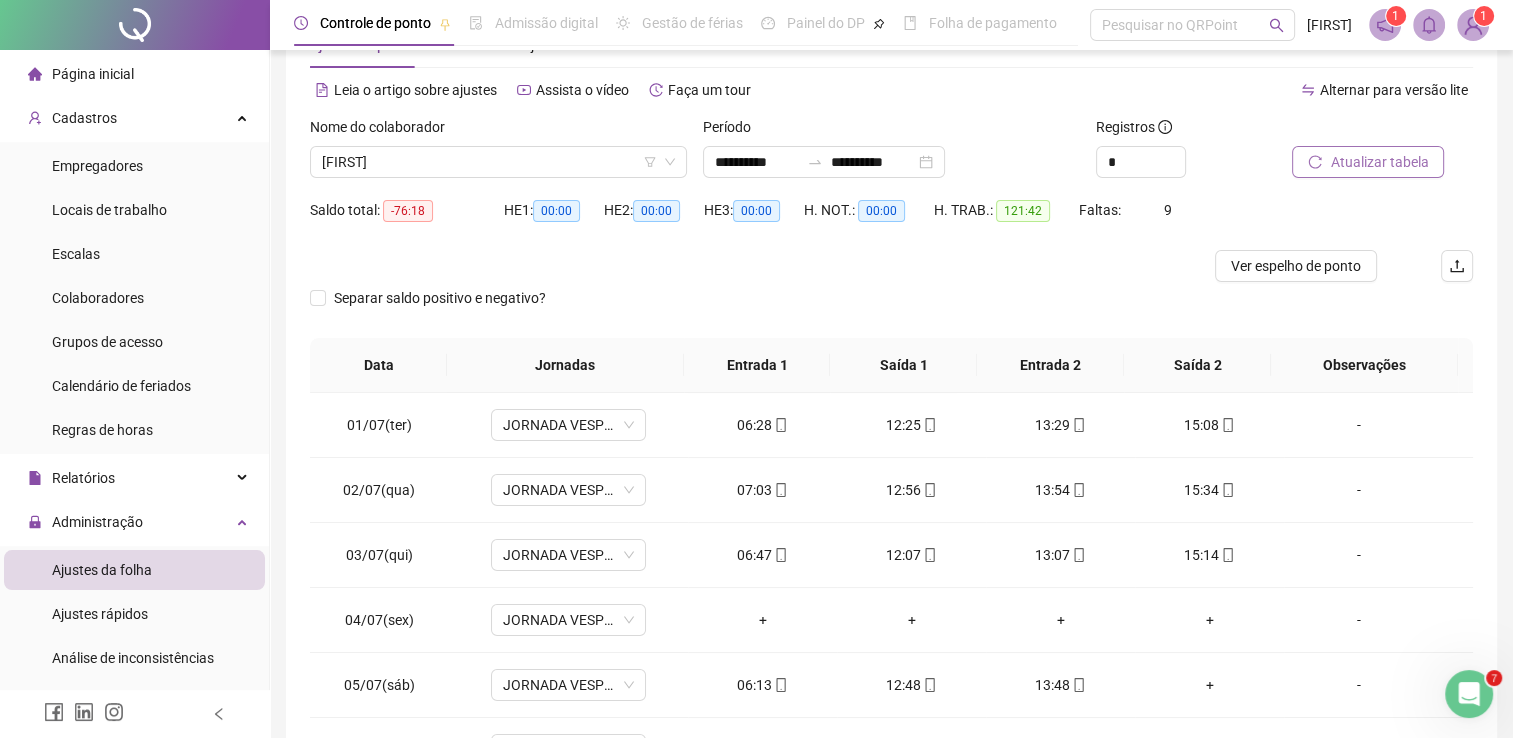 scroll, scrollTop: 259, scrollLeft: 0, axis: vertical 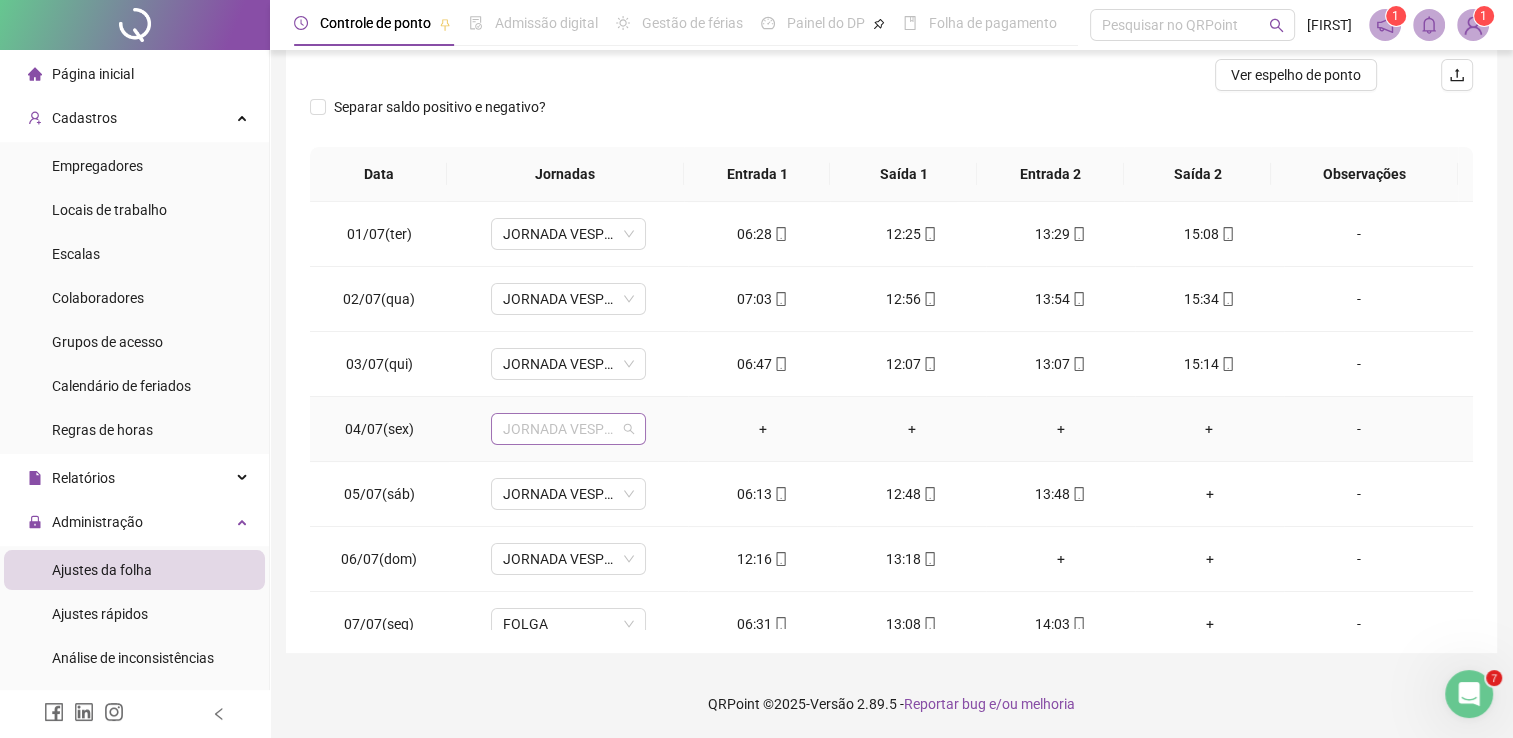 click on "JORNADA VESPERTINA" at bounding box center [568, 429] 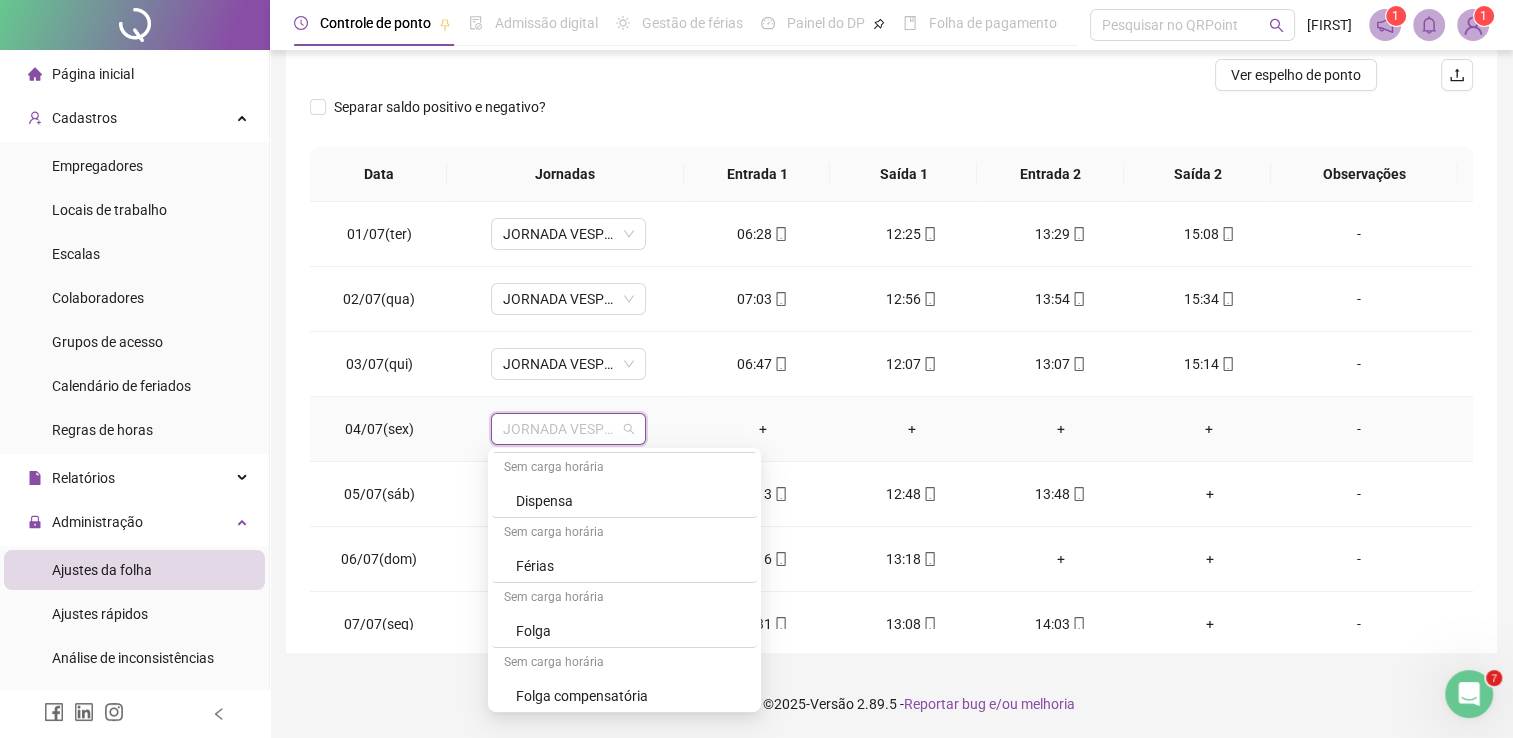 scroll, scrollTop: 544, scrollLeft: 0, axis: vertical 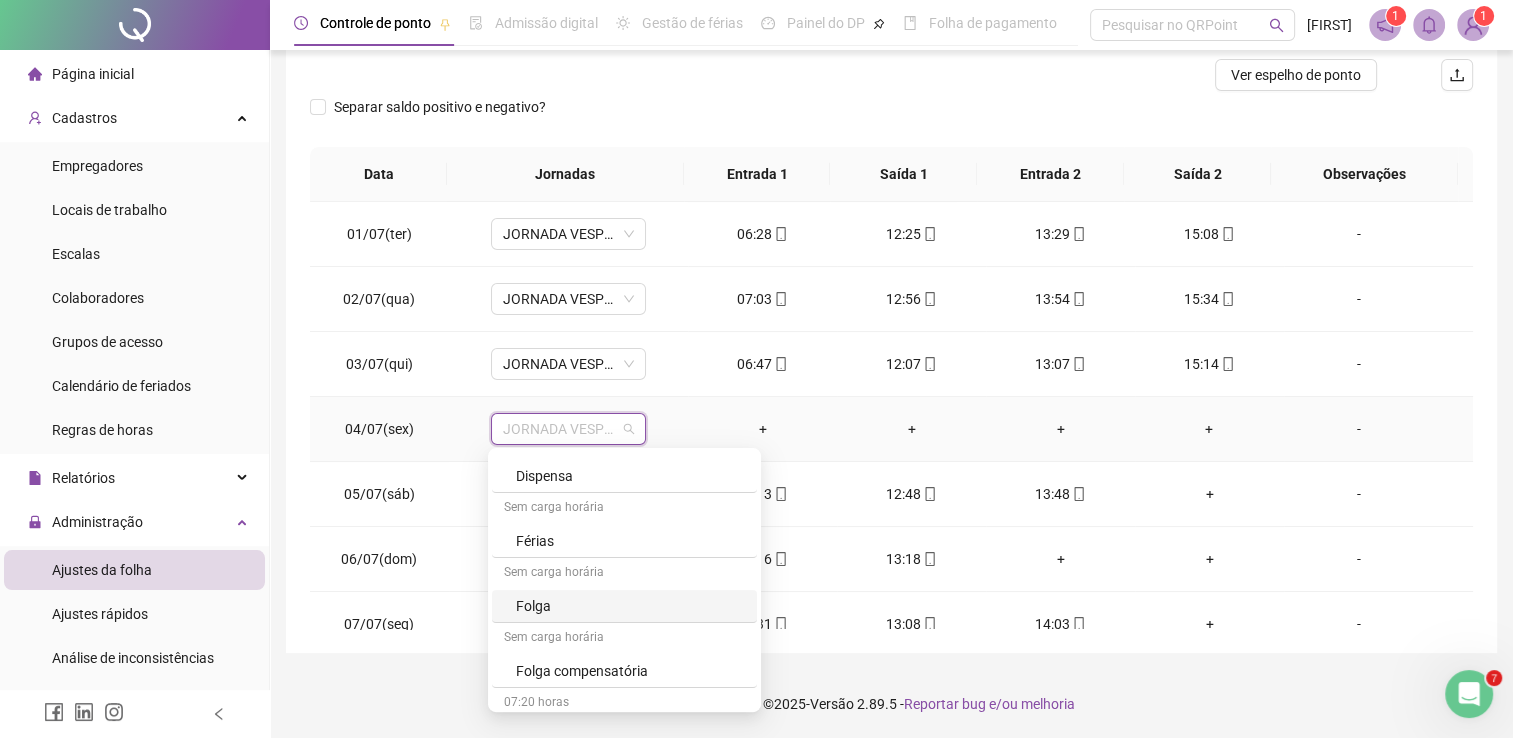 click on "Folga" at bounding box center [630, 606] 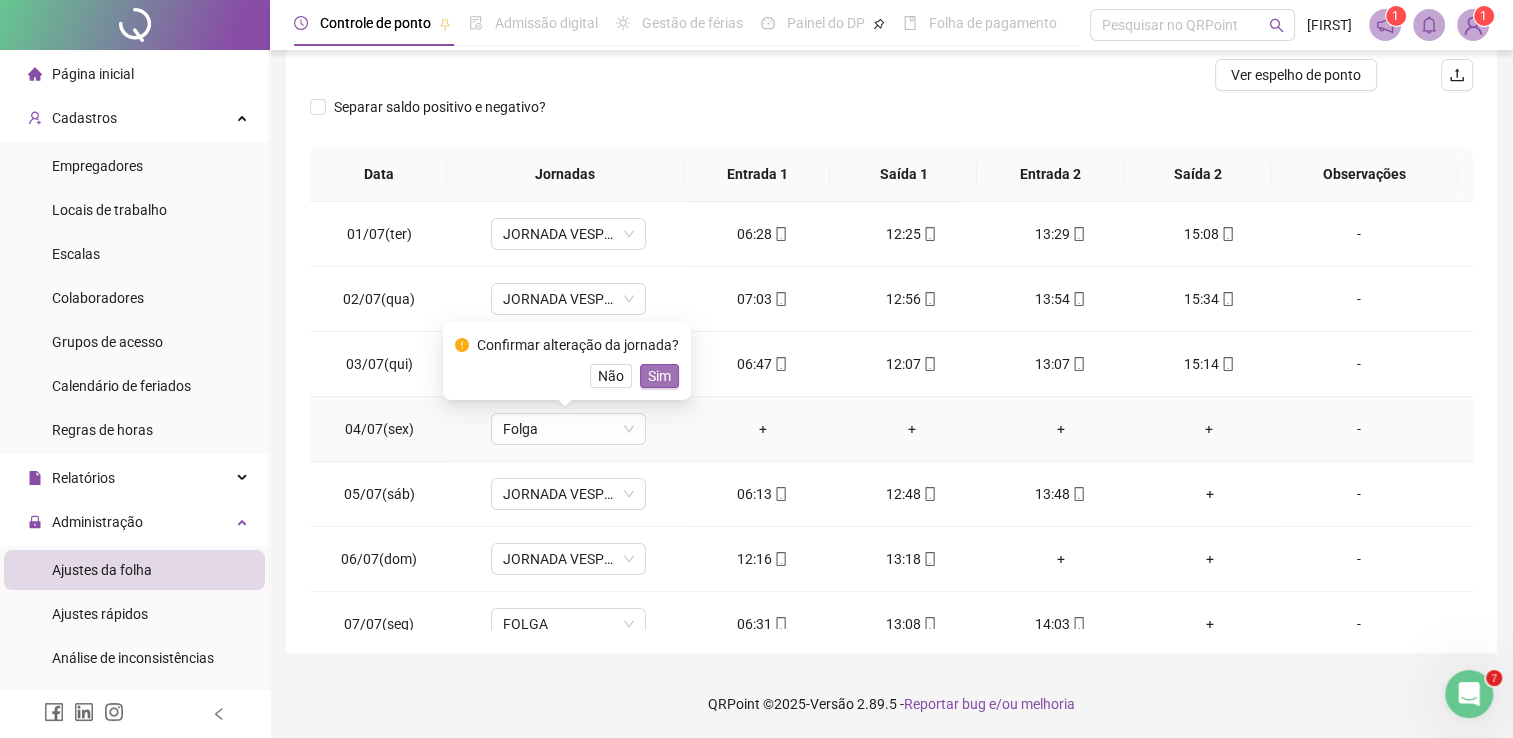 click on "Sim" at bounding box center [659, 376] 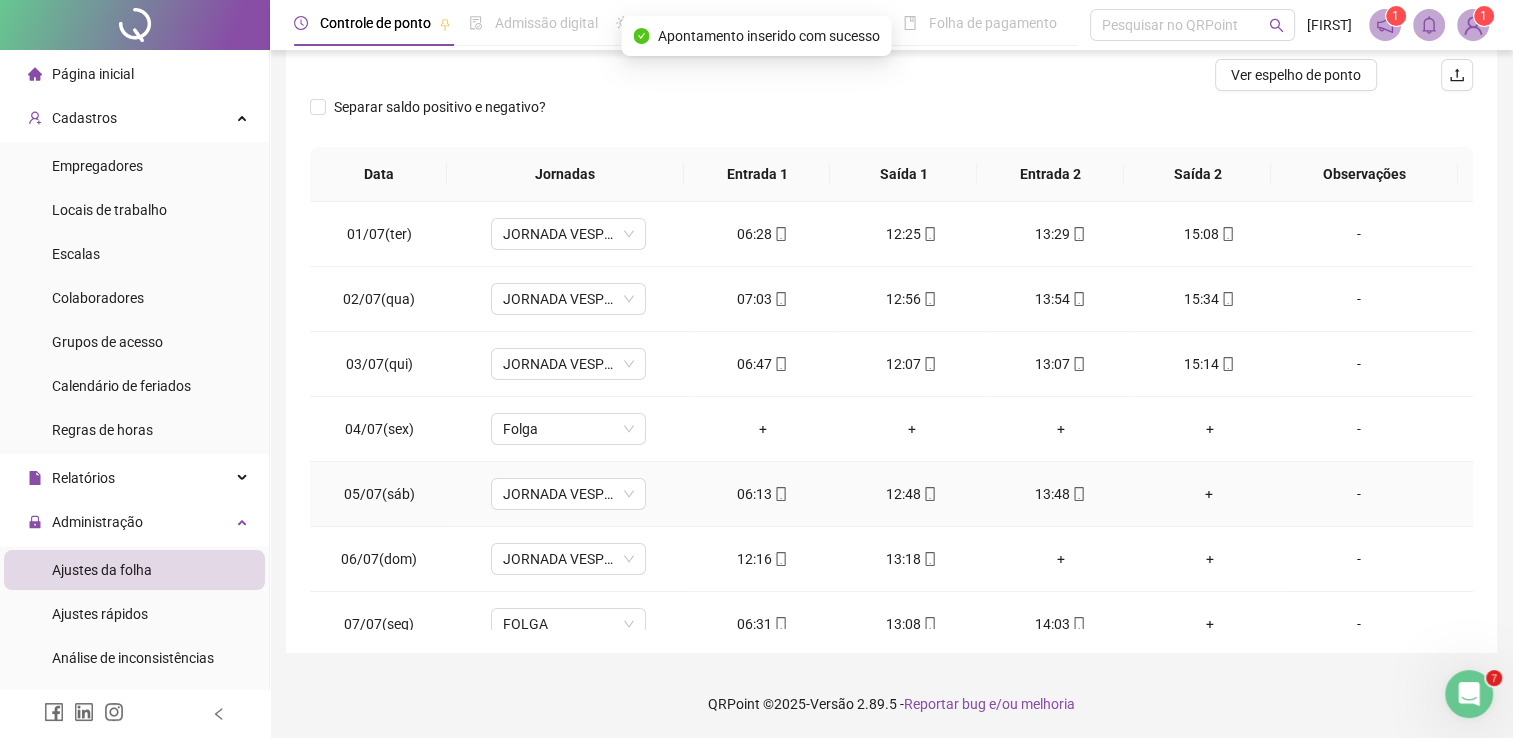 click on "+" at bounding box center (1209, 494) 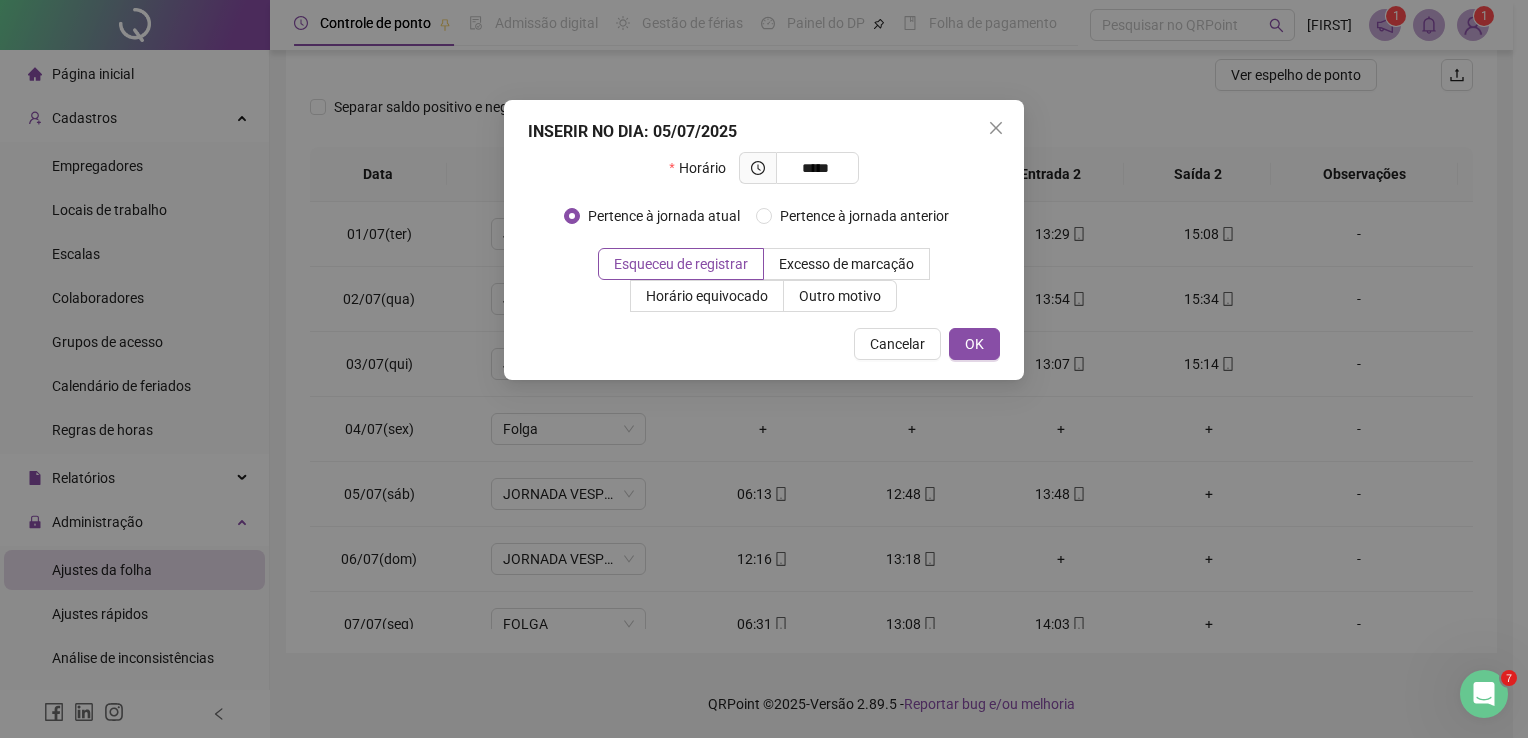 type on "*****" 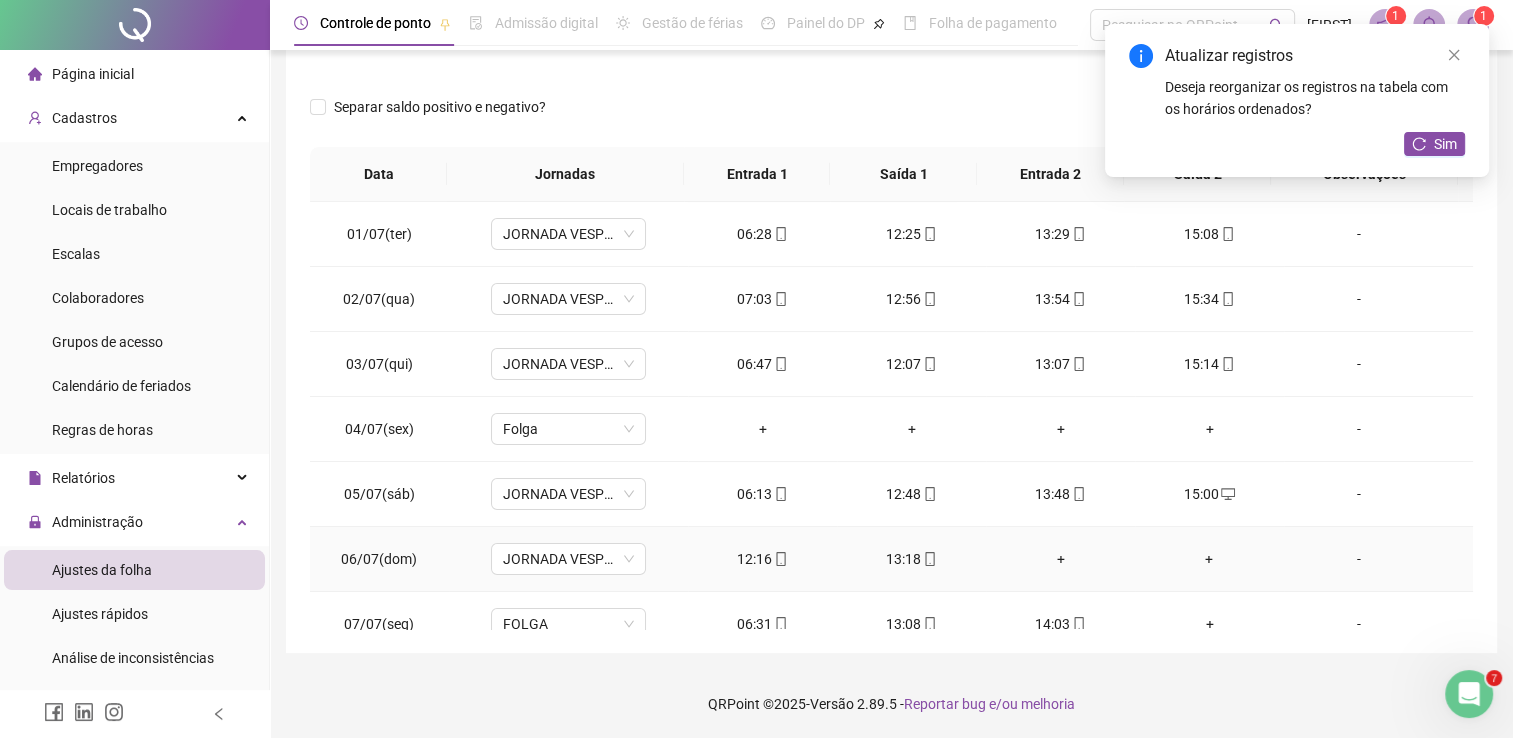 click on "+" at bounding box center (1060, 559) 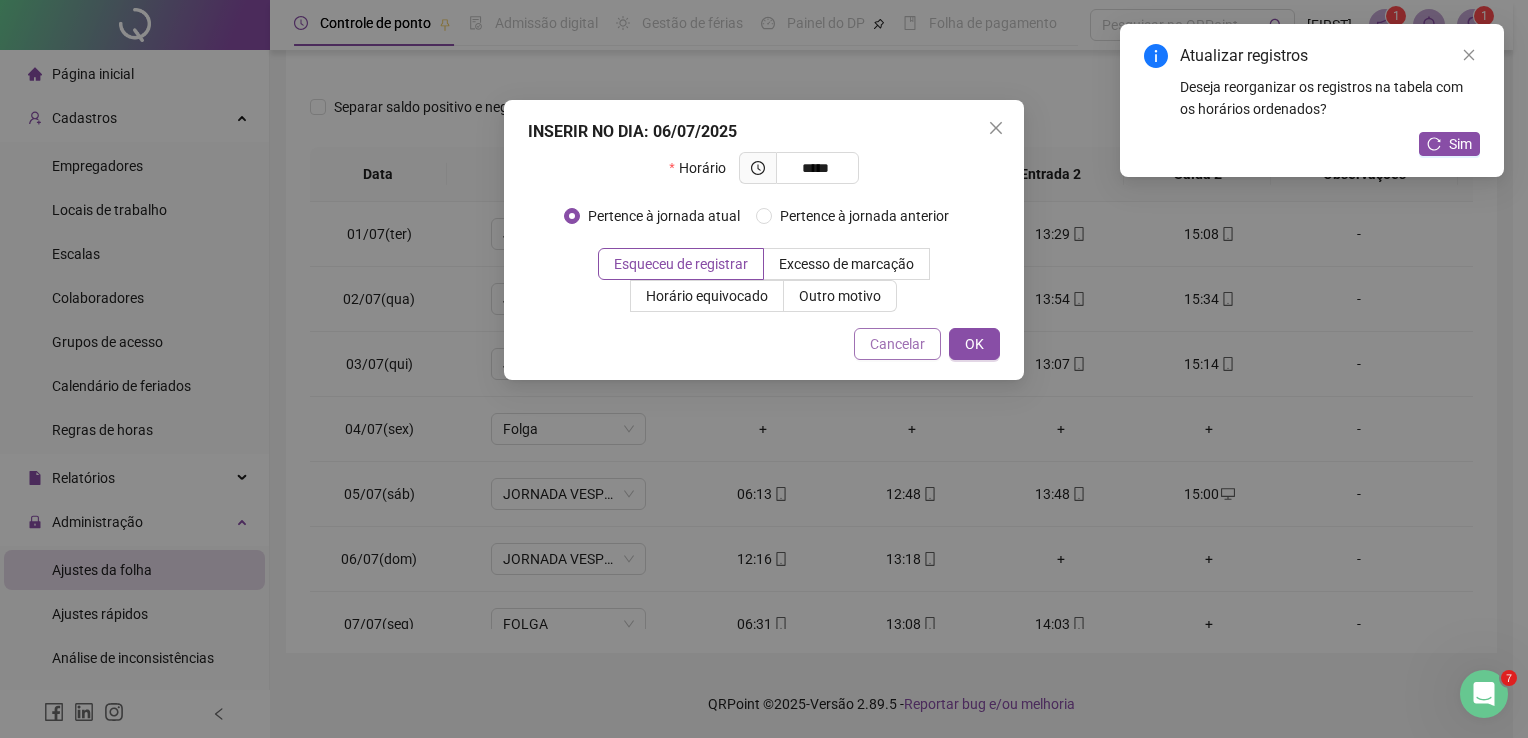 type on "*****" 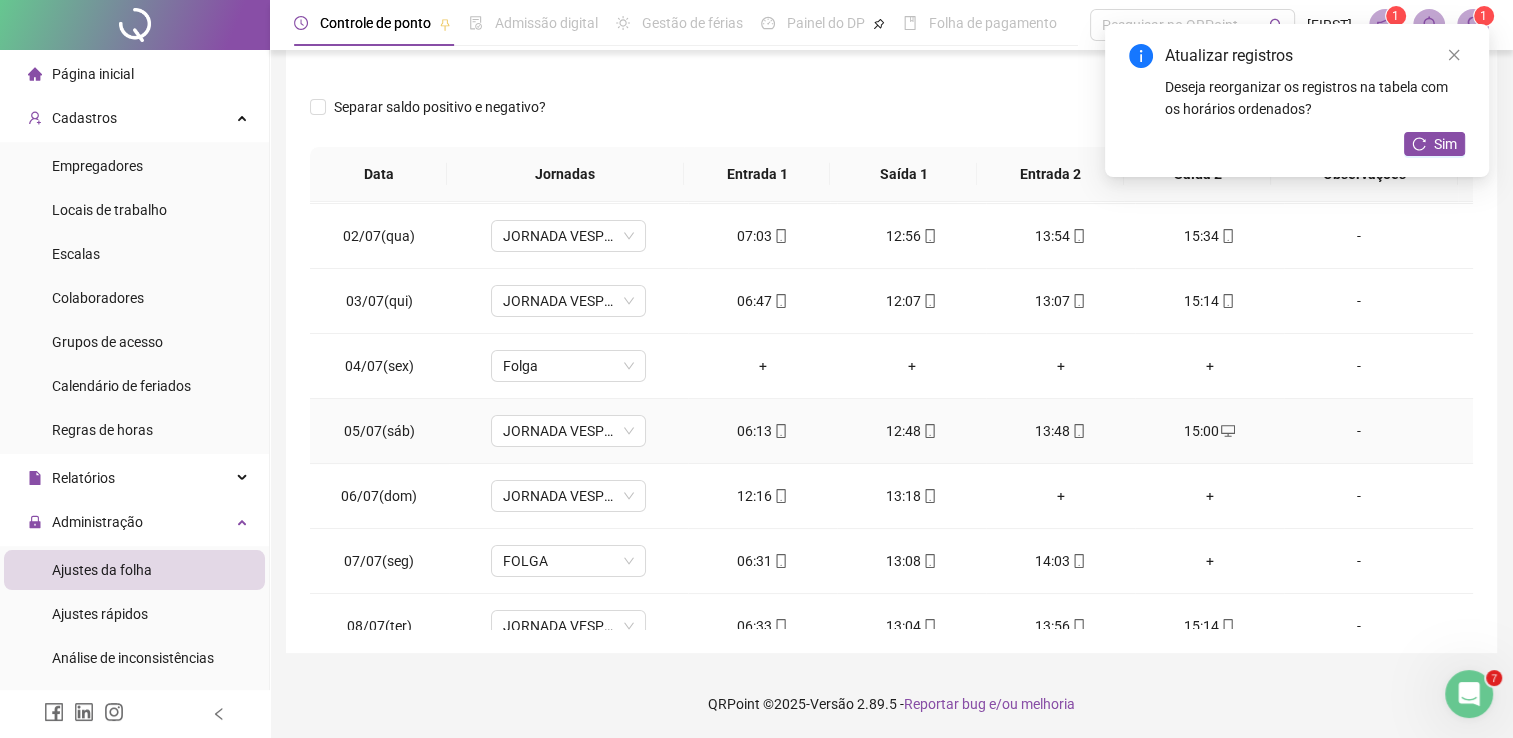 scroll, scrollTop: 67, scrollLeft: 0, axis: vertical 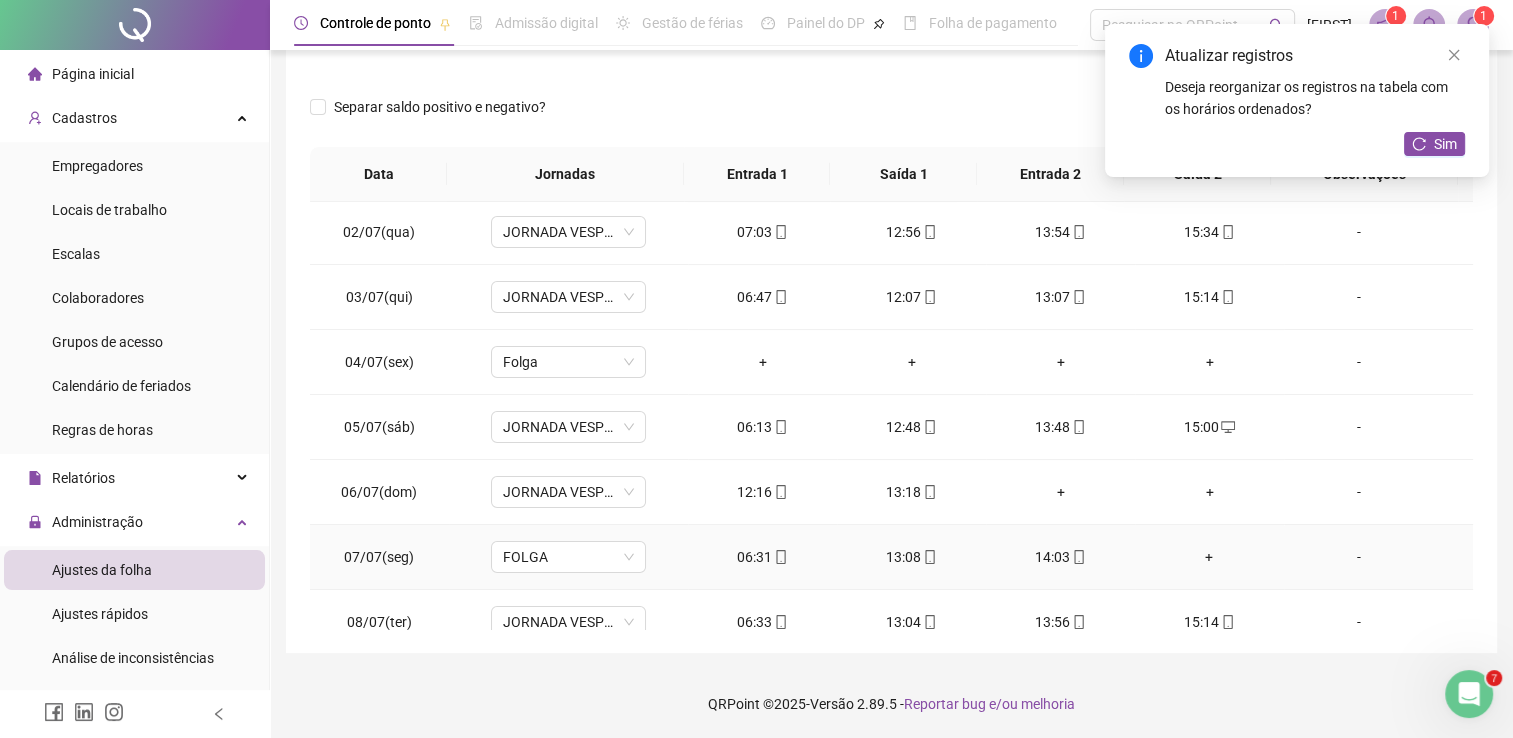 click on "+" at bounding box center (1209, 557) 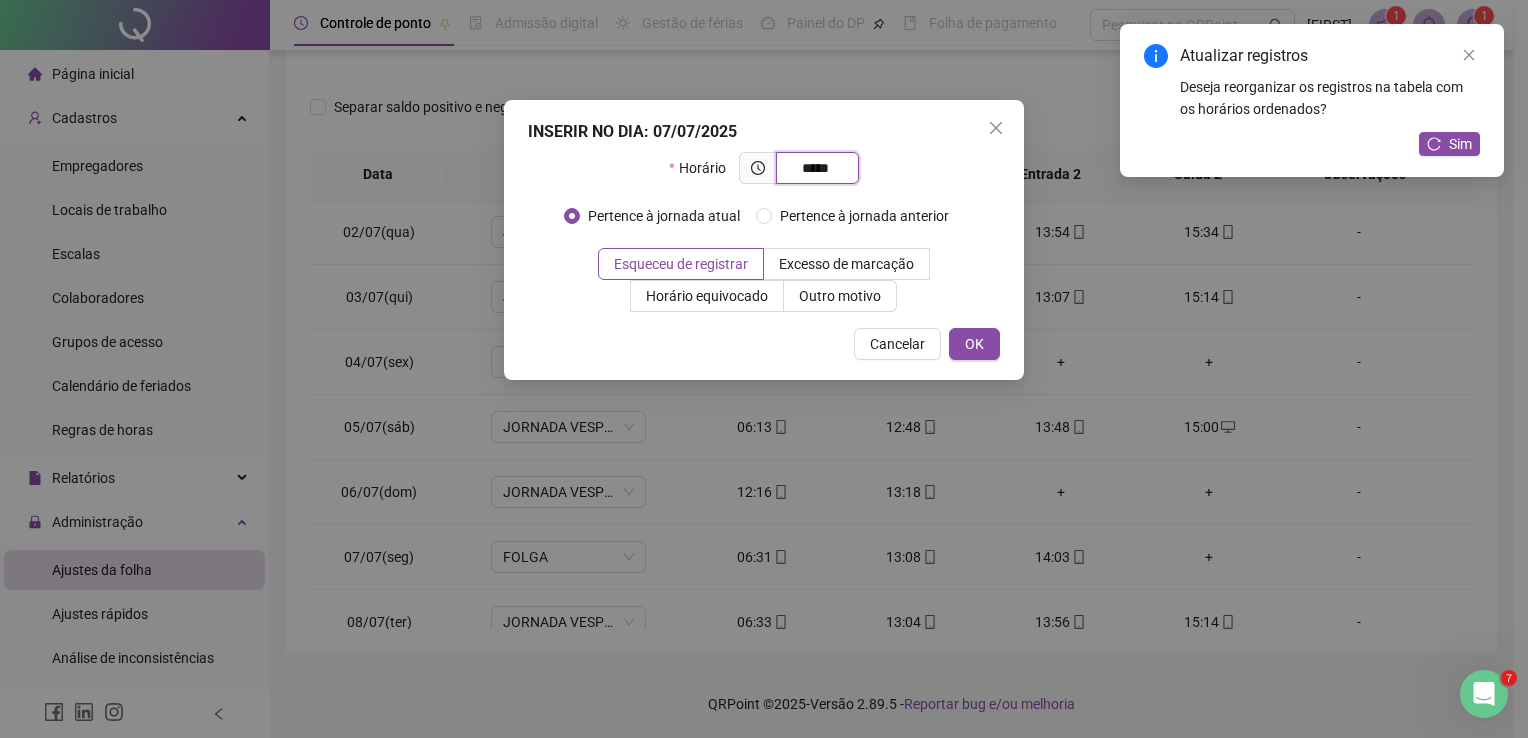 type on "*****" 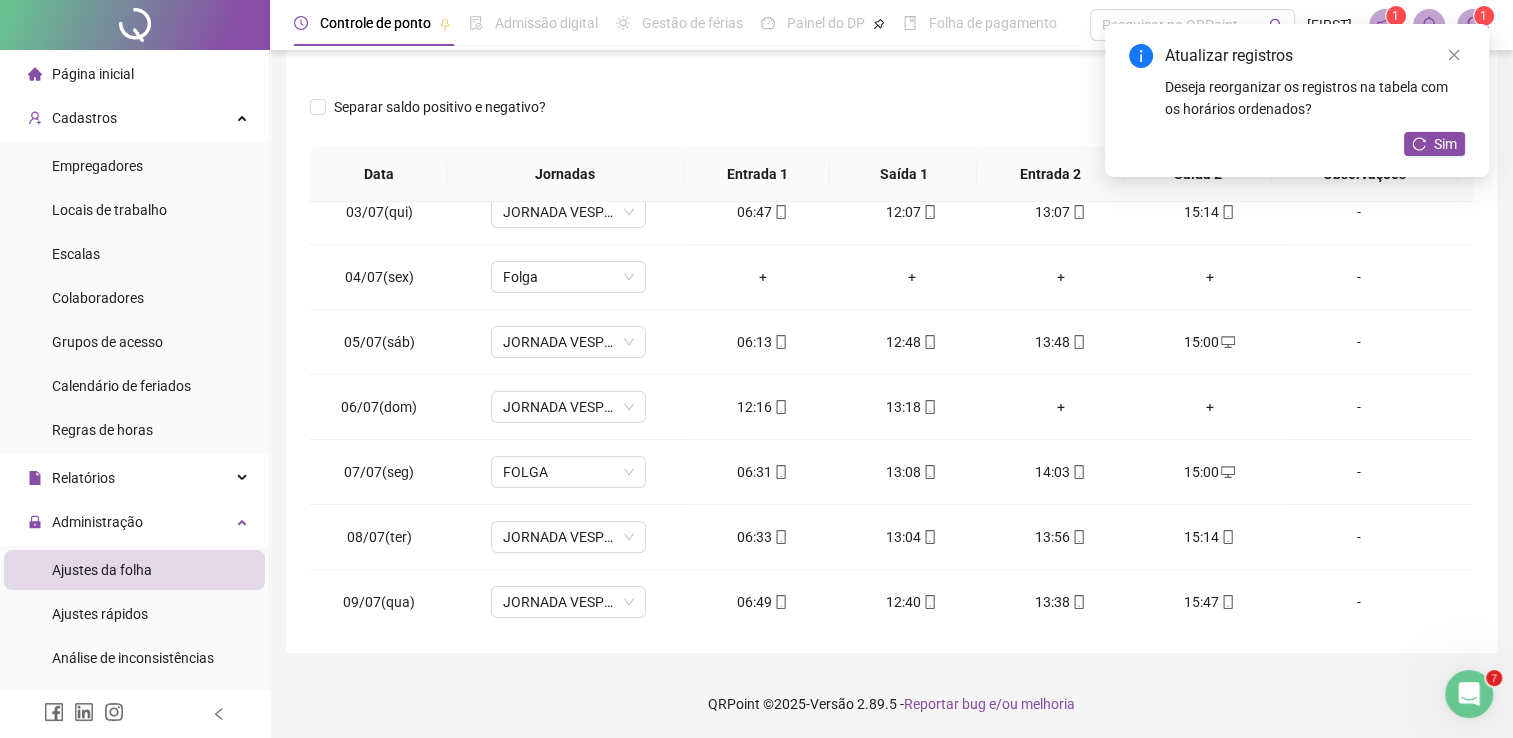 scroll, scrollTop: 159, scrollLeft: 0, axis: vertical 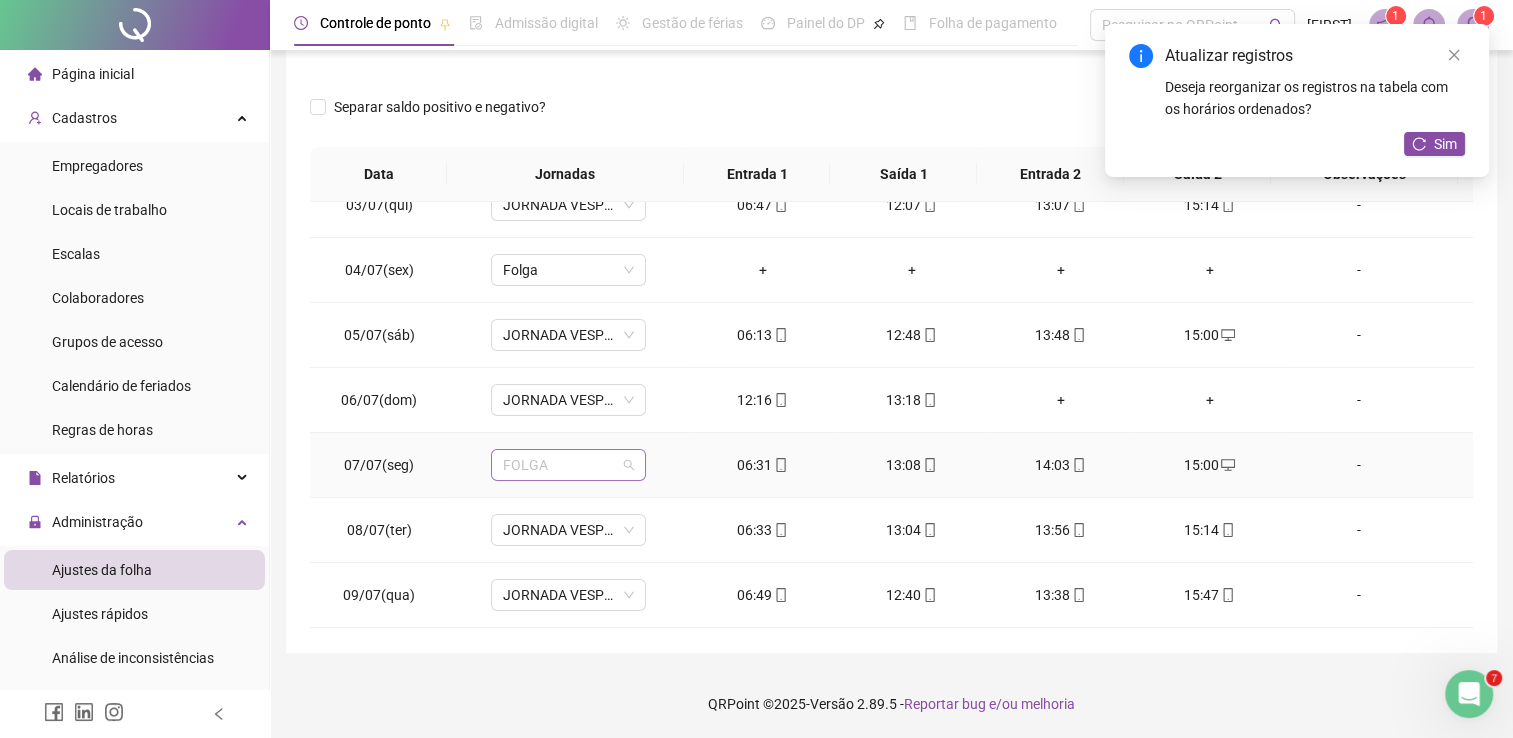 click on "FOLGA" at bounding box center [568, 465] 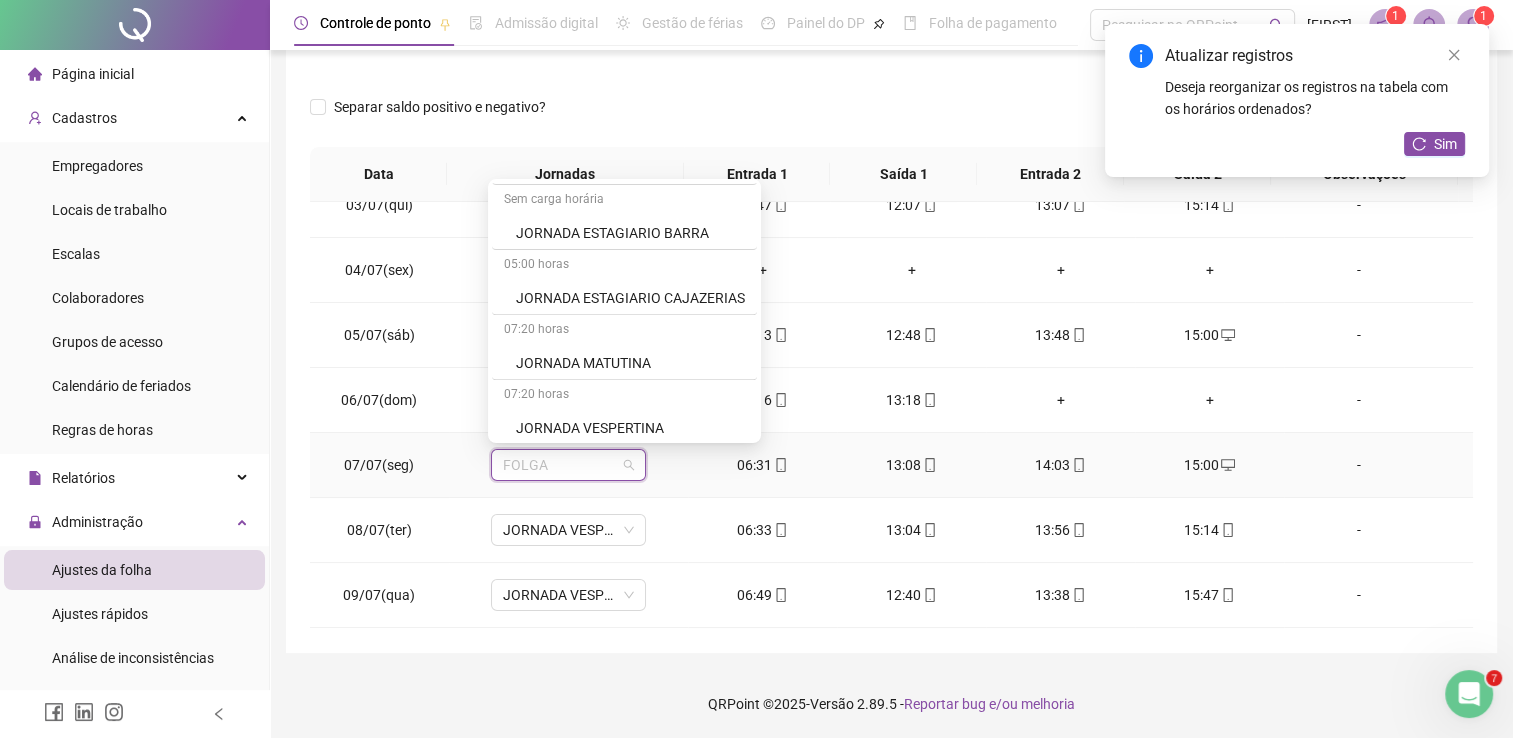 scroll, scrollTop: 883, scrollLeft: 0, axis: vertical 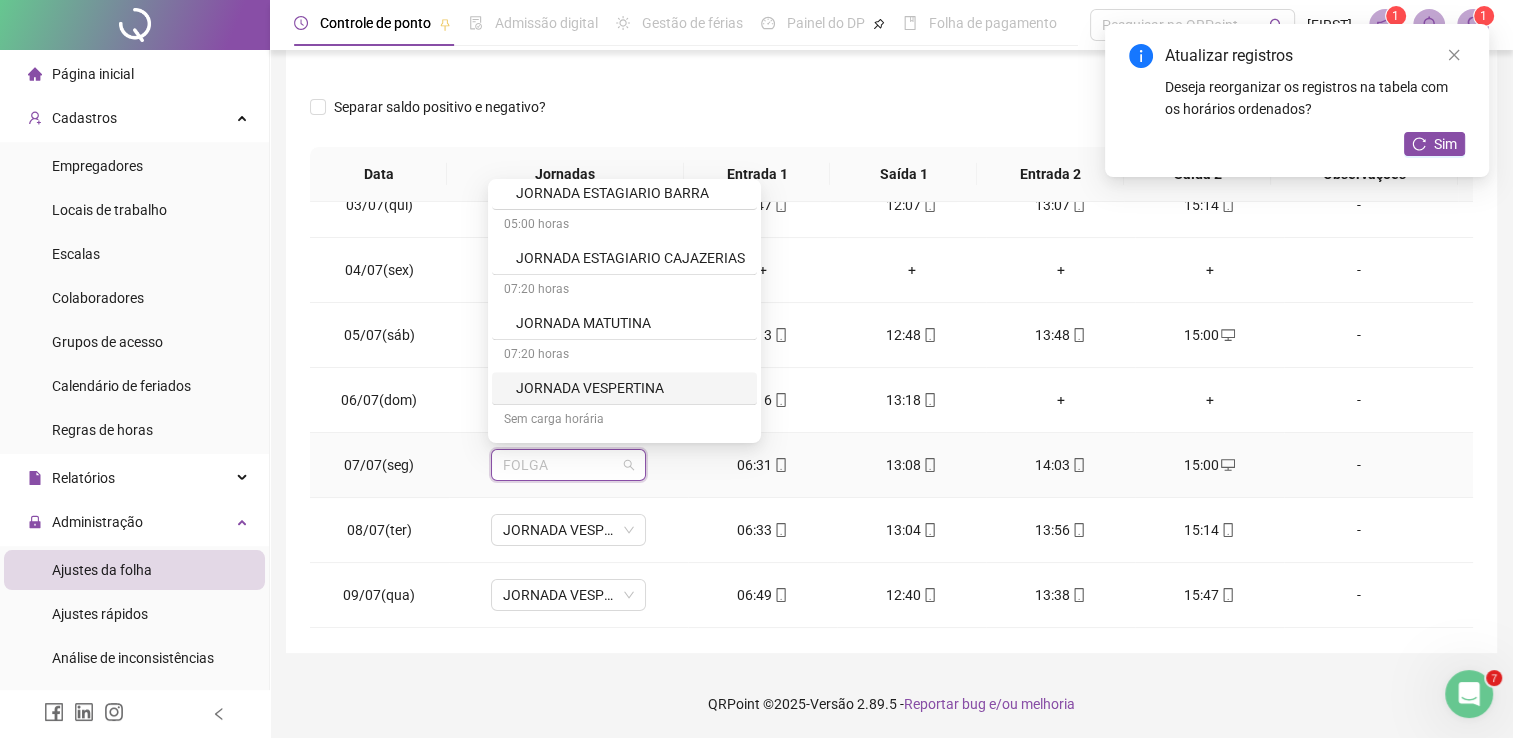 click on "JORNADA VESPERTINA" at bounding box center [630, 388] 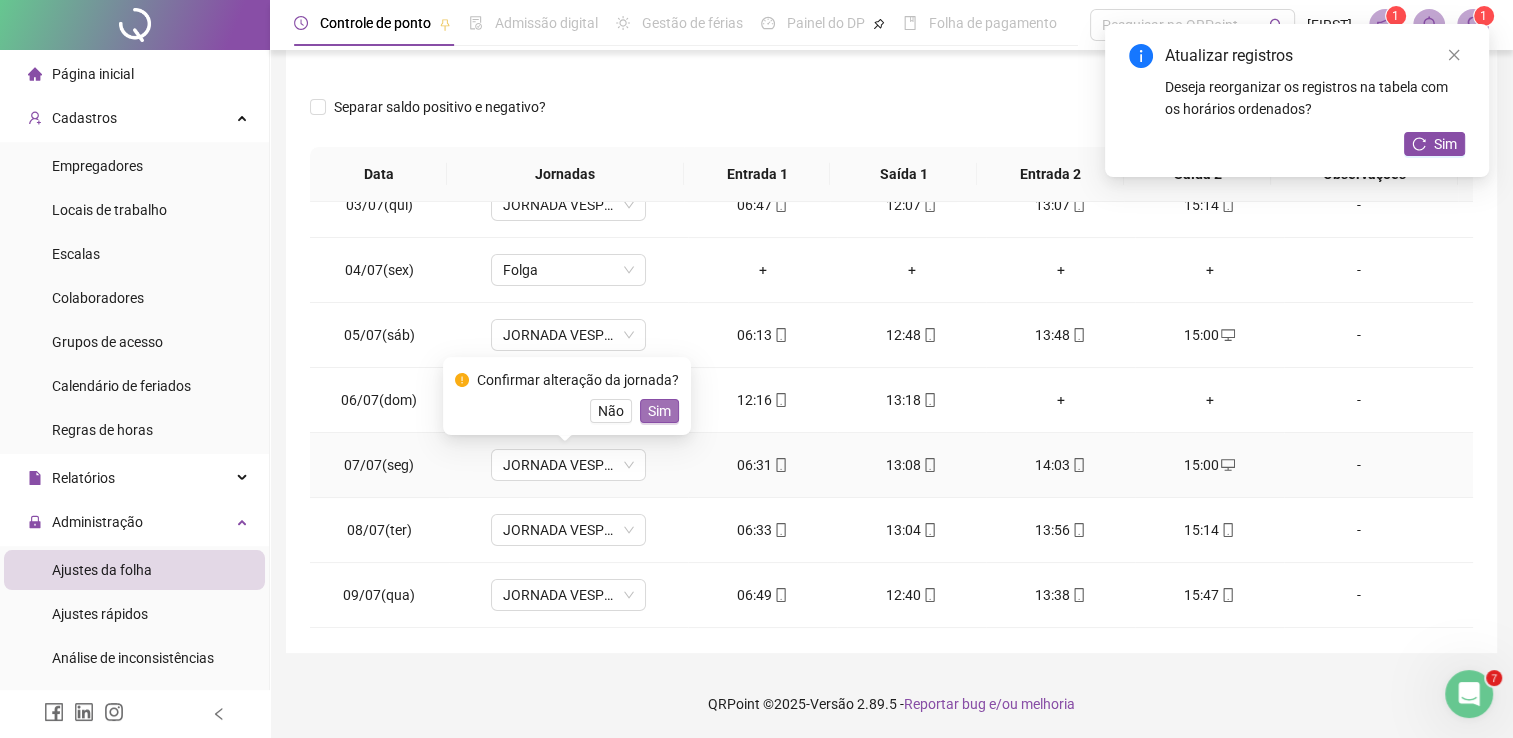 click on "Sim" at bounding box center [659, 411] 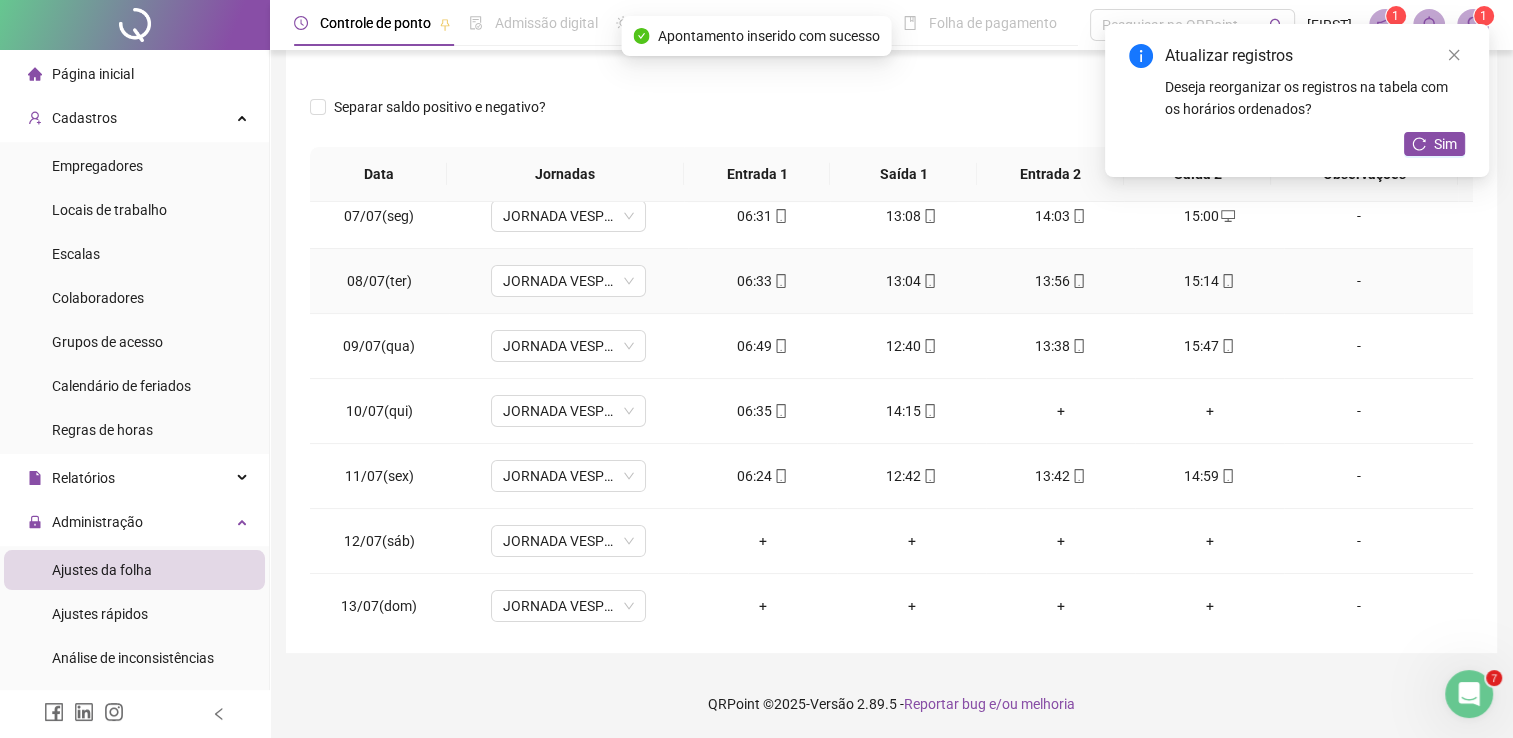 scroll, scrollTop: 420, scrollLeft: 0, axis: vertical 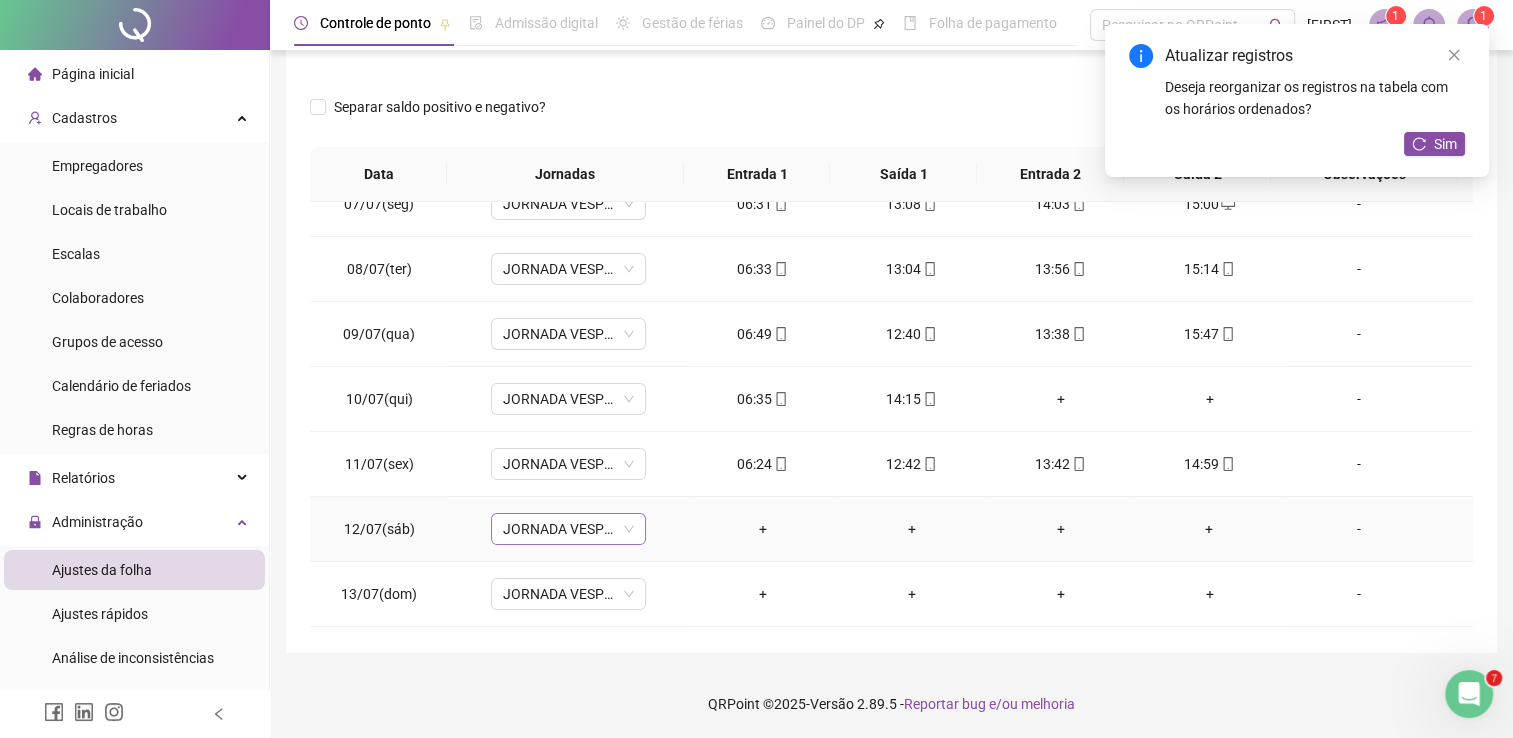 click on "JORNADA VESPERTINA" at bounding box center (568, 529) 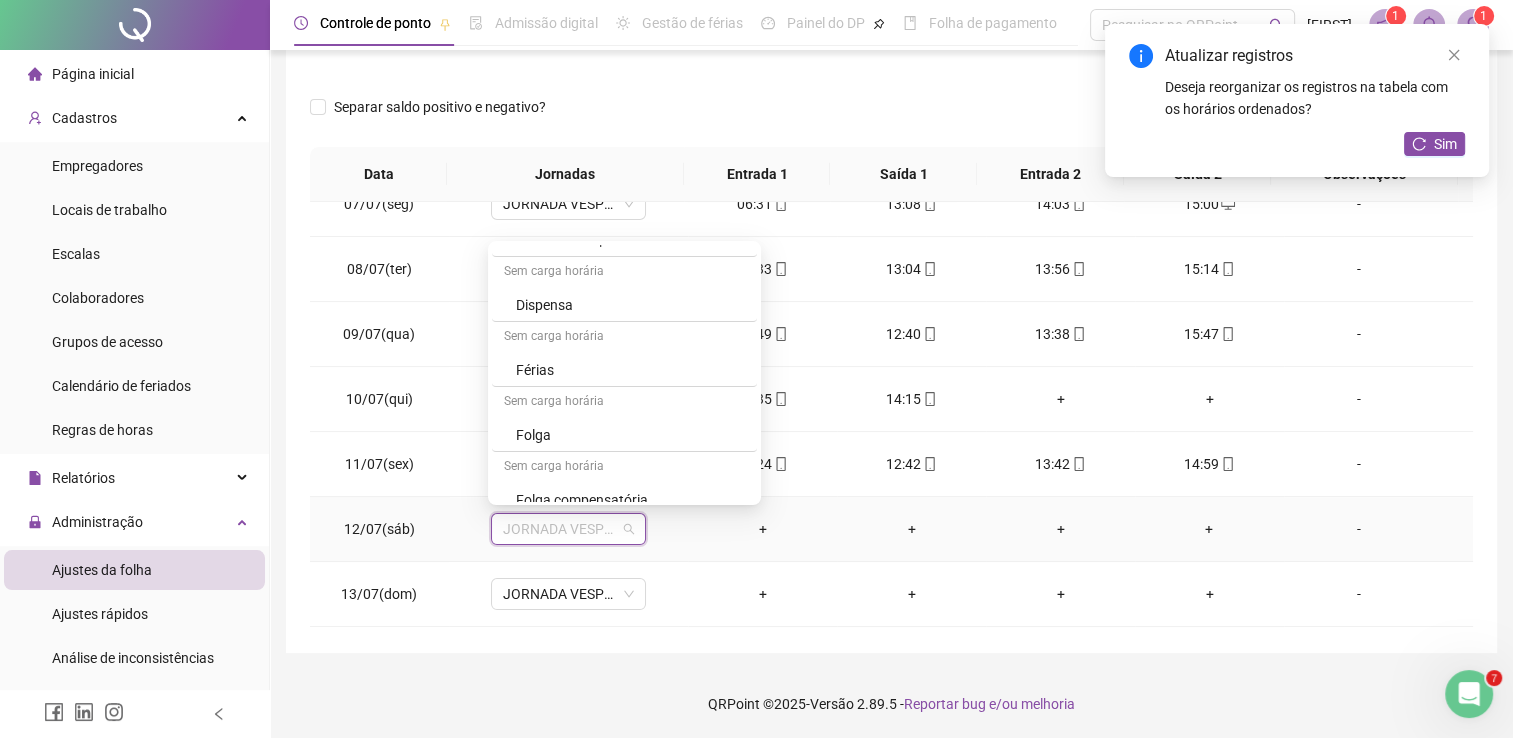 scroll, scrollTop: 512, scrollLeft: 0, axis: vertical 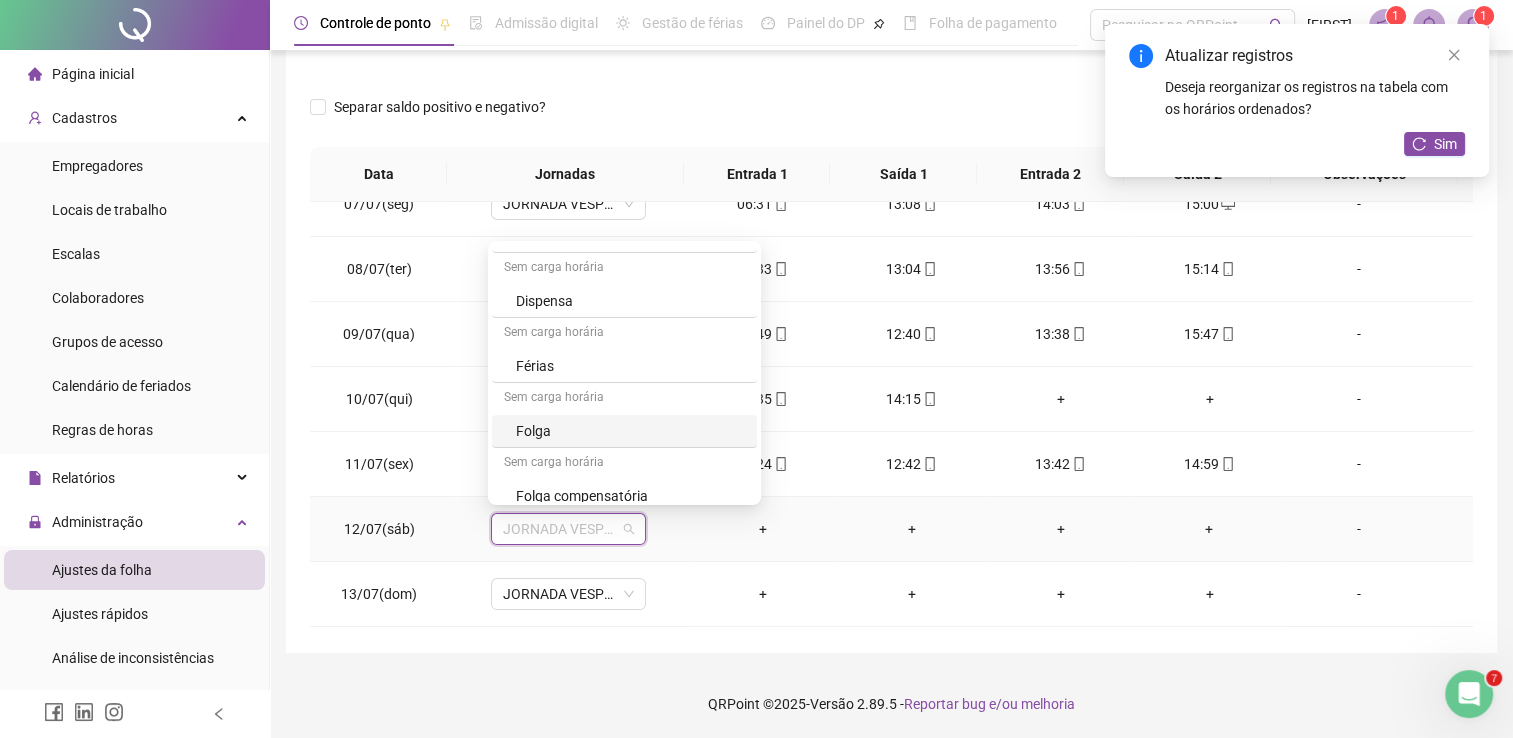 click on "Folga" at bounding box center (630, 431) 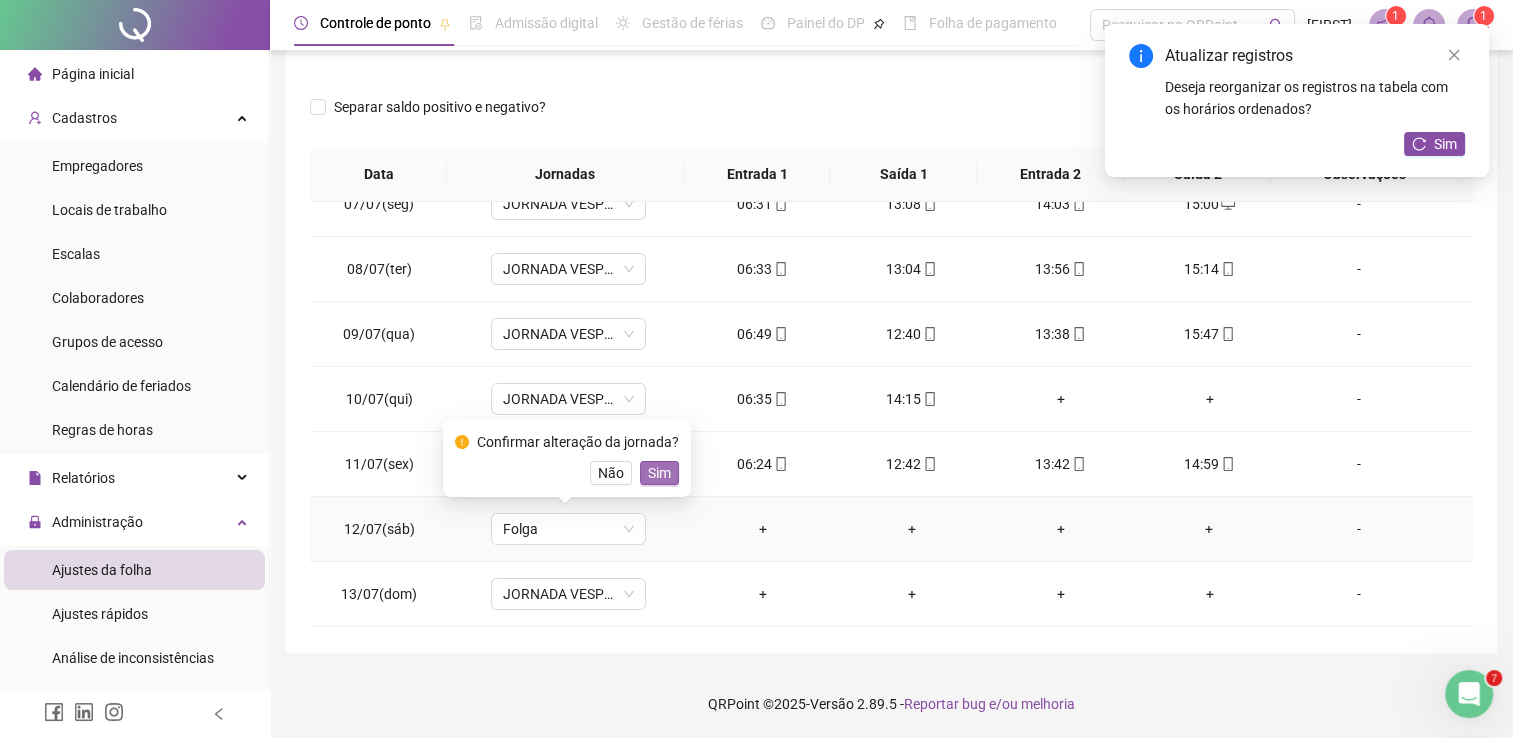 click on "Sim" at bounding box center (659, 473) 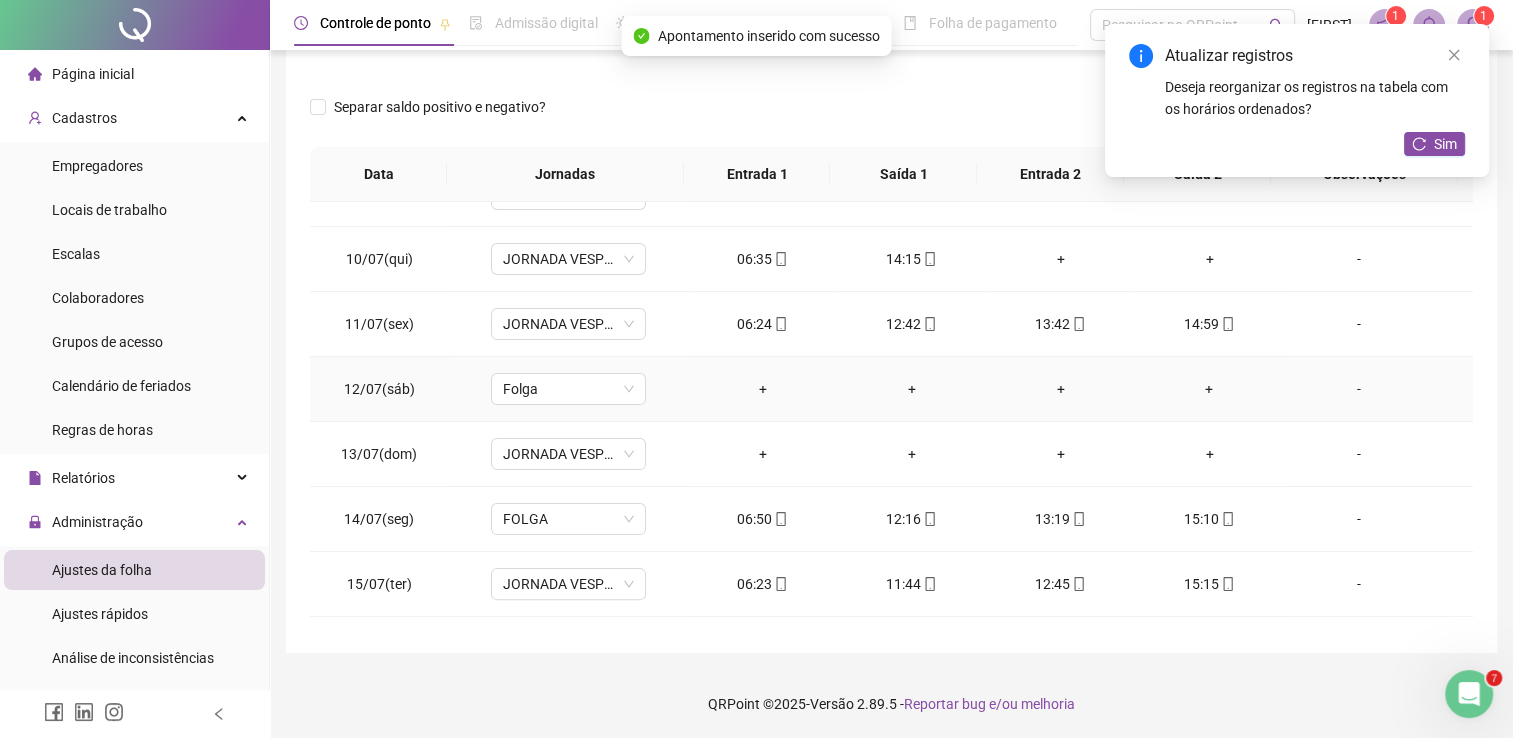scroll, scrollTop: 568, scrollLeft: 0, axis: vertical 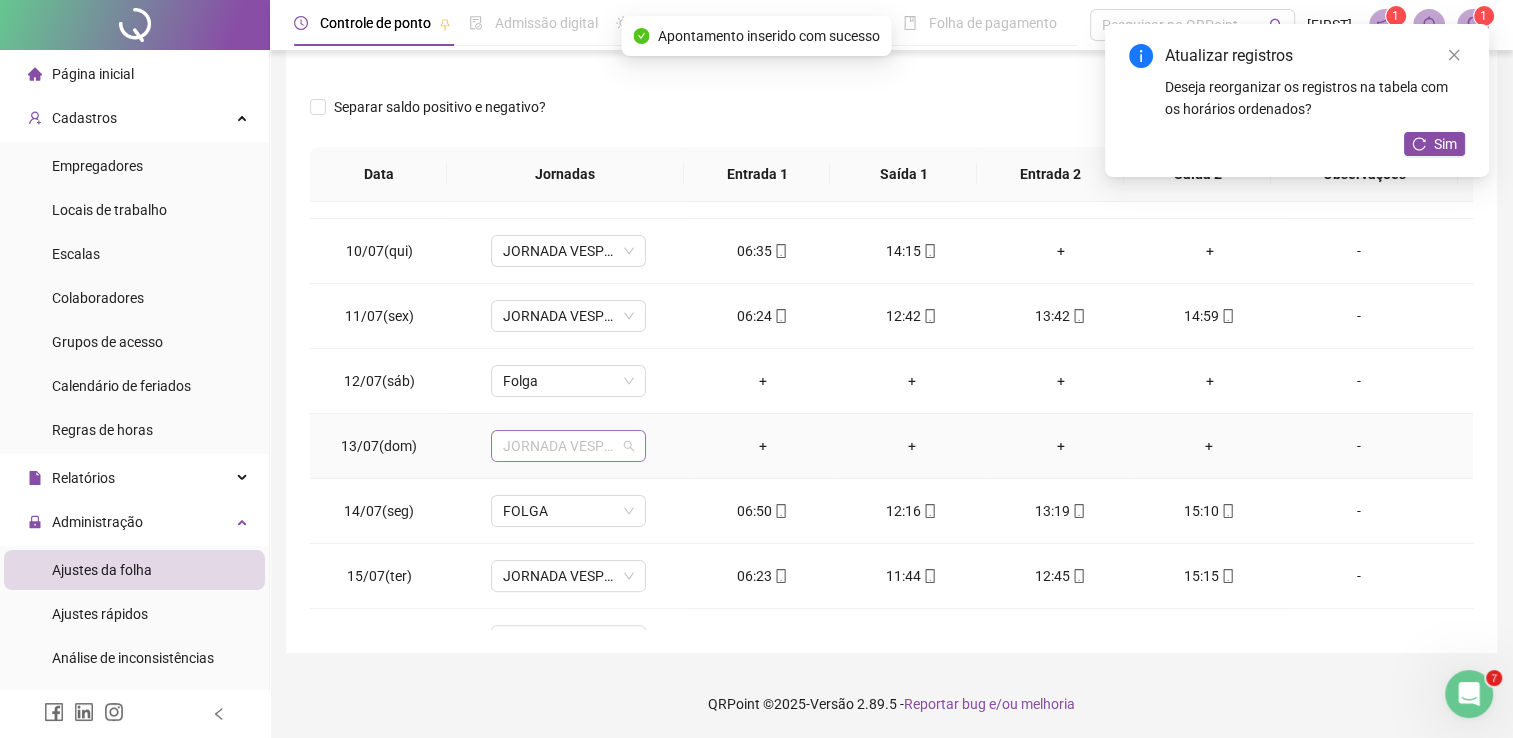 click on "JORNADA VESPERTINA" at bounding box center (568, 446) 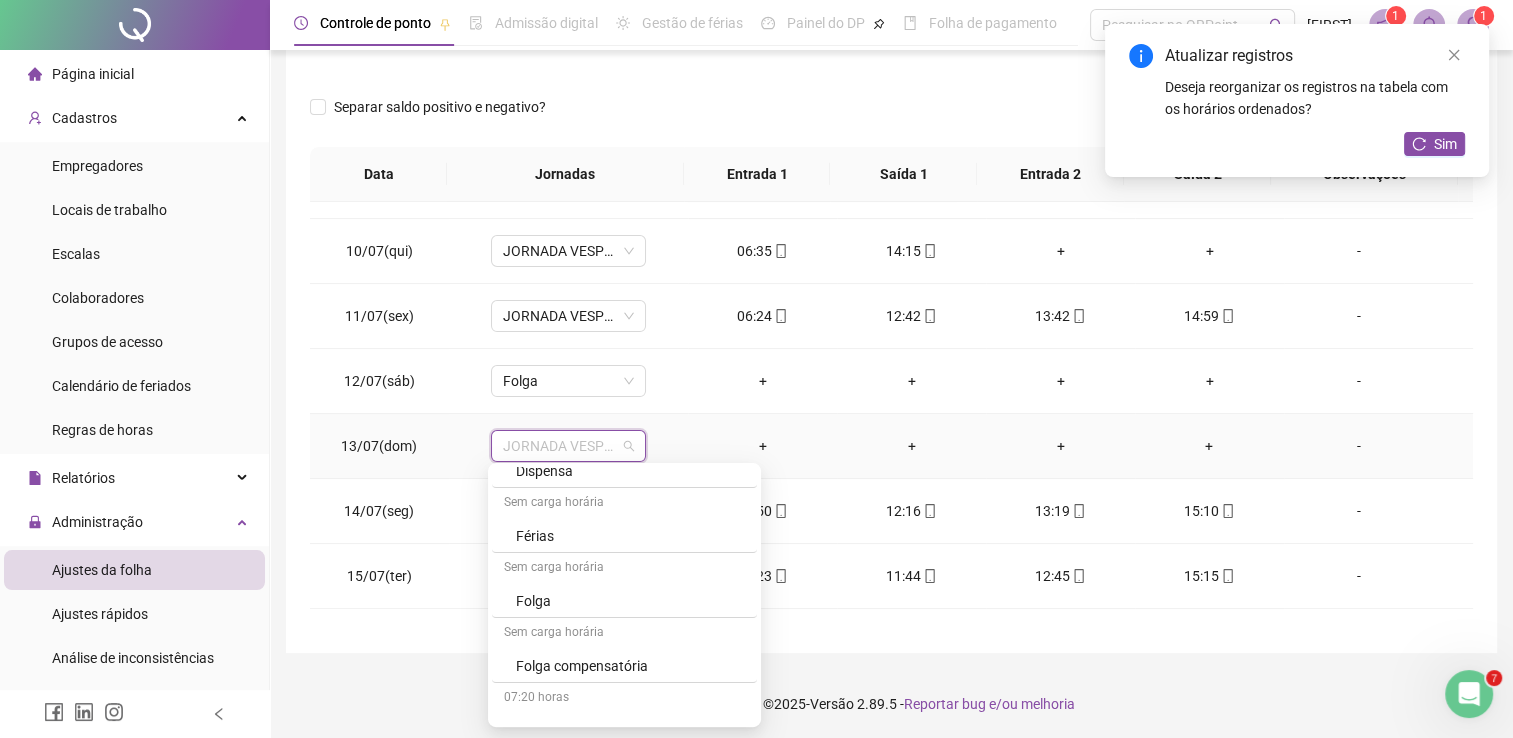 scroll, scrollTop: 564, scrollLeft: 0, axis: vertical 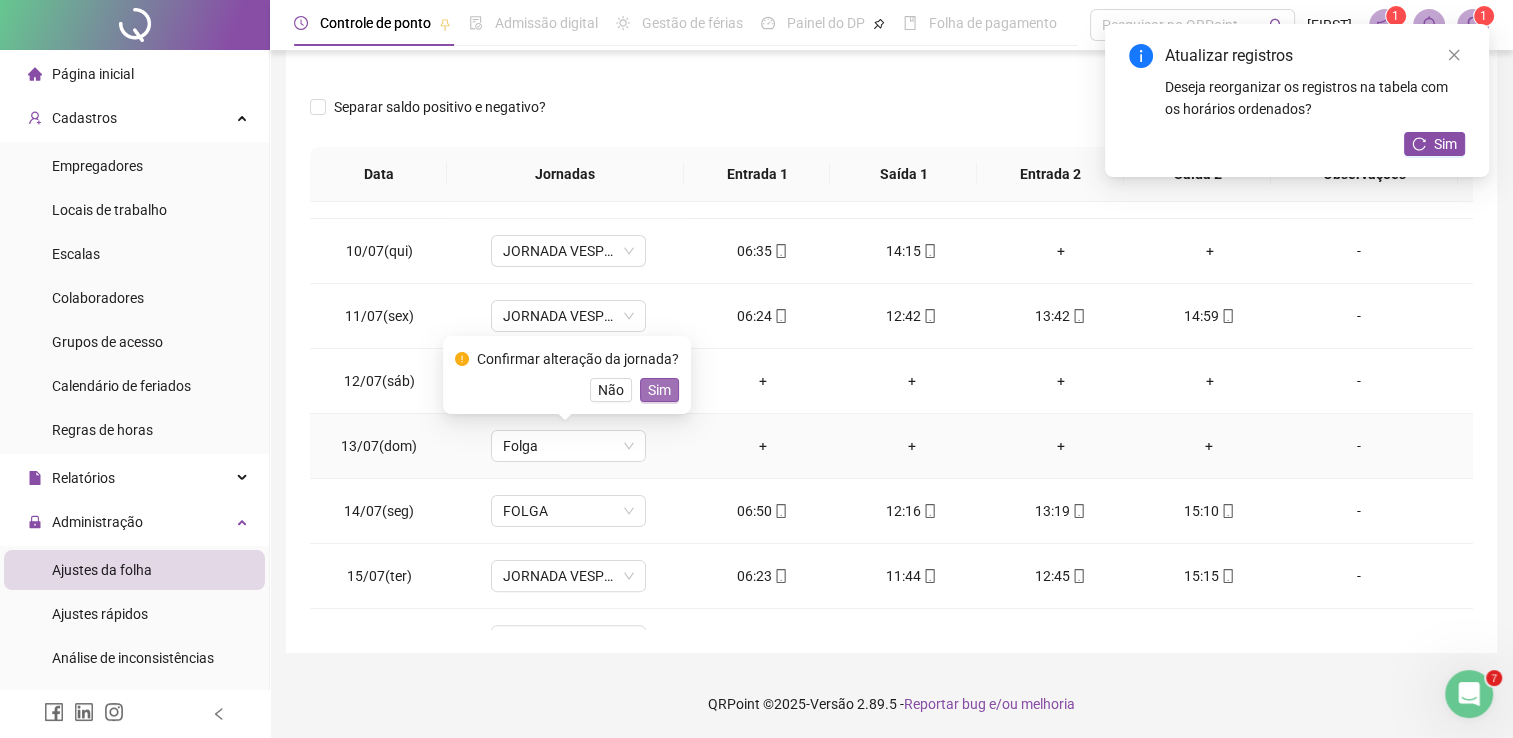 click on "Sim" at bounding box center [659, 390] 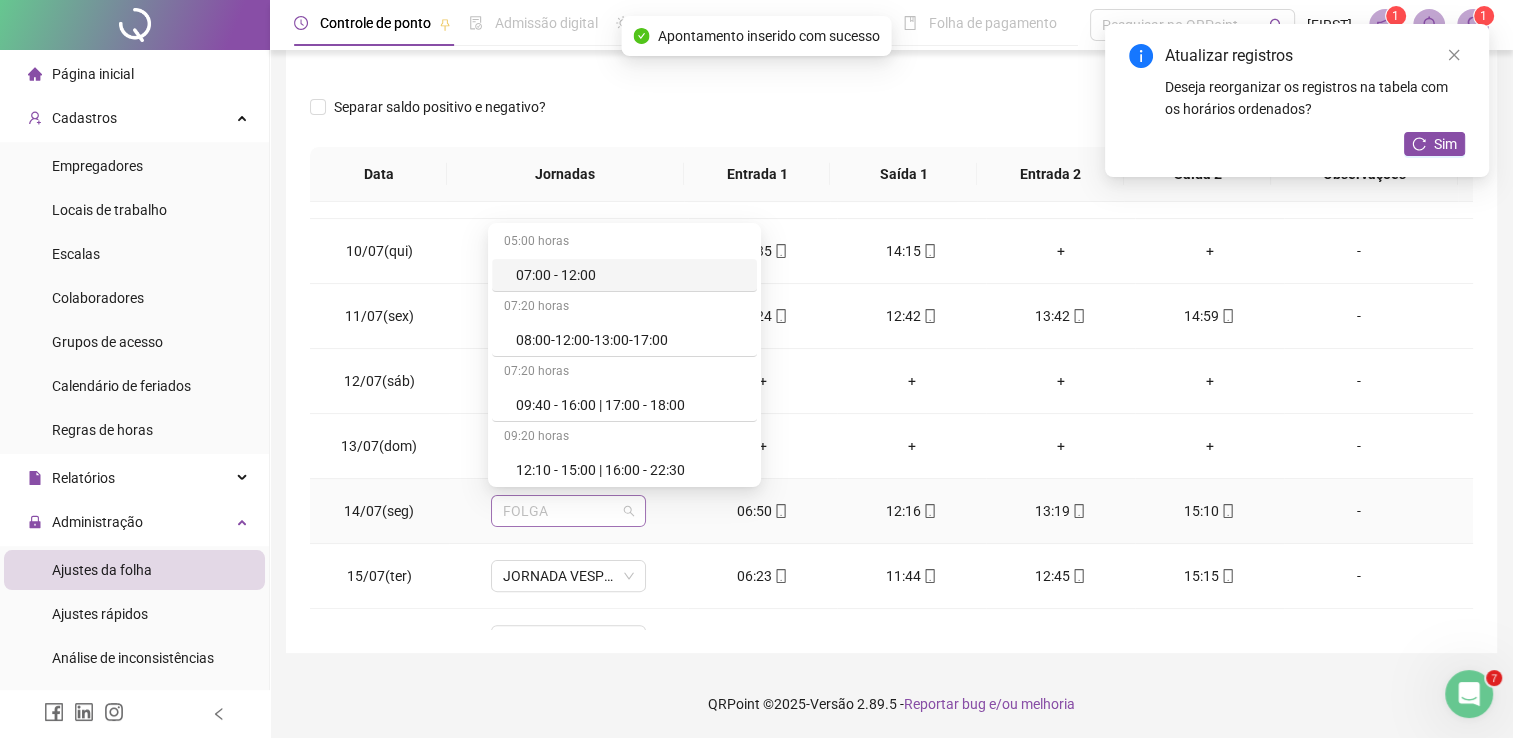 click on "FOLGA" at bounding box center [568, 511] 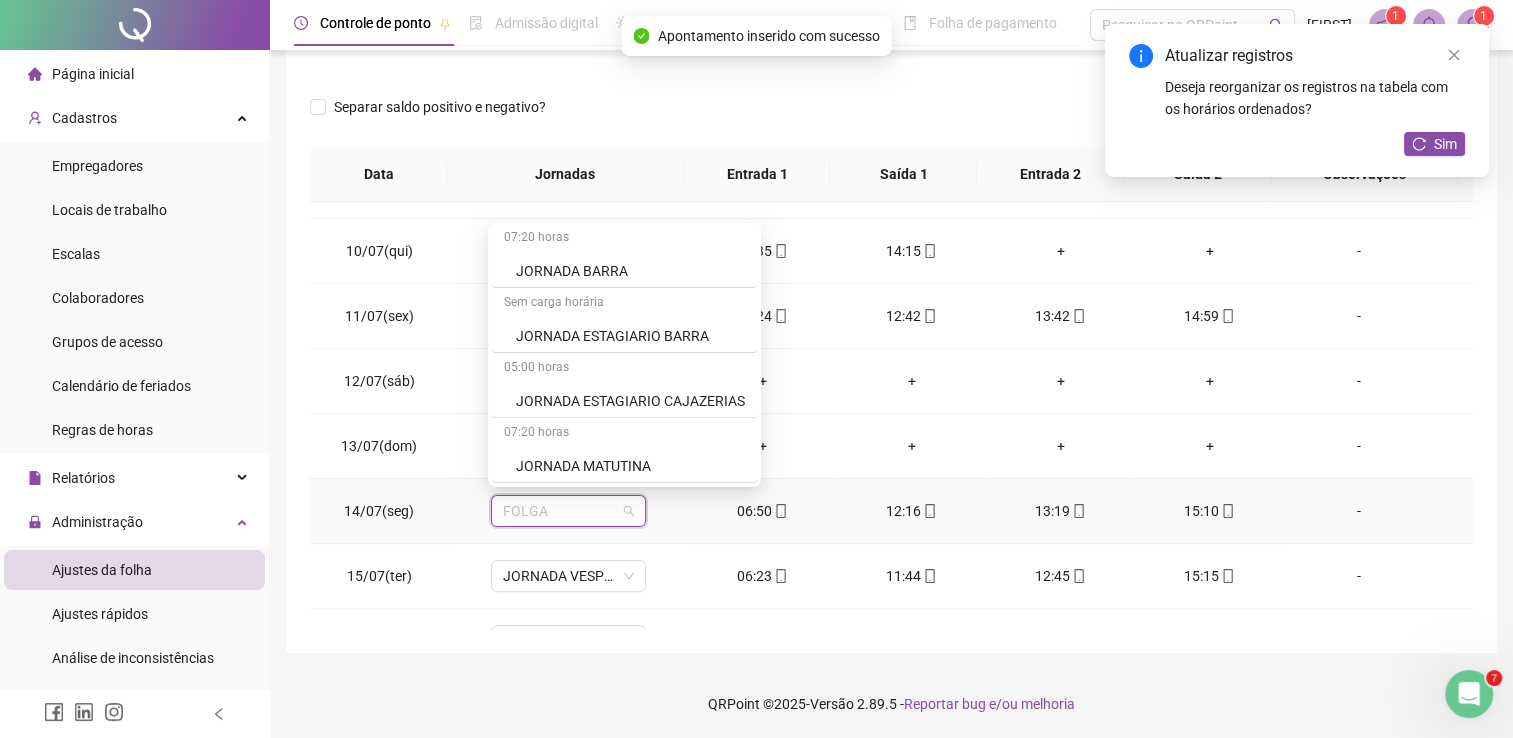 scroll, scrollTop: 910, scrollLeft: 0, axis: vertical 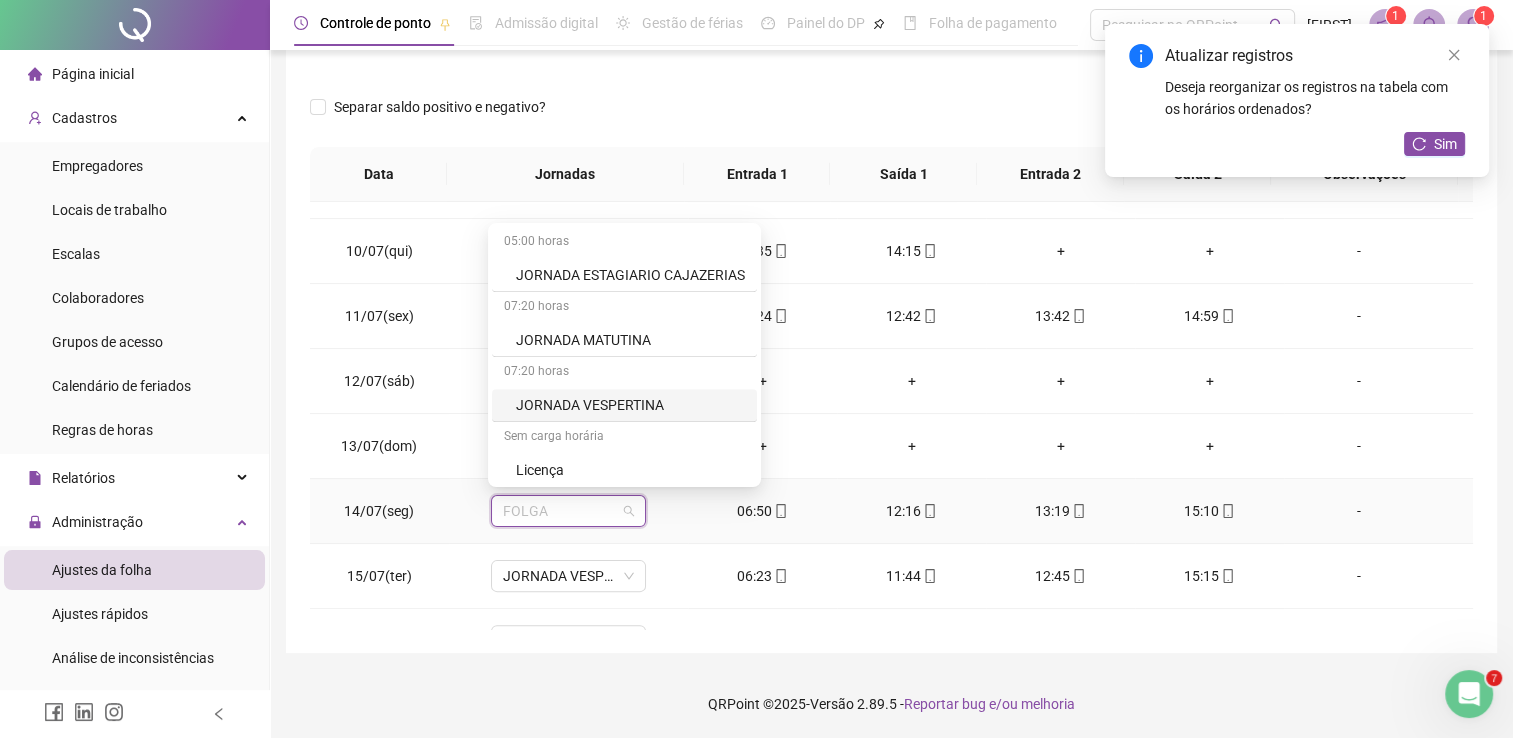 click on "JORNADA VESPERTINA" at bounding box center (630, 405) 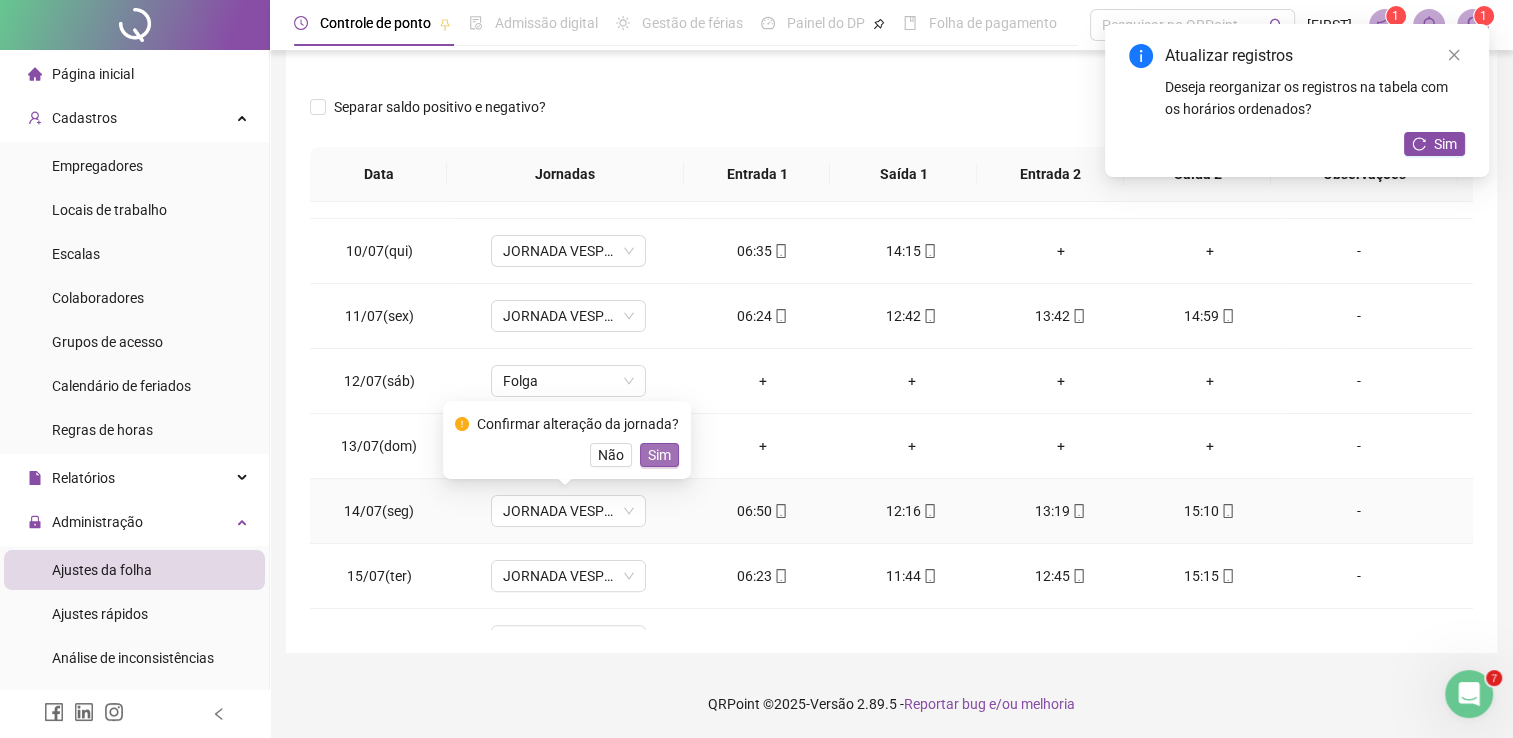 click on "Sim" at bounding box center (659, 455) 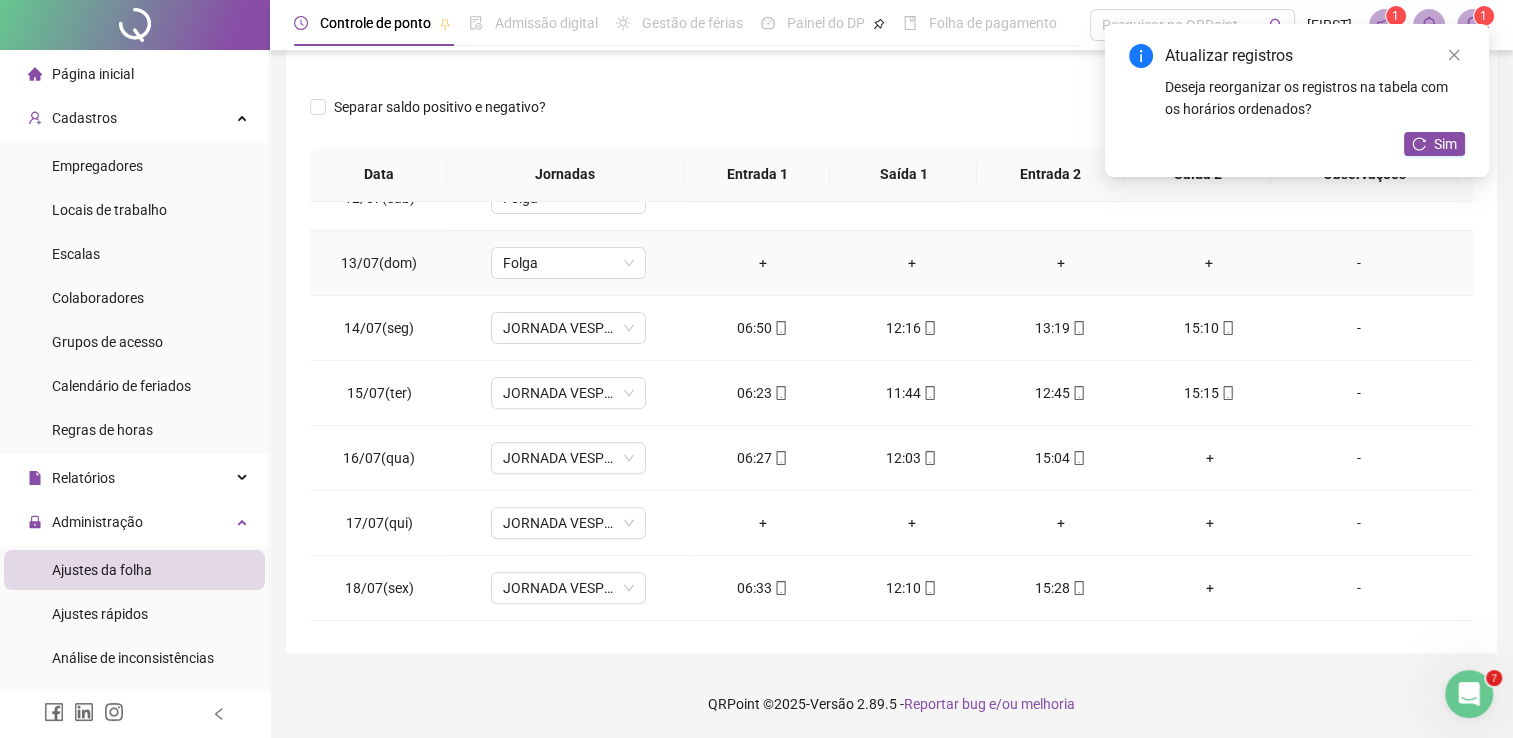 scroll, scrollTop: 752, scrollLeft: 0, axis: vertical 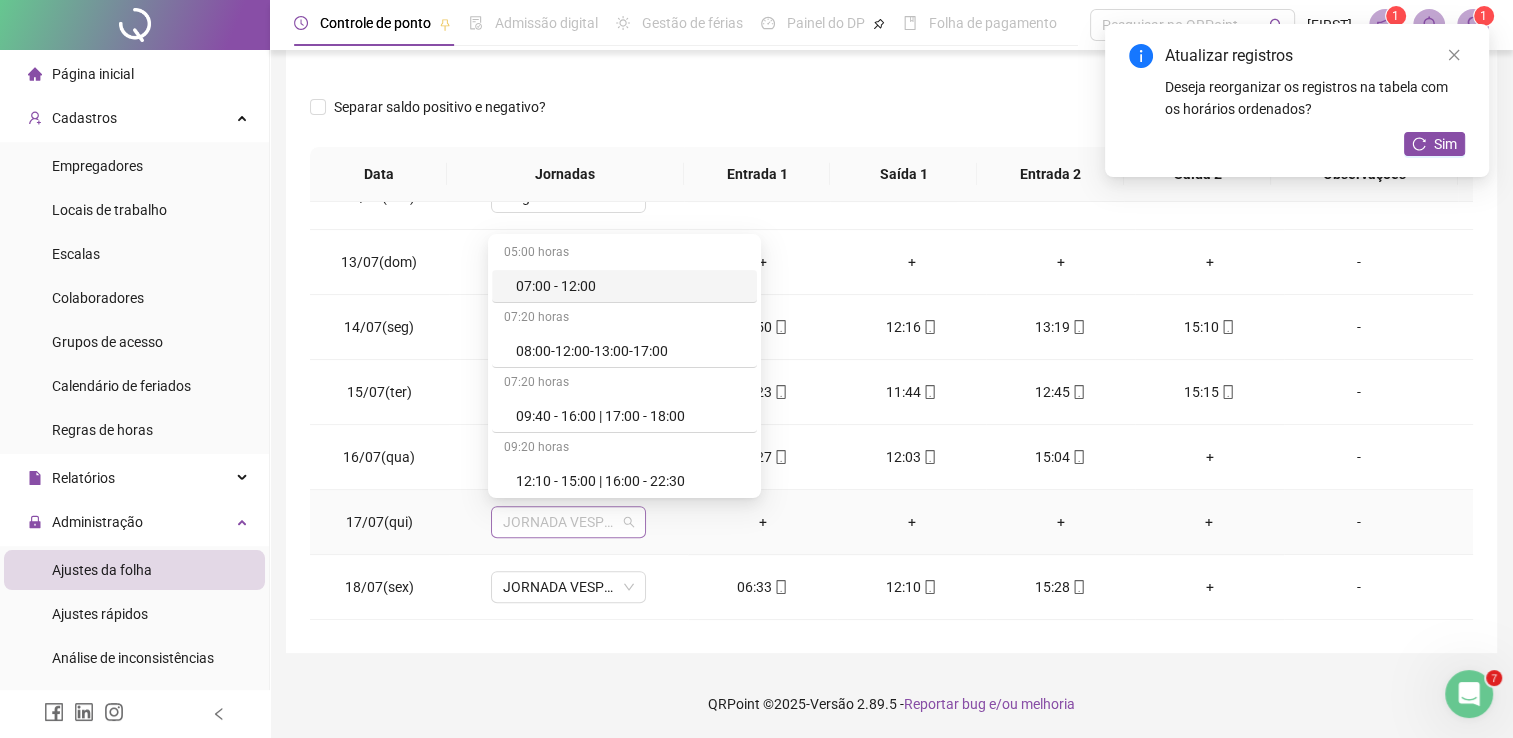 click on "JORNADA VESPERTINA" at bounding box center [568, 522] 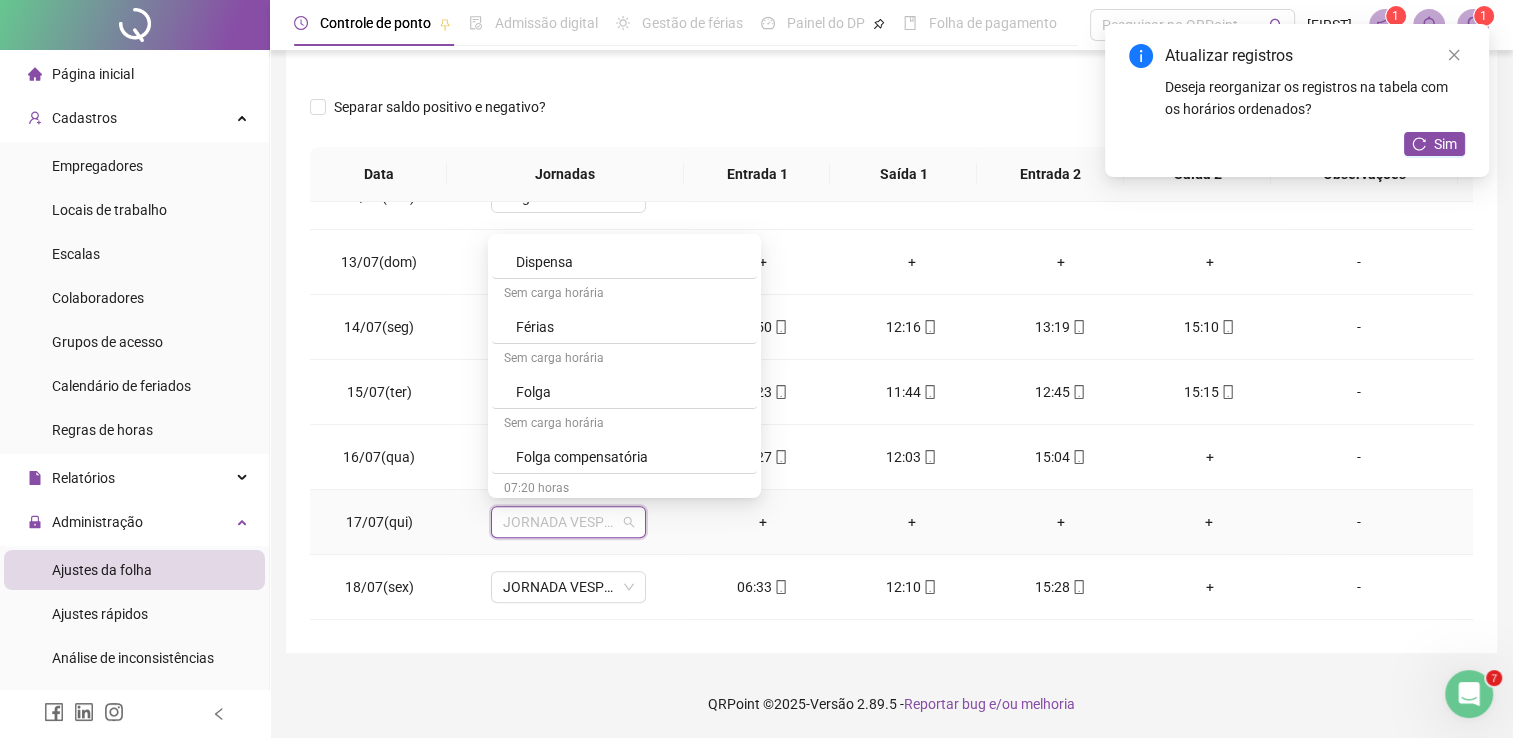 scroll, scrollTop: 546, scrollLeft: 0, axis: vertical 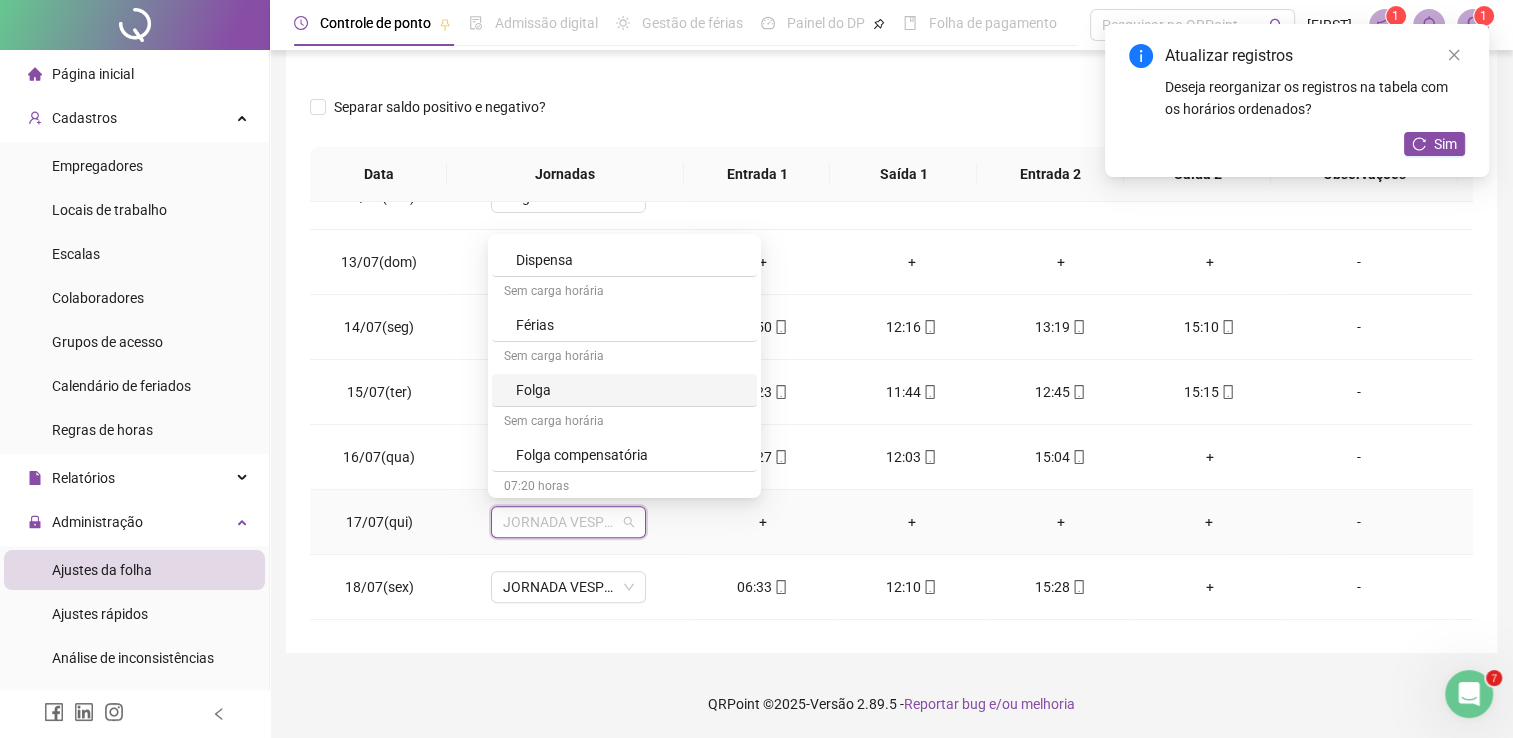 click on "Folga" at bounding box center (630, 390) 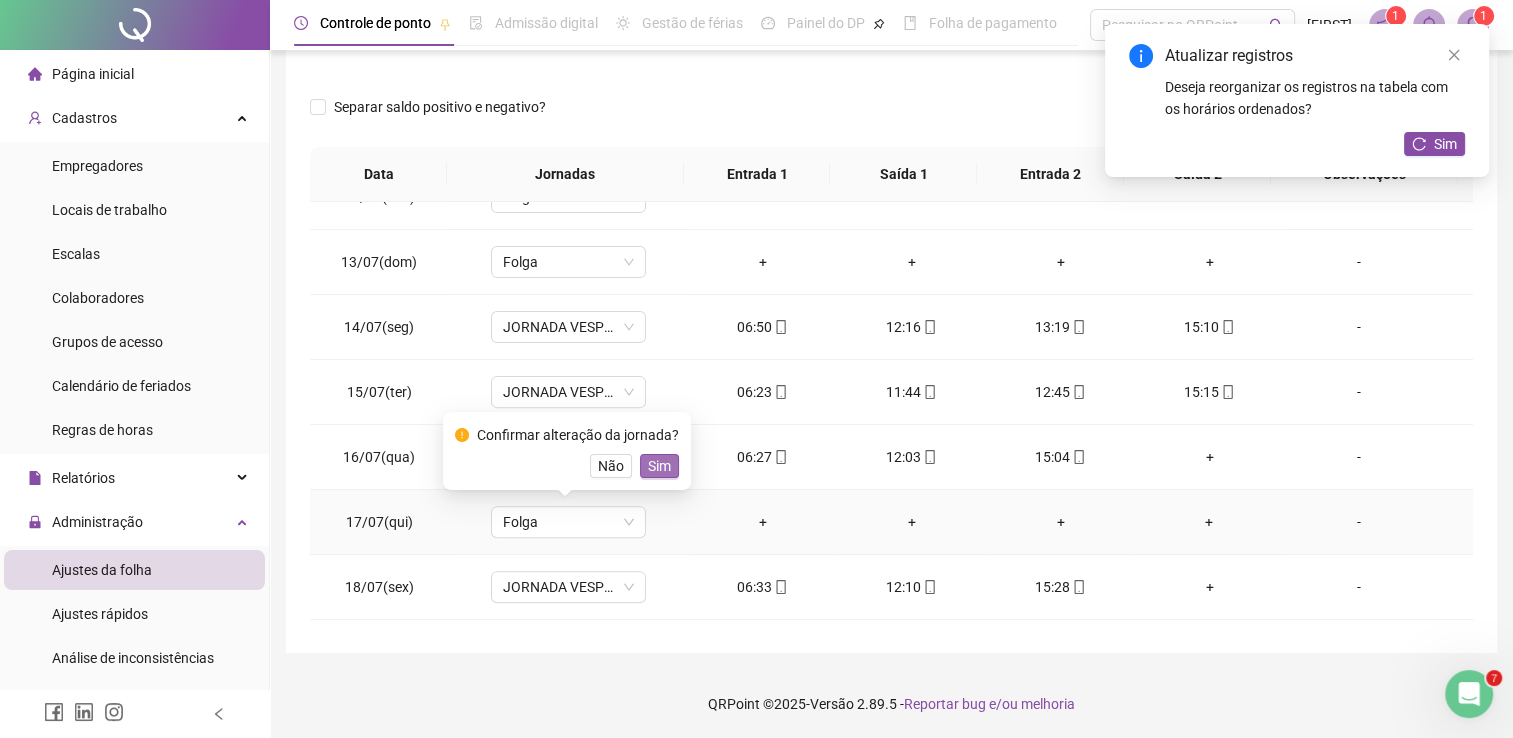 click on "Sim" at bounding box center [659, 466] 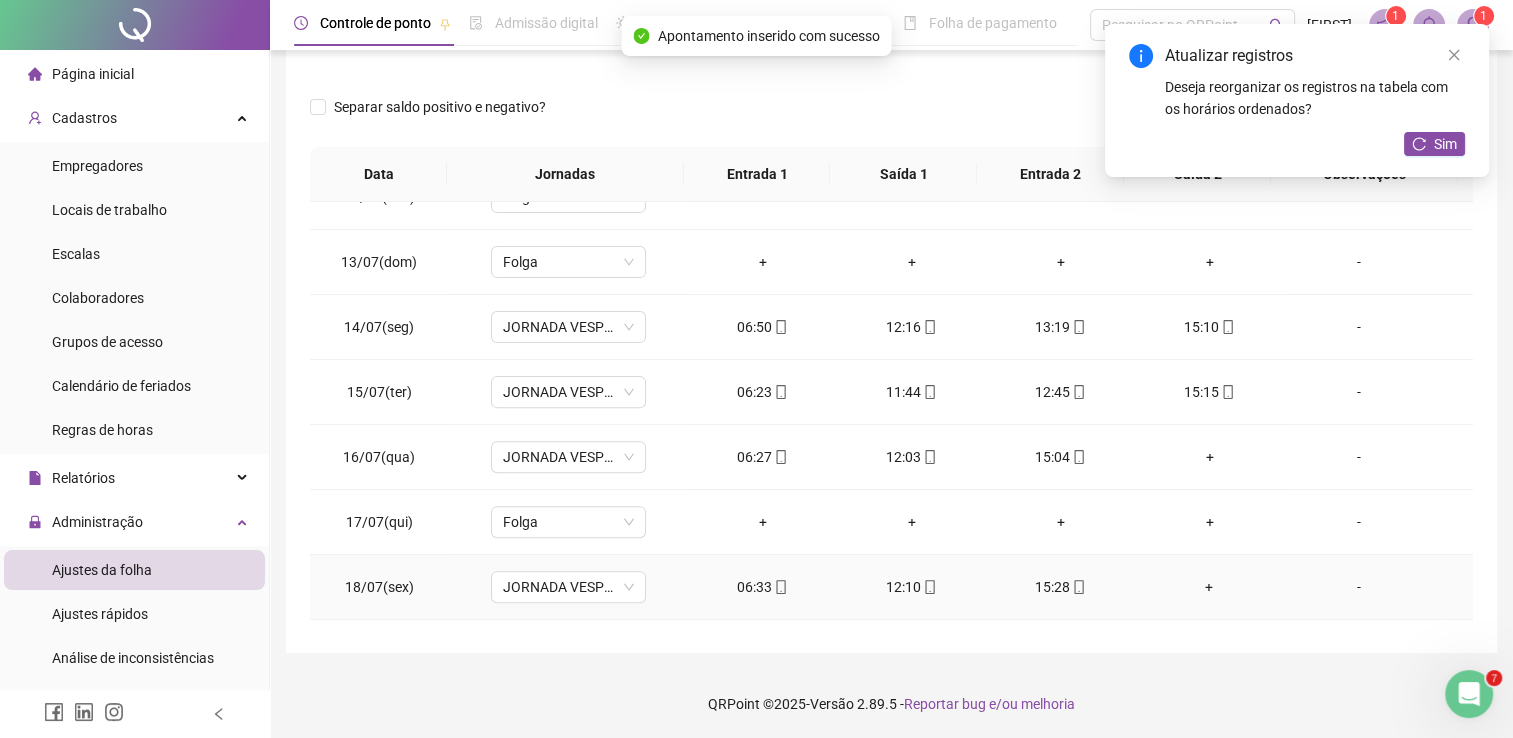 click on "15:28" at bounding box center [1060, 587] 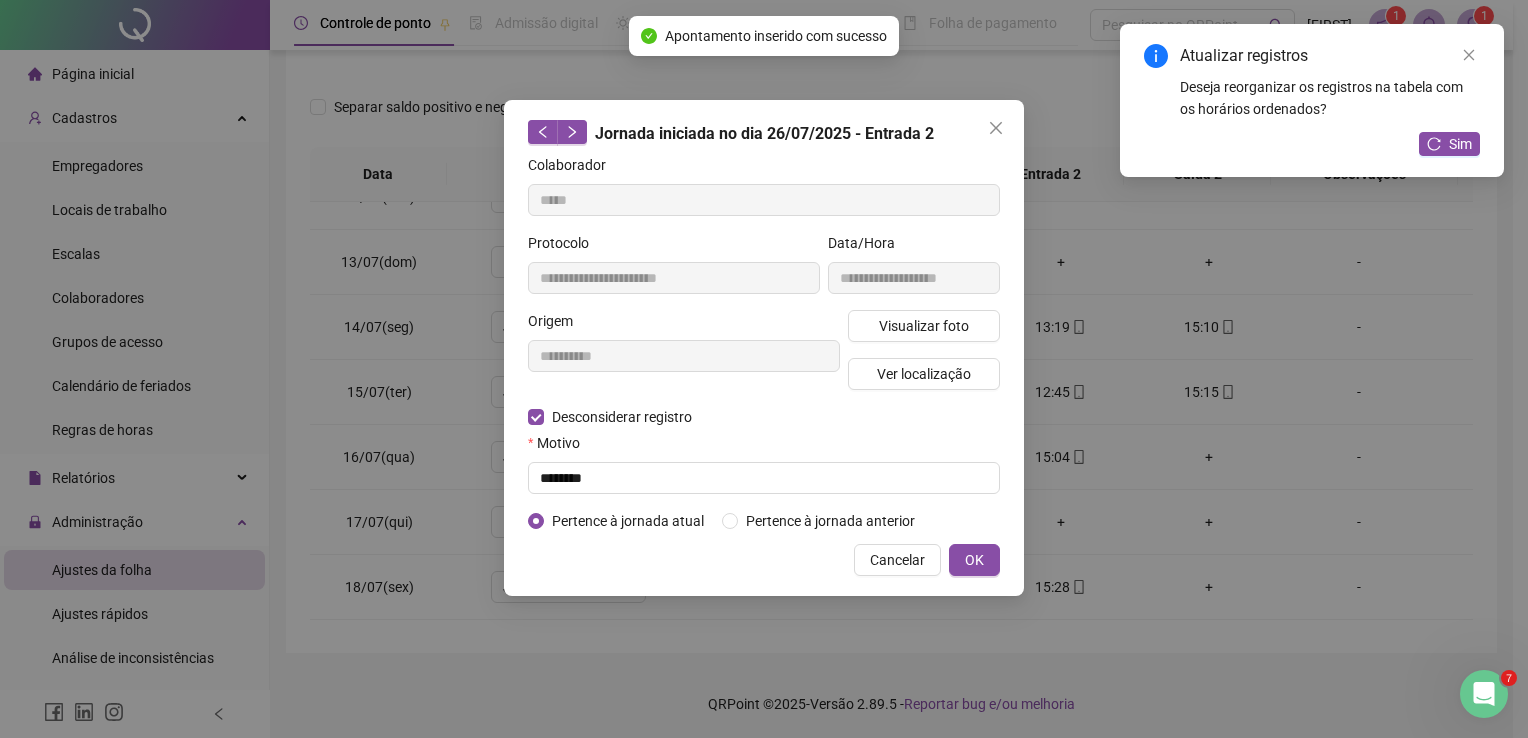 type on "**********" 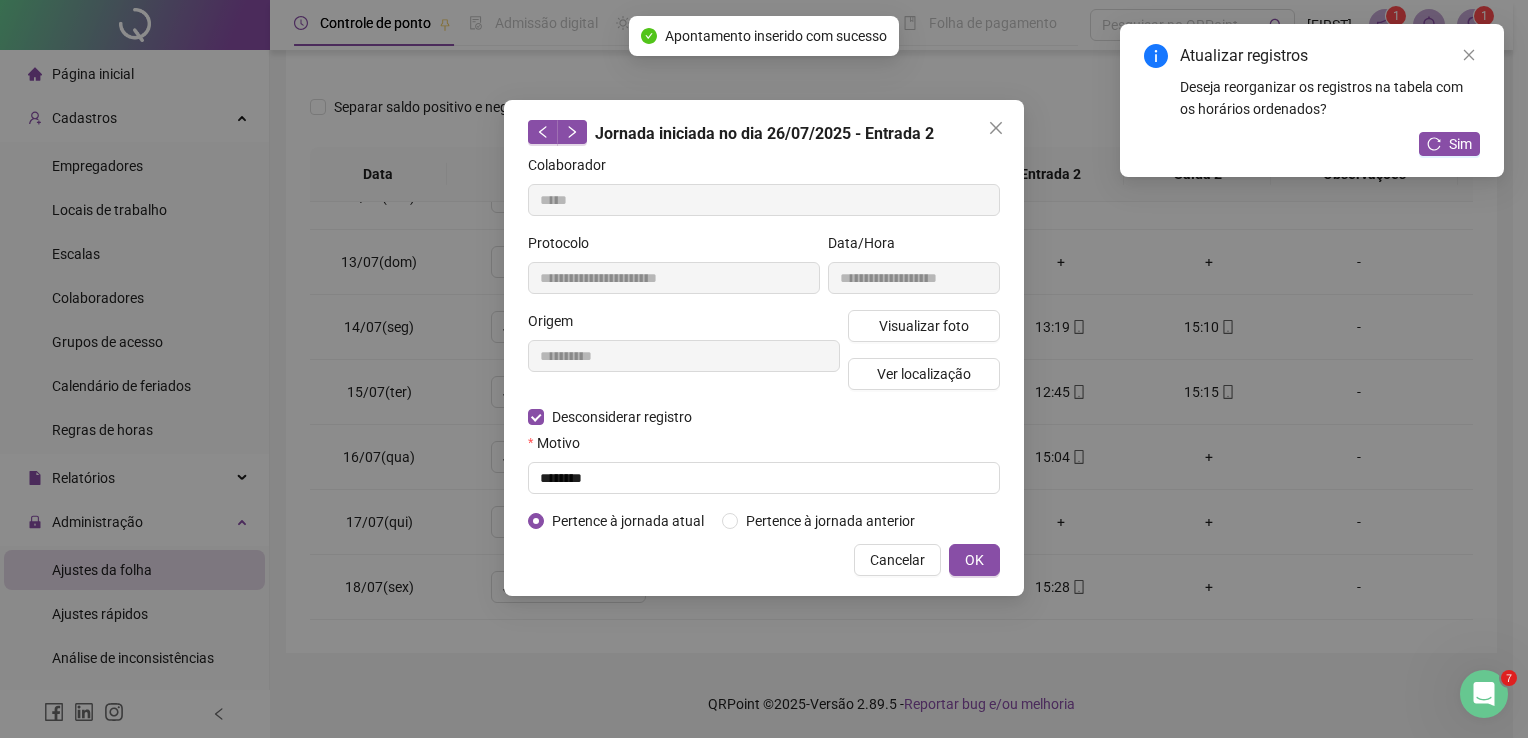 type on "**********" 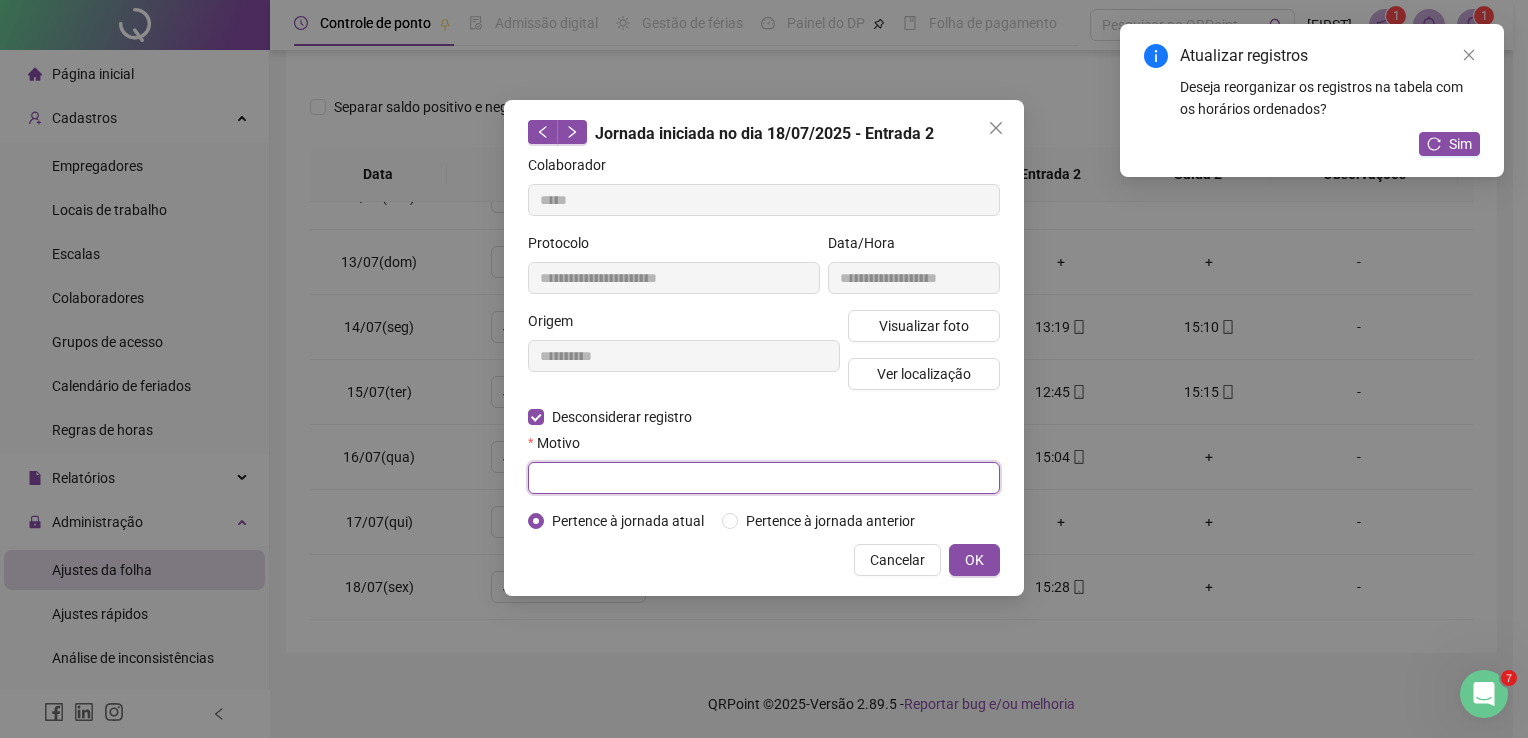 click at bounding box center (764, 478) 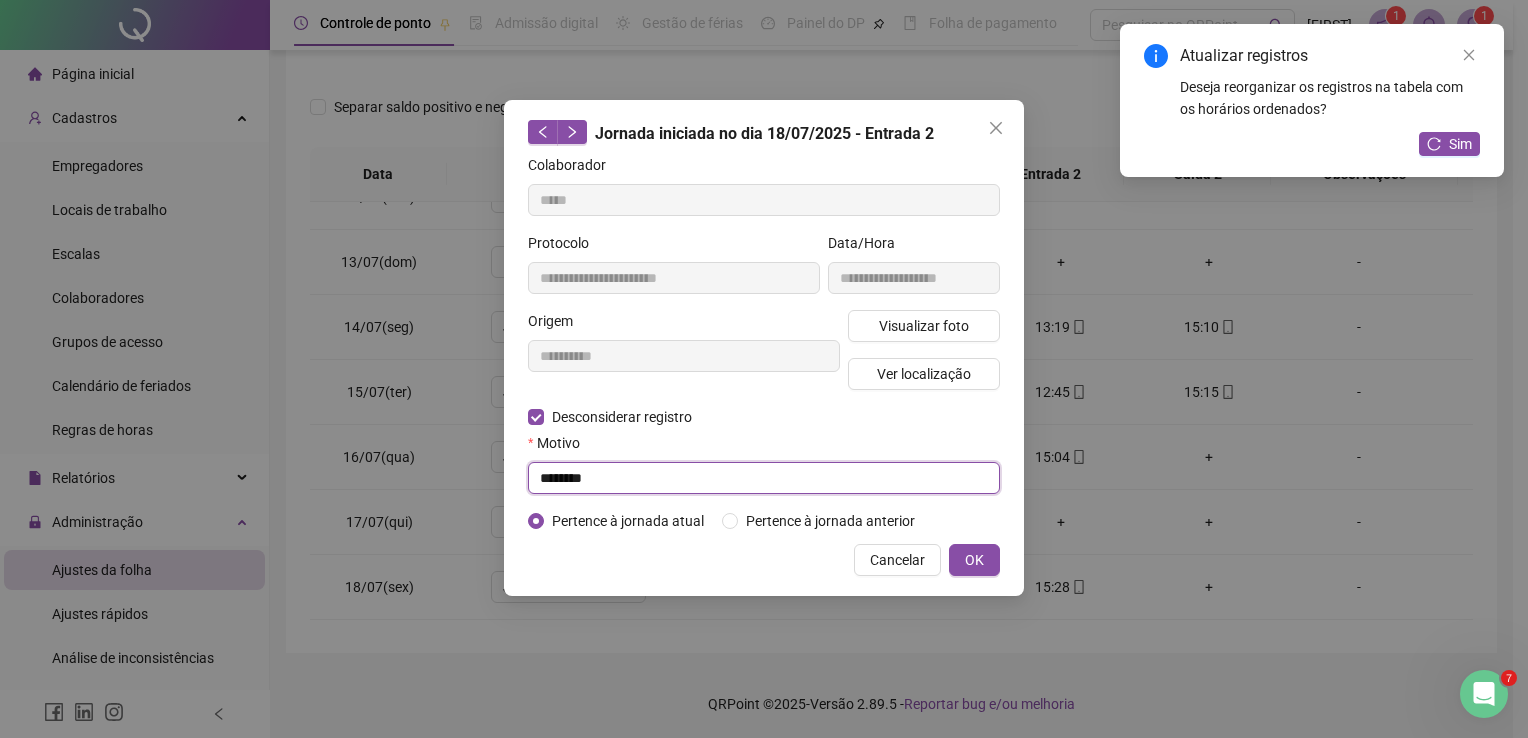 type on "********" 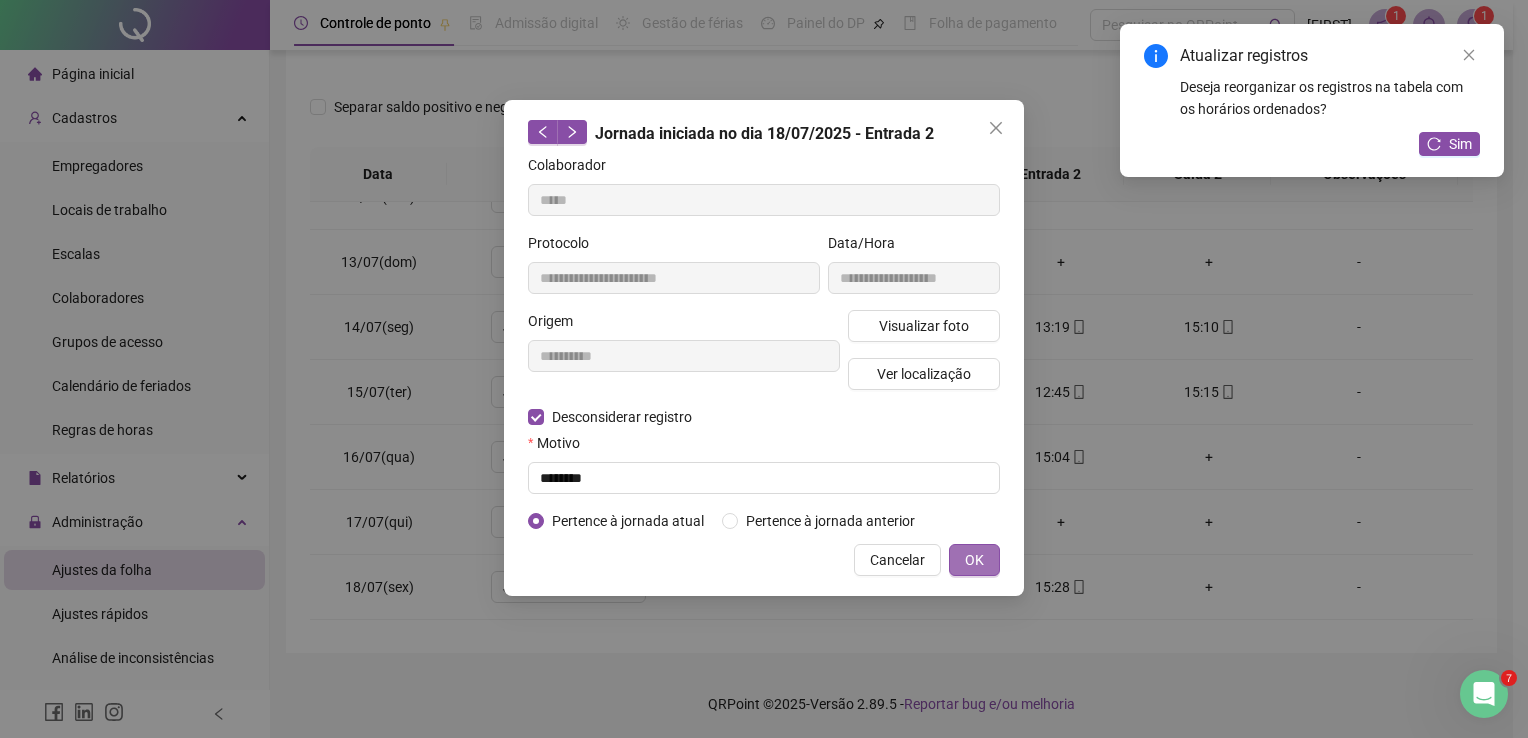 click on "OK" at bounding box center [974, 560] 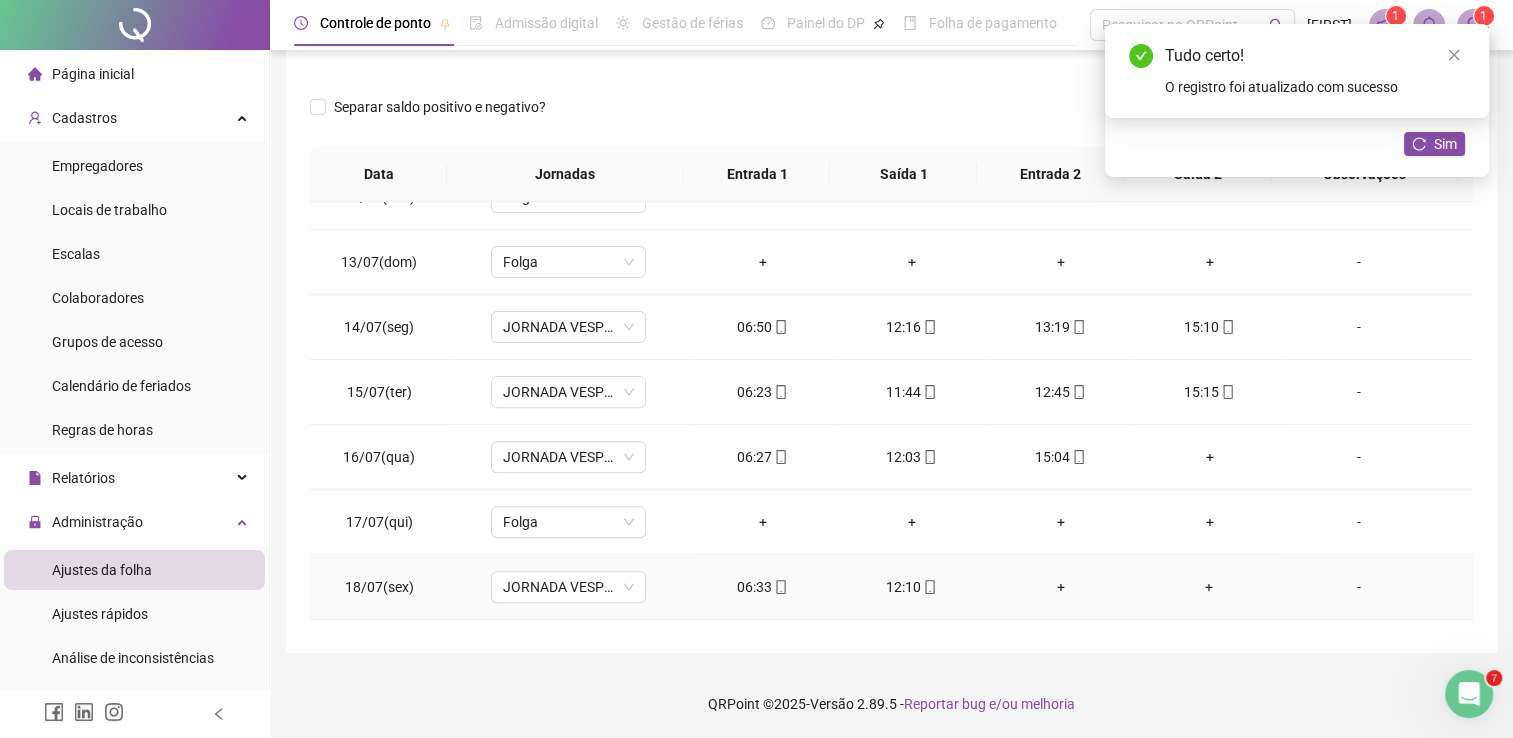 click on "+" at bounding box center (1060, 587) 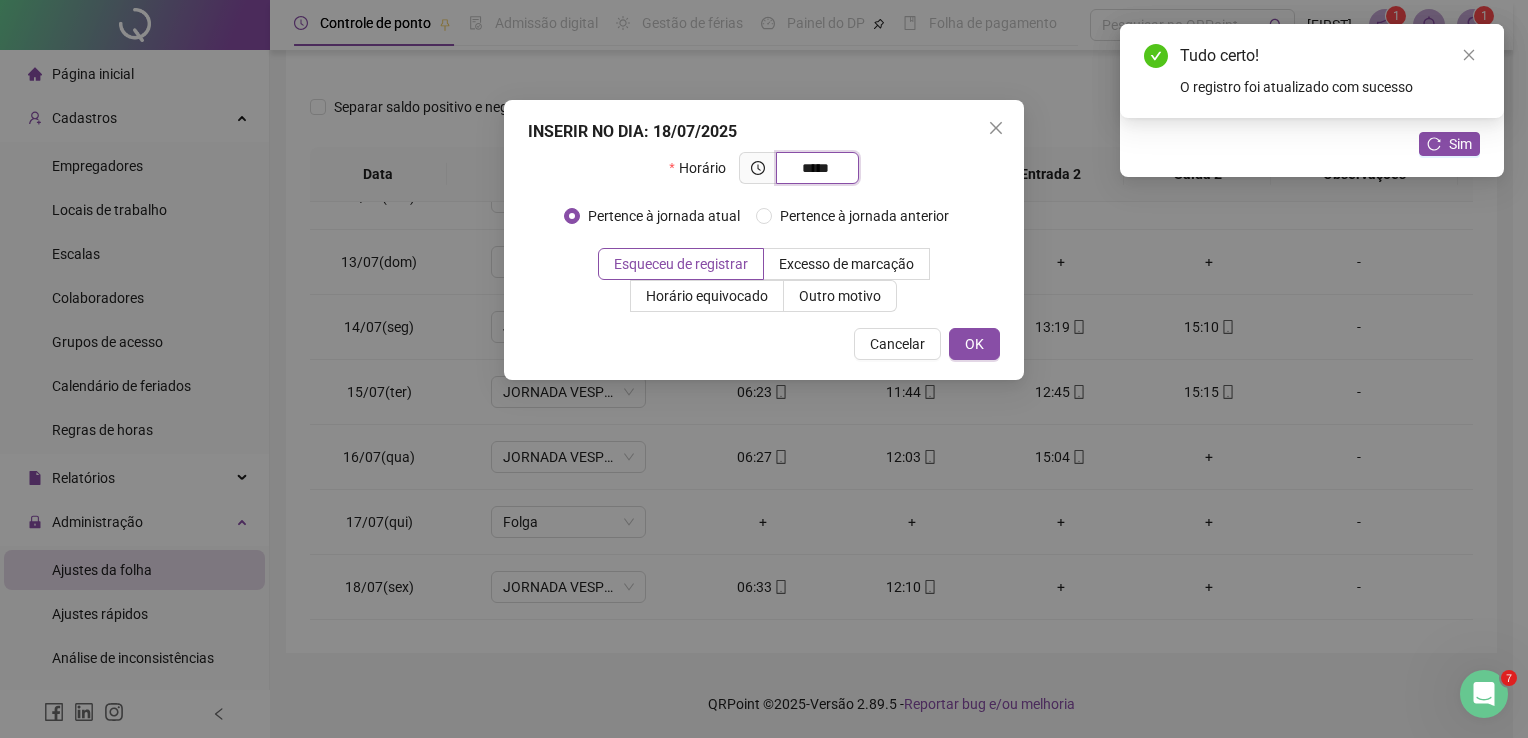 type on "*****" 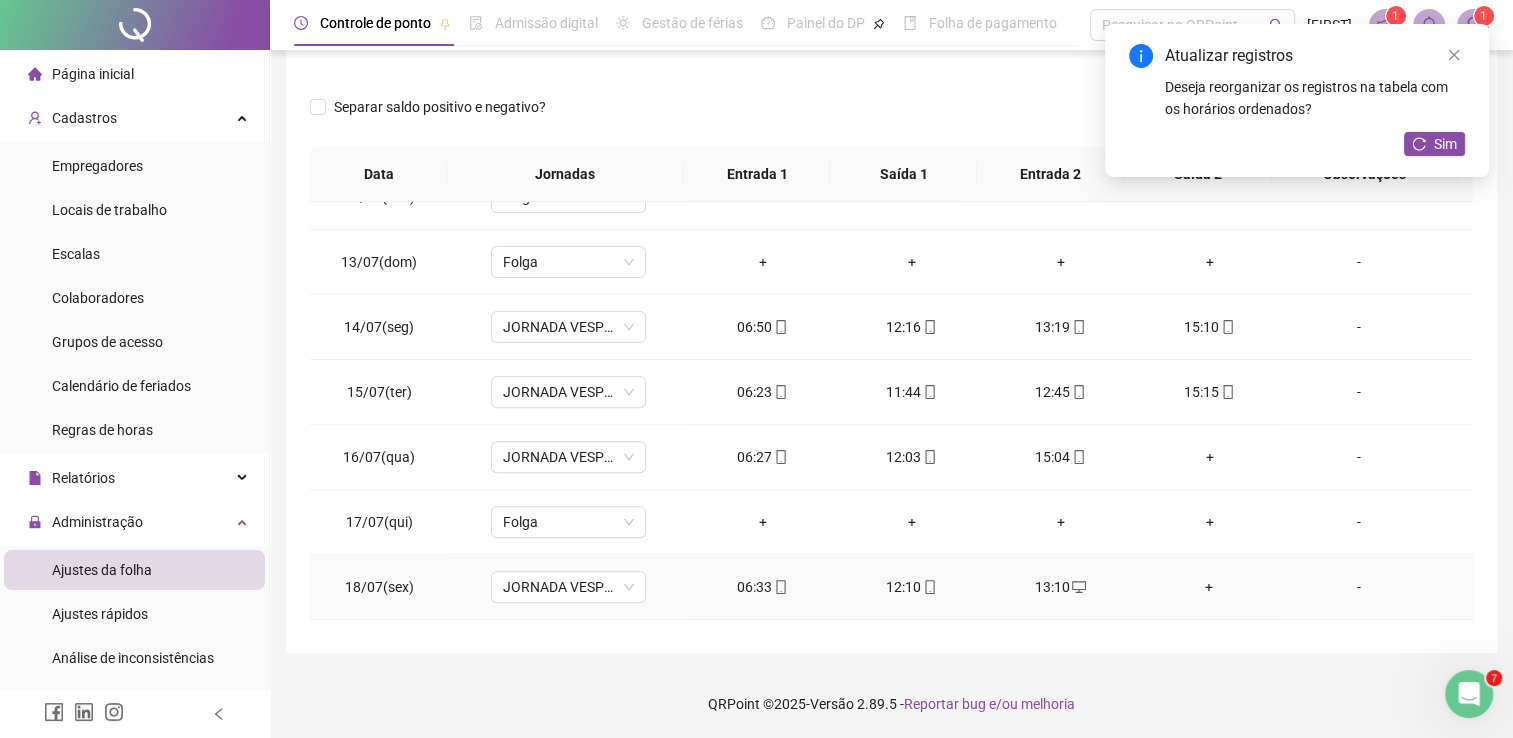 click on "+" at bounding box center [1209, 587] 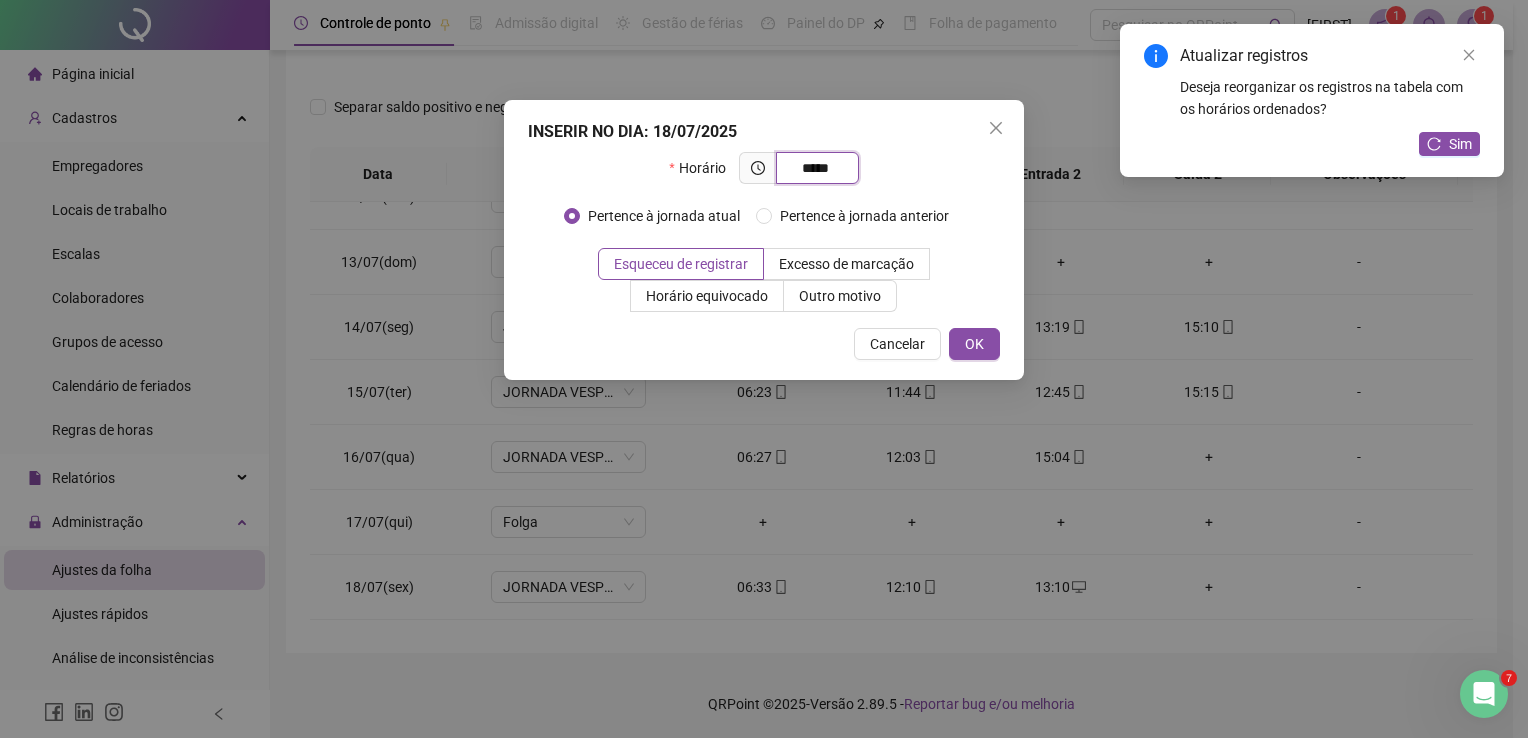 type on "*****" 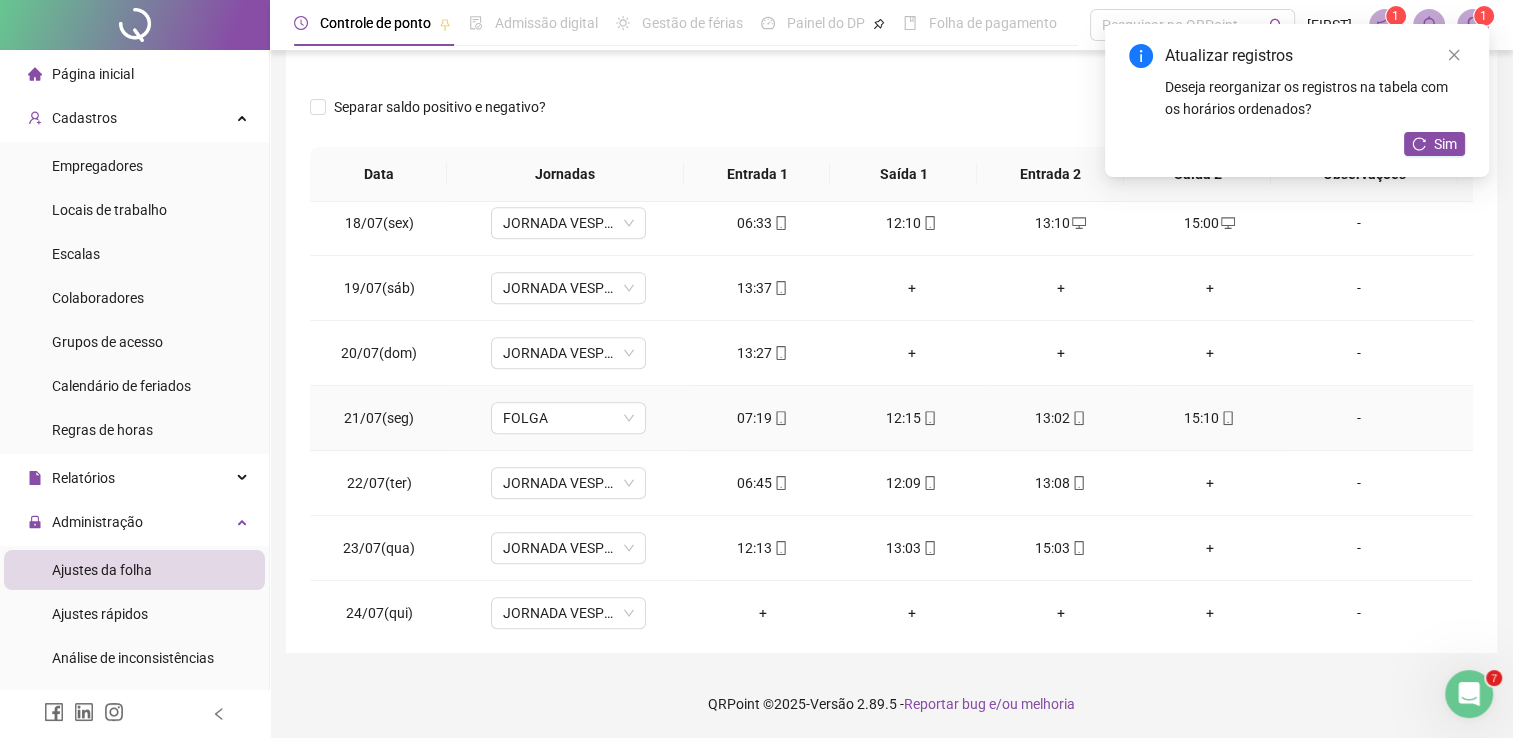 scroll, scrollTop: 1119, scrollLeft: 0, axis: vertical 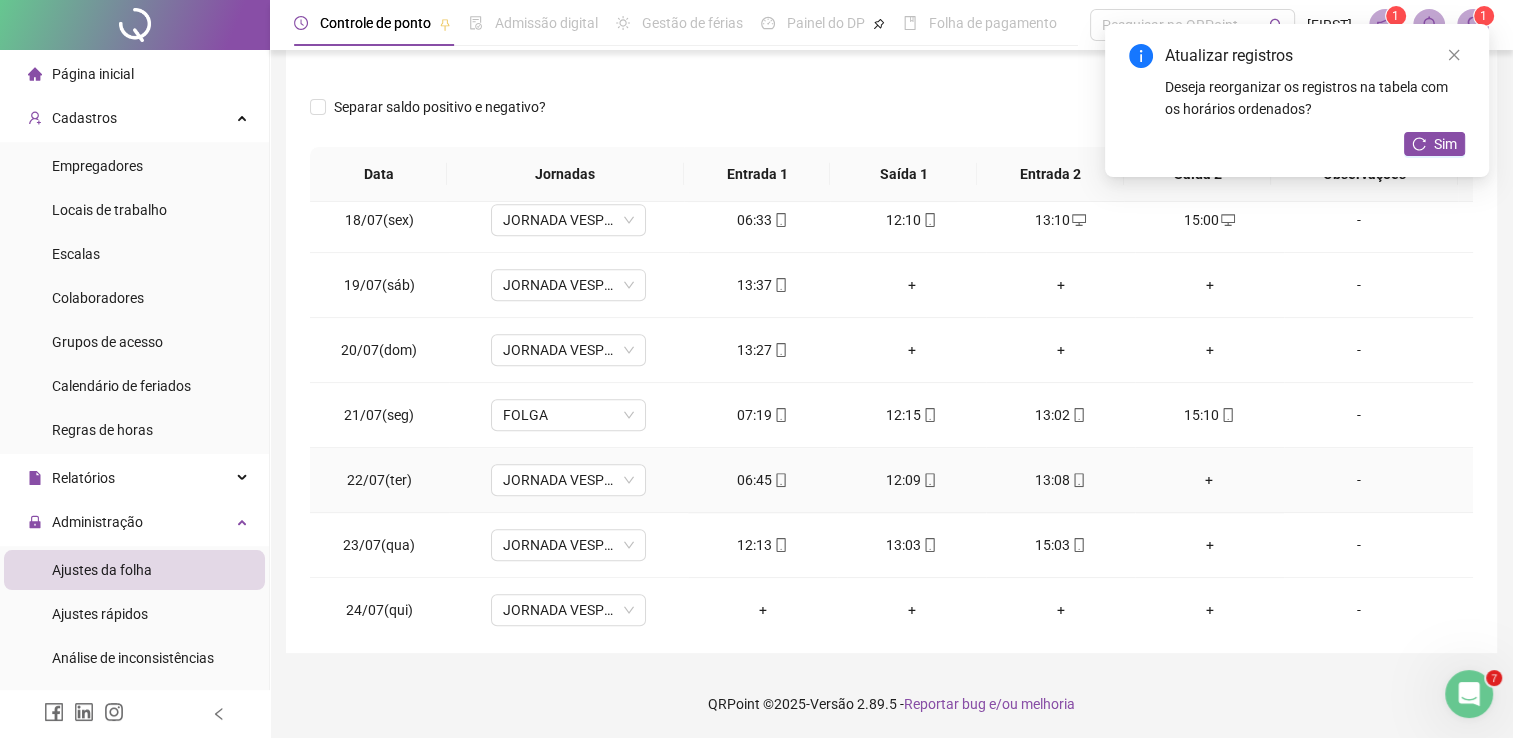 click on "+" at bounding box center [1209, 480] 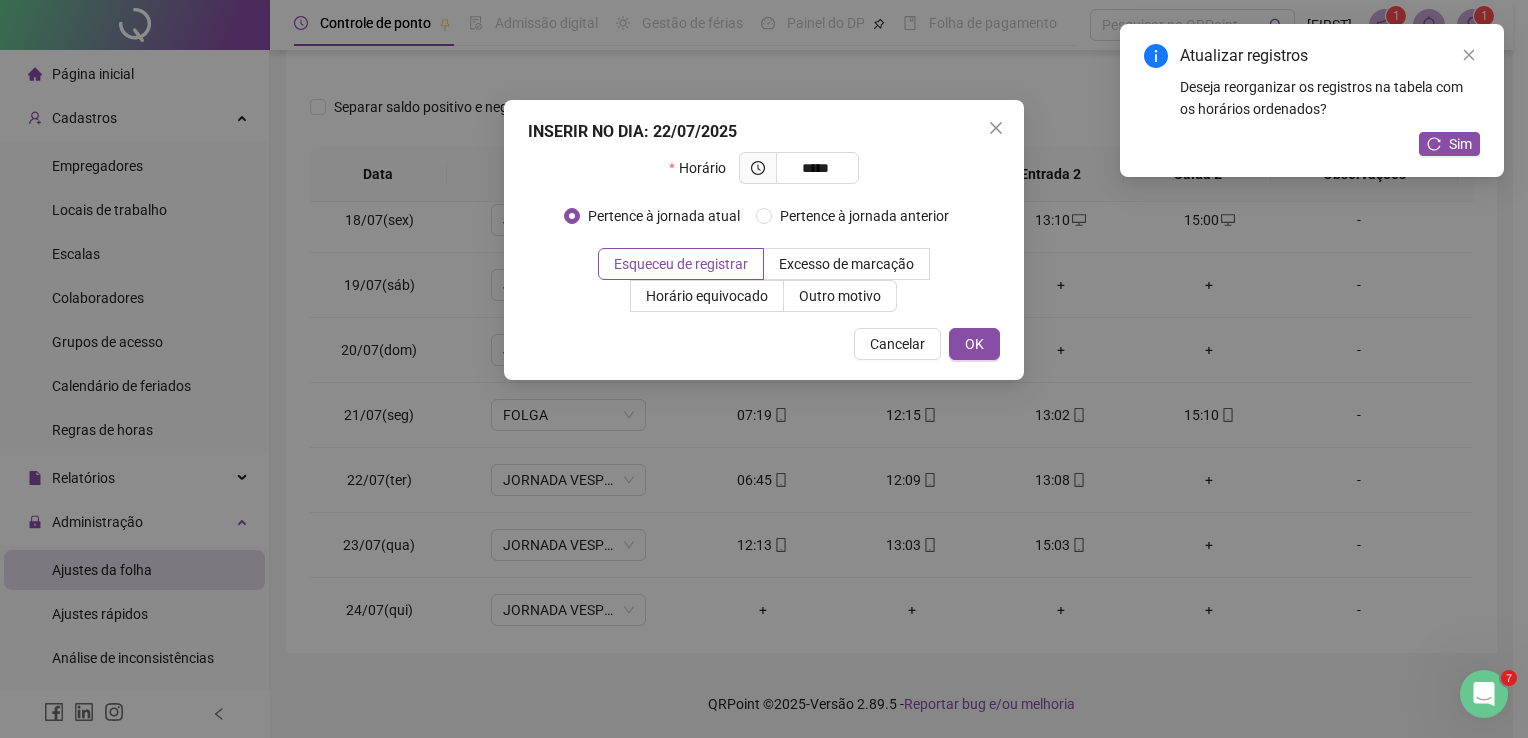 type on "*****" 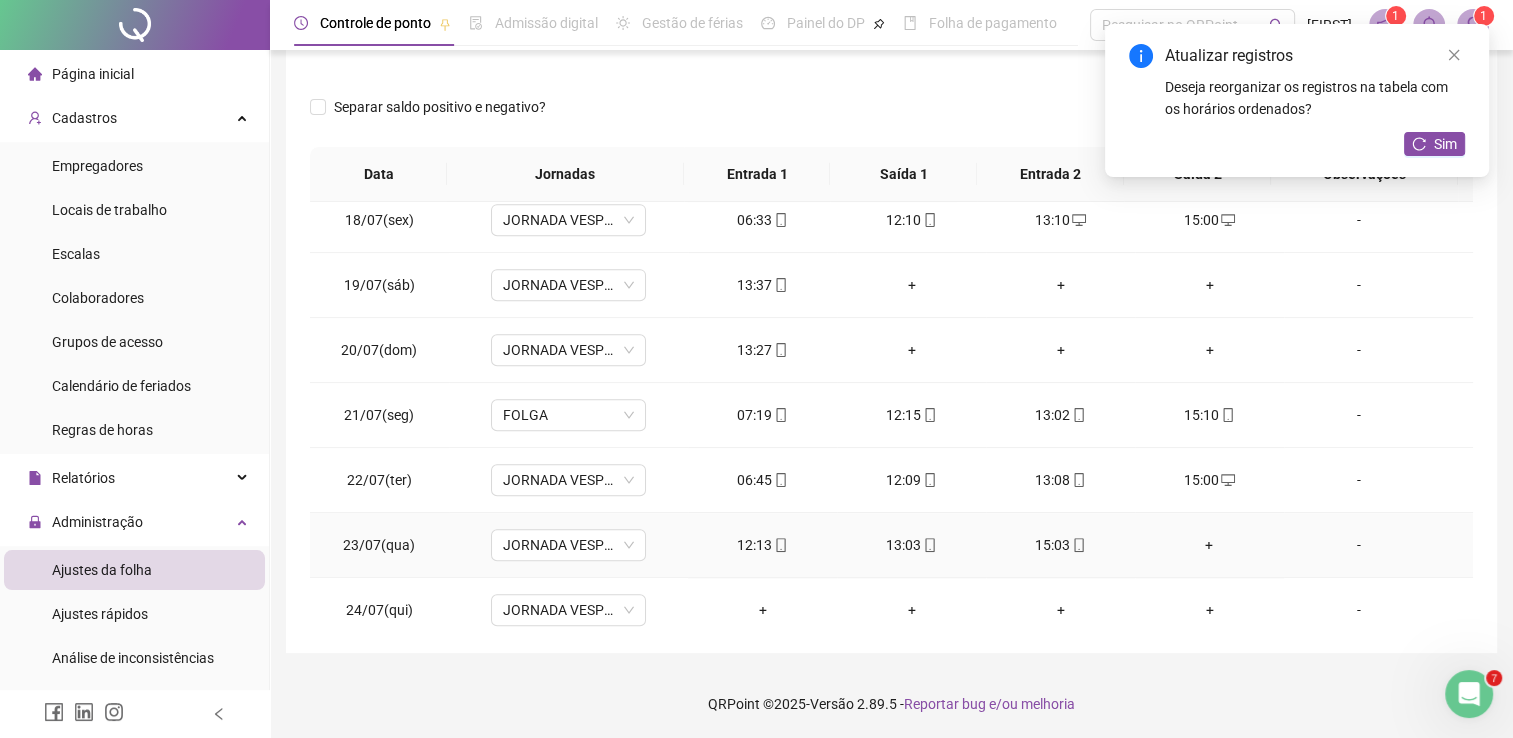 click on "15:03" at bounding box center (1060, 545) 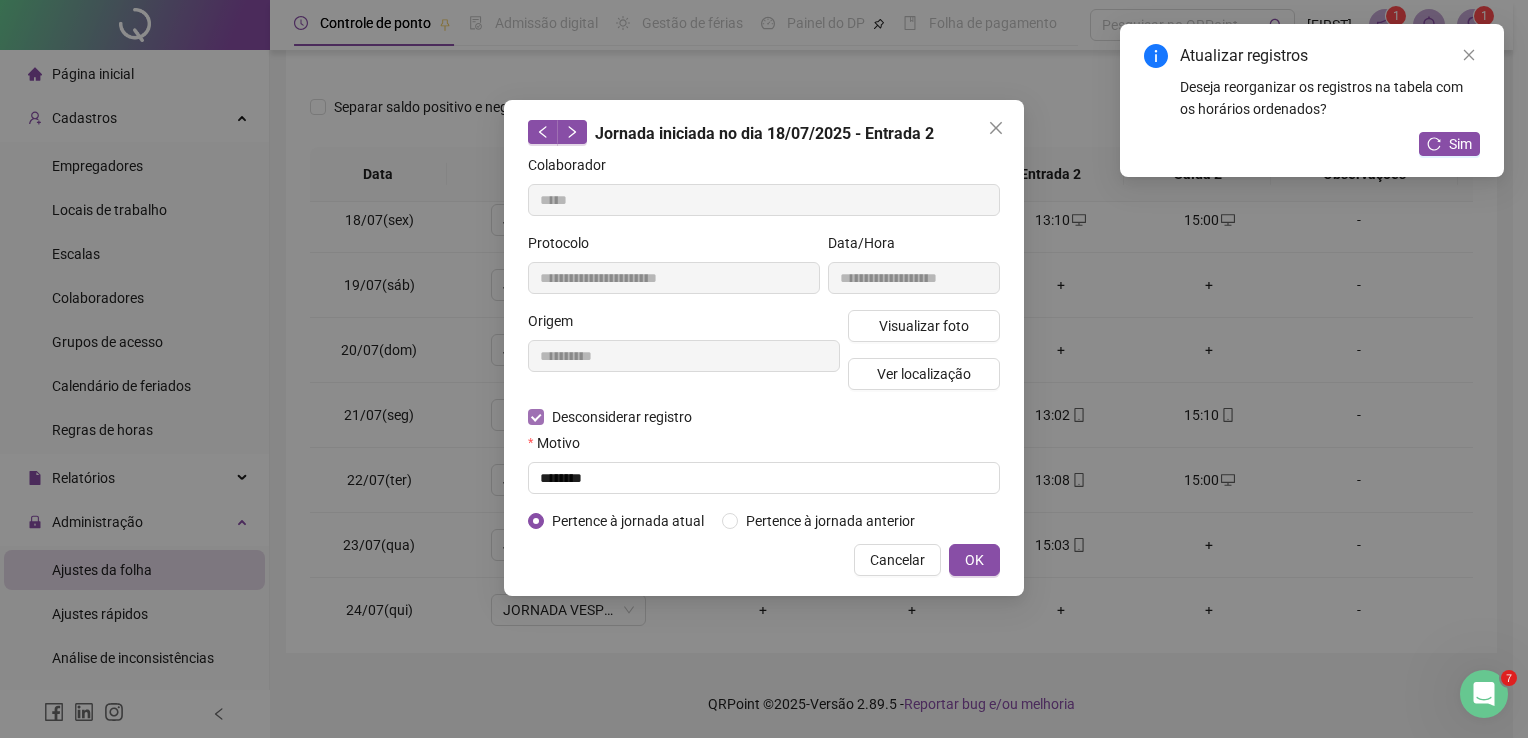 type on "**********" 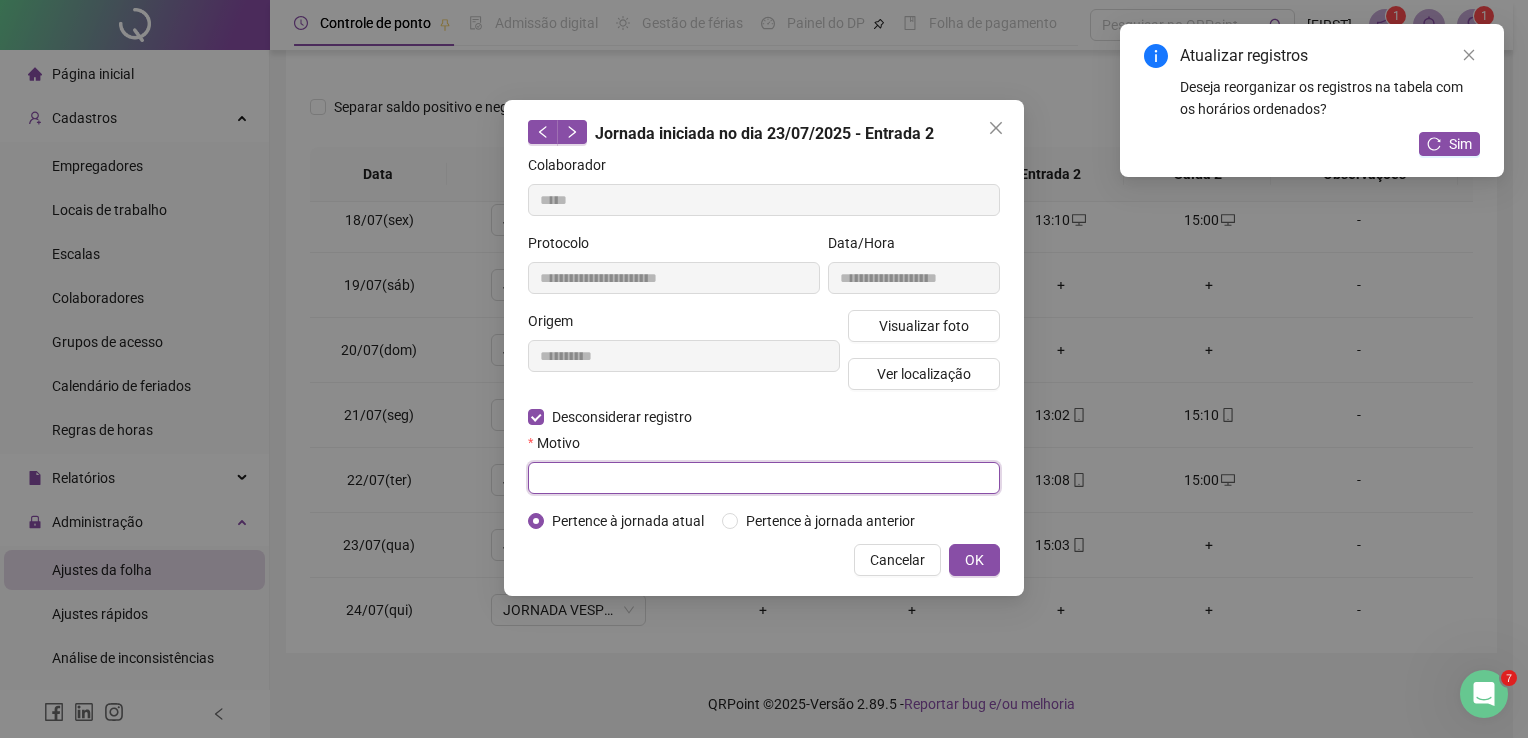 click at bounding box center [764, 478] 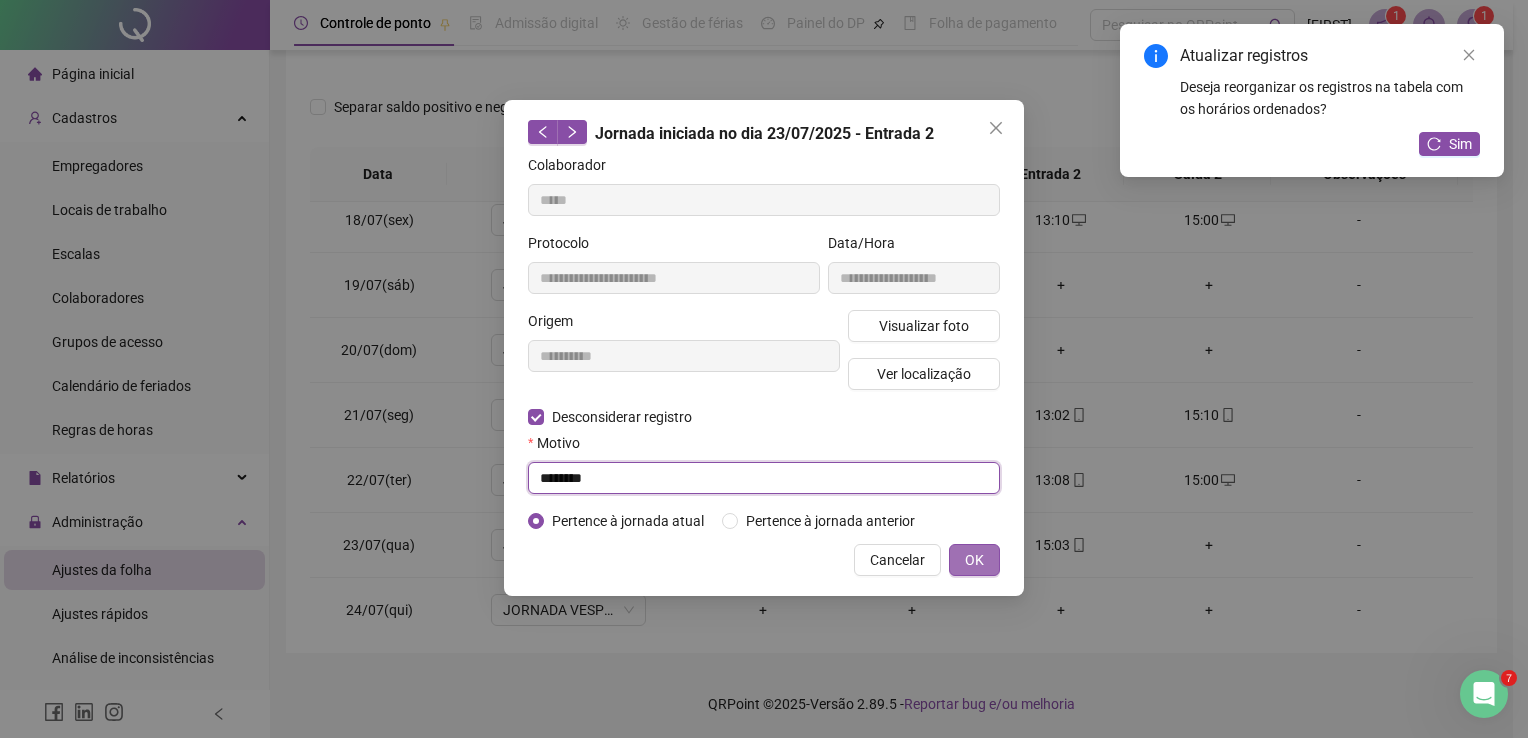 type on "********" 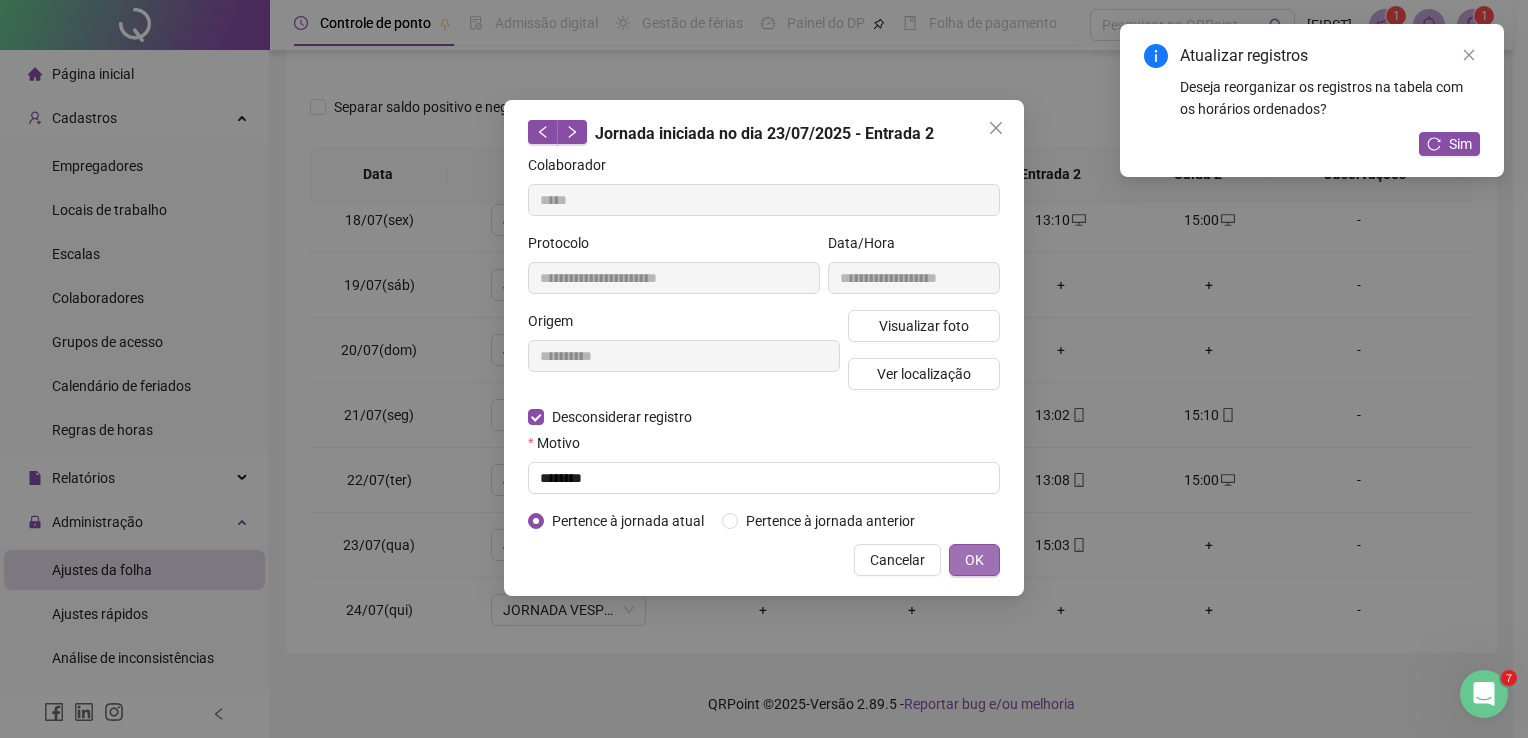 click on "OK" at bounding box center [974, 560] 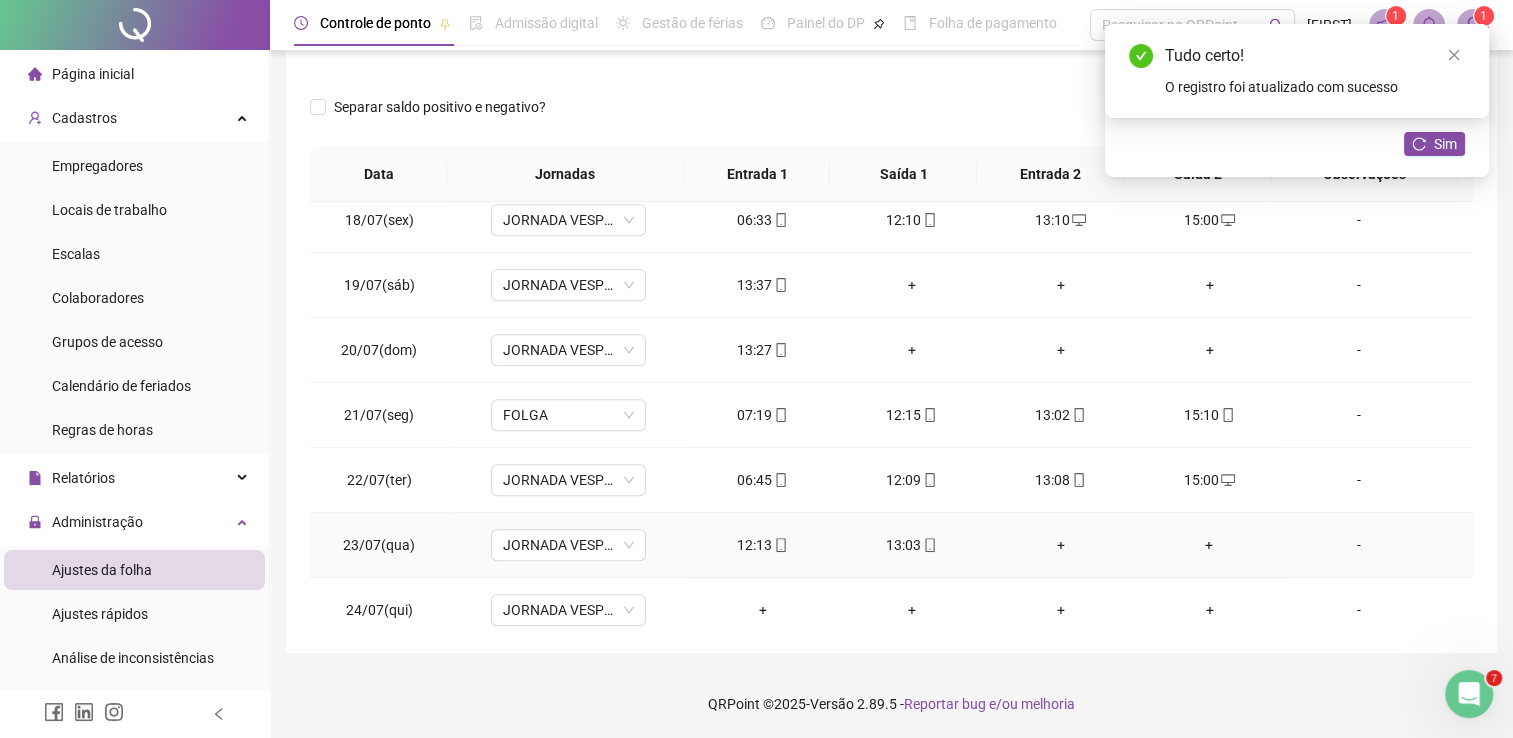 click on "+" at bounding box center [1060, 545] 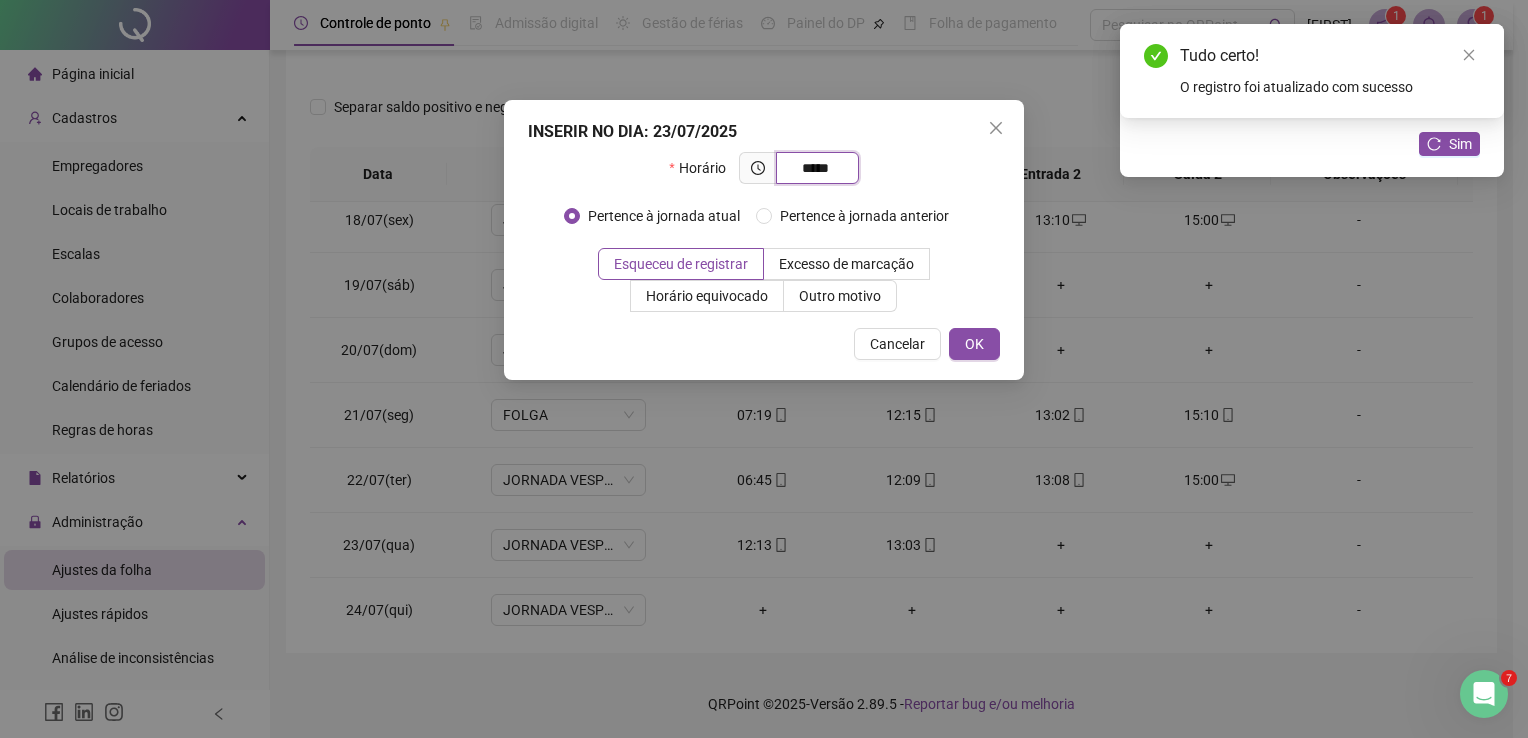 type on "*****" 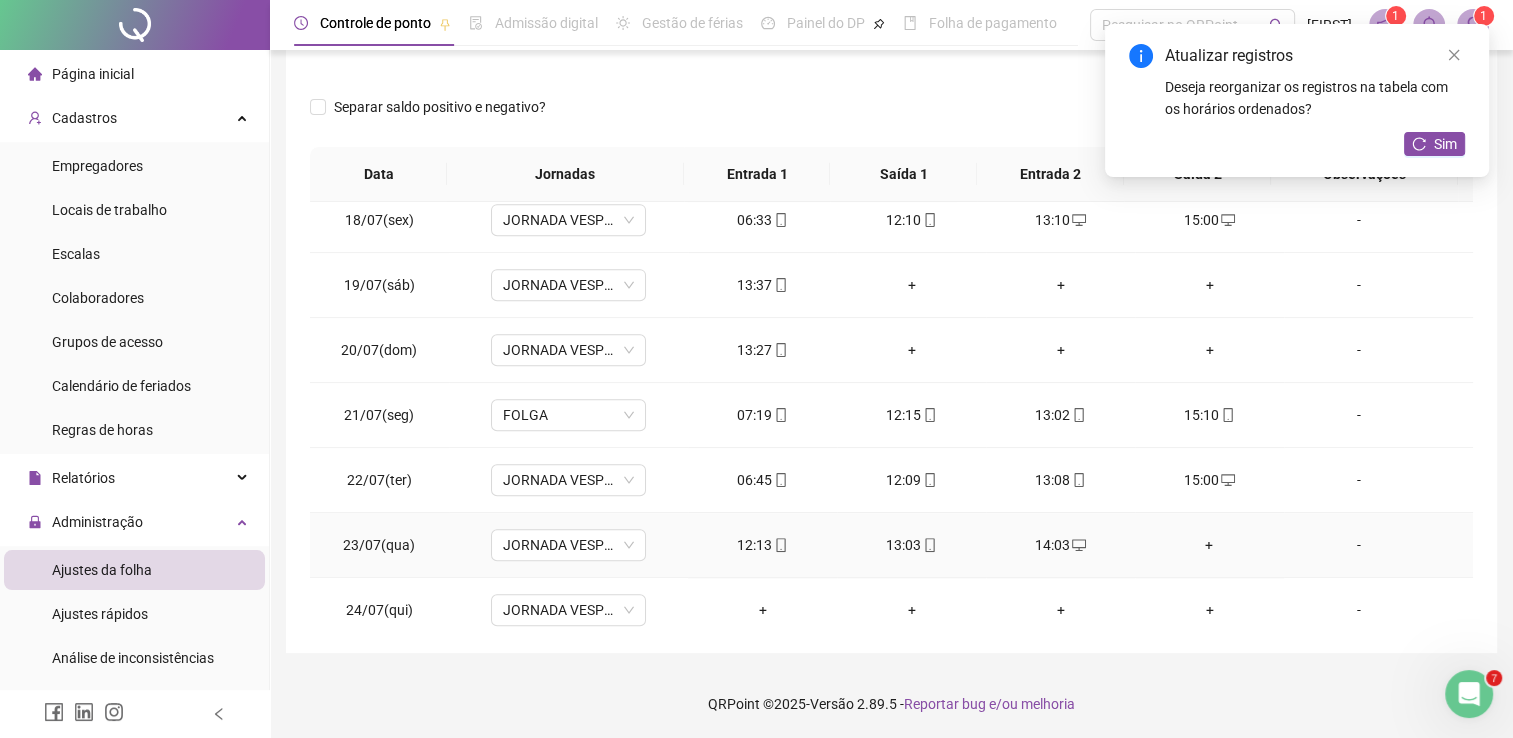 click on "+" at bounding box center [1209, 545] 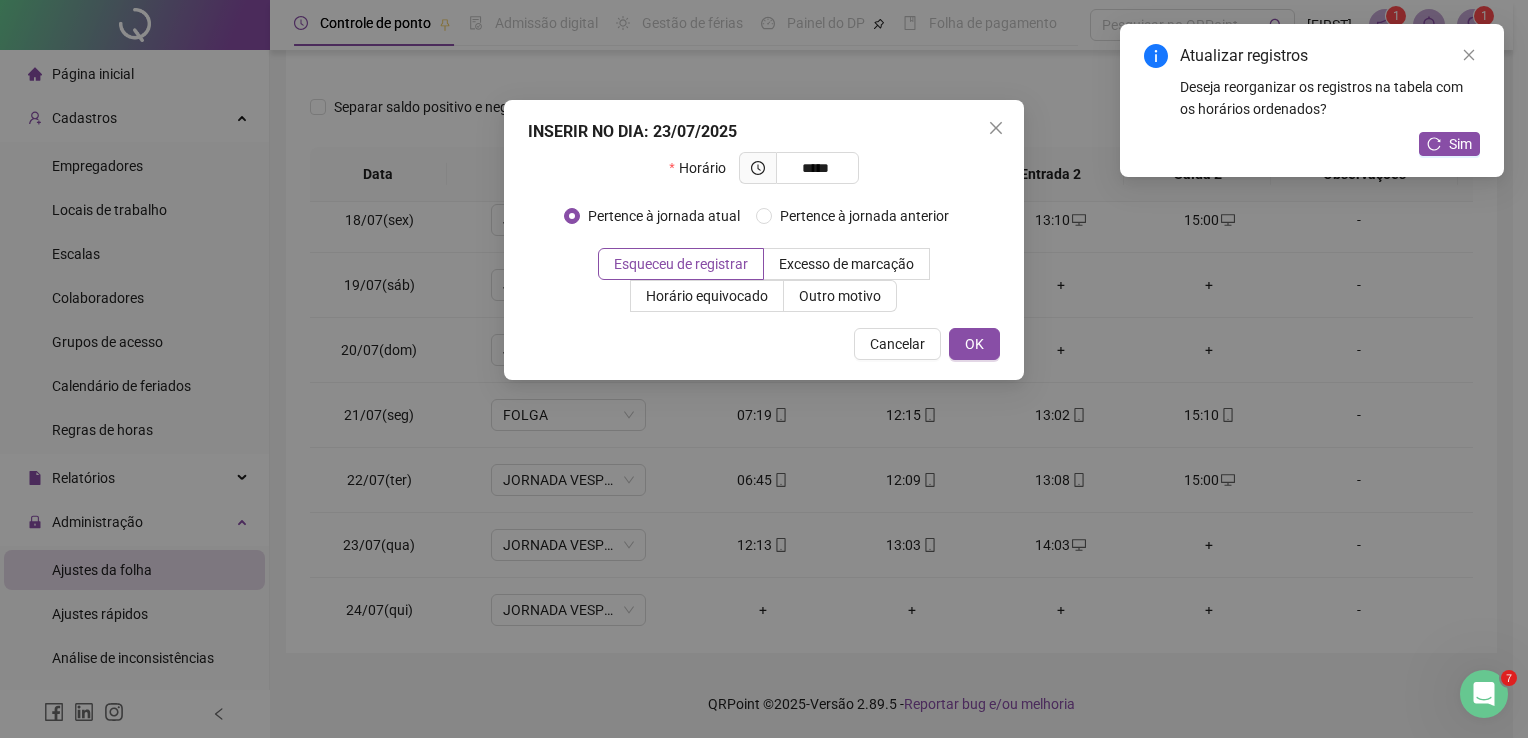 type on "*****" 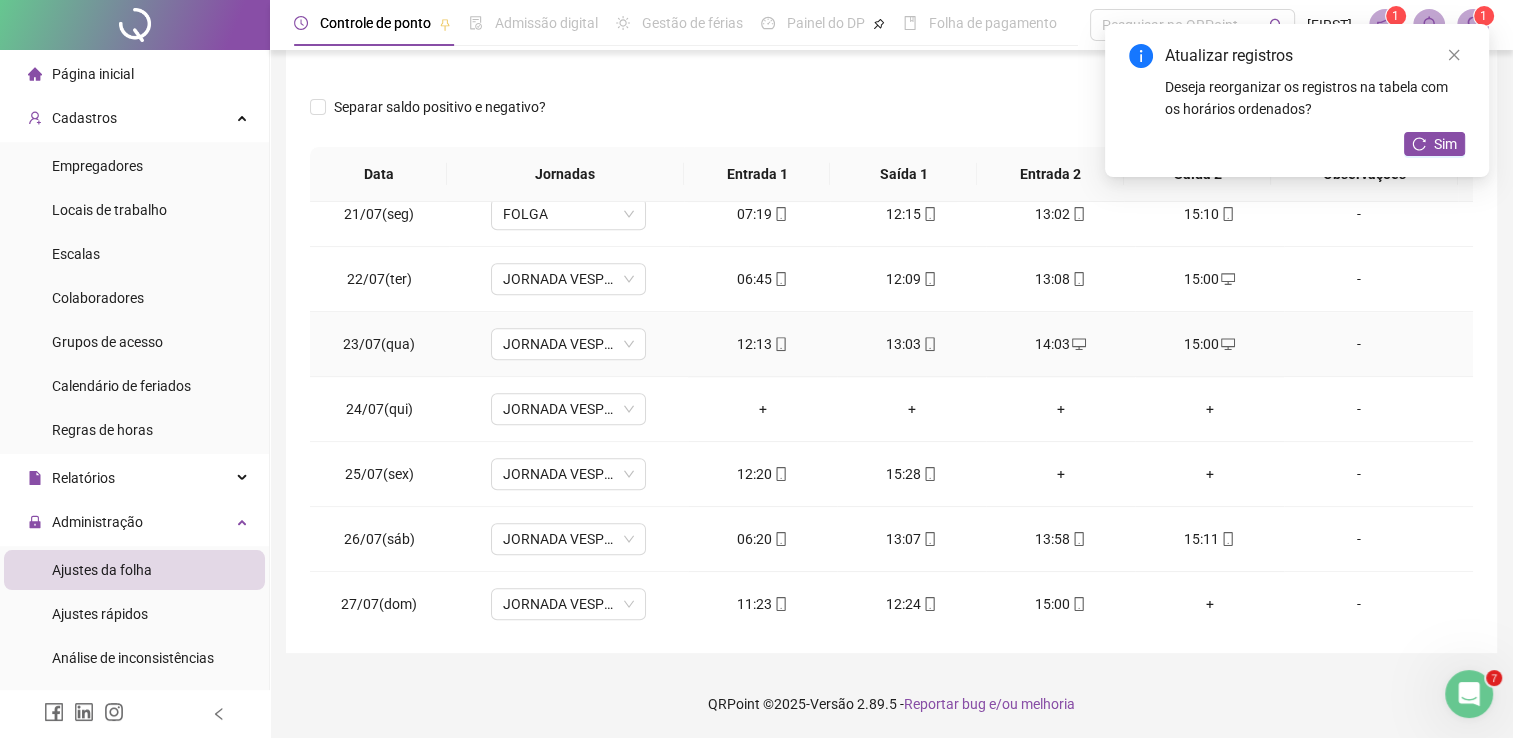 scroll, scrollTop: 1320, scrollLeft: 0, axis: vertical 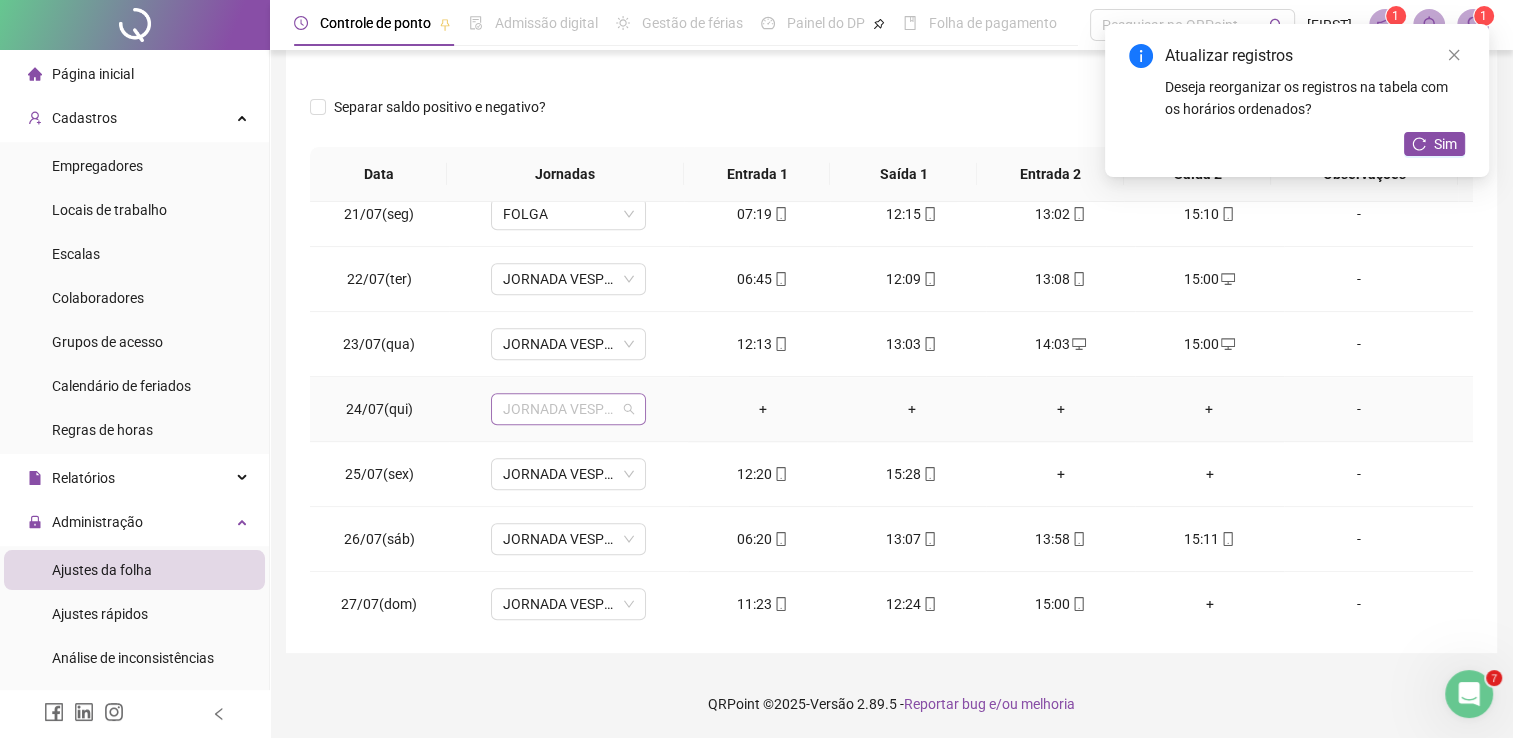 click on "JORNADA VESPERTINA" at bounding box center [568, 409] 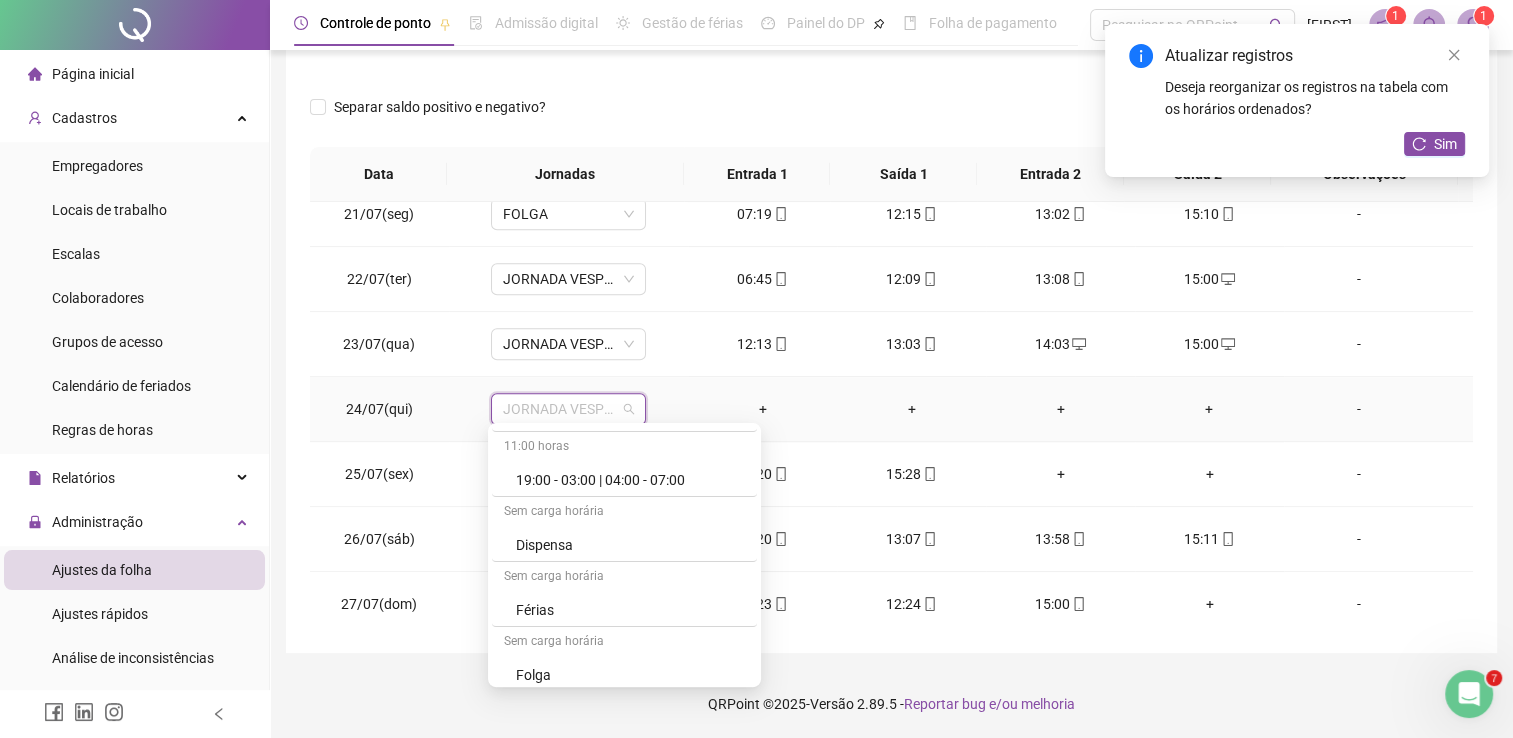 scroll, scrollTop: 478, scrollLeft: 0, axis: vertical 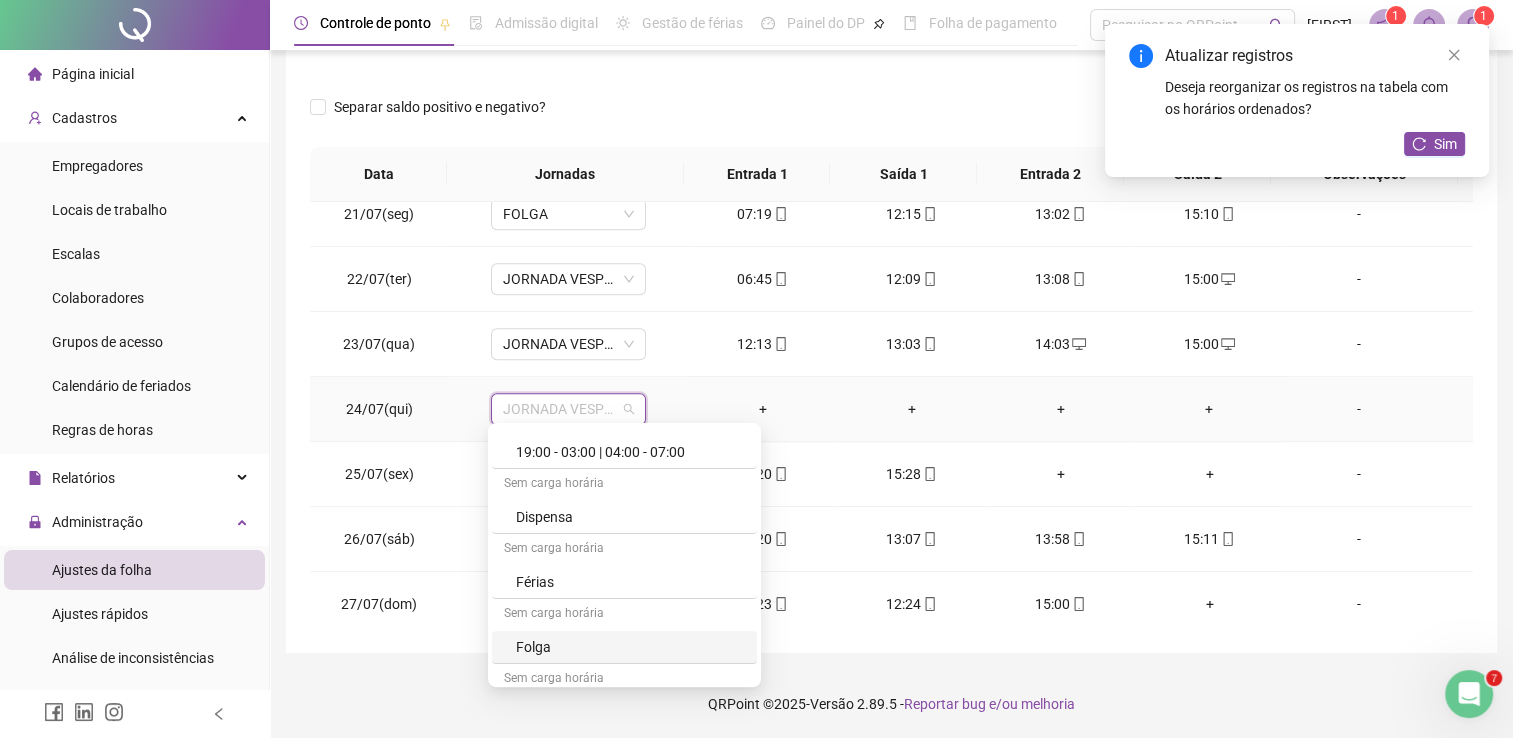 click on "Folga" at bounding box center (630, 647) 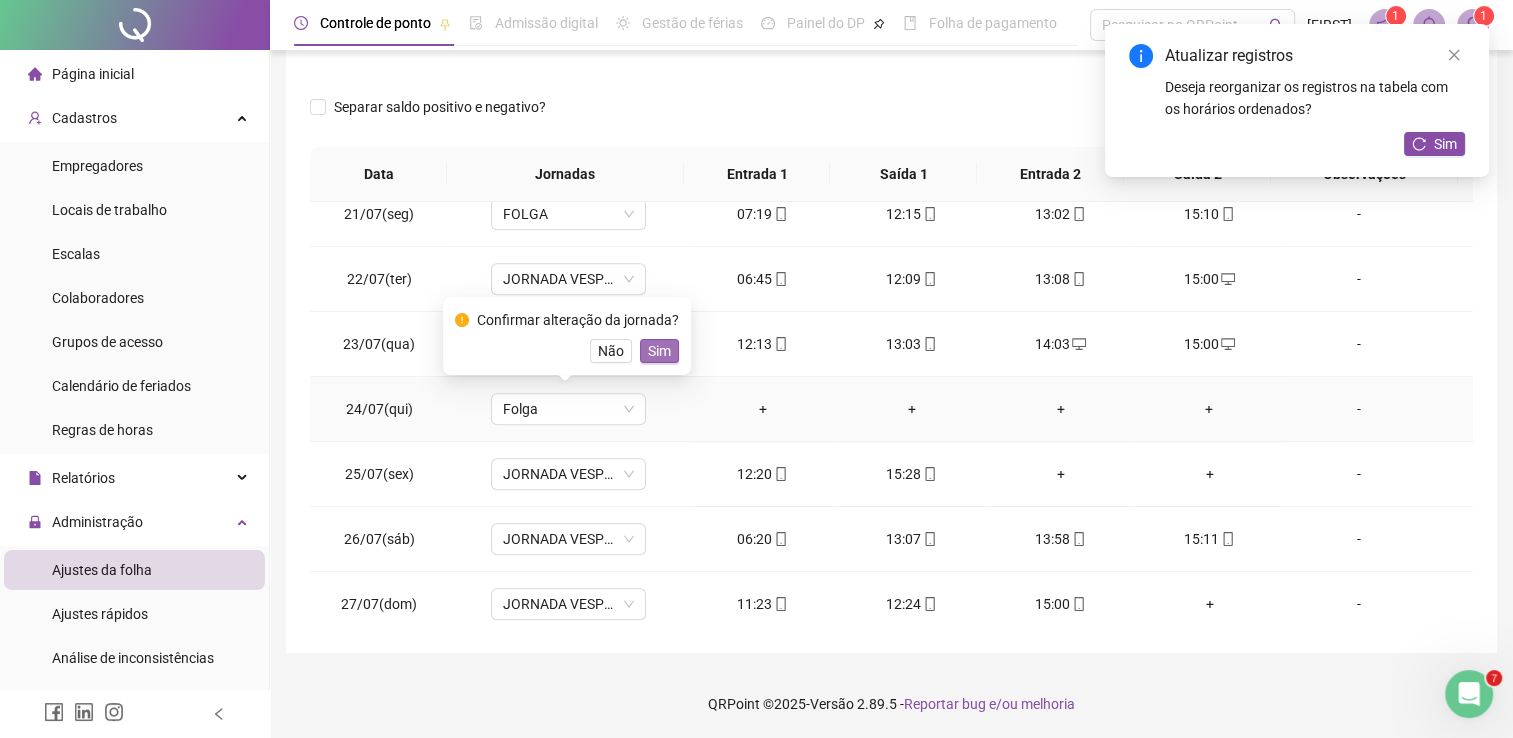 click on "Sim" at bounding box center (659, 351) 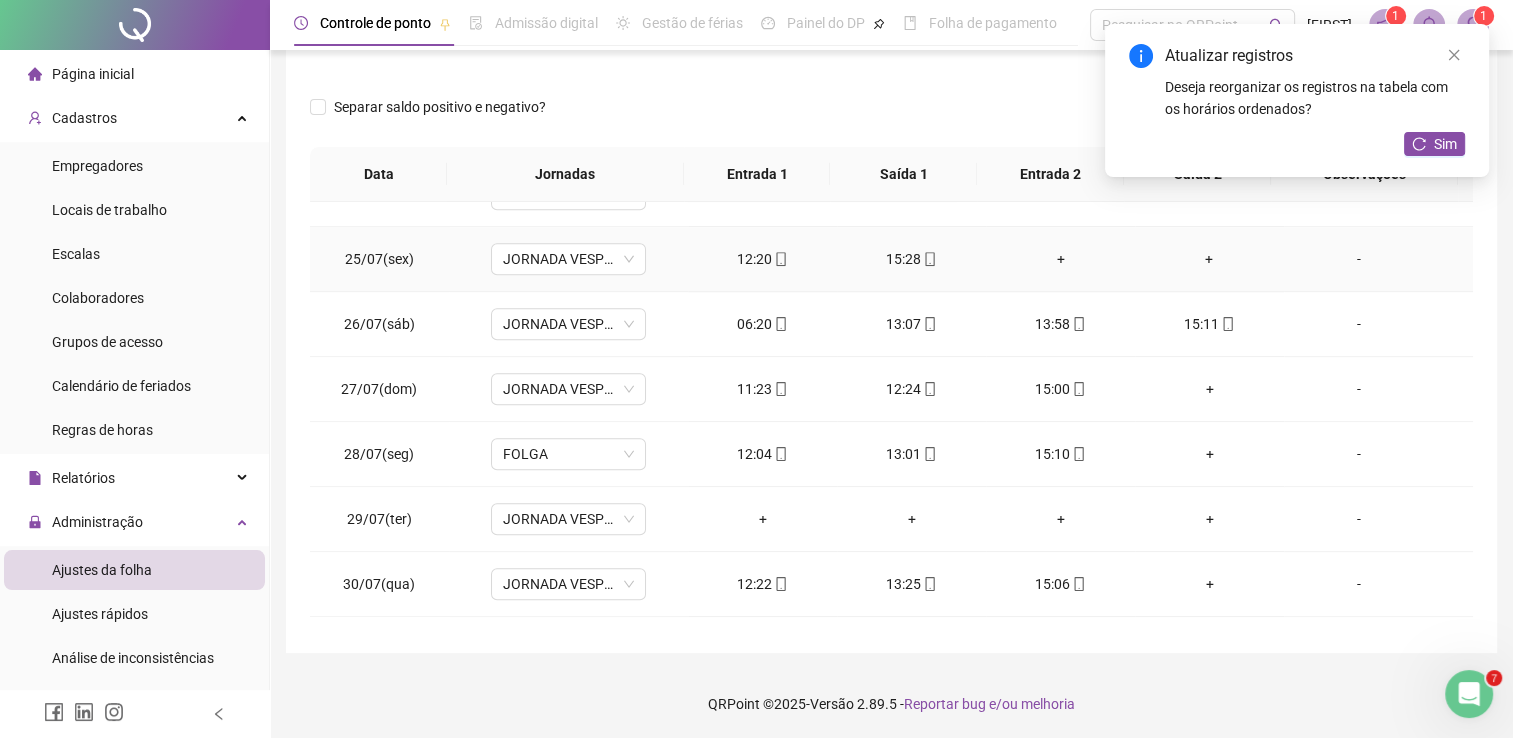 scroll, scrollTop: 1536, scrollLeft: 0, axis: vertical 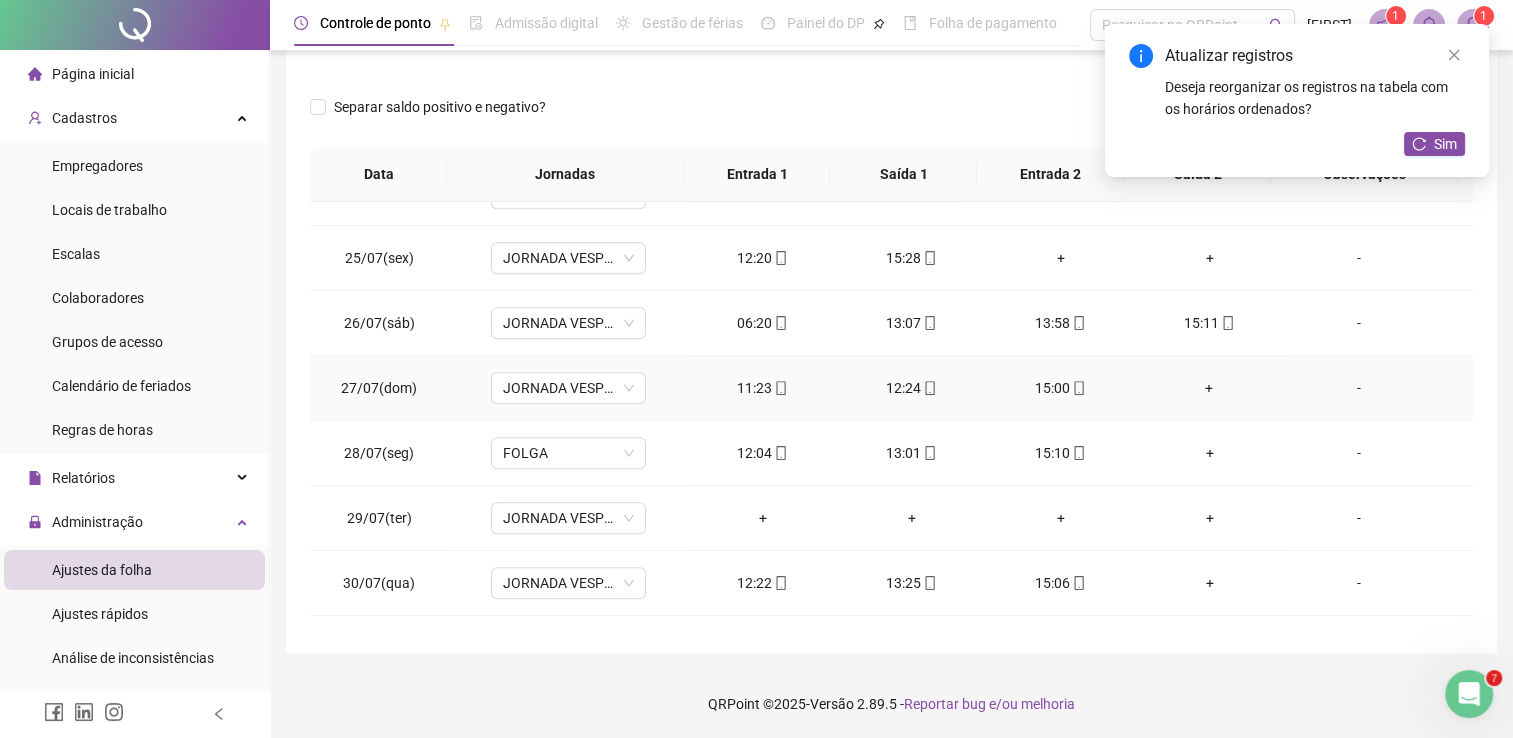click on "15:00" at bounding box center (1060, 388) 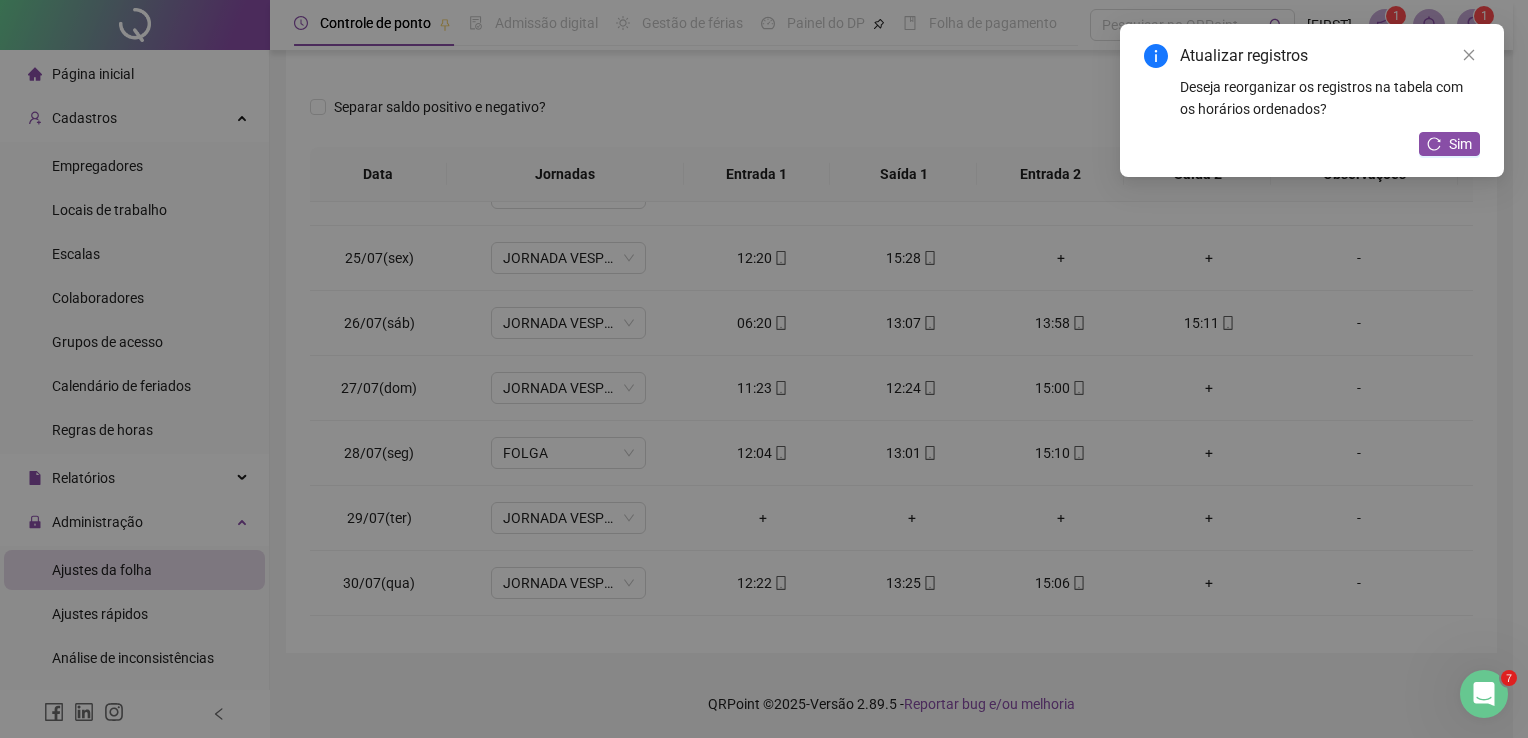 type on "**********" 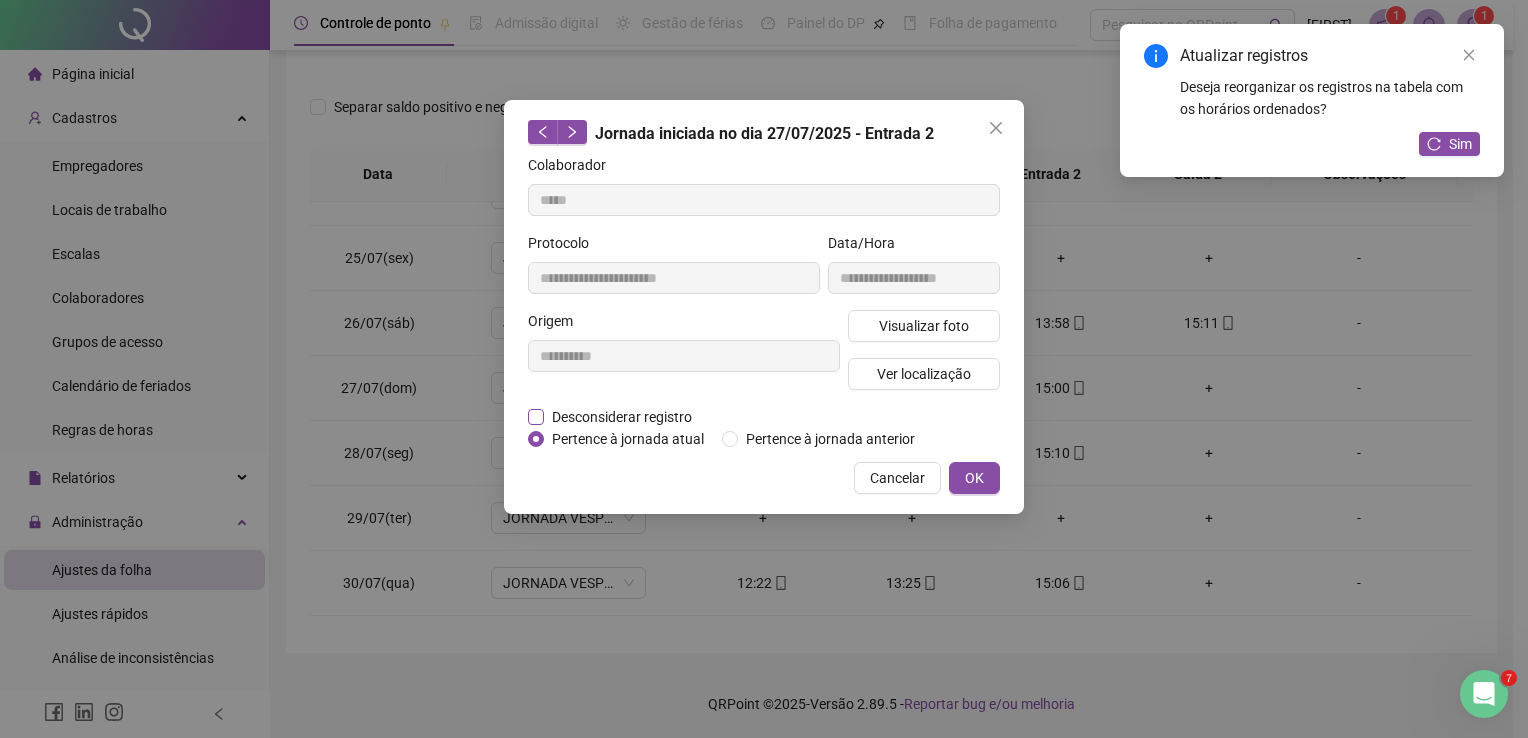click on "Desconsiderar registro" at bounding box center (622, 417) 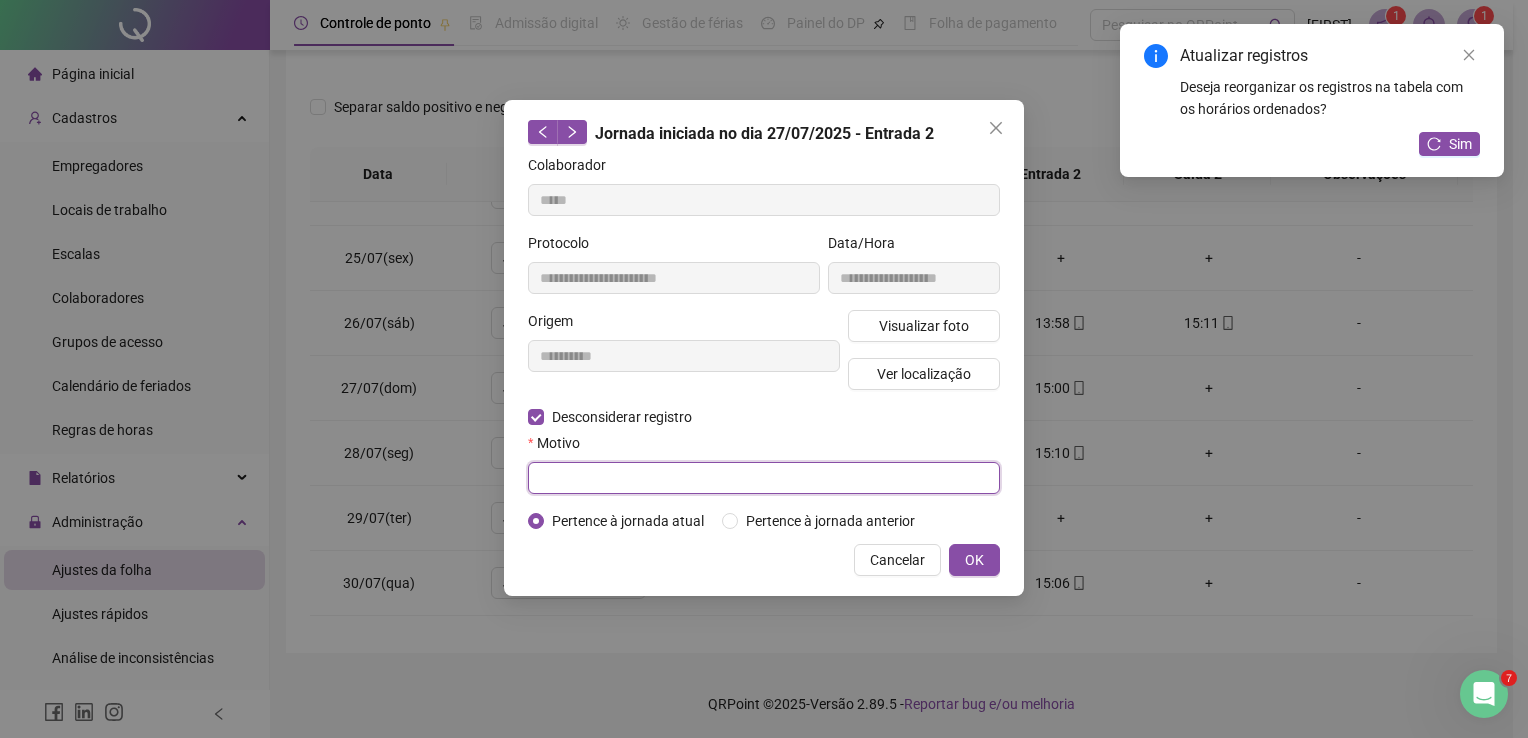 click at bounding box center [764, 478] 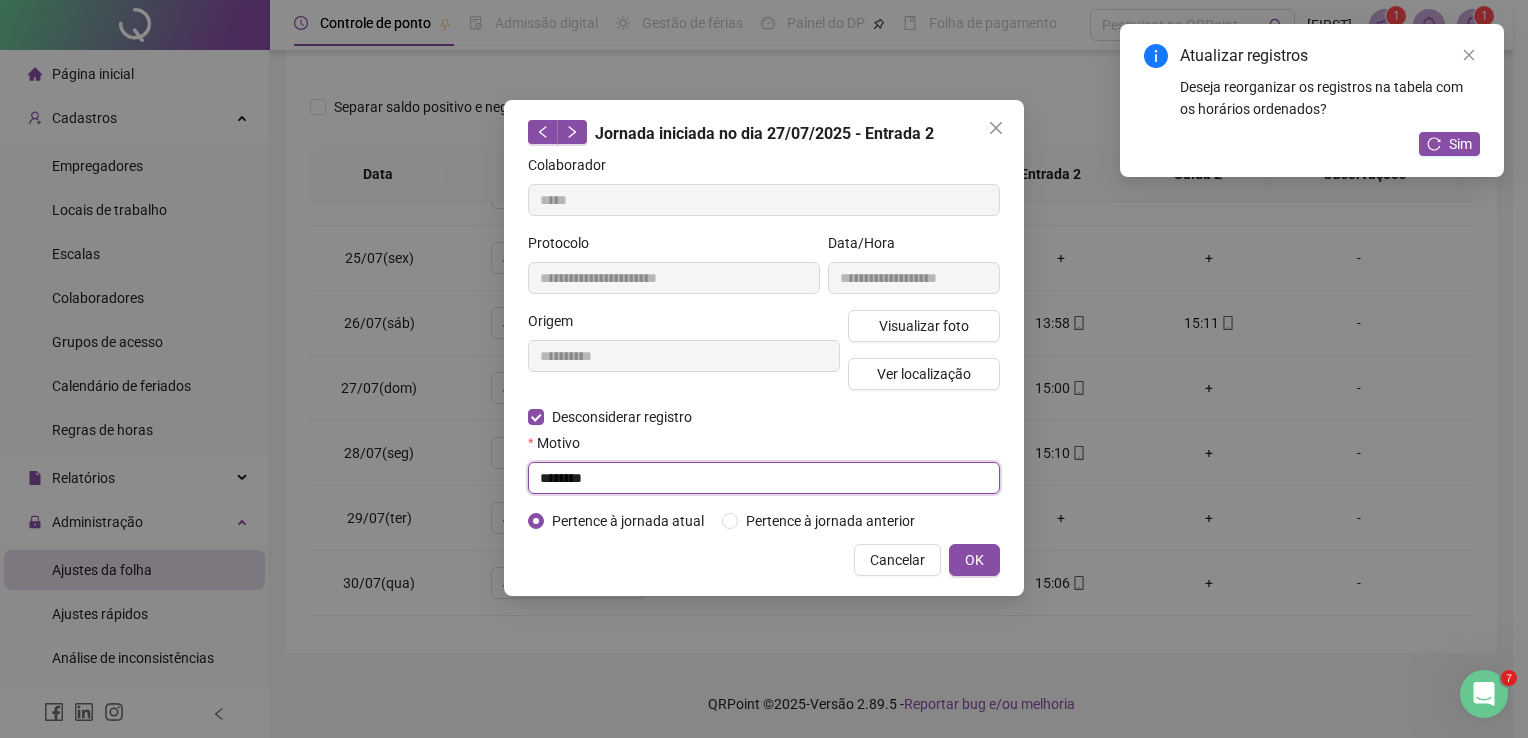 type on "********" 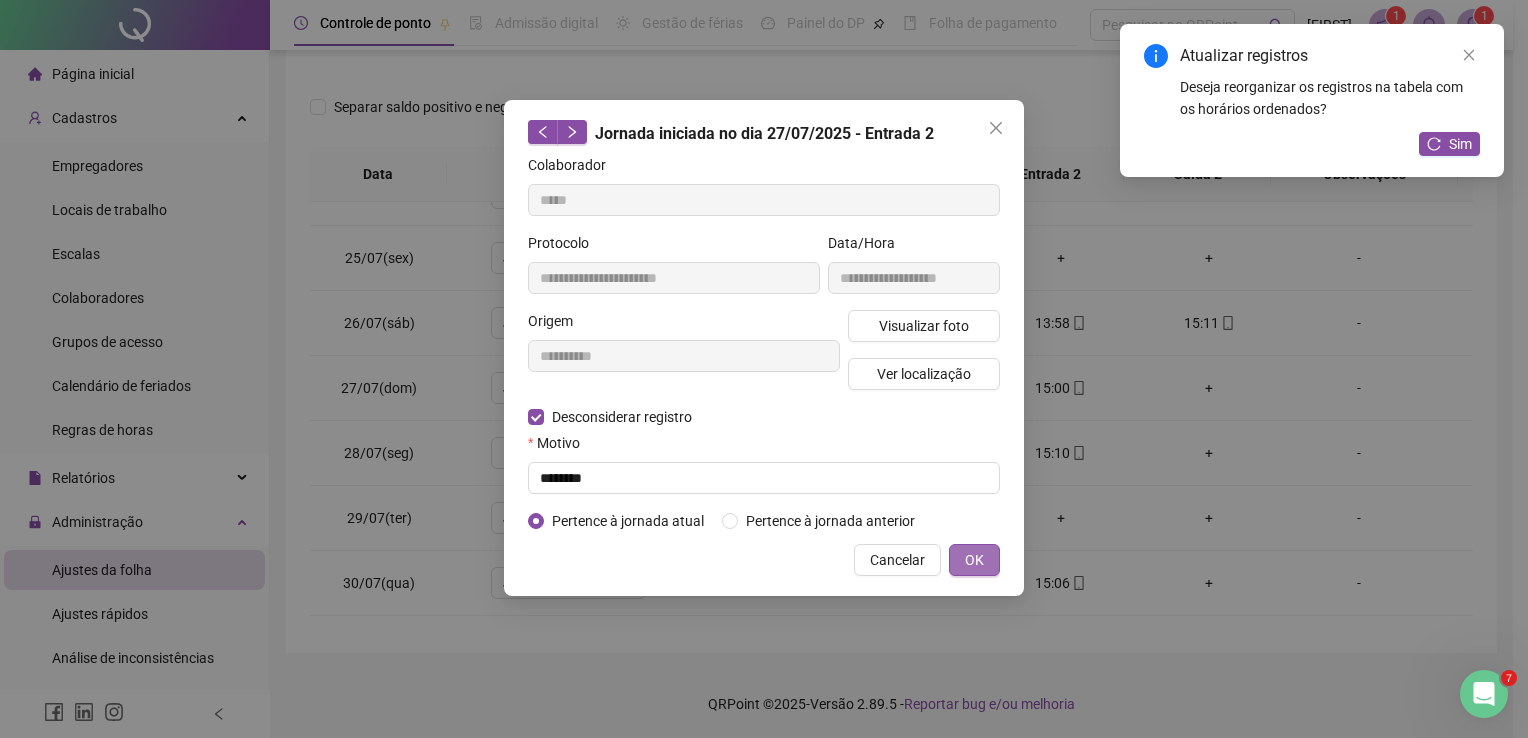 click on "OK" at bounding box center [974, 560] 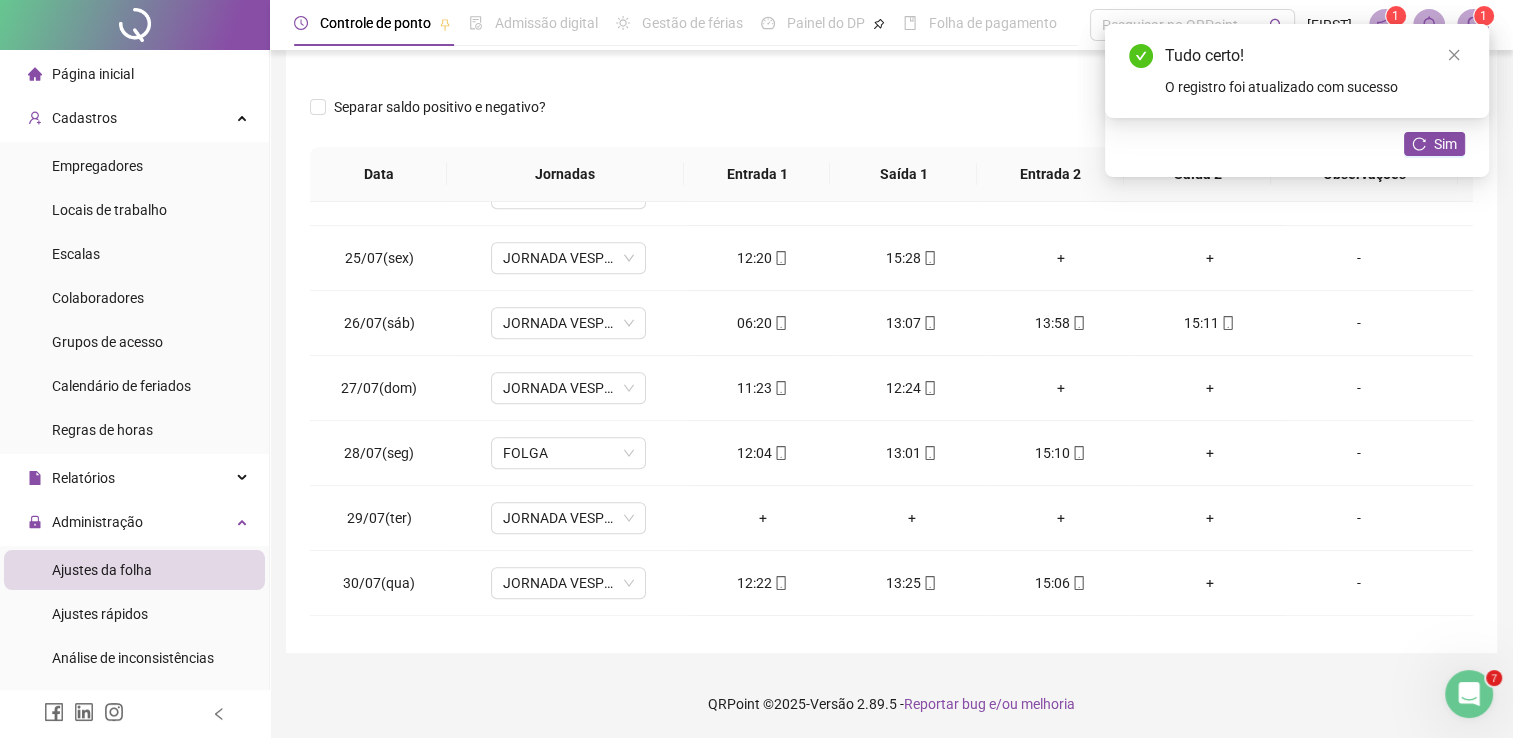 click on "15:10" at bounding box center (1060, 453) 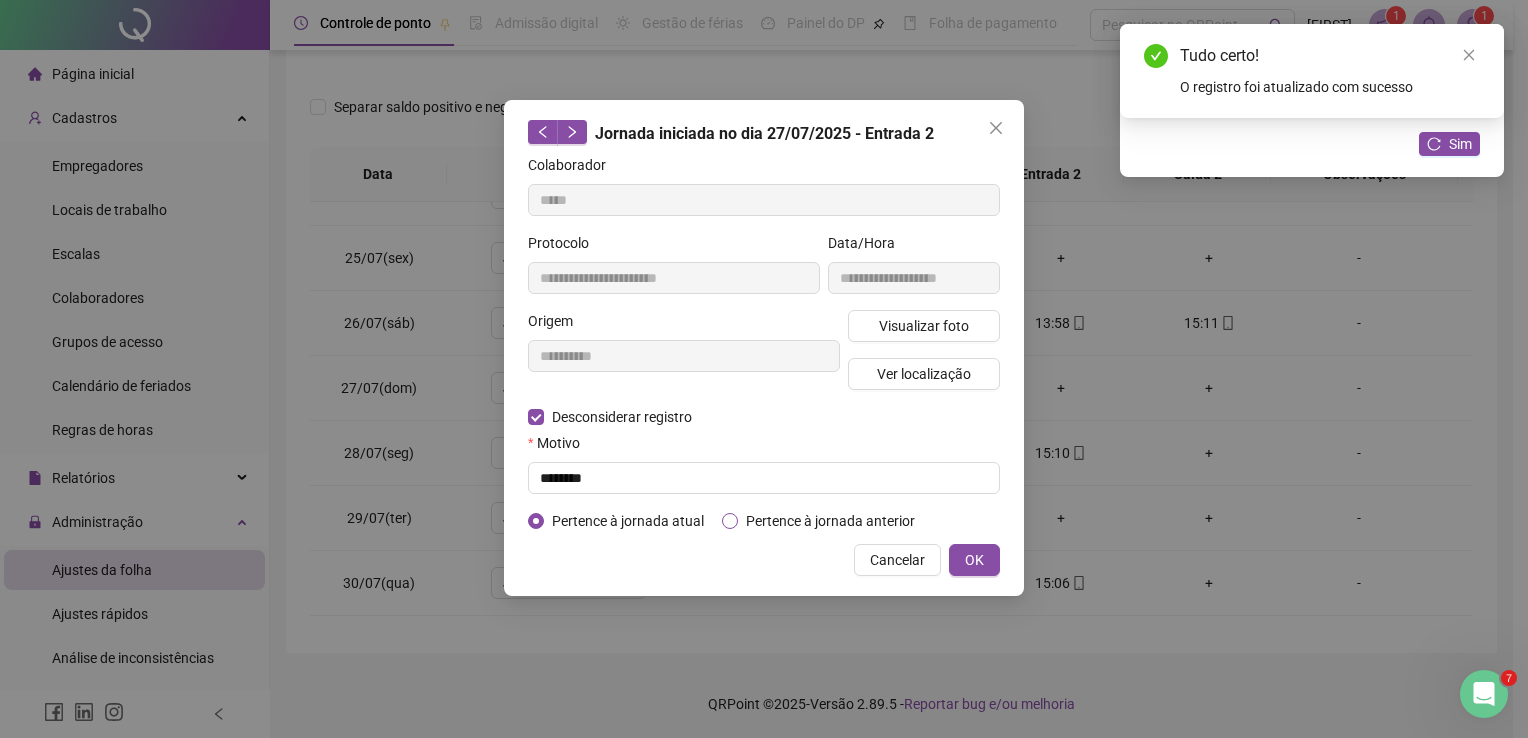 type on "**********" 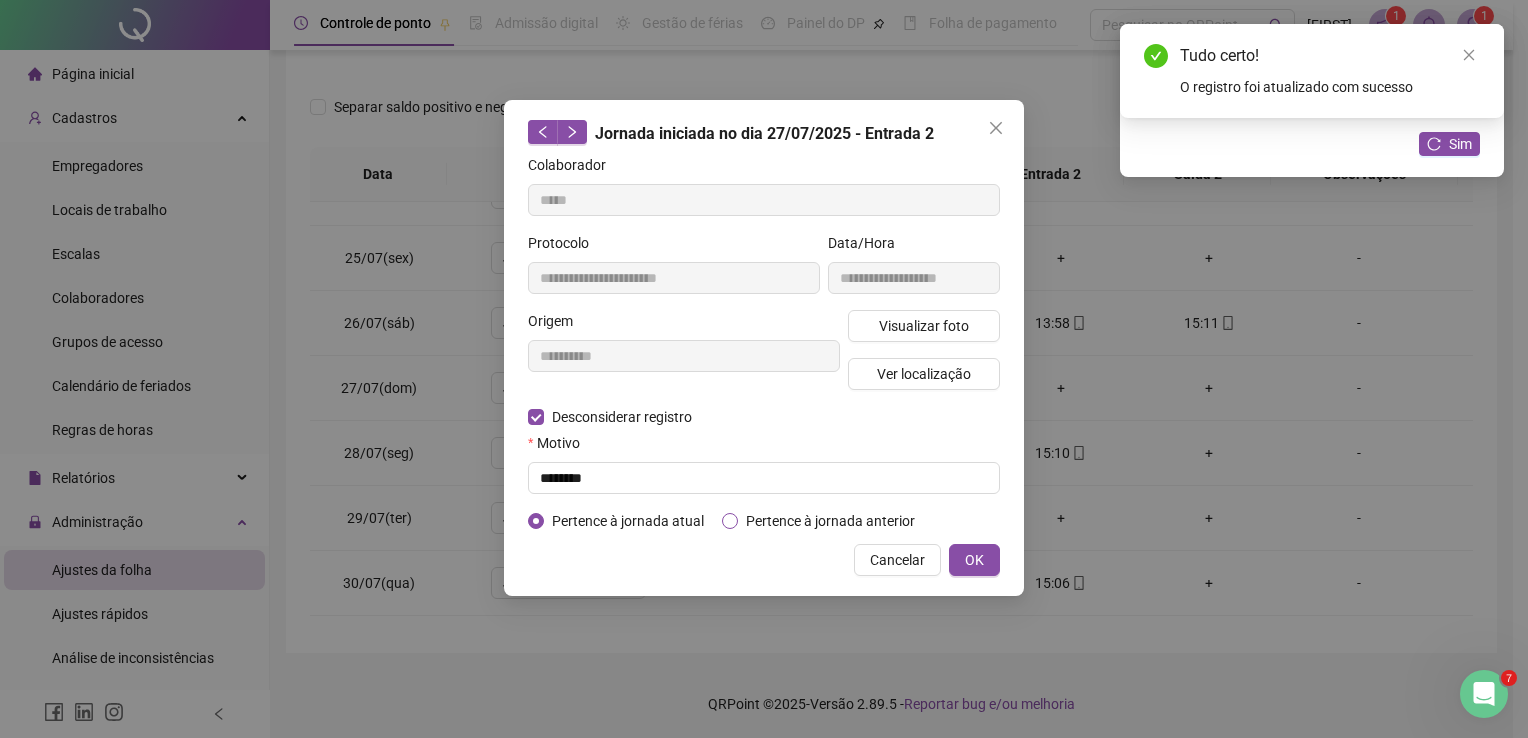 type on "**********" 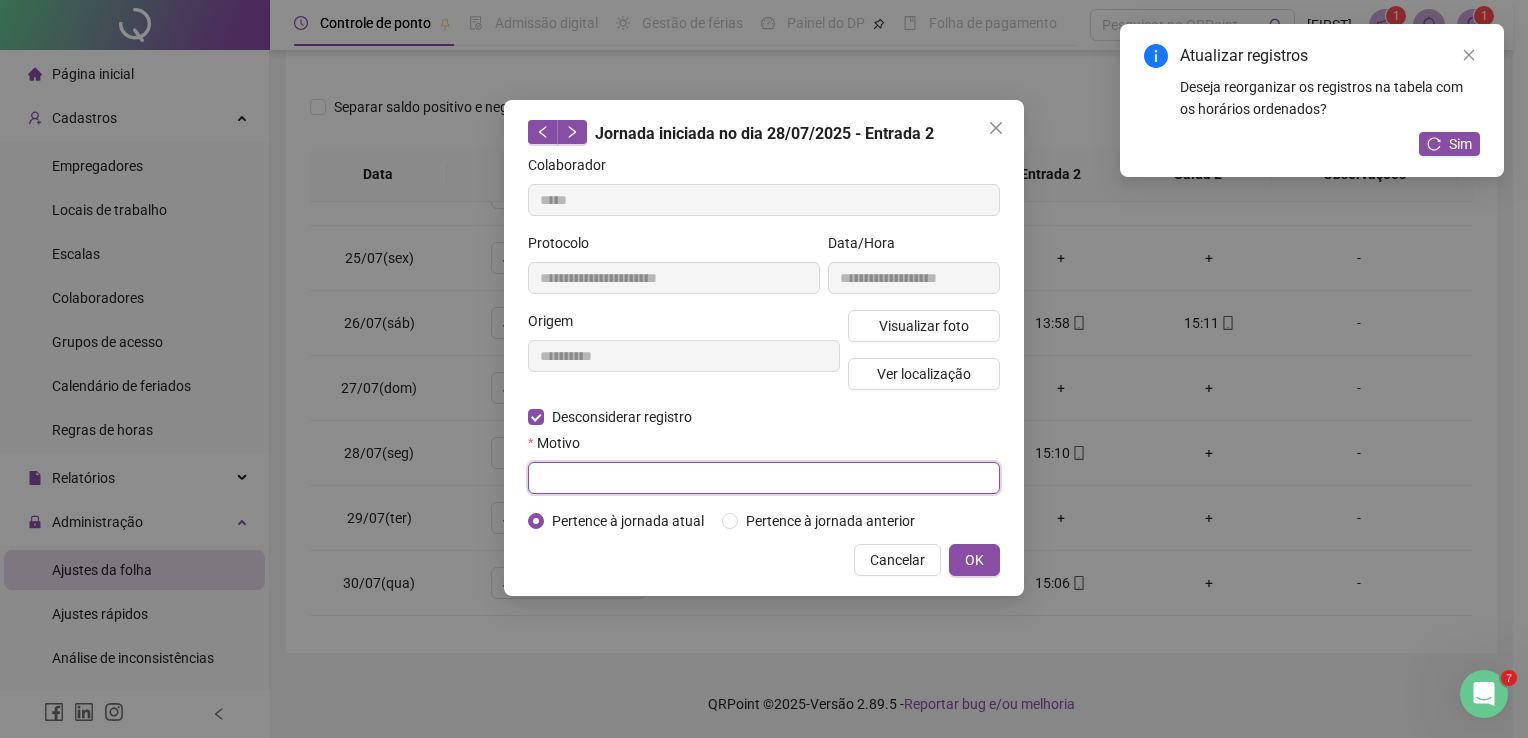 click at bounding box center (764, 478) 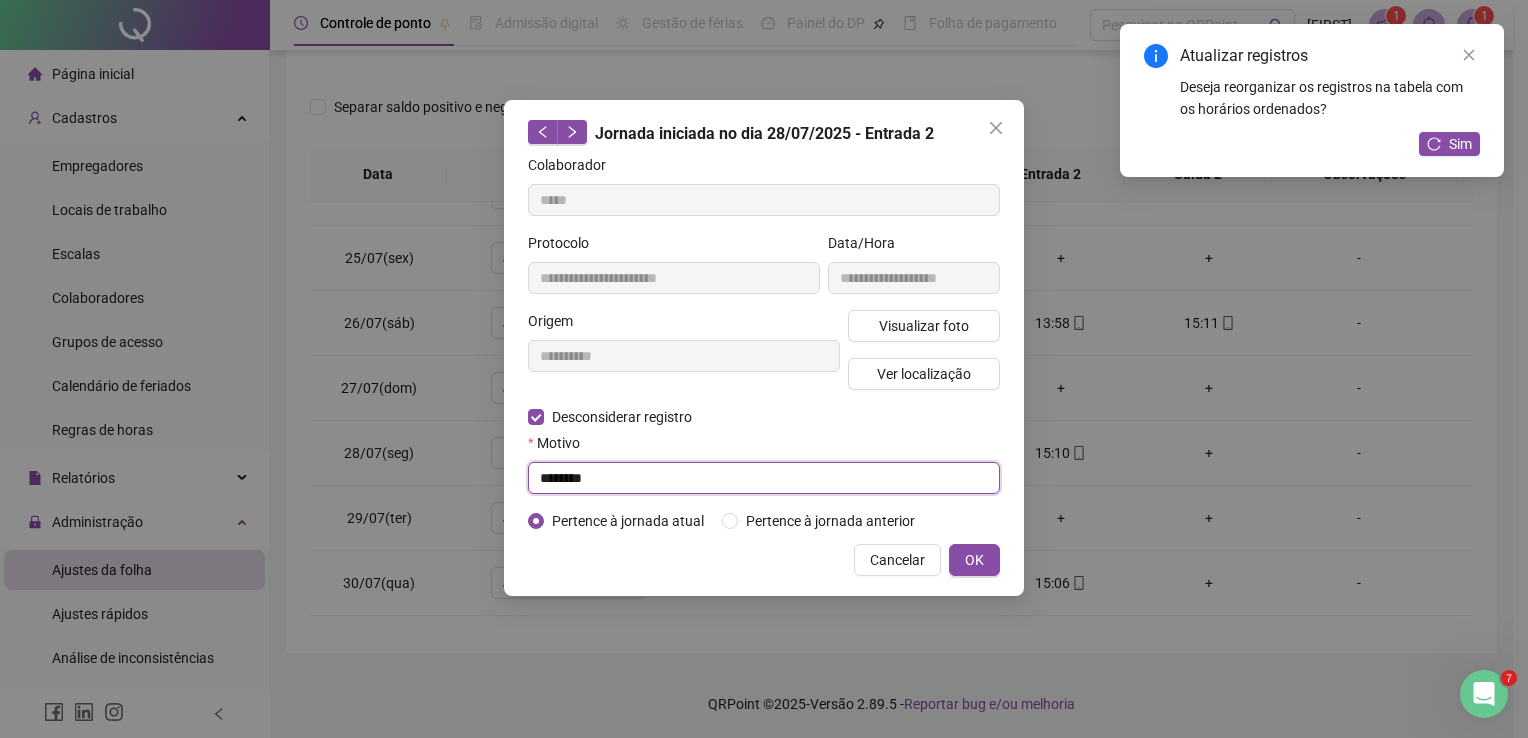 type on "********" 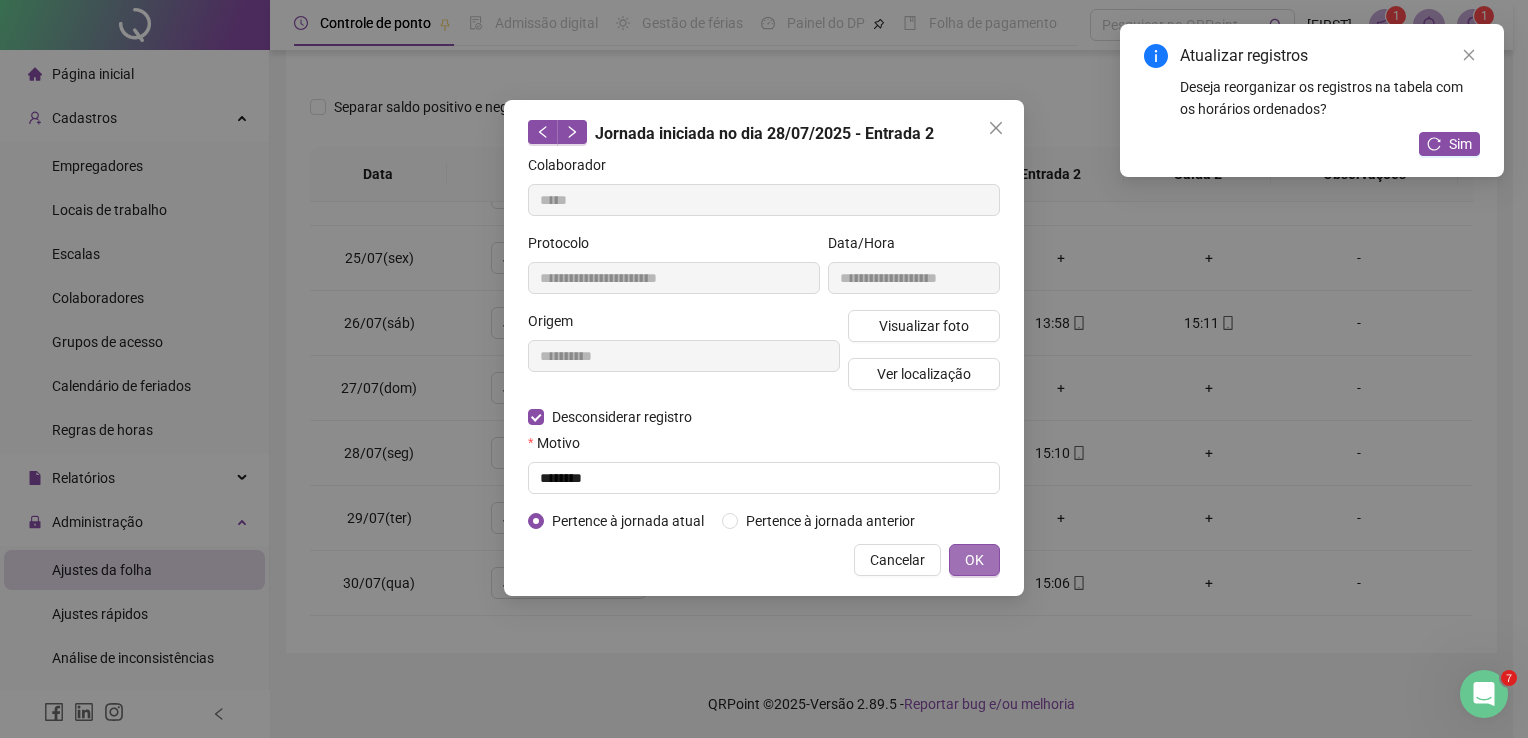 click on "OK" at bounding box center [974, 560] 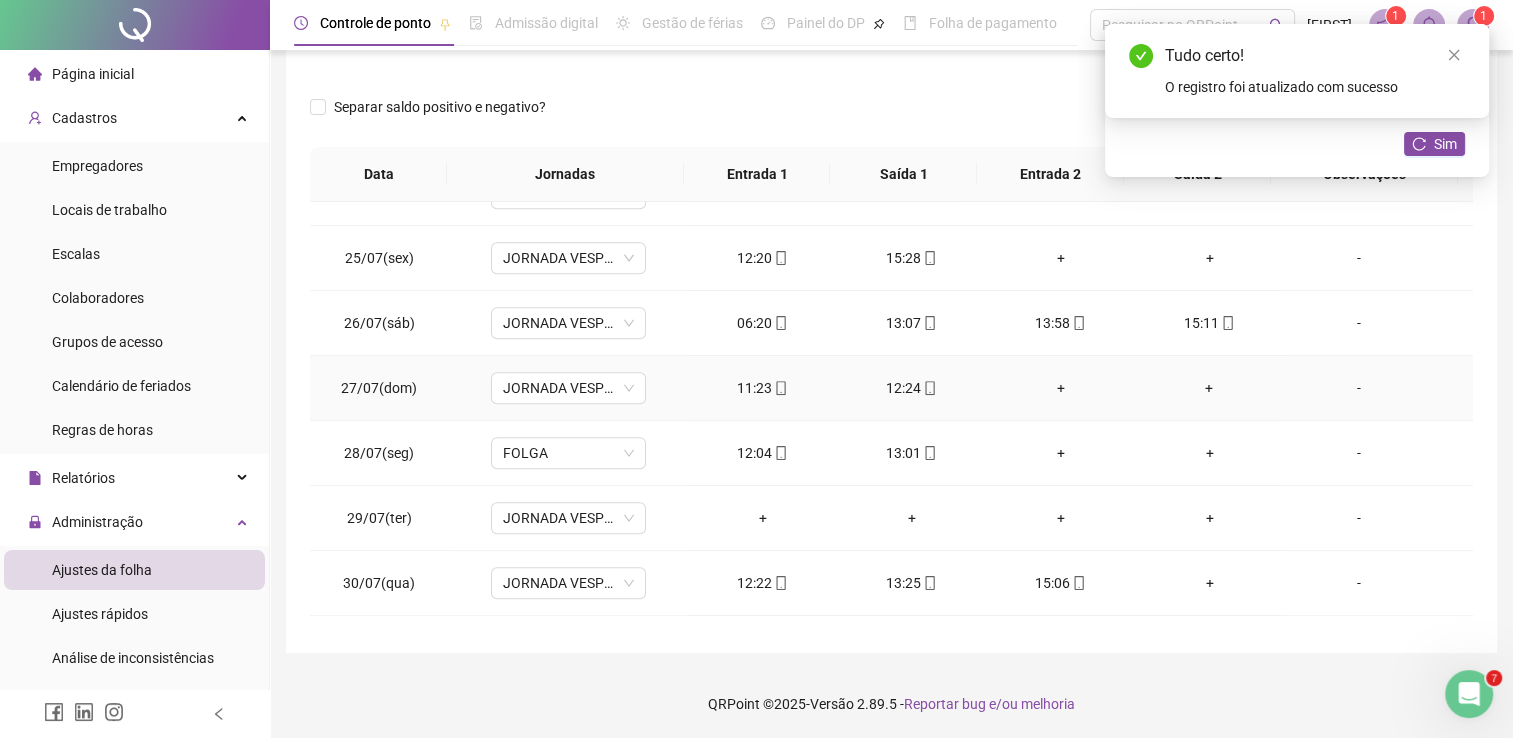 click on "+" at bounding box center [1060, 388] 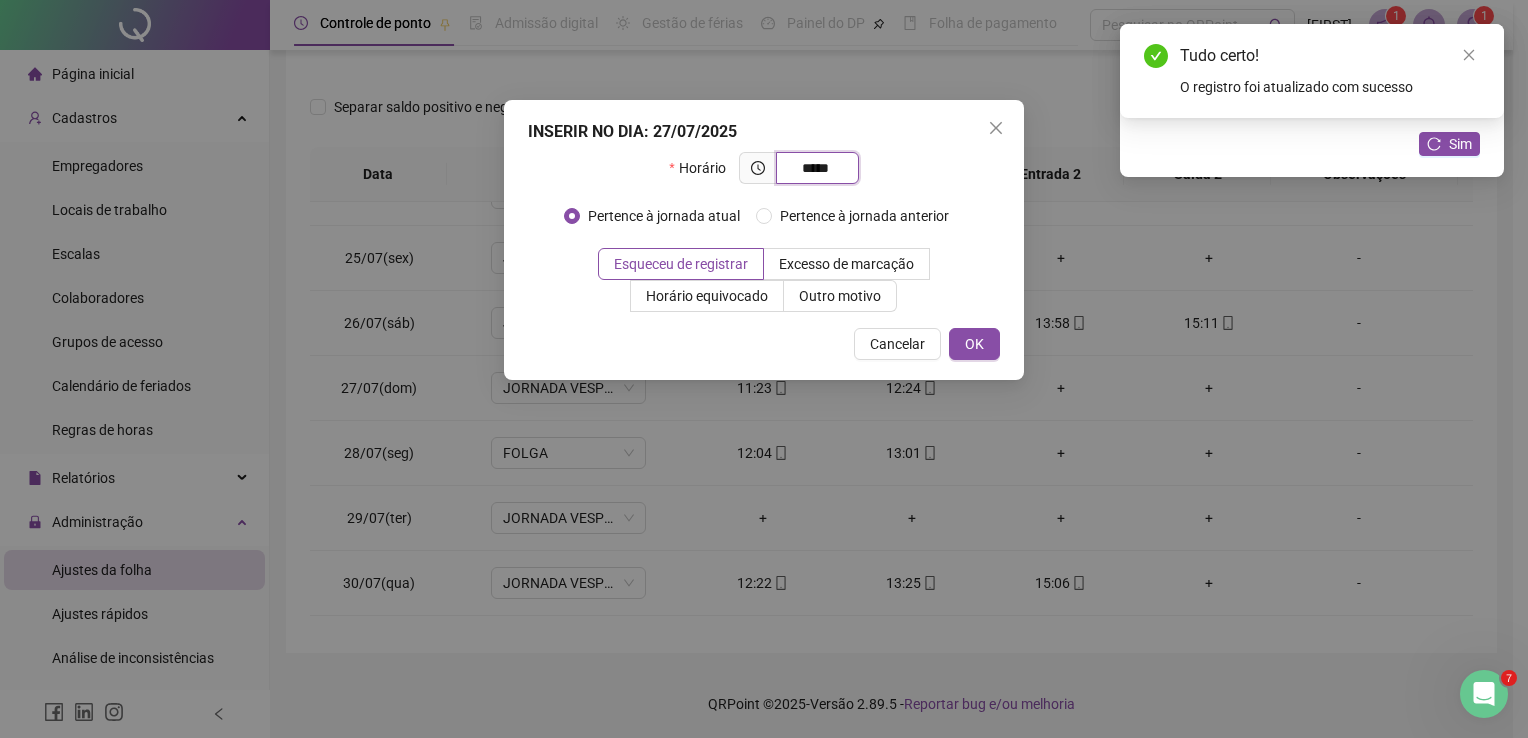 type on "*****" 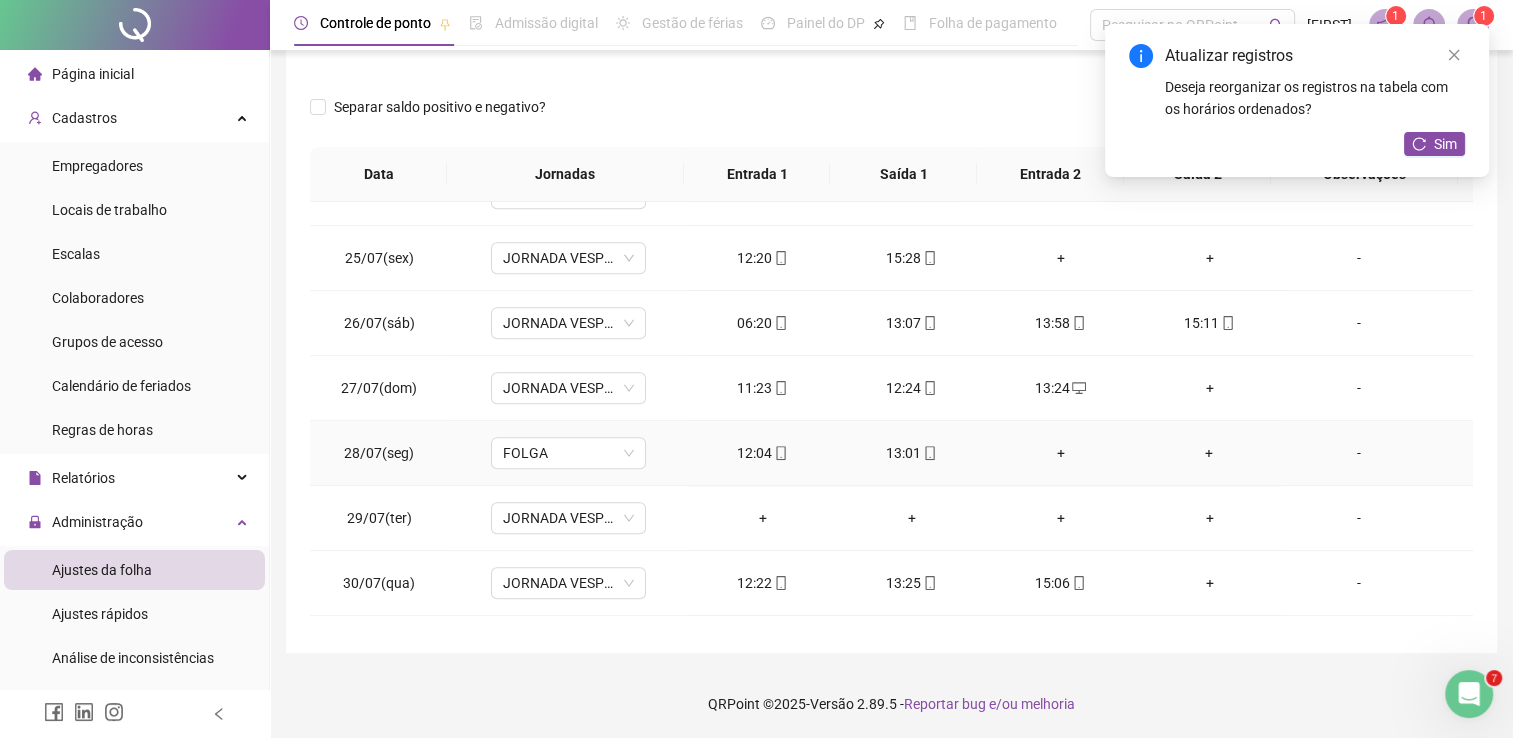 click on "+" at bounding box center [1060, 453] 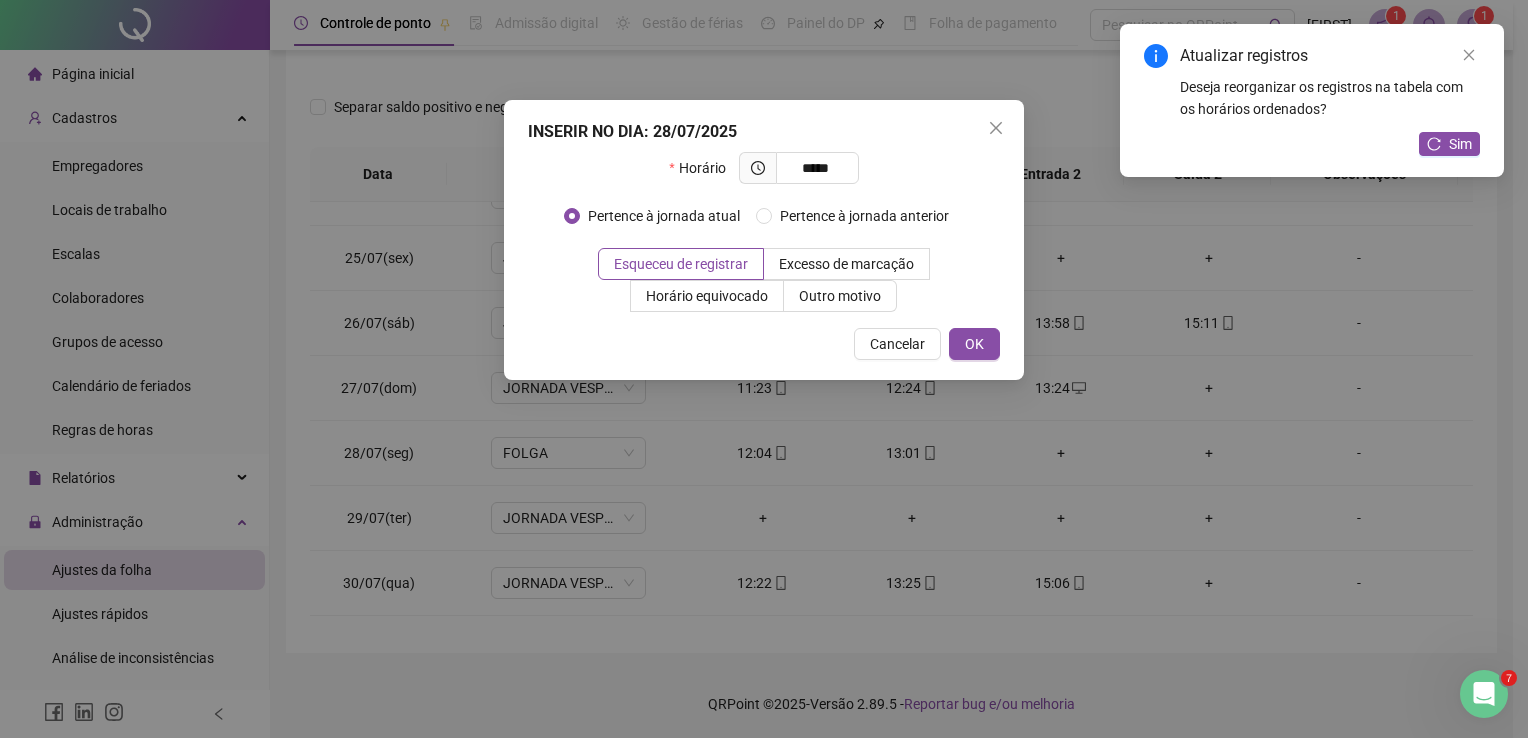 type on "*****" 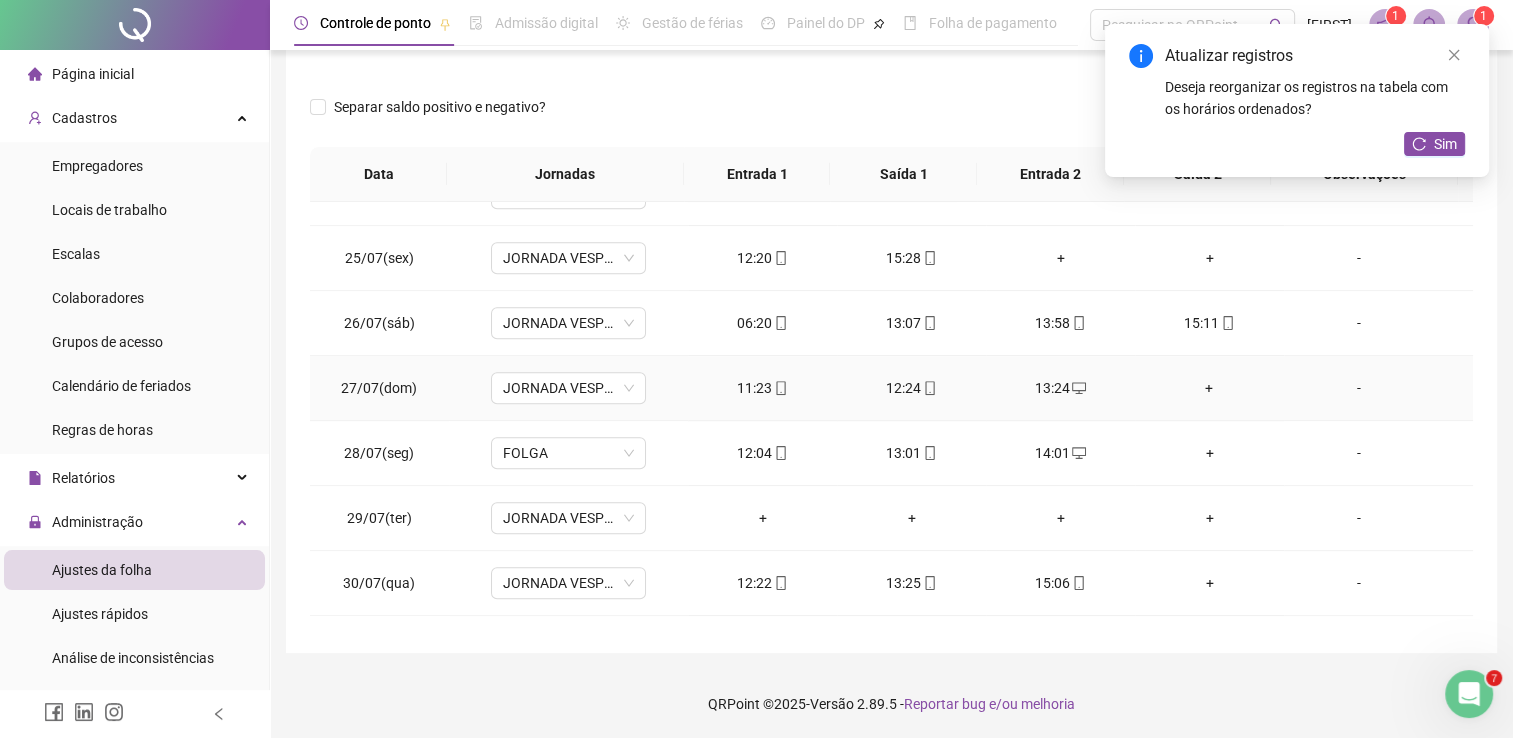 click on "+" at bounding box center [1209, 388] 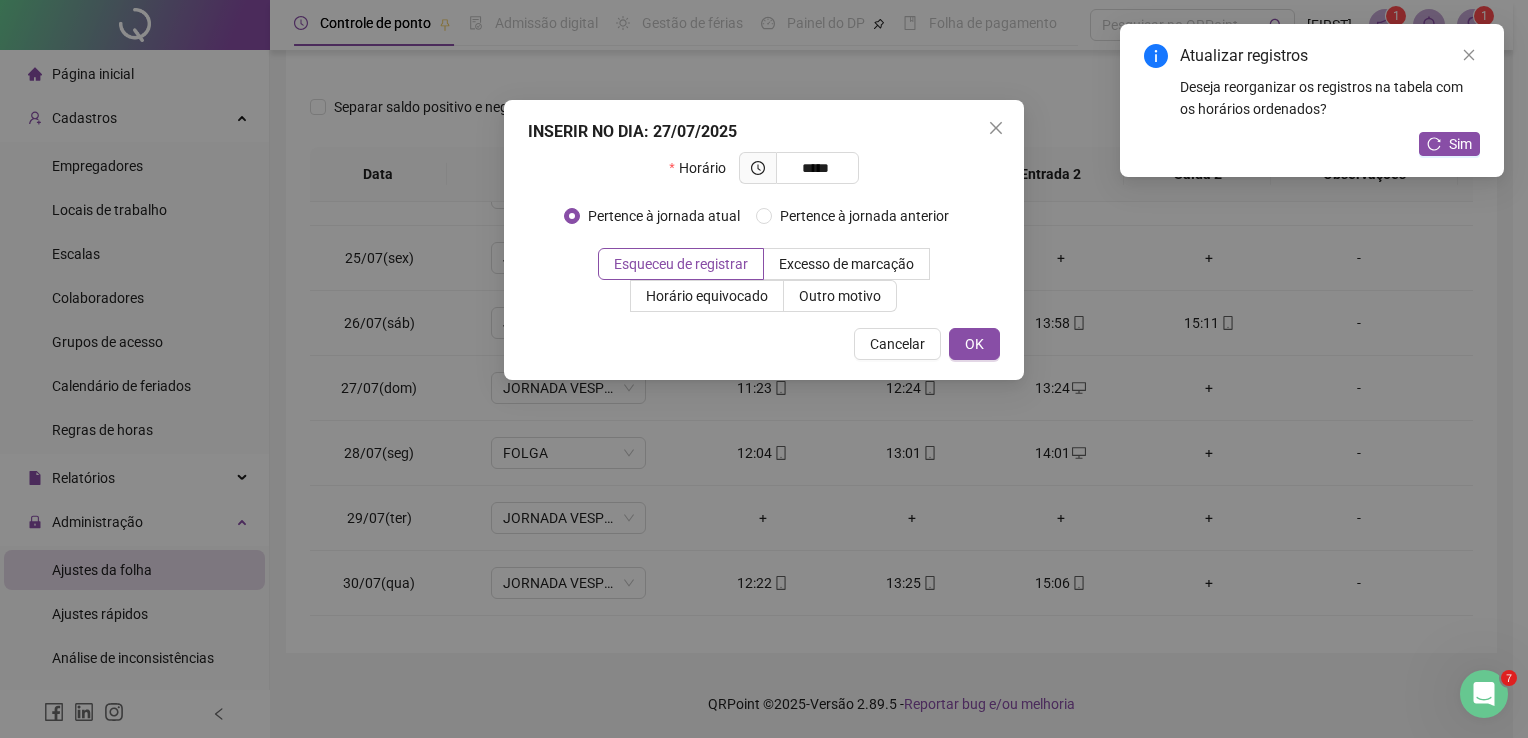 type on "*****" 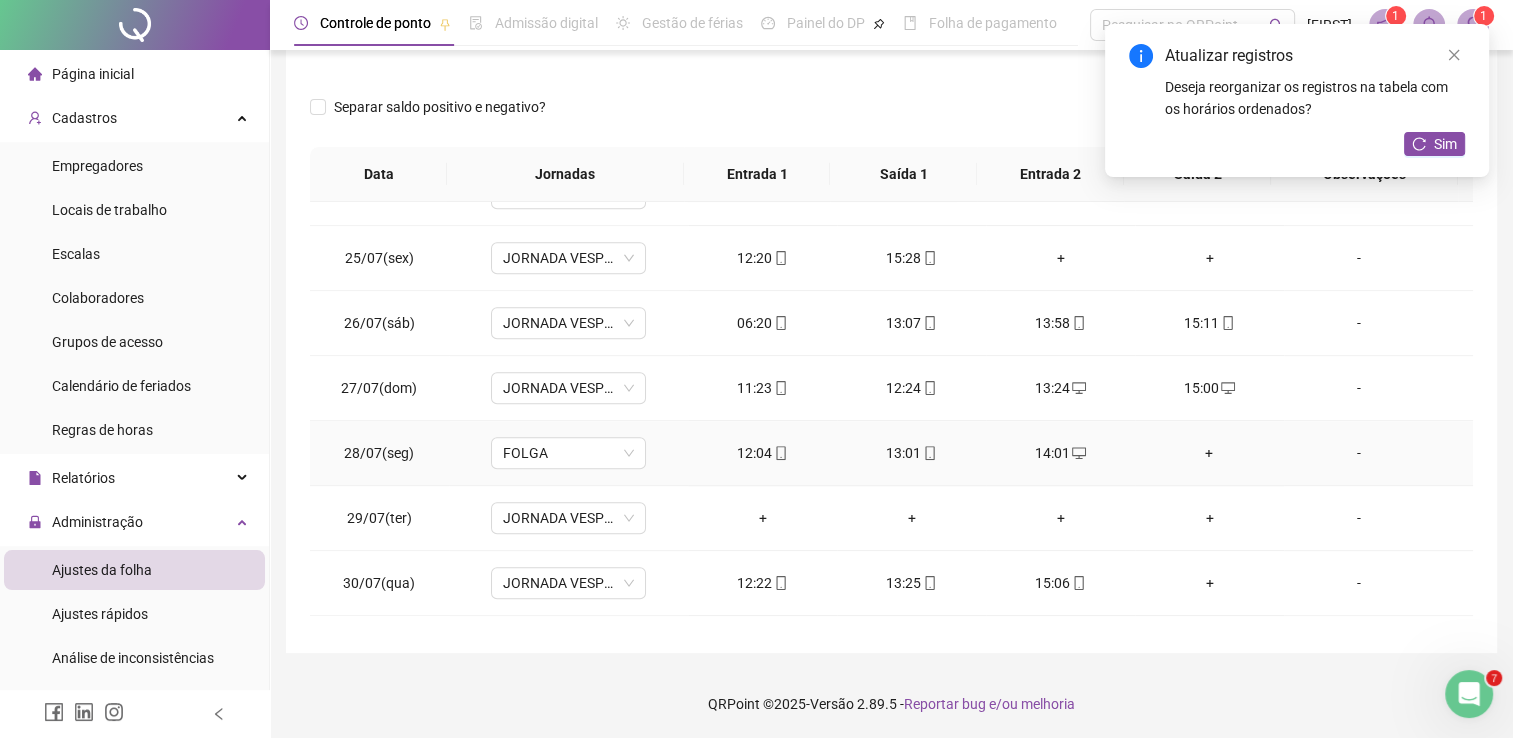 click on "+" at bounding box center [1209, 453] 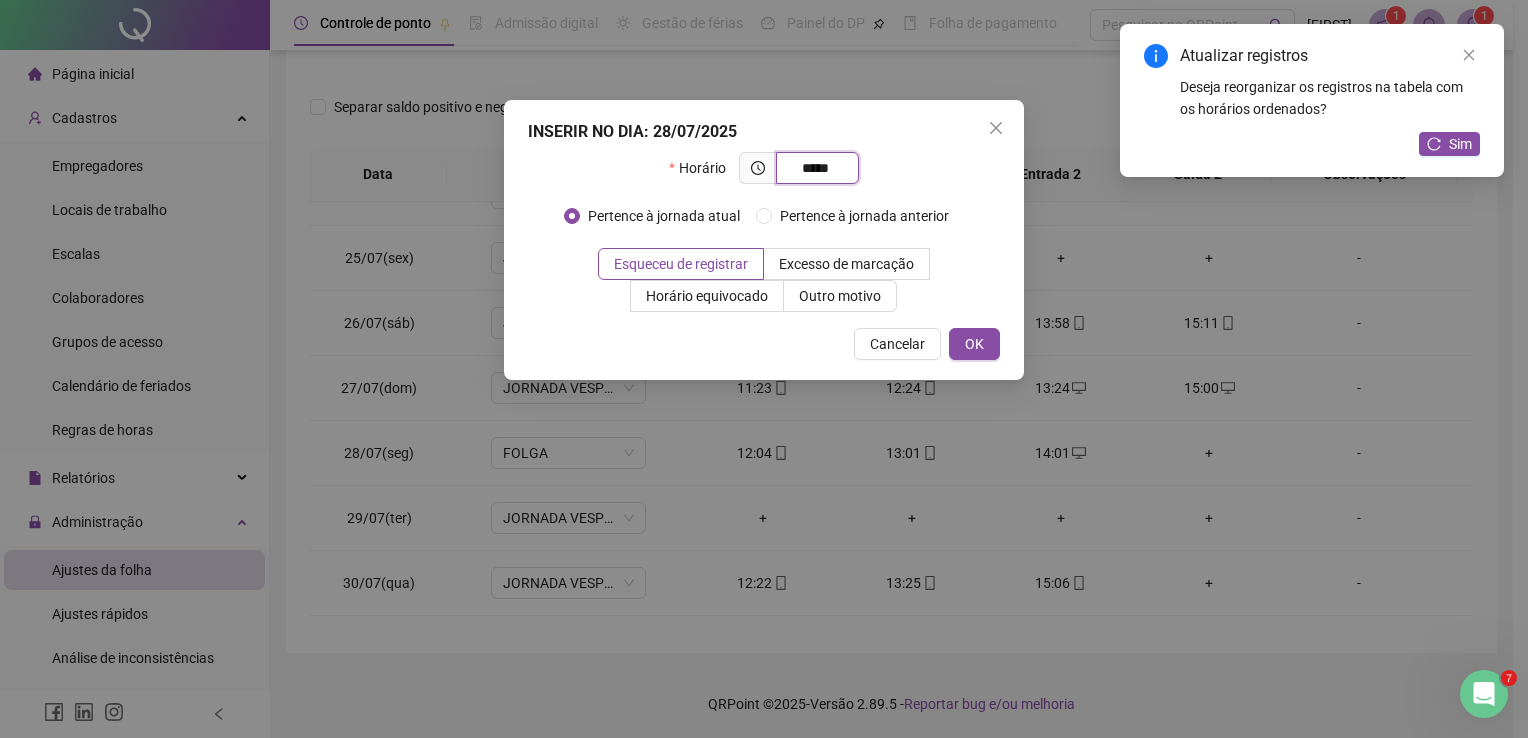 type on "*****" 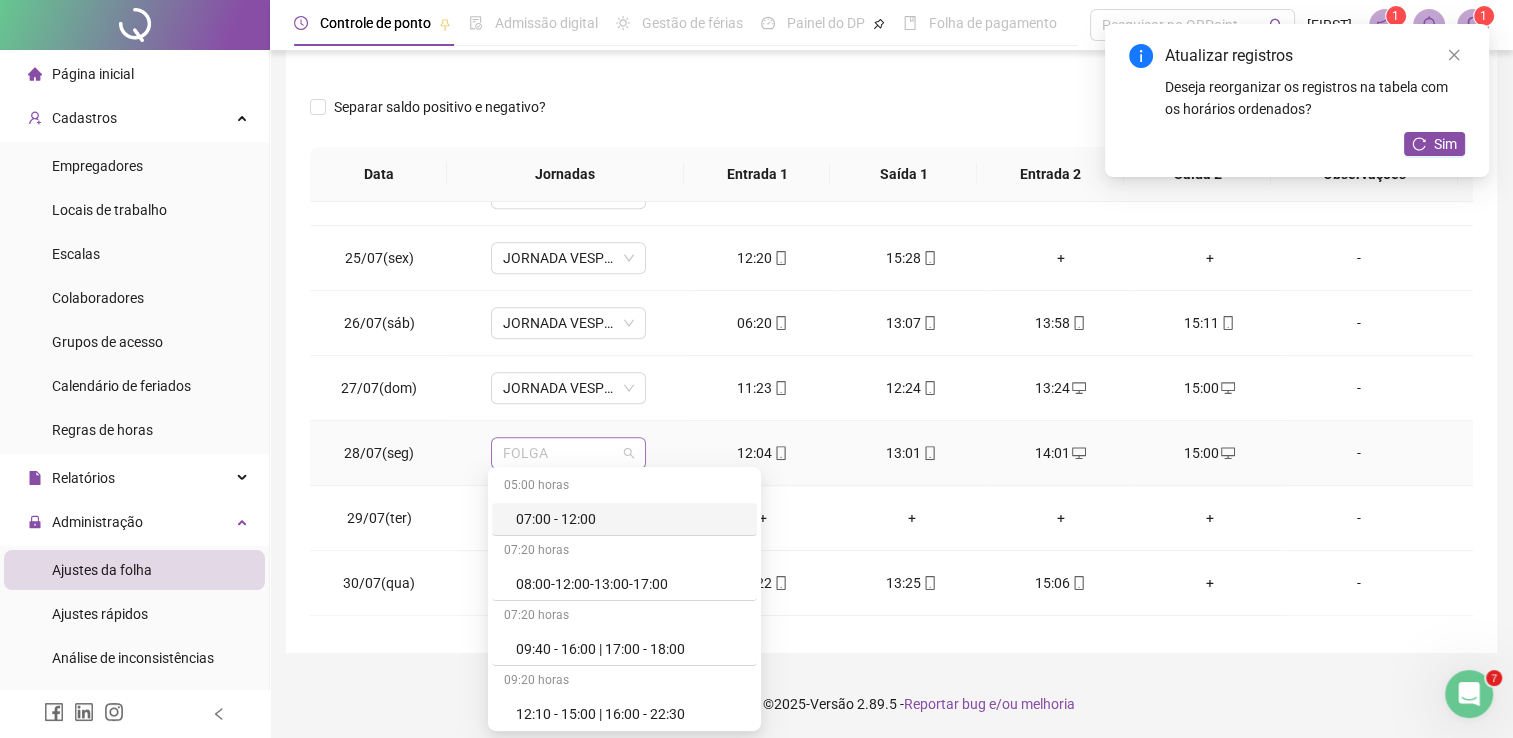 click on "FOLGA" at bounding box center (568, 453) 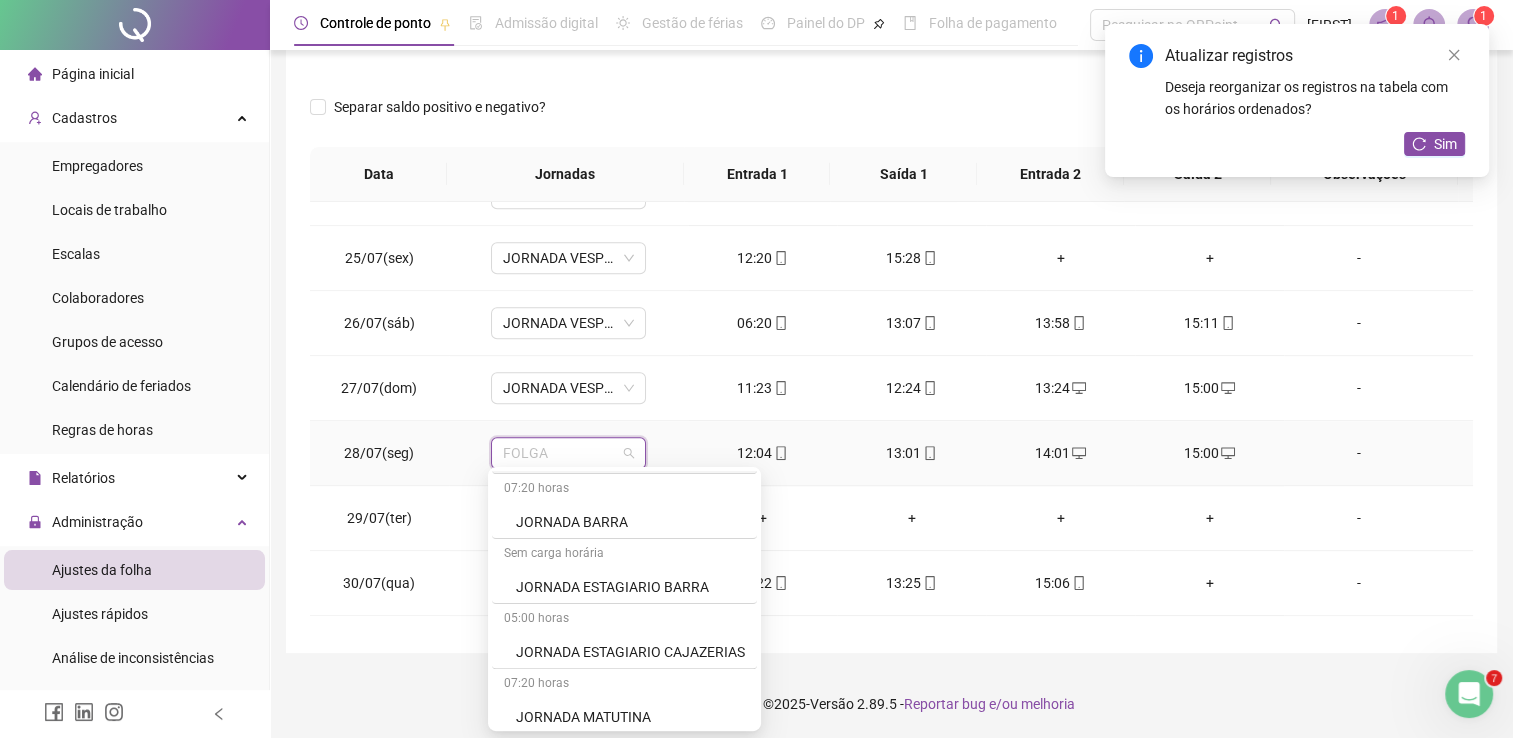 scroll, scrollTop: 910, scrollLeft: 0, axis: vertical 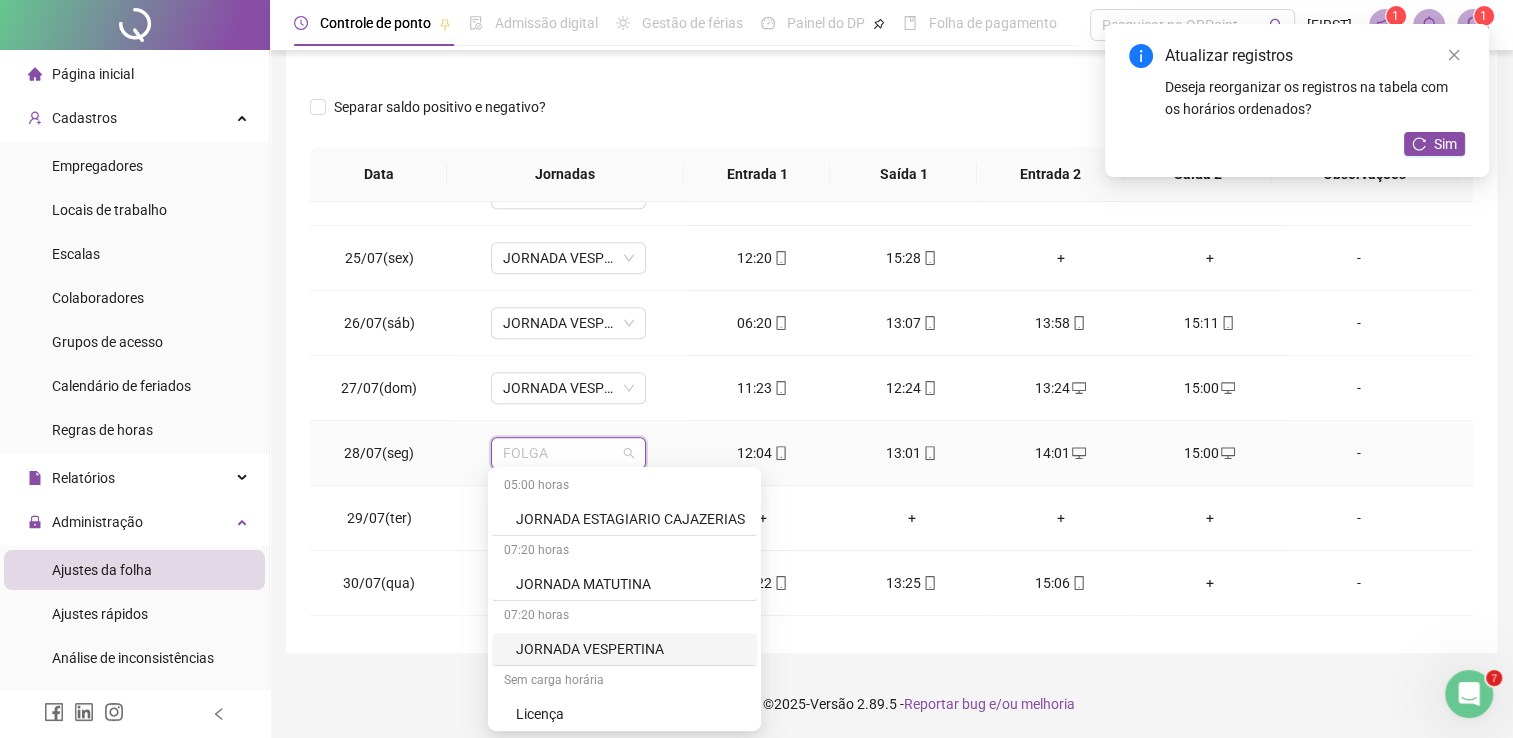 click on "JORNADA VESPERTINA" at bounding box center (630, 649) 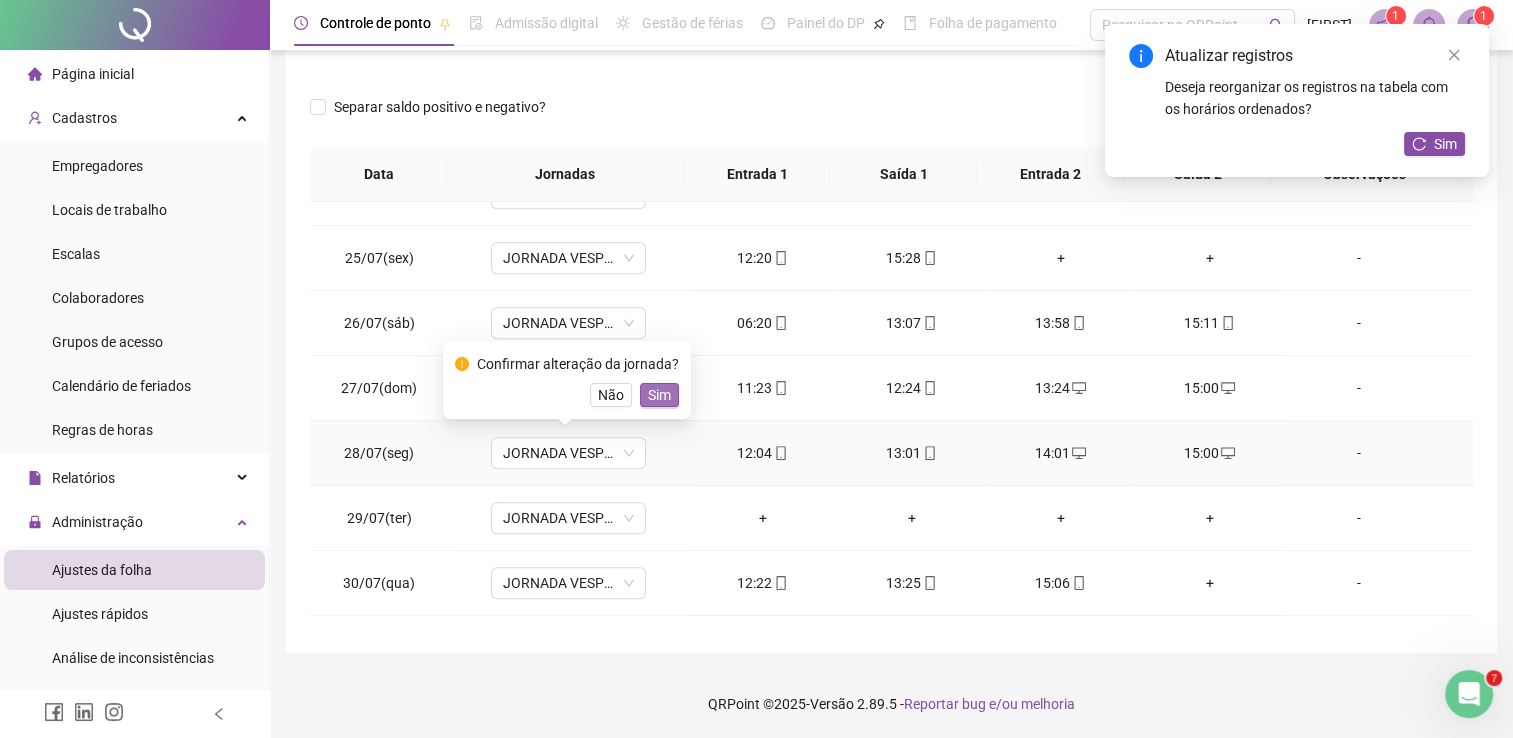 click on "Sim" at bounding box center (659, 395) 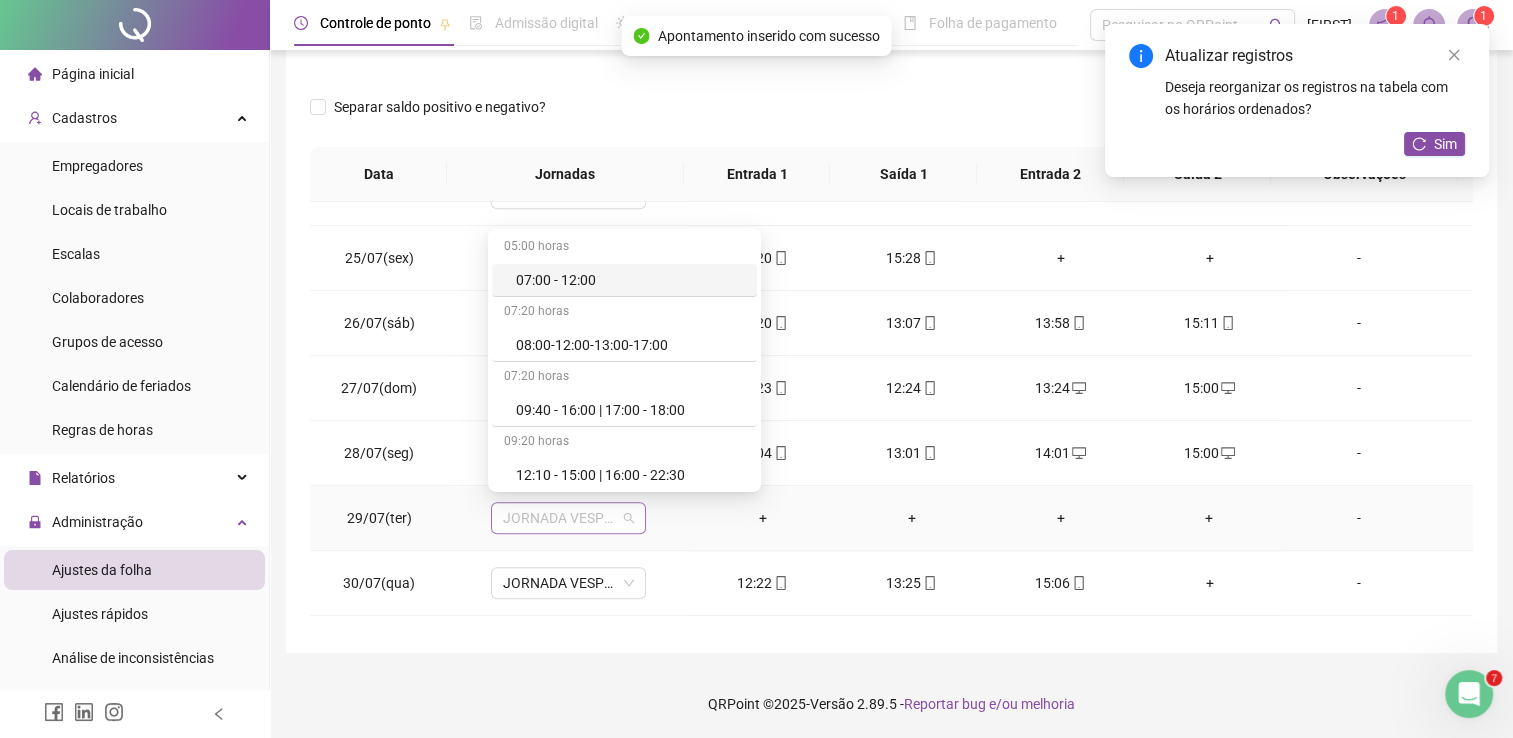 click on "JORNADA VESPERTINA" at bounding box center (568, 518) 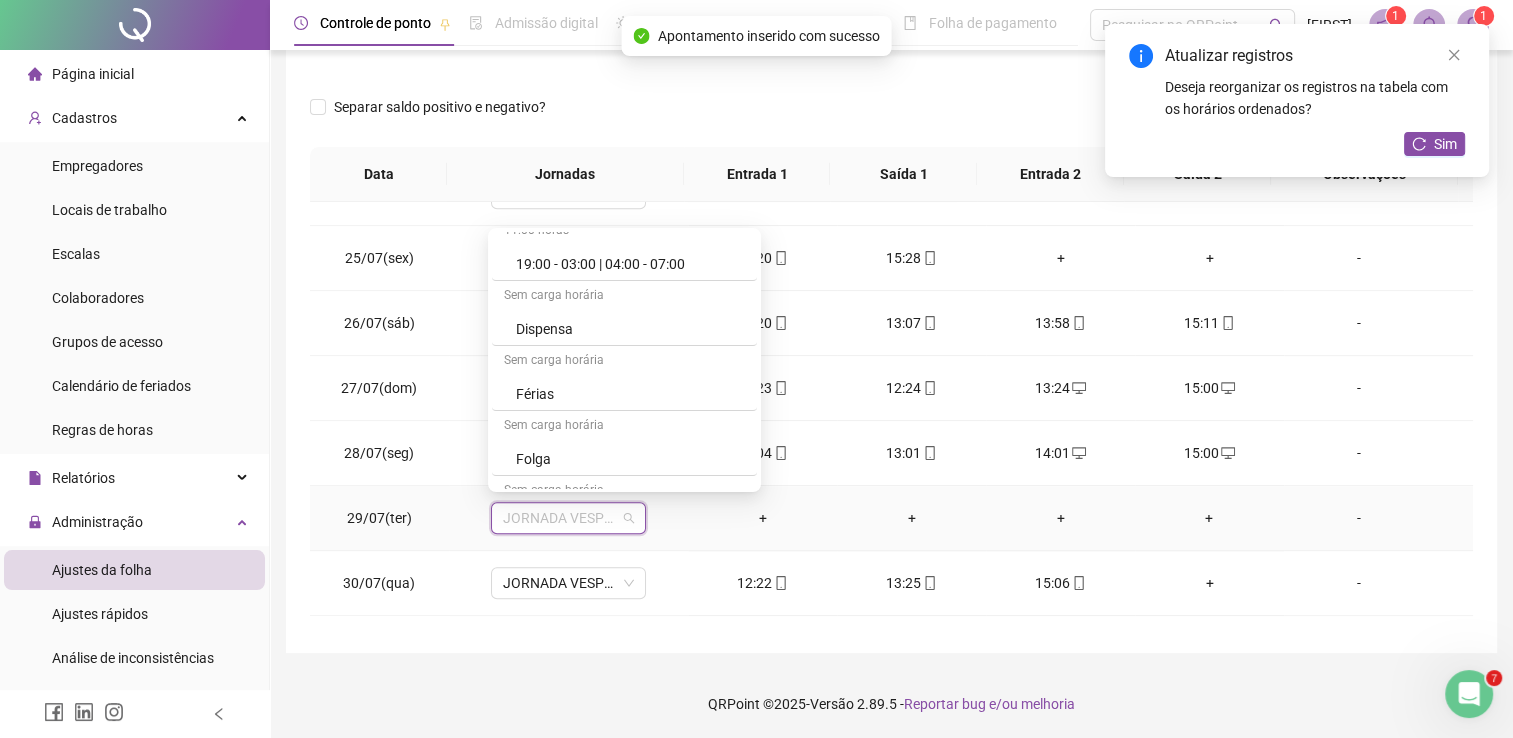 scroll, scrollTop: 476, scrollLeft: 0, axis: vertical 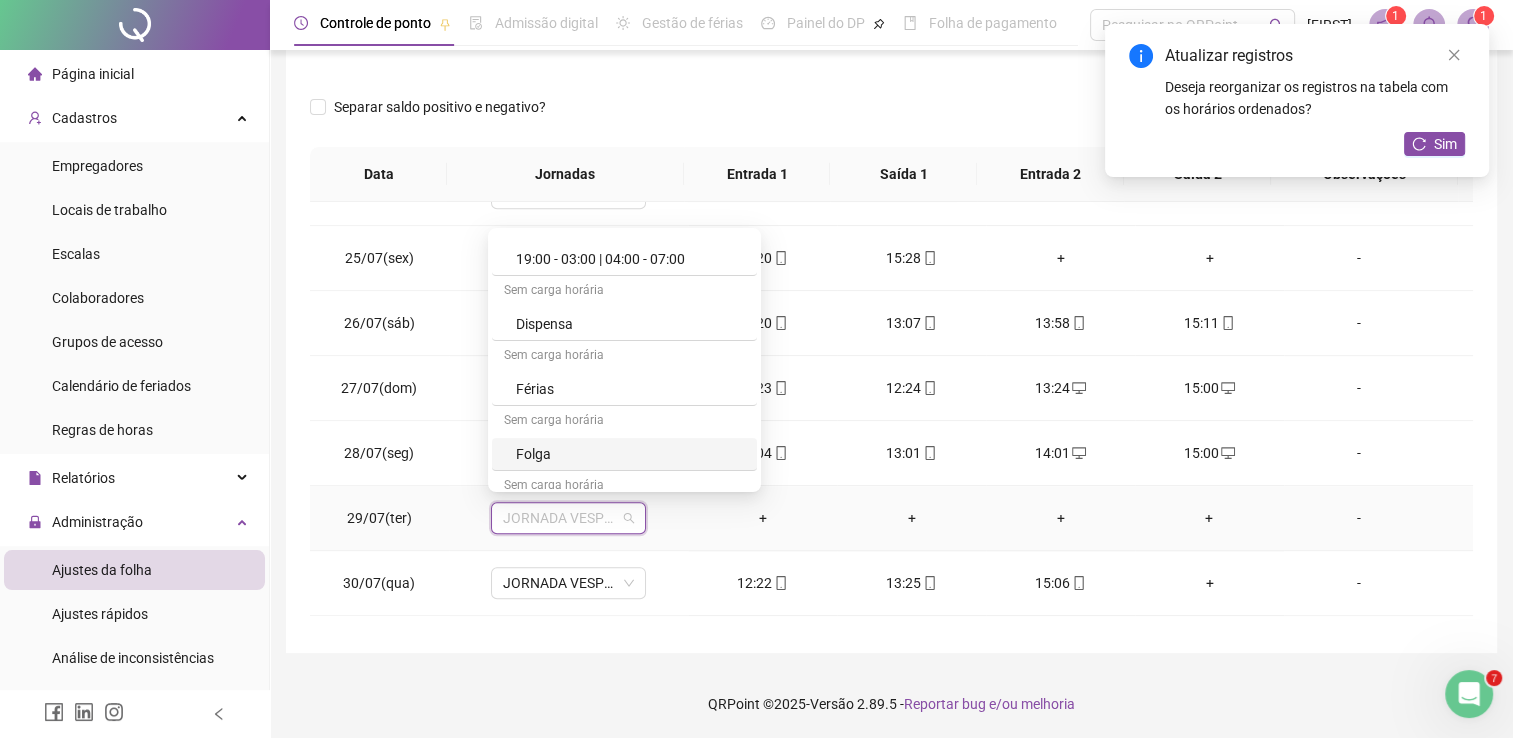 click on "Folga" at bounding box center [630, 454] 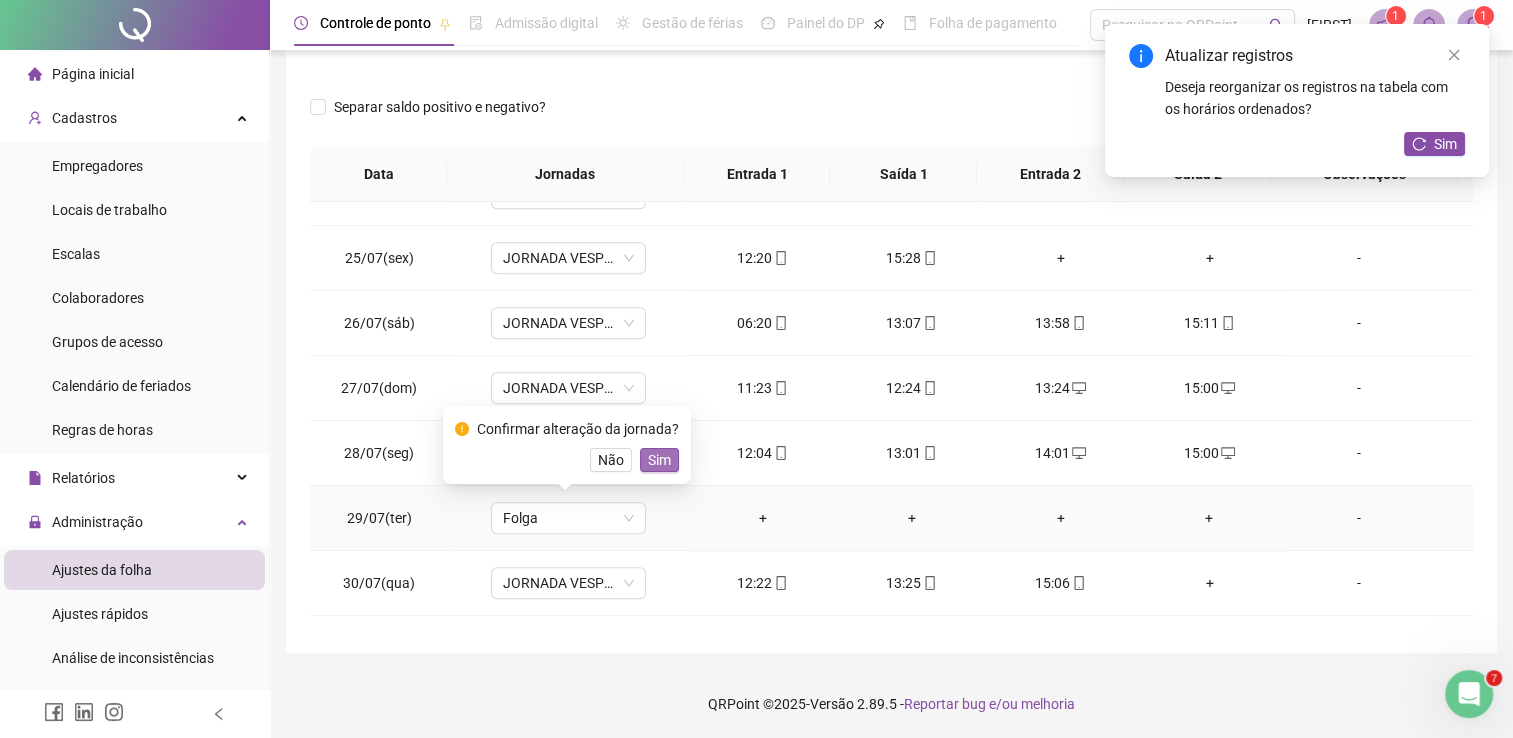 click on "Sim" at bounding box center [659, 460] 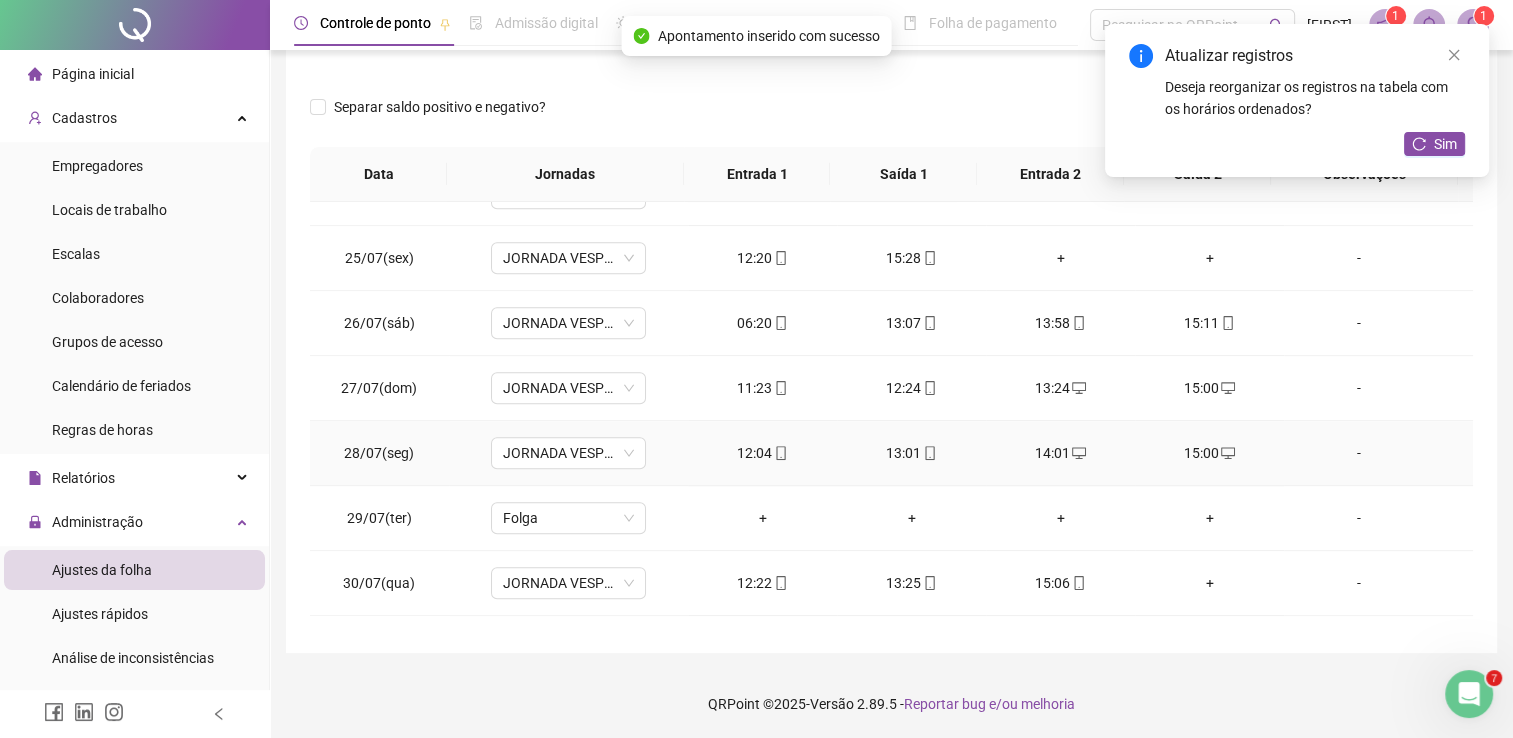 scroll, scrollTop: 1581, scrollLeft: 0, axis: vertical 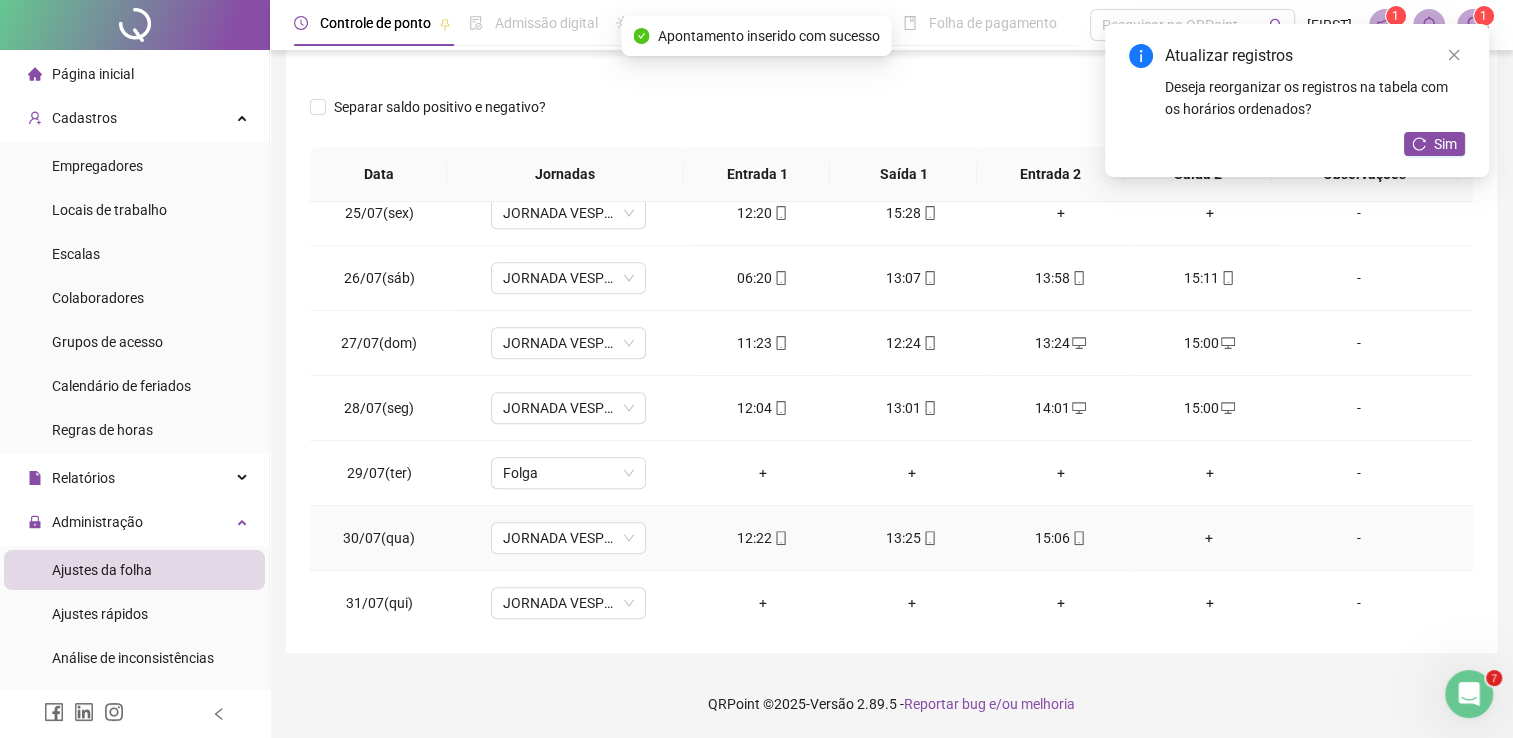 click on "15:06" at bounding box center (1060, 538) 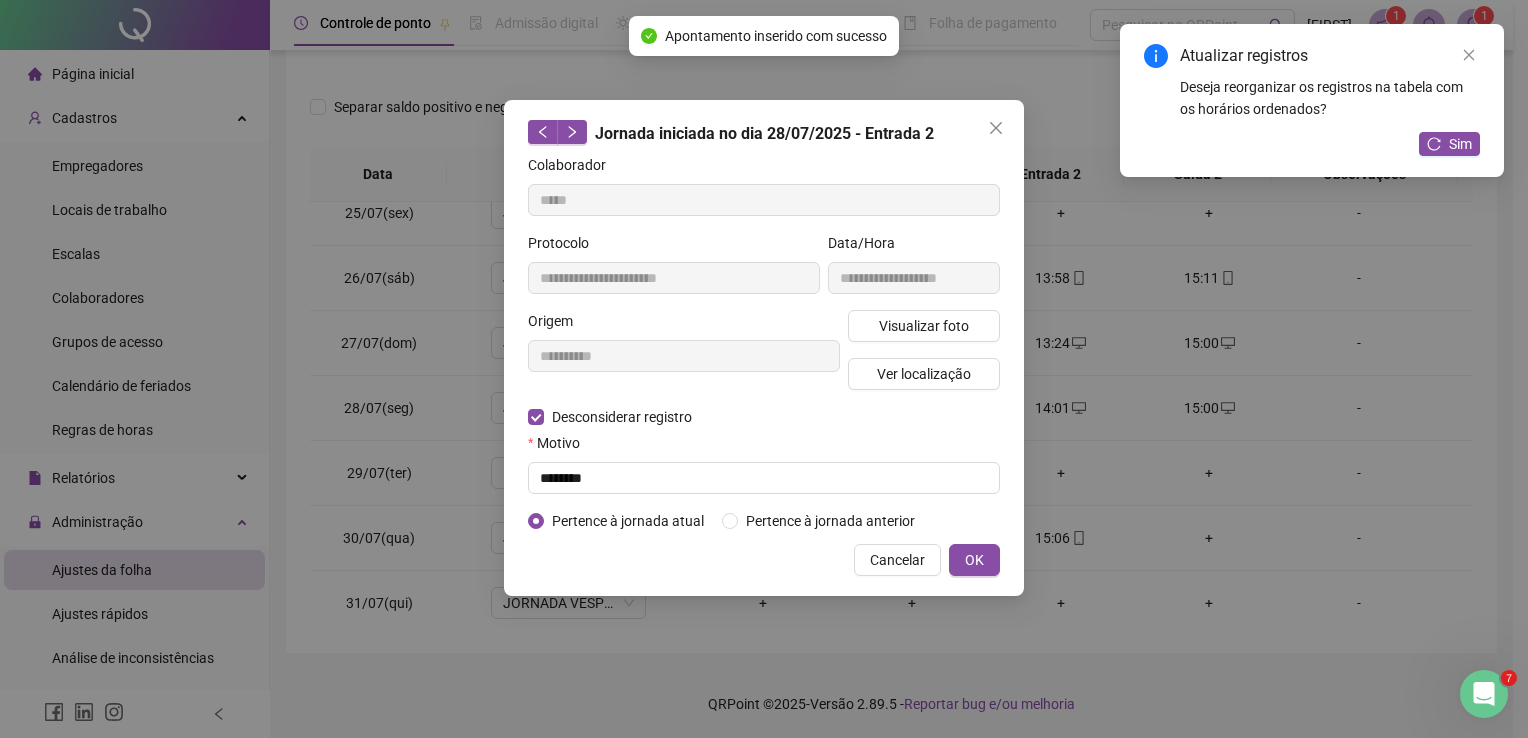 type on "**********" 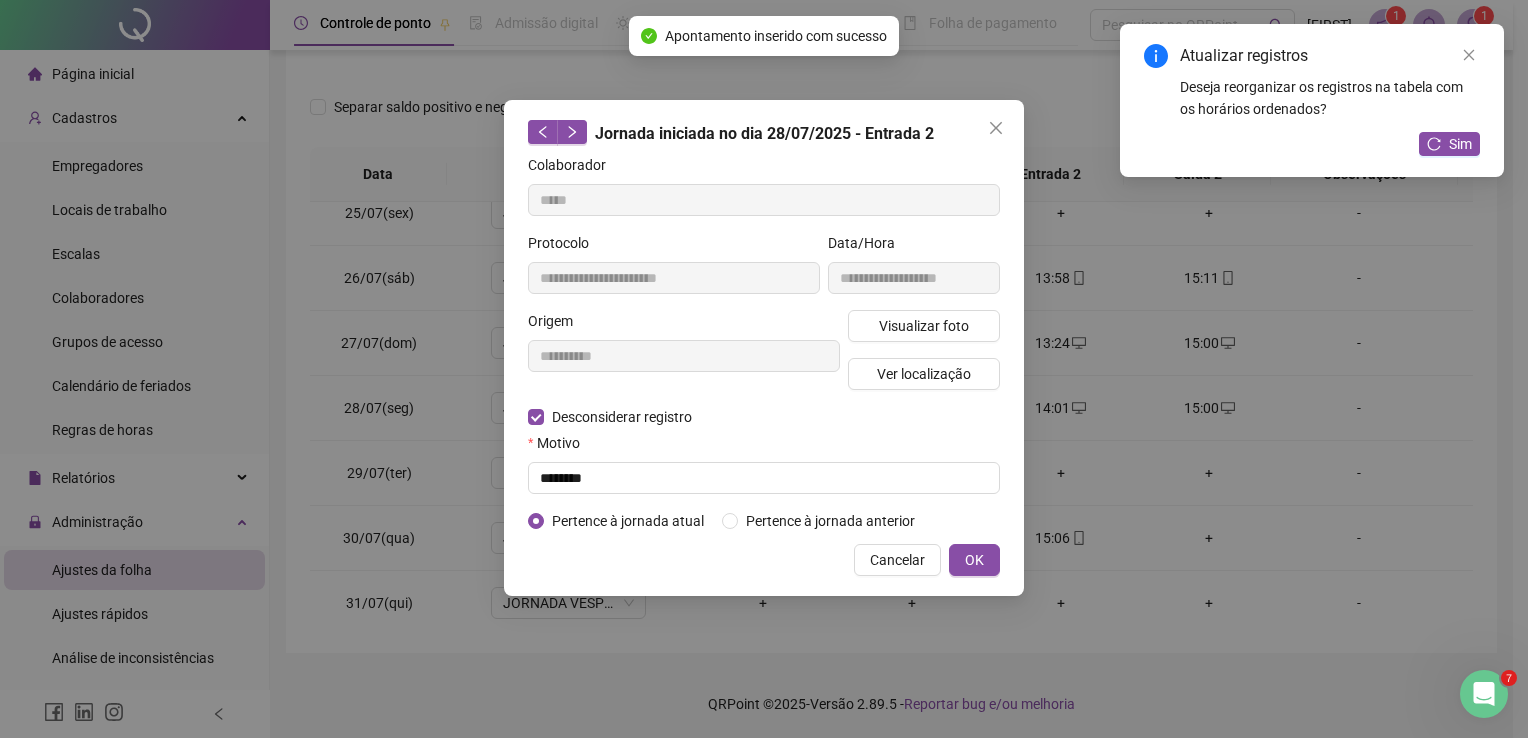 type on "**********" 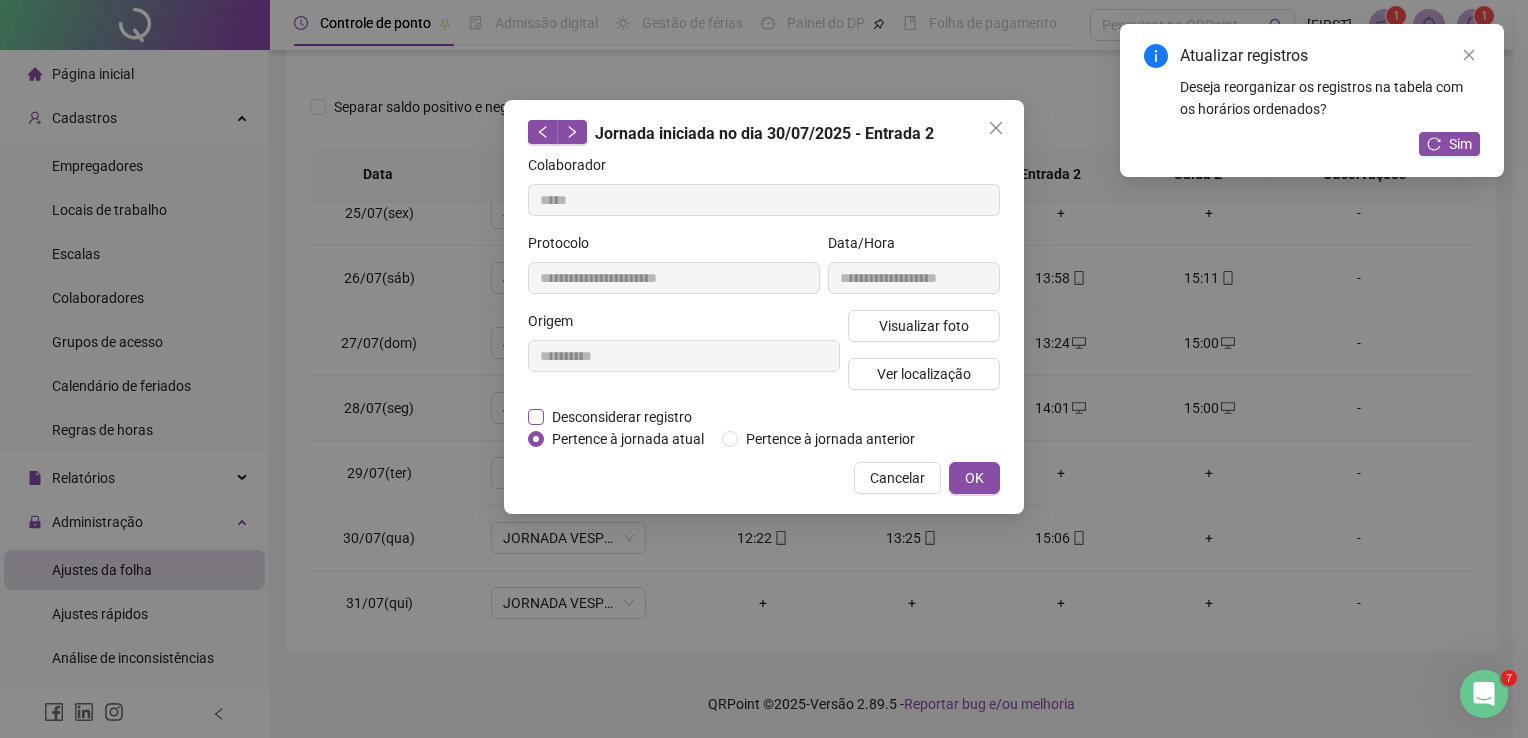 click on "Desconsiderar registro" at bounding box center [622, 417] 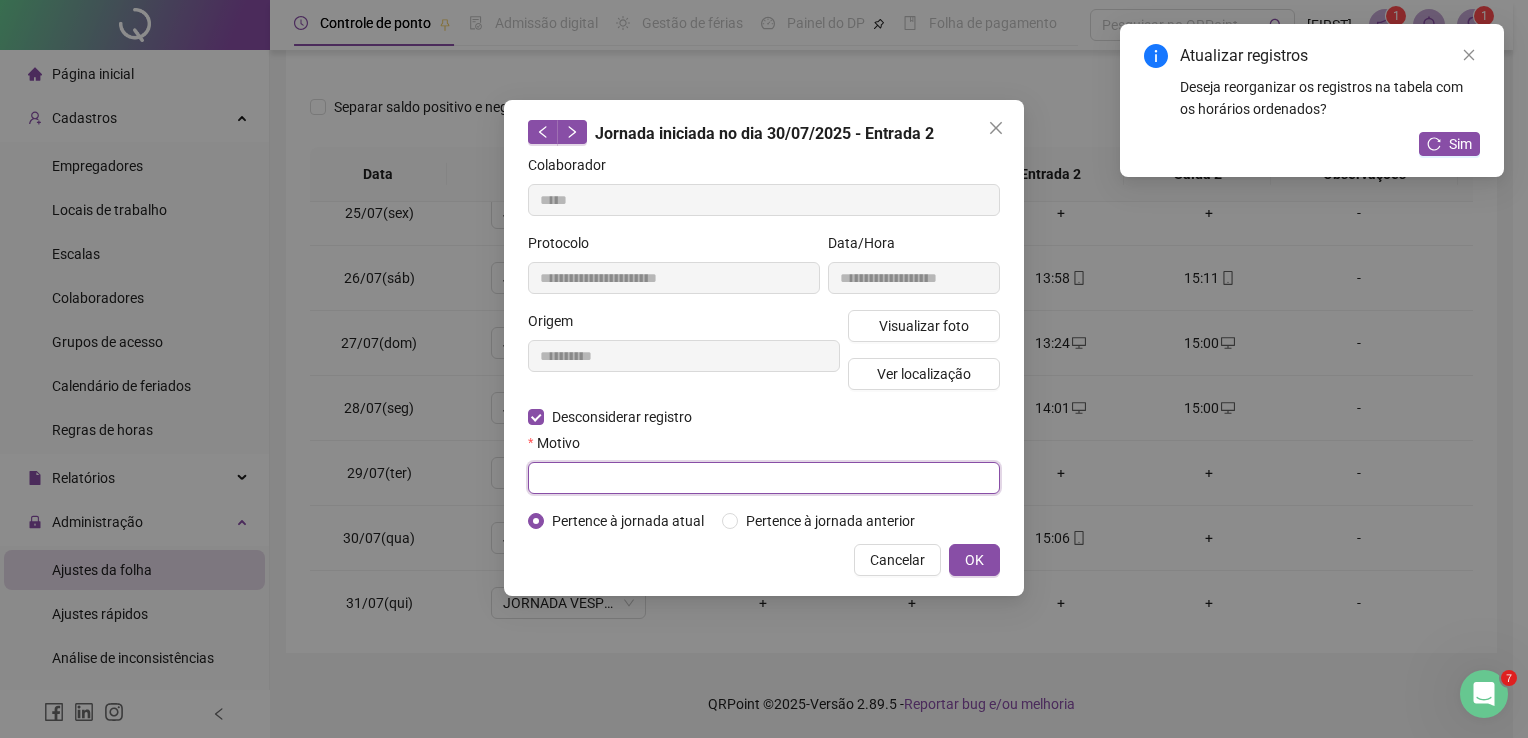 click at bounding box center [764, 478] 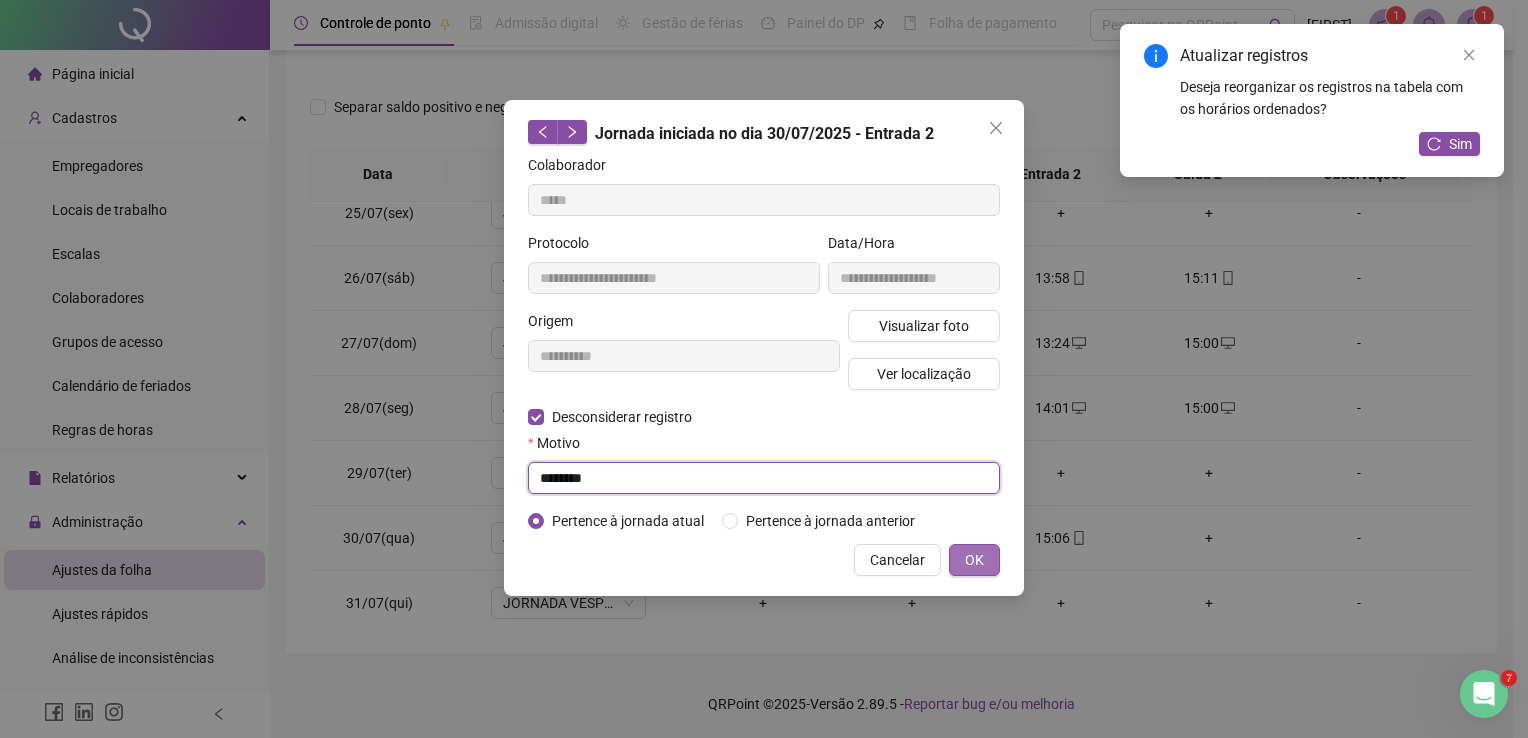type on "********" 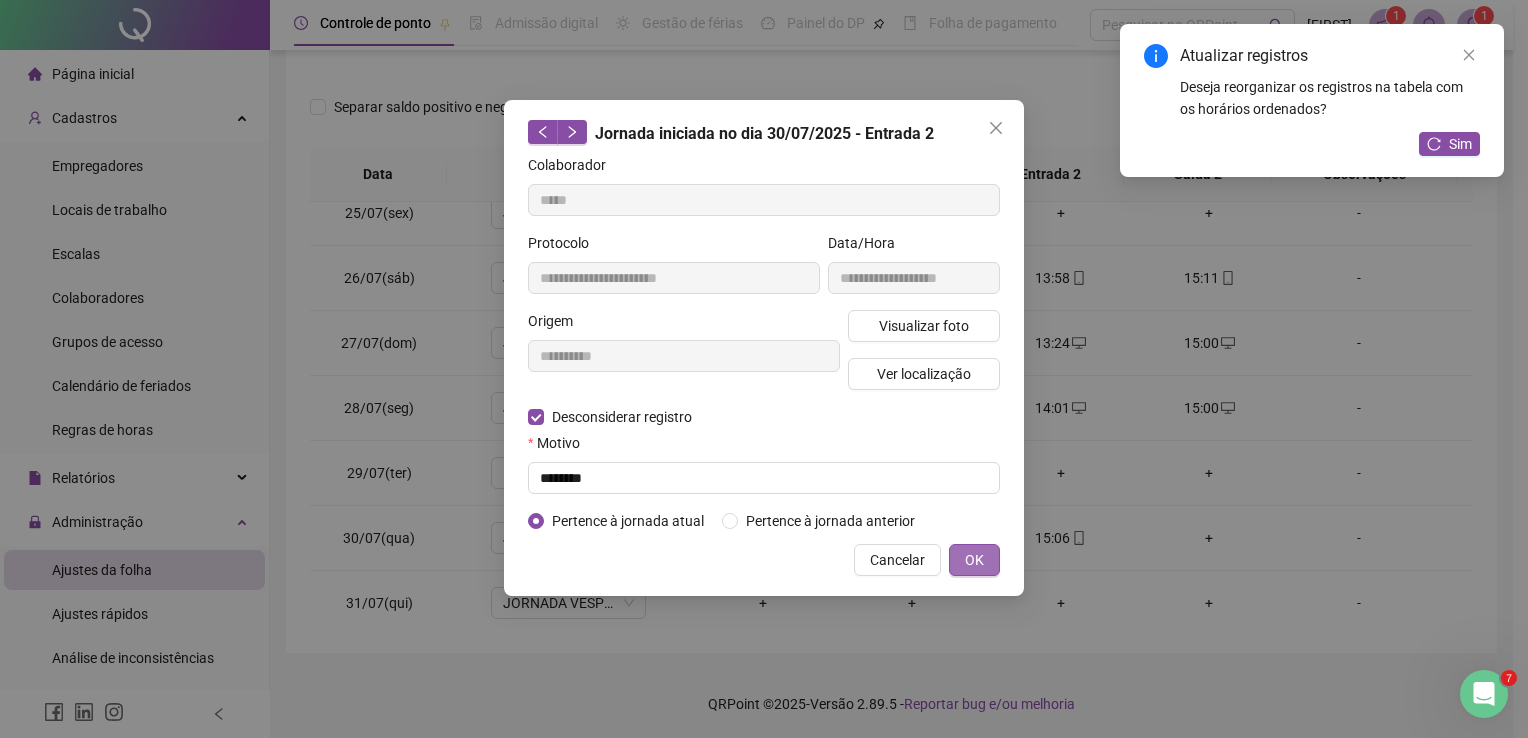 click on "OK" at bounding box center [974, 560] 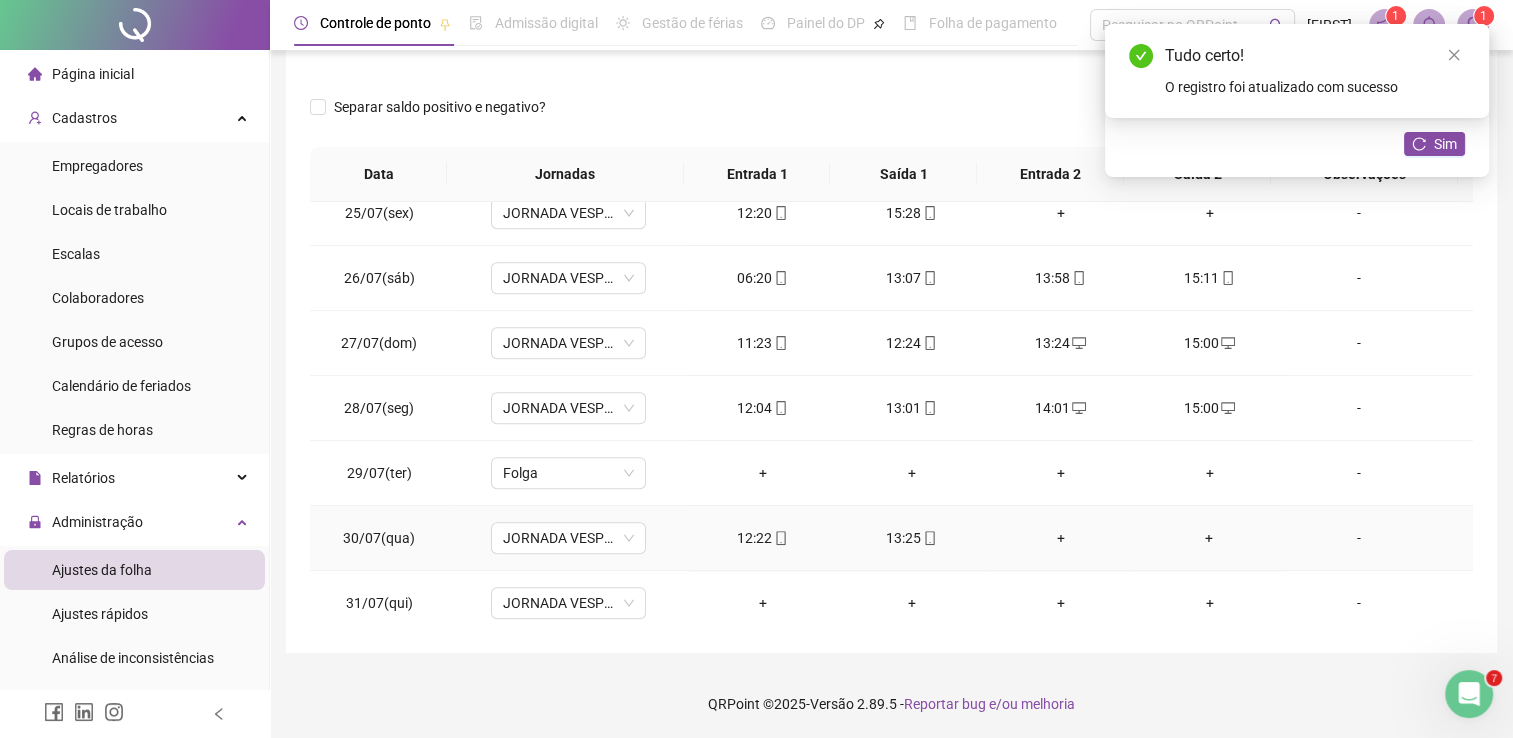 click on "+" at bounding box center (1060, 538) 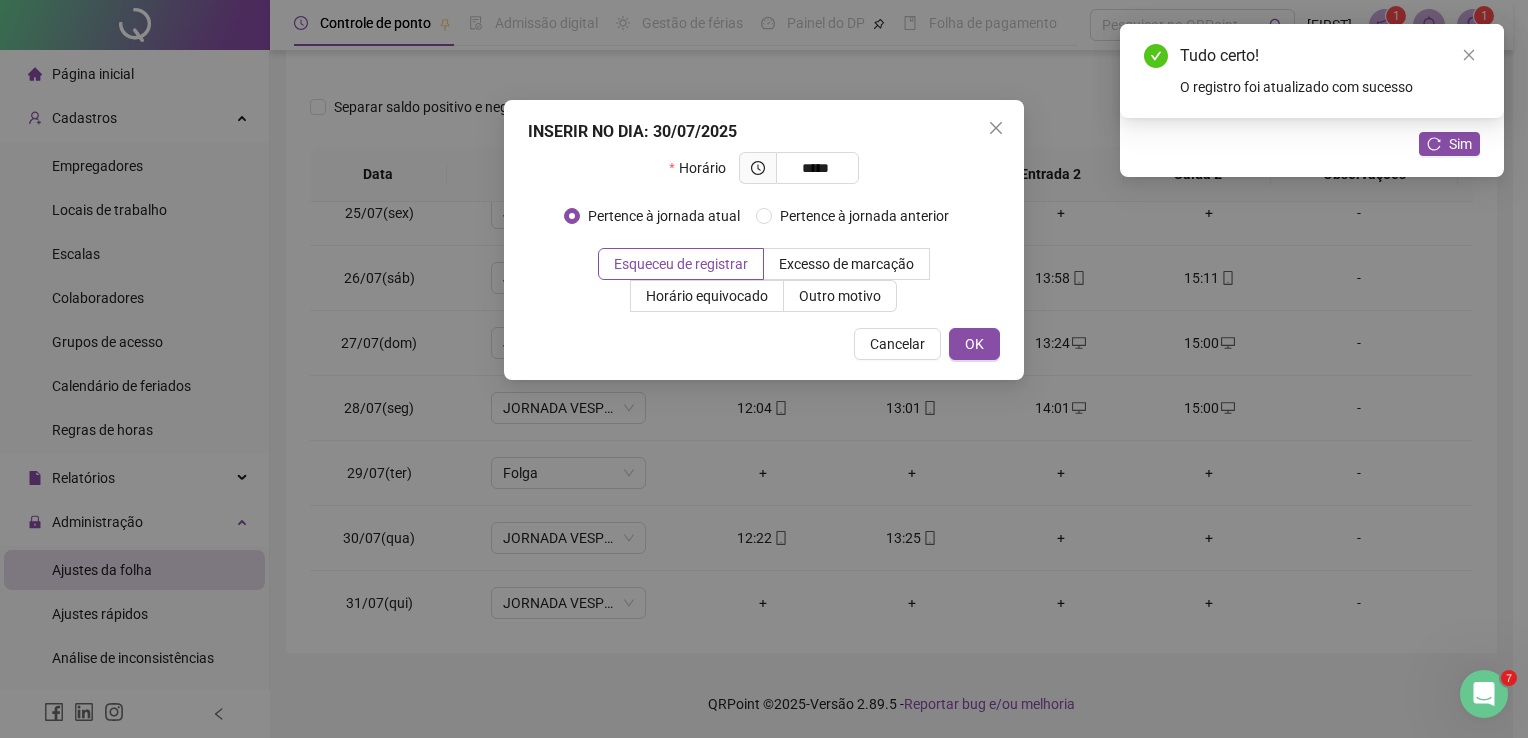 type on "*****" 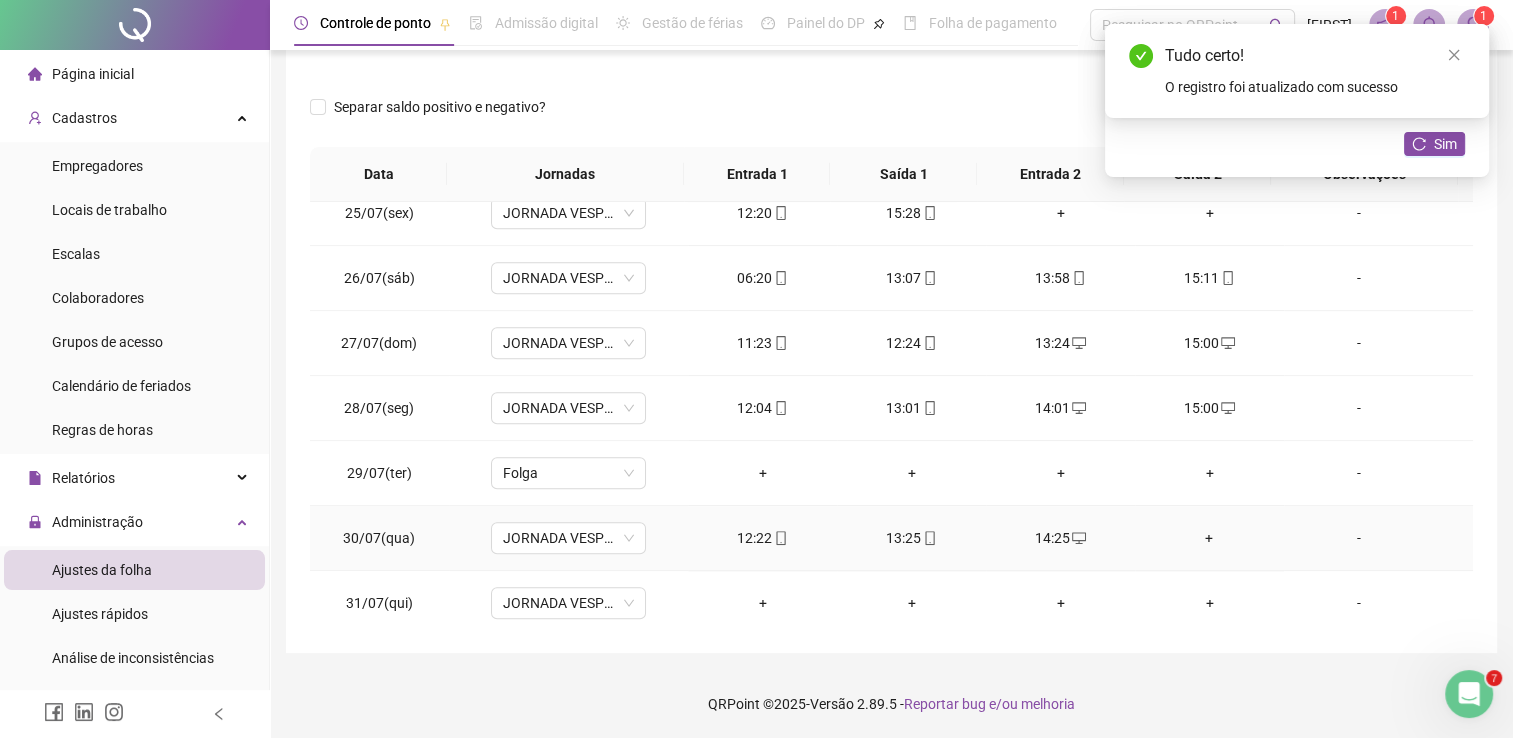 click on "+" at bounding box center (1209, 538) 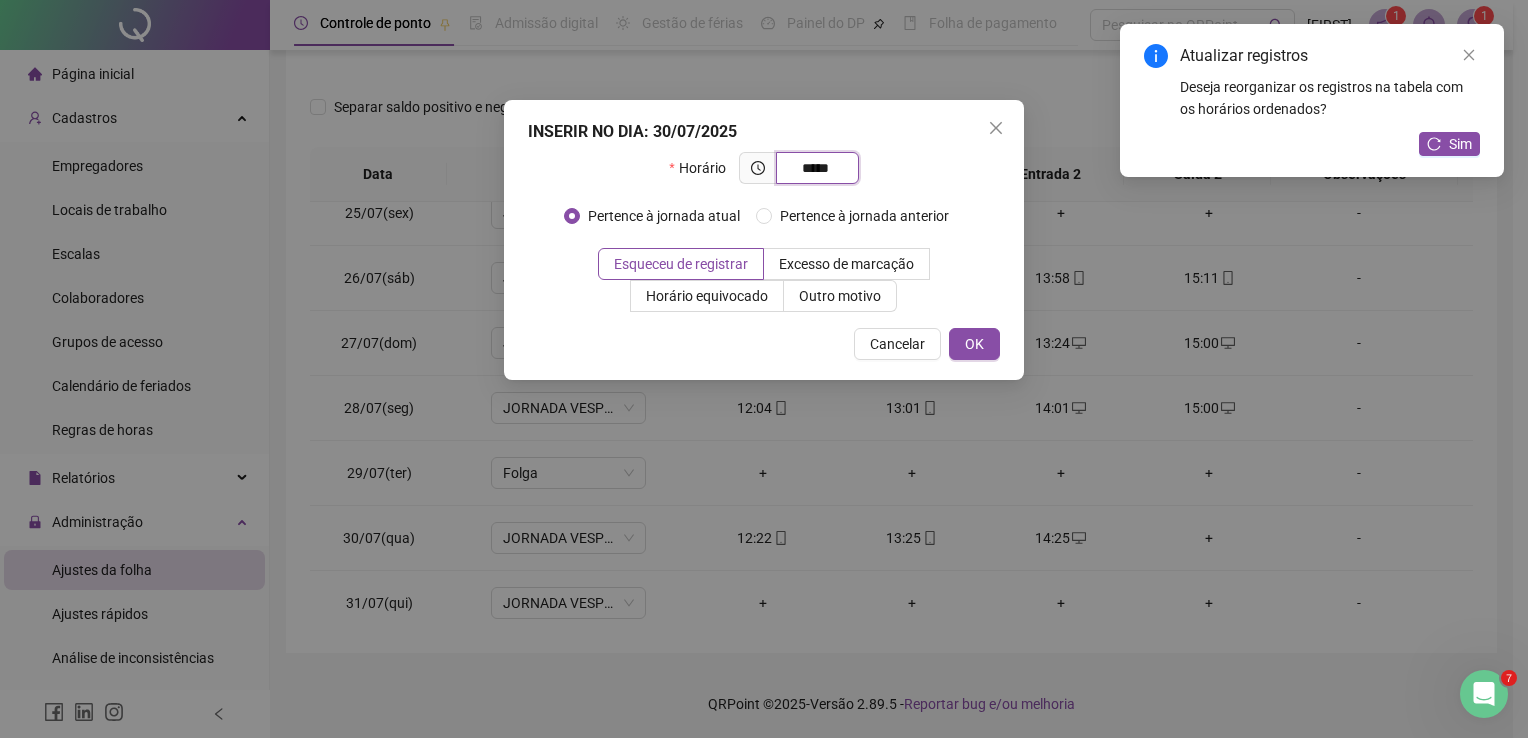 type on "*****" 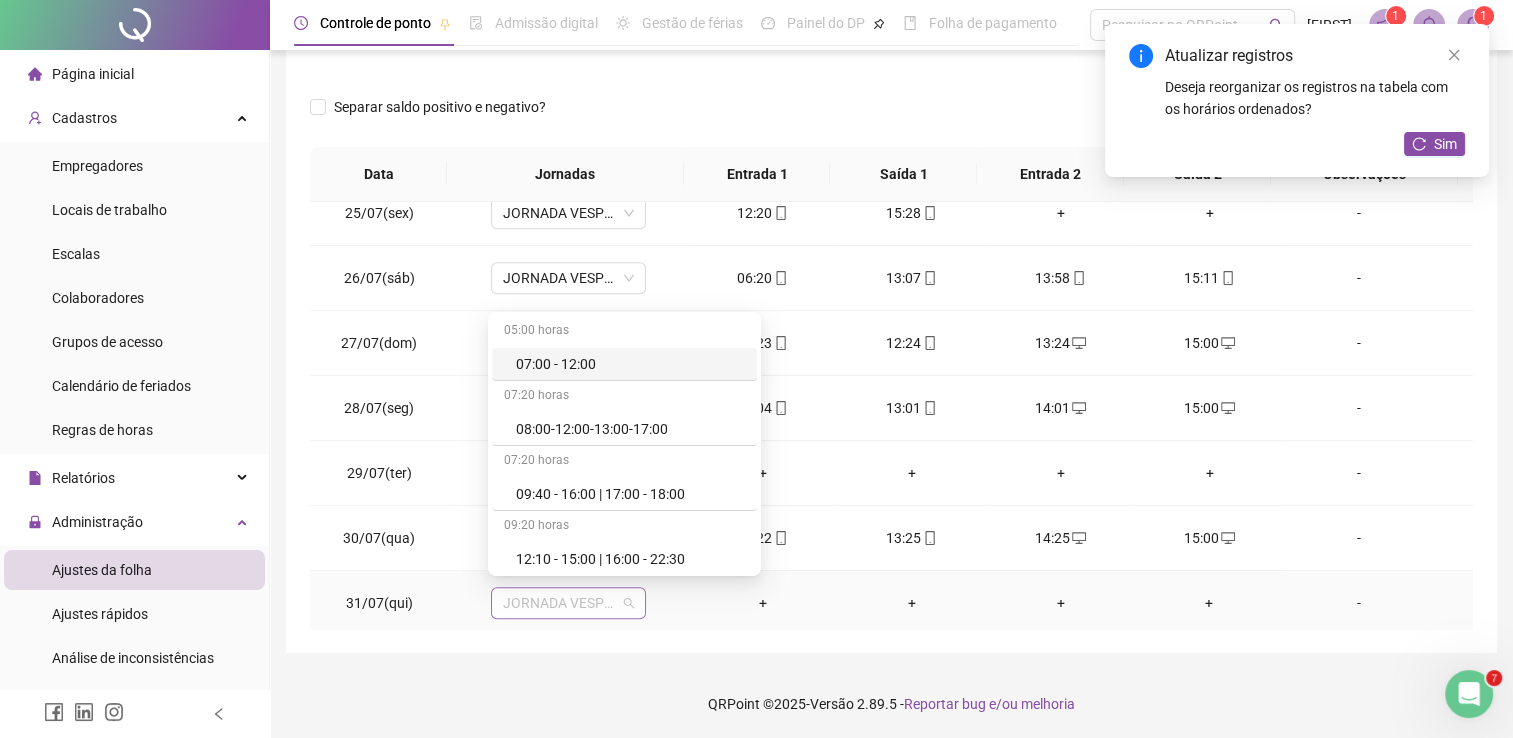 click on "JORNADA VESPERTINA" at bounding box center [568, 603] 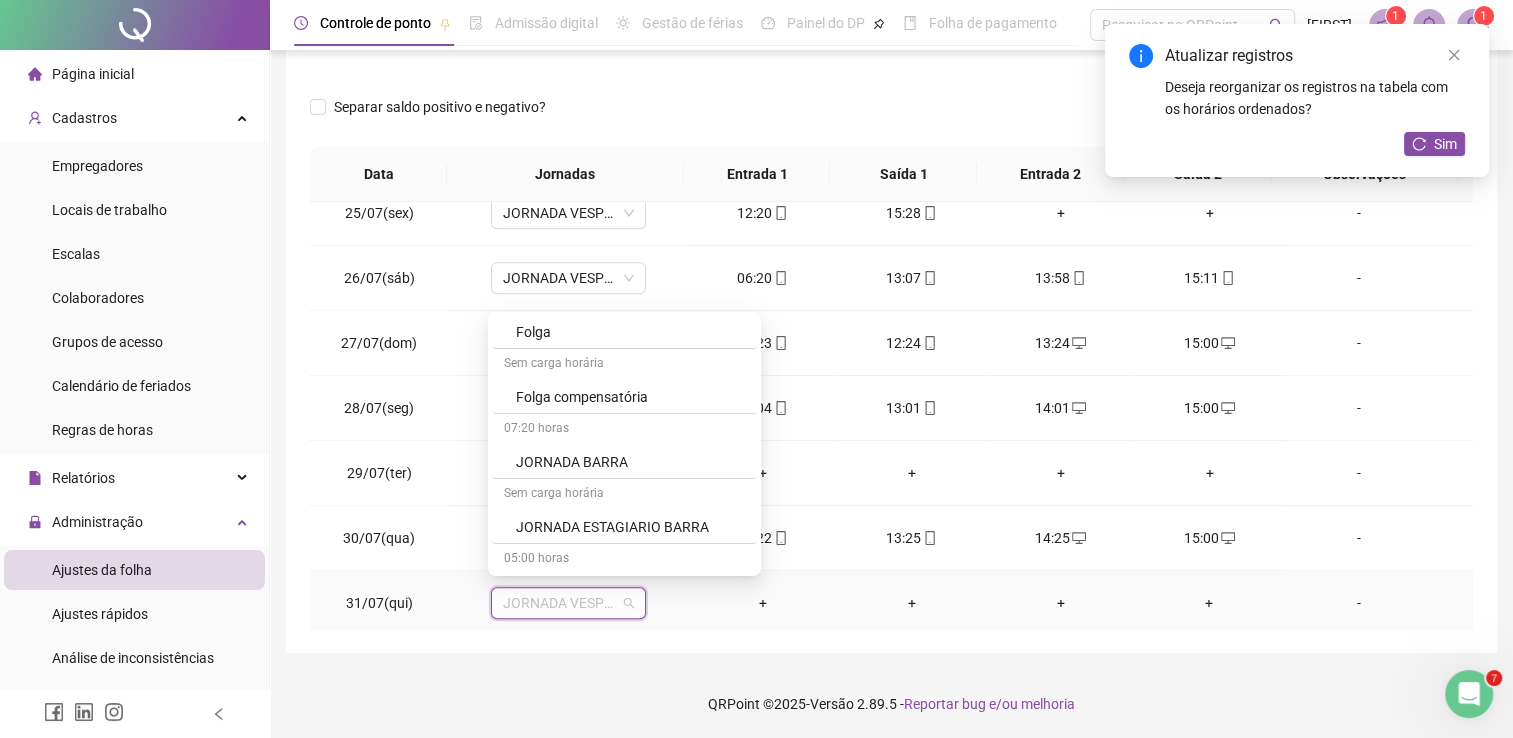 scroll, scrollTop: 665, scrollLeft: 0, axis: vertical 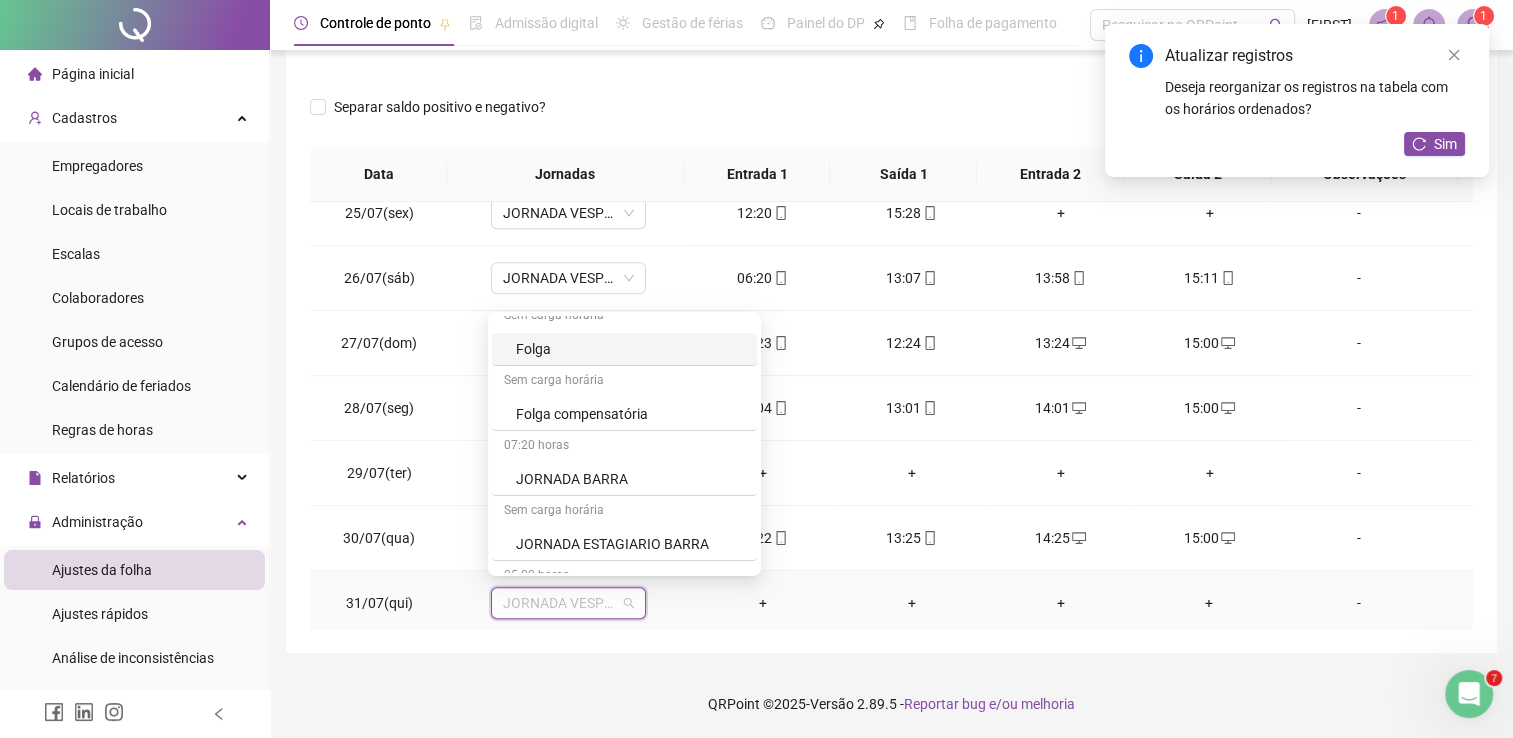 click on "Folga" at bounding box center [630, 349] 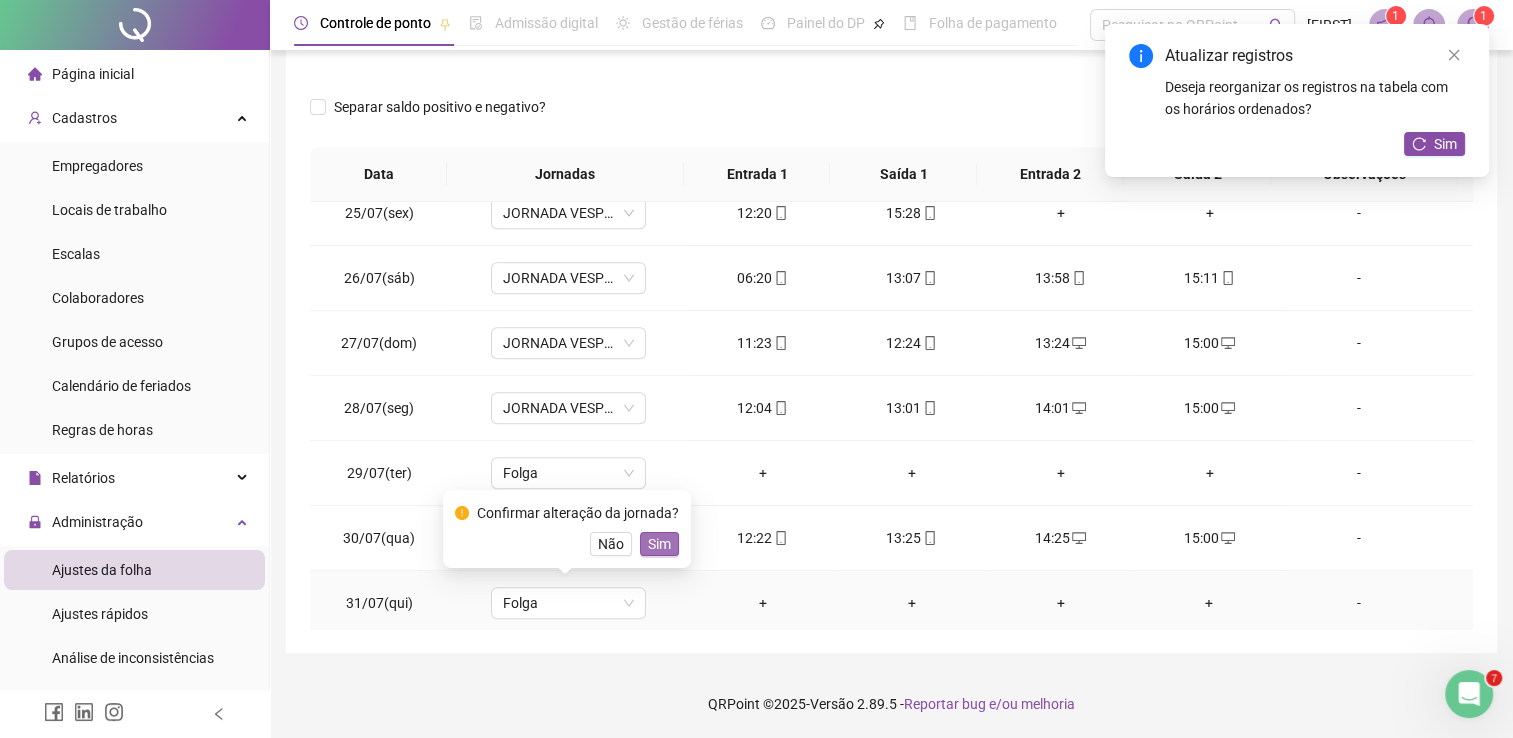 click on "Sim" at bounding box center (659, 544) 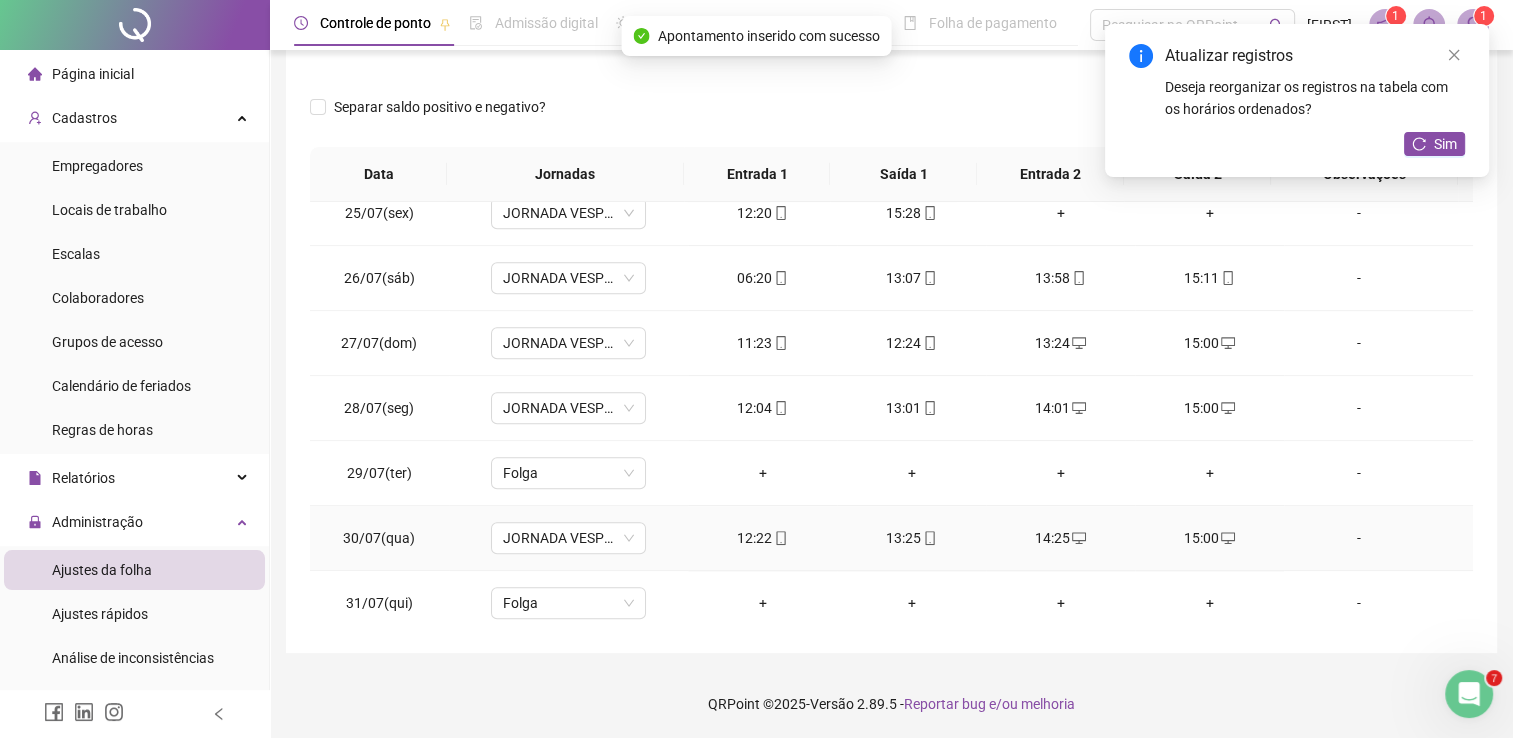 click on "JORNADA VESPERTINA" at bounding box center (569, 538) 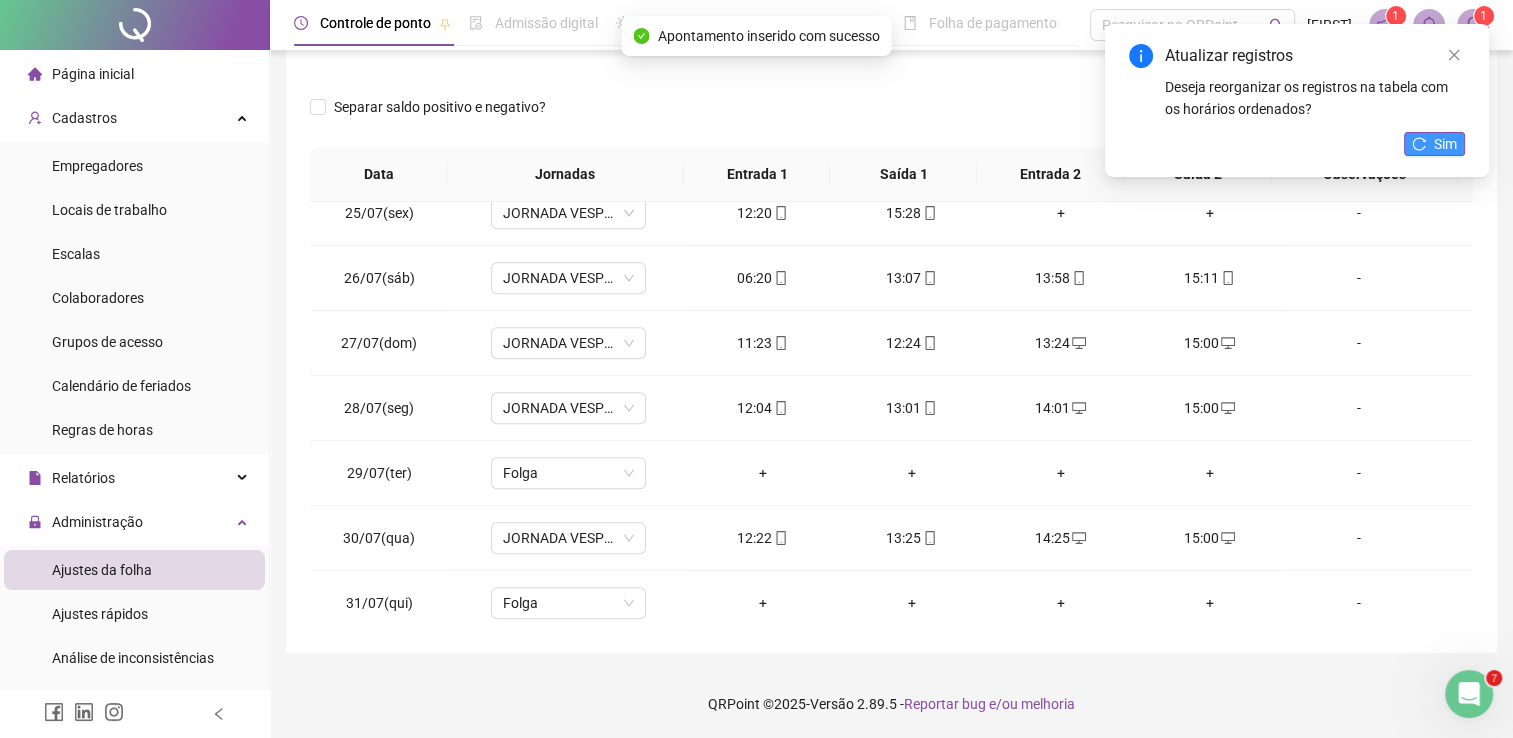 click 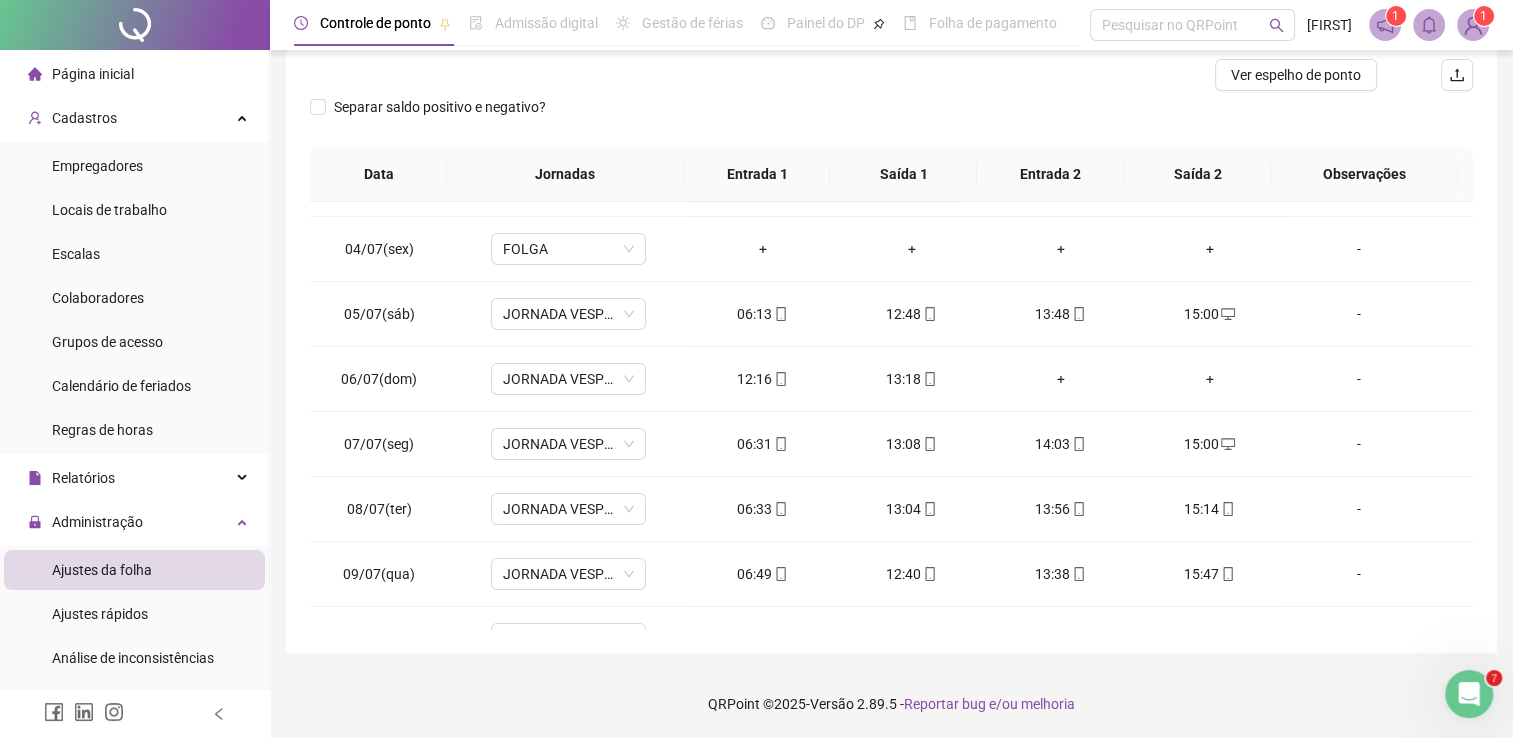 scroll, scrollTop: 0, scrollLeft: 0, axis: both 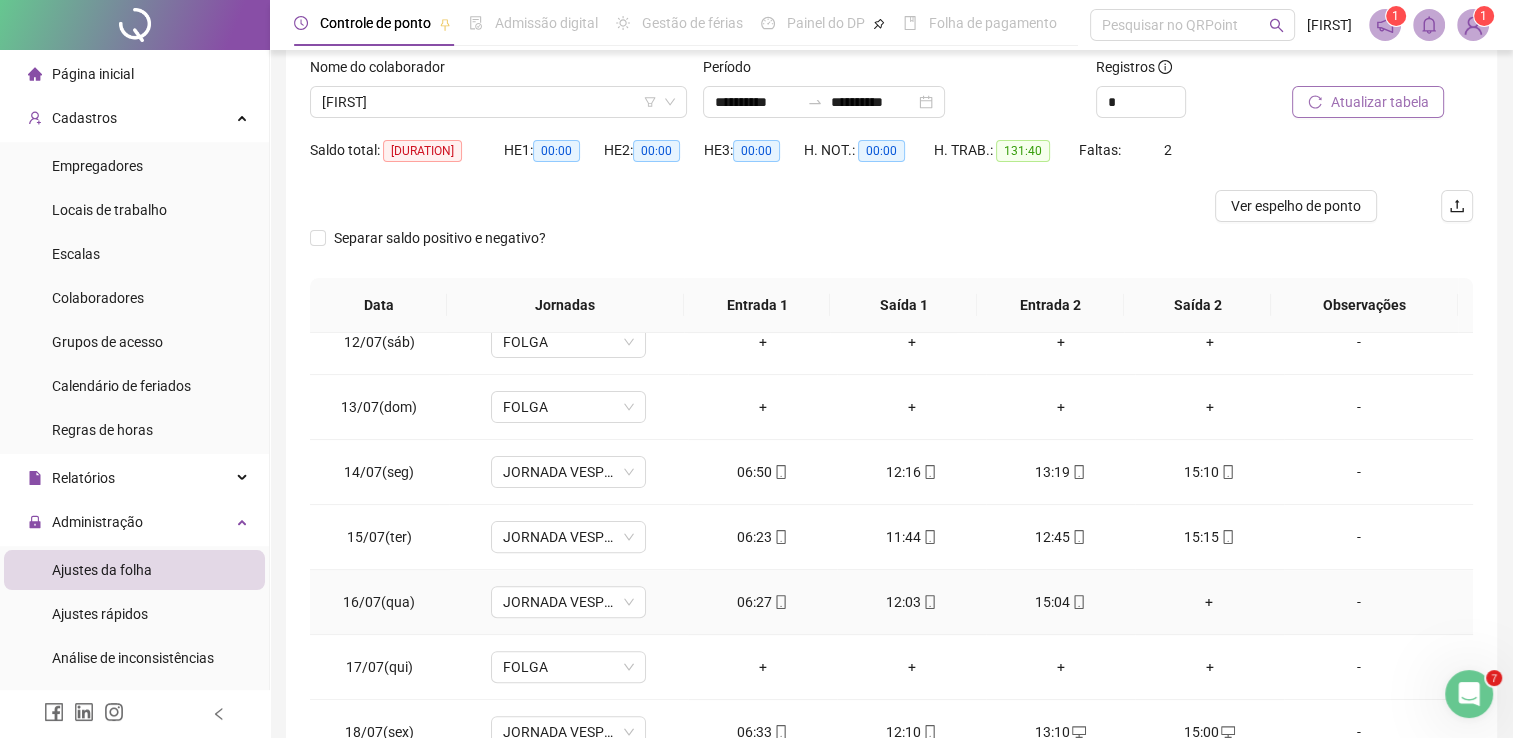 click on "15:04" at bounding box center [1060, 602] 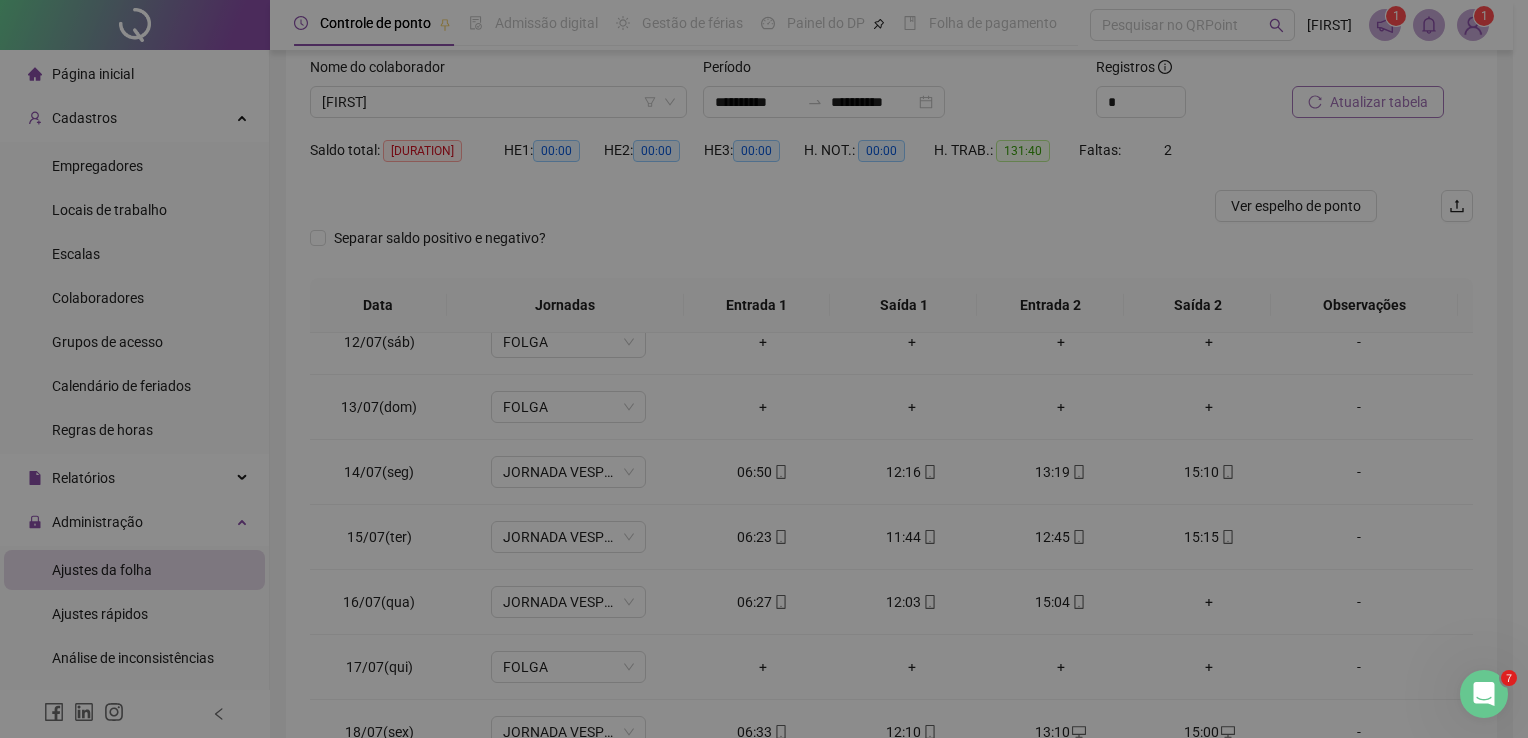 type on "**********" 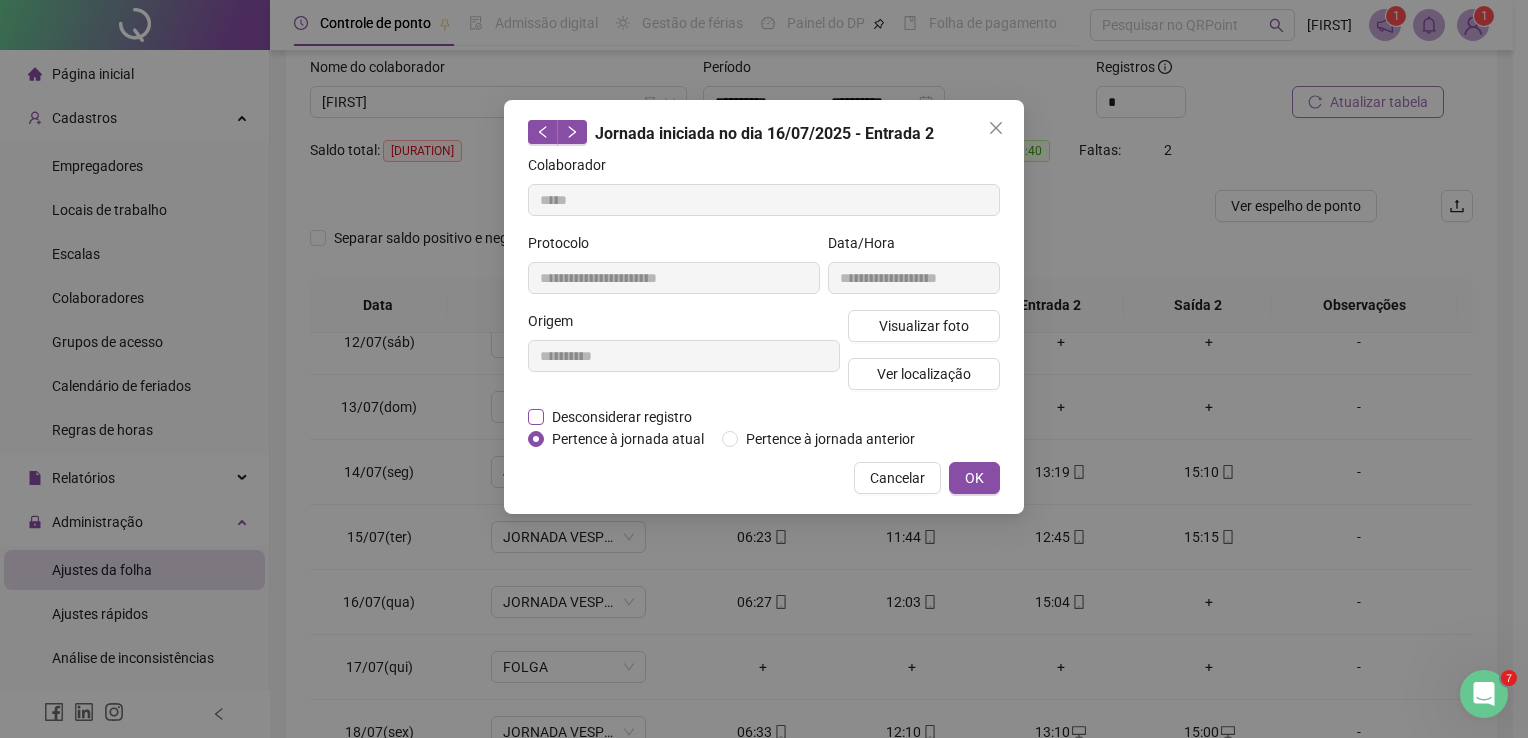 click on "Desconsiderar registro" at bounding box center [622, 417] 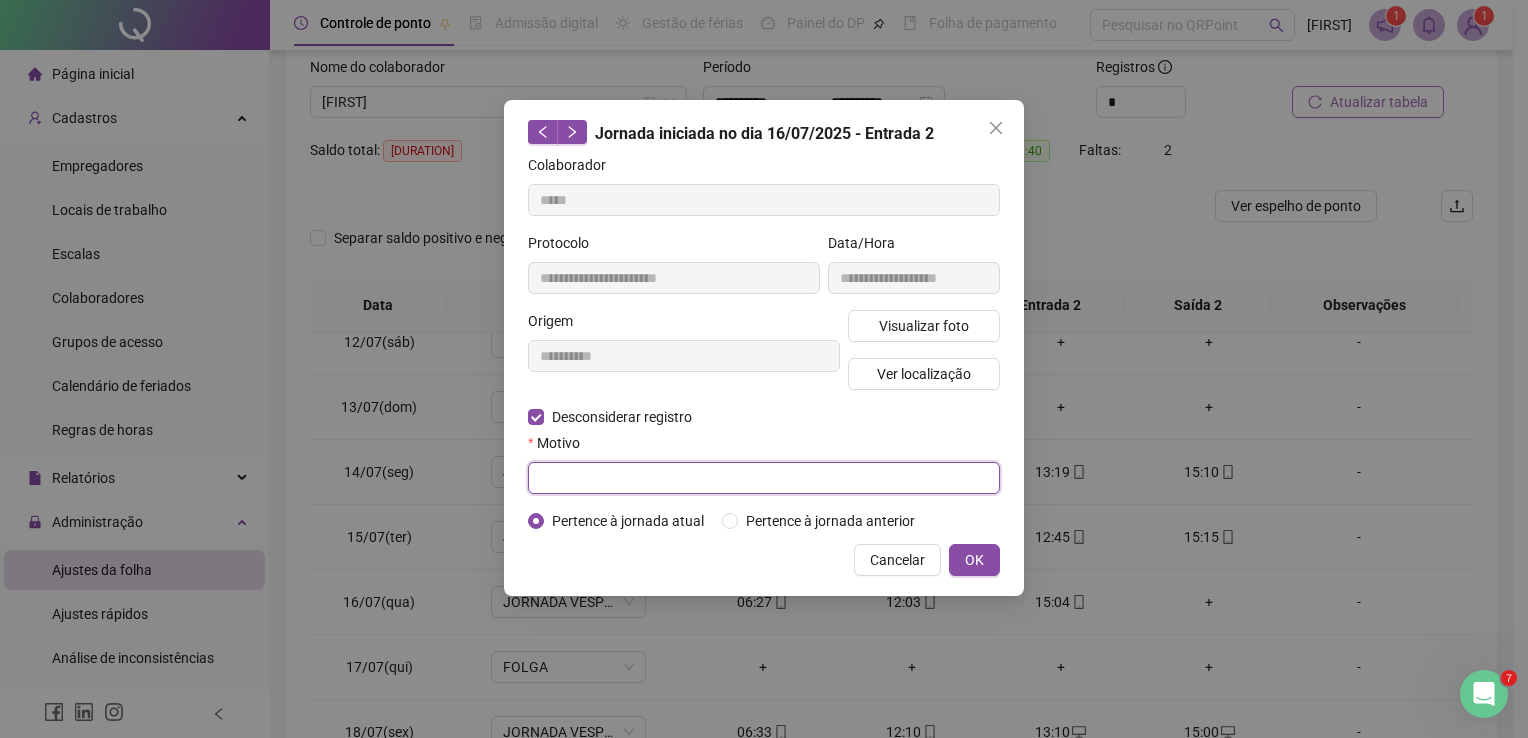 click at bounding box center [764, 478] 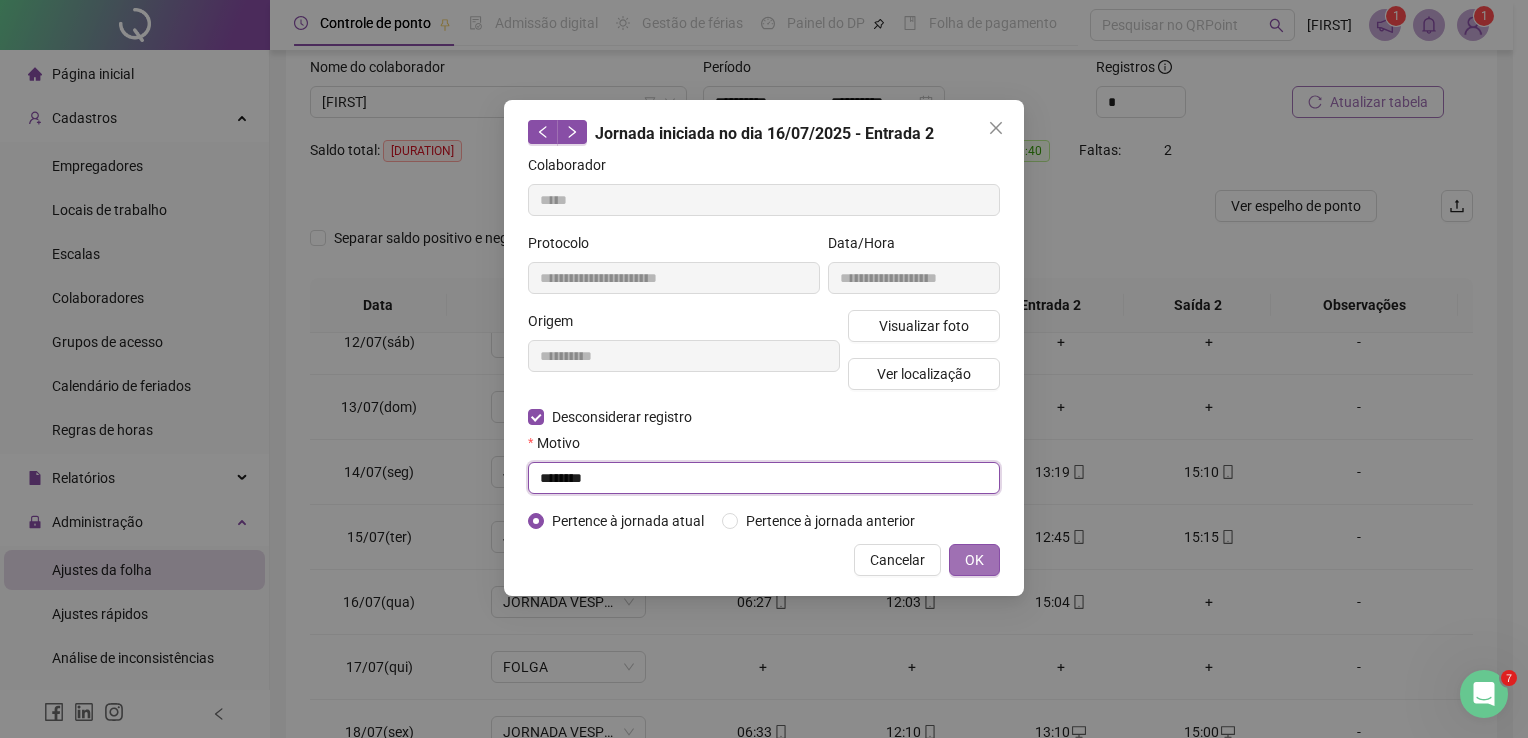 type on "********" 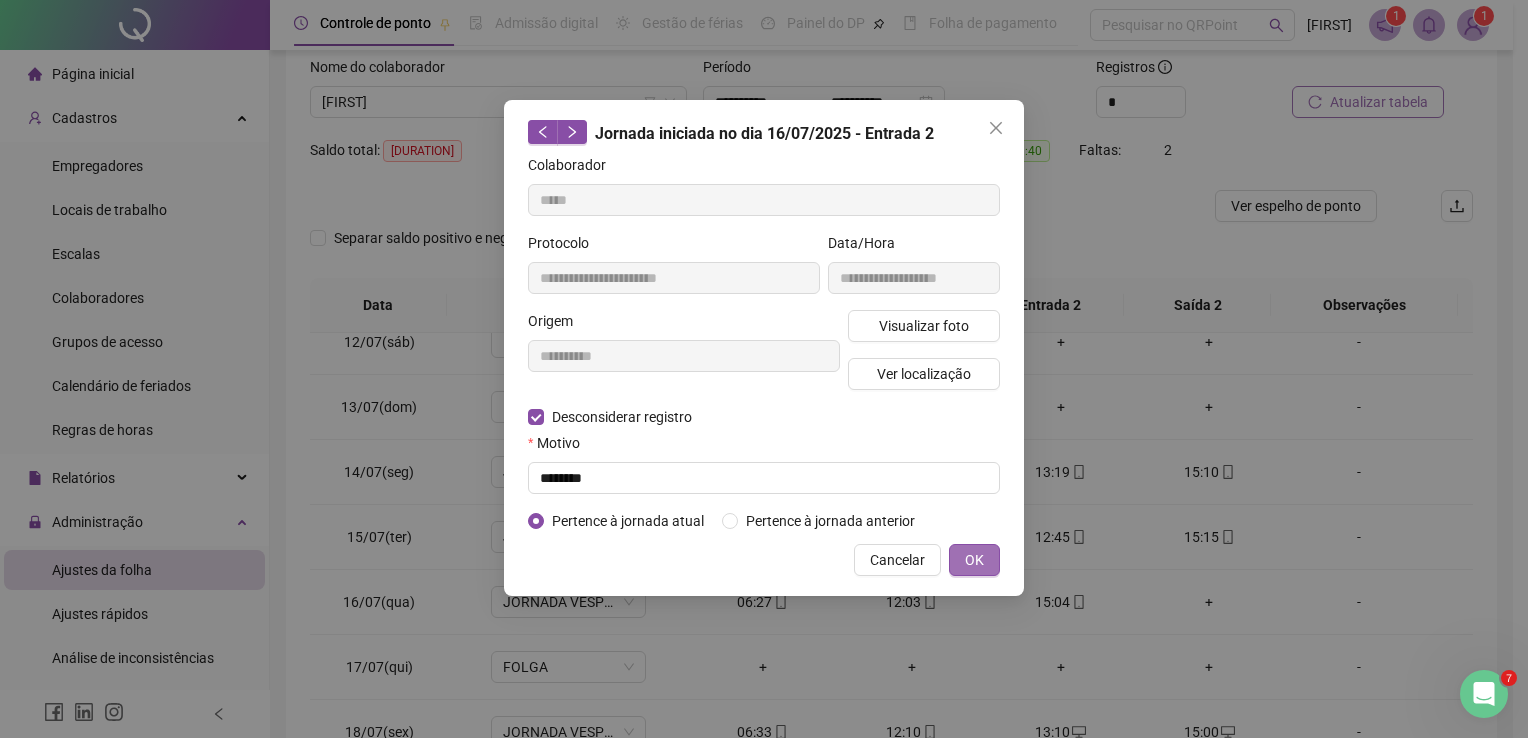 click on "OK" at bounding box center [974, 560] 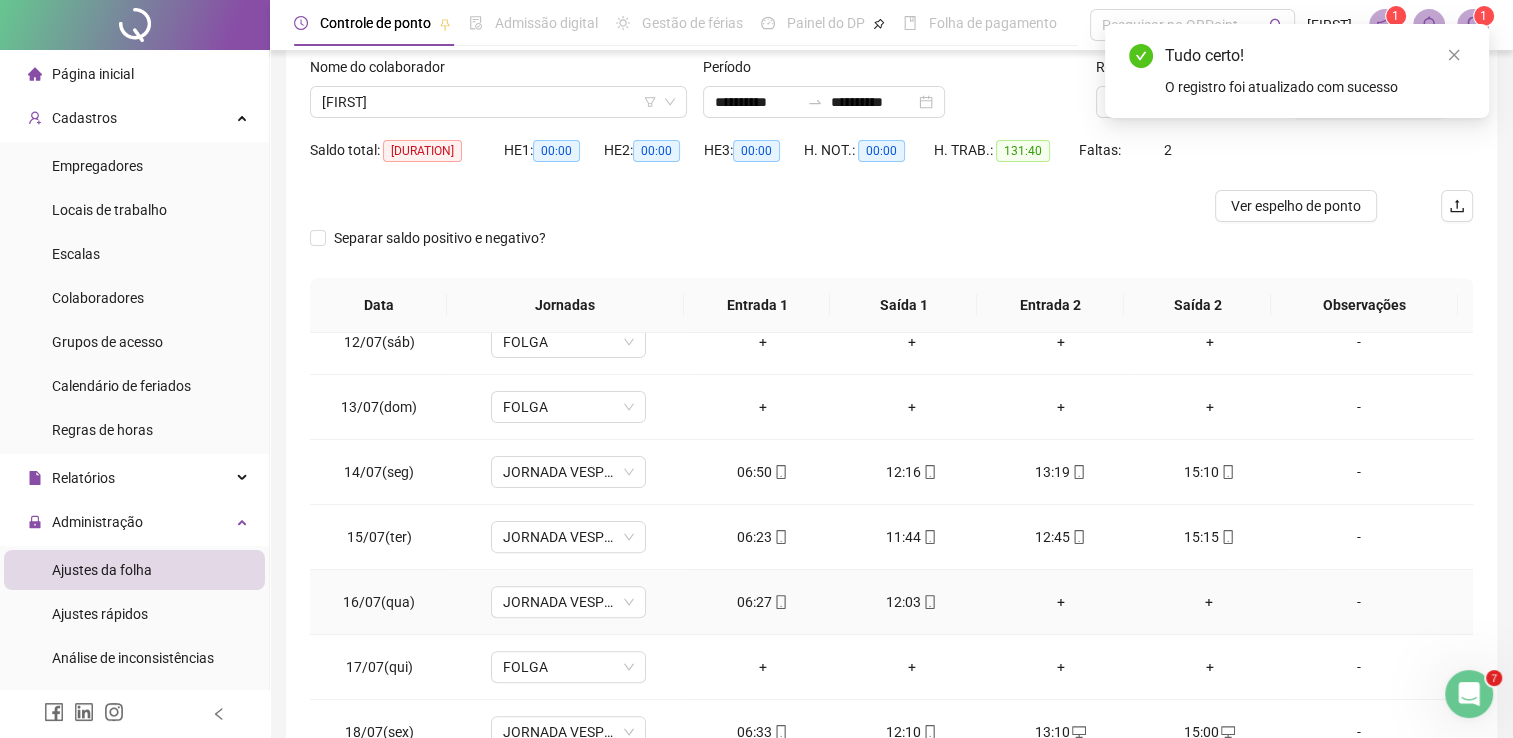 click on "+" at bounding box center [1060, 602] 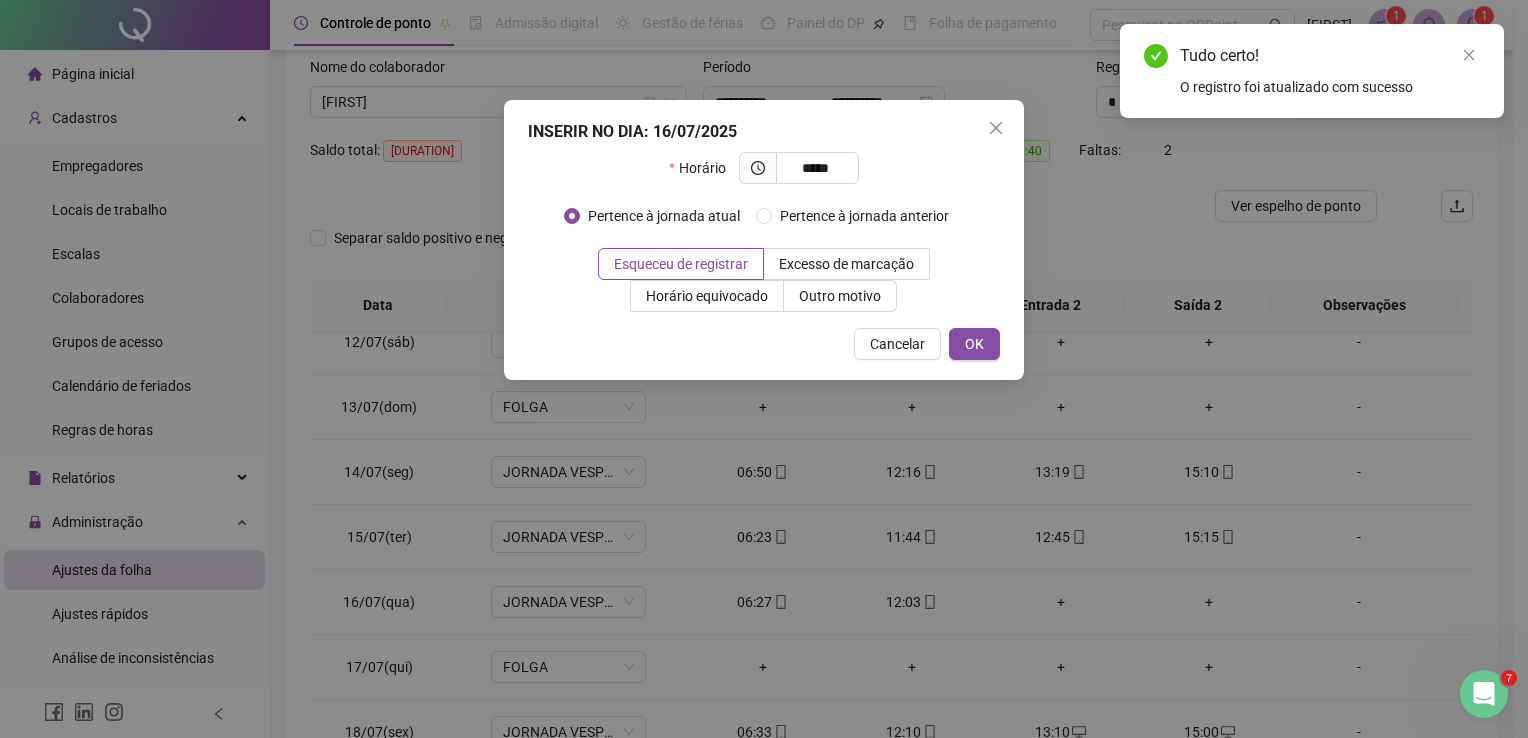 type on "*****" 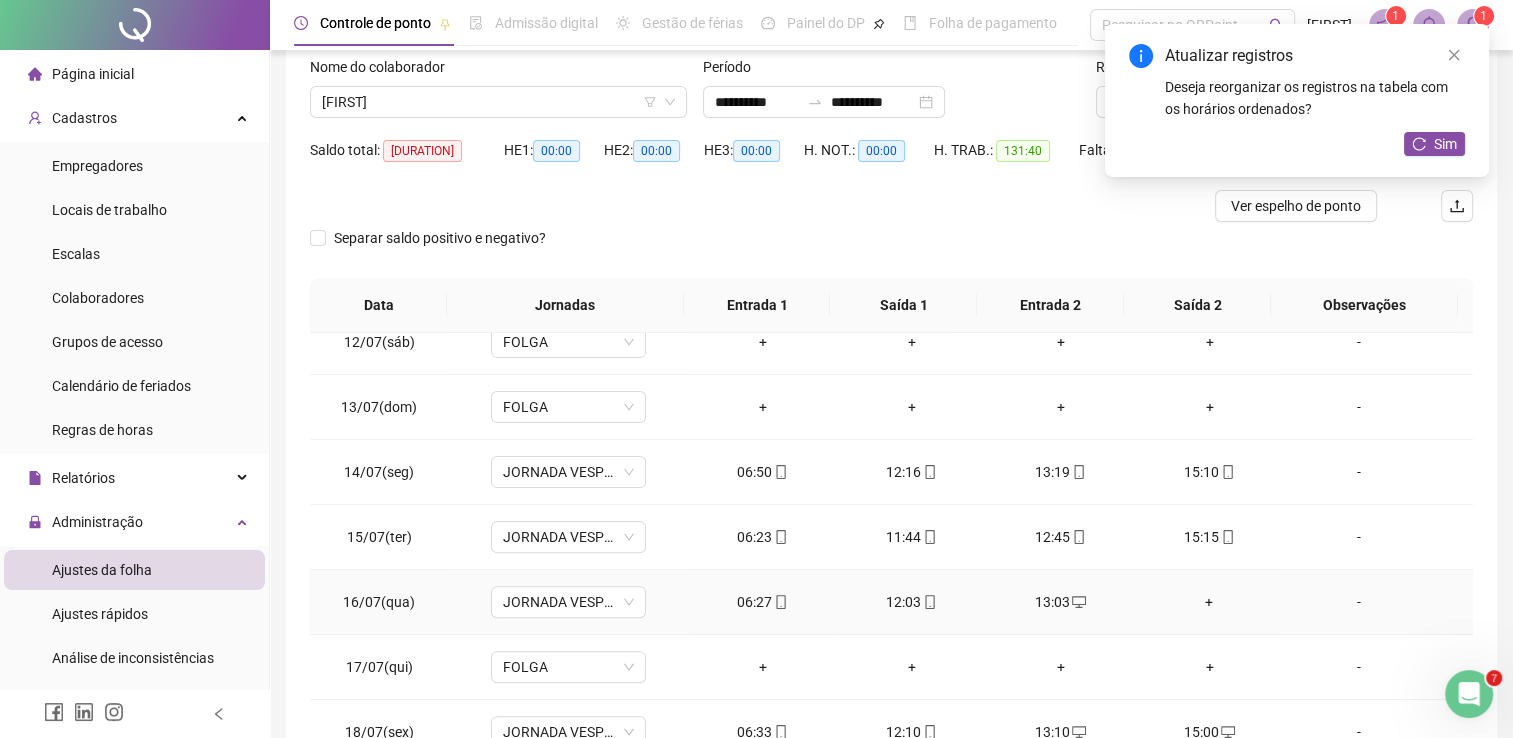 click on "+" at bounding box center [1209, 602] 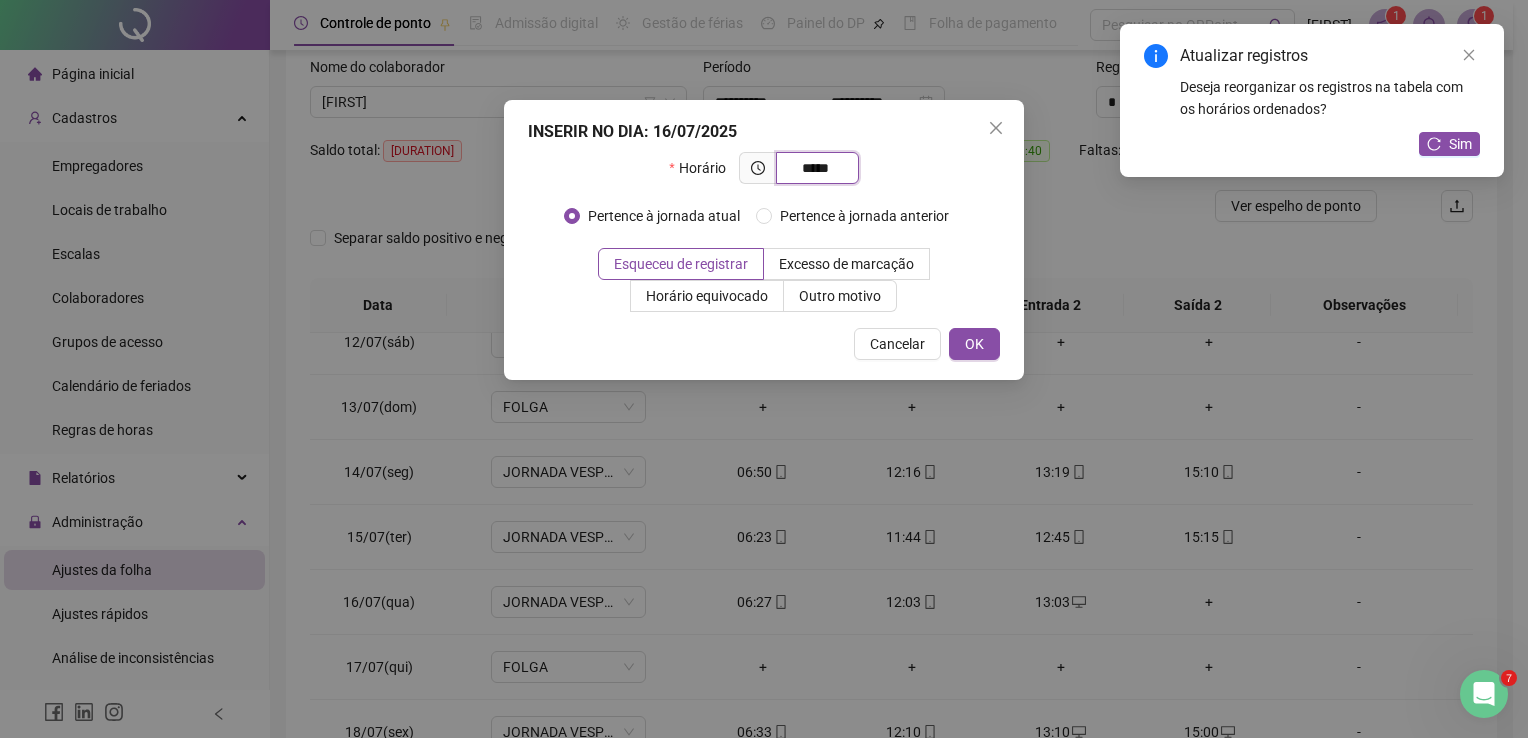 type on "*****" 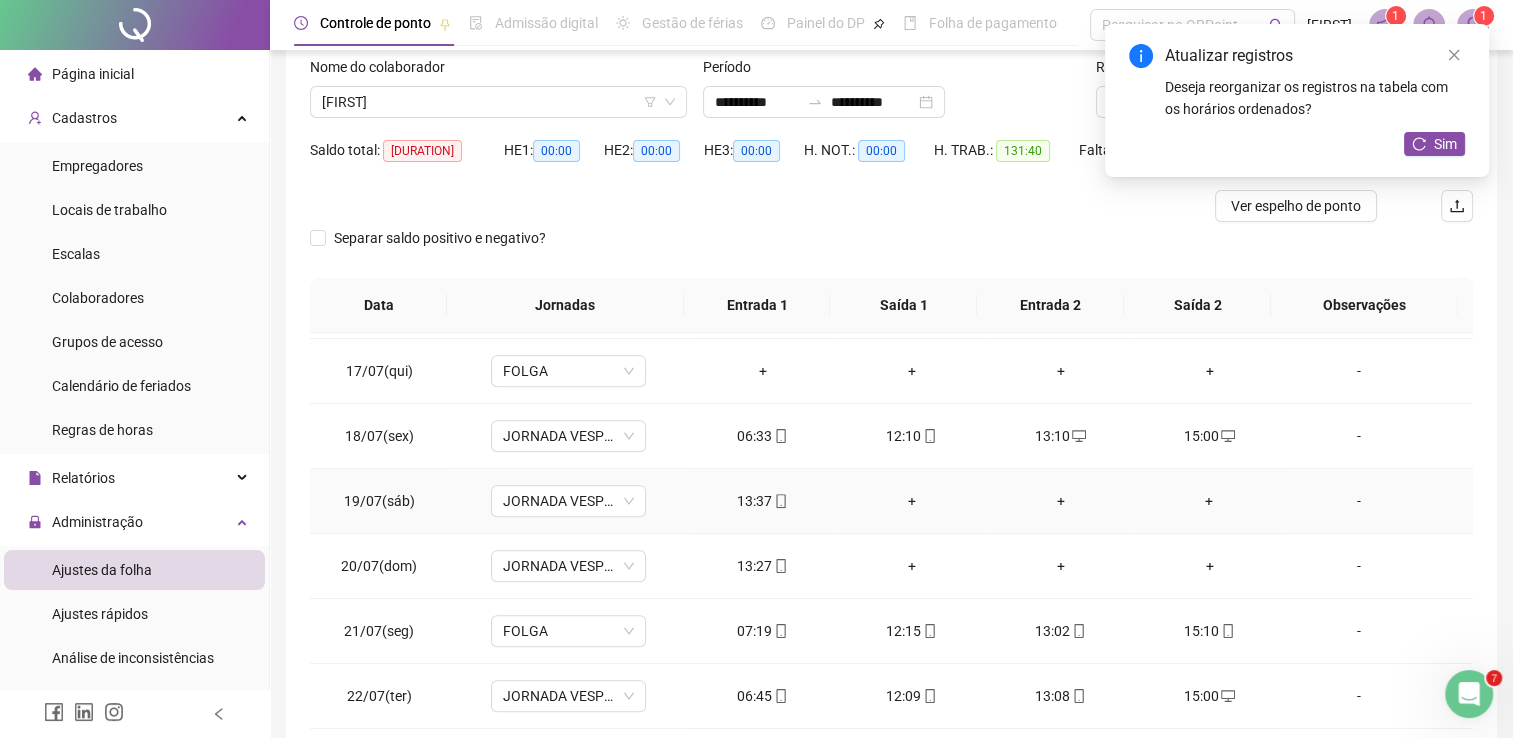 scroll, scrollTop: 1030, scrollLeft: 0, axis: vertical 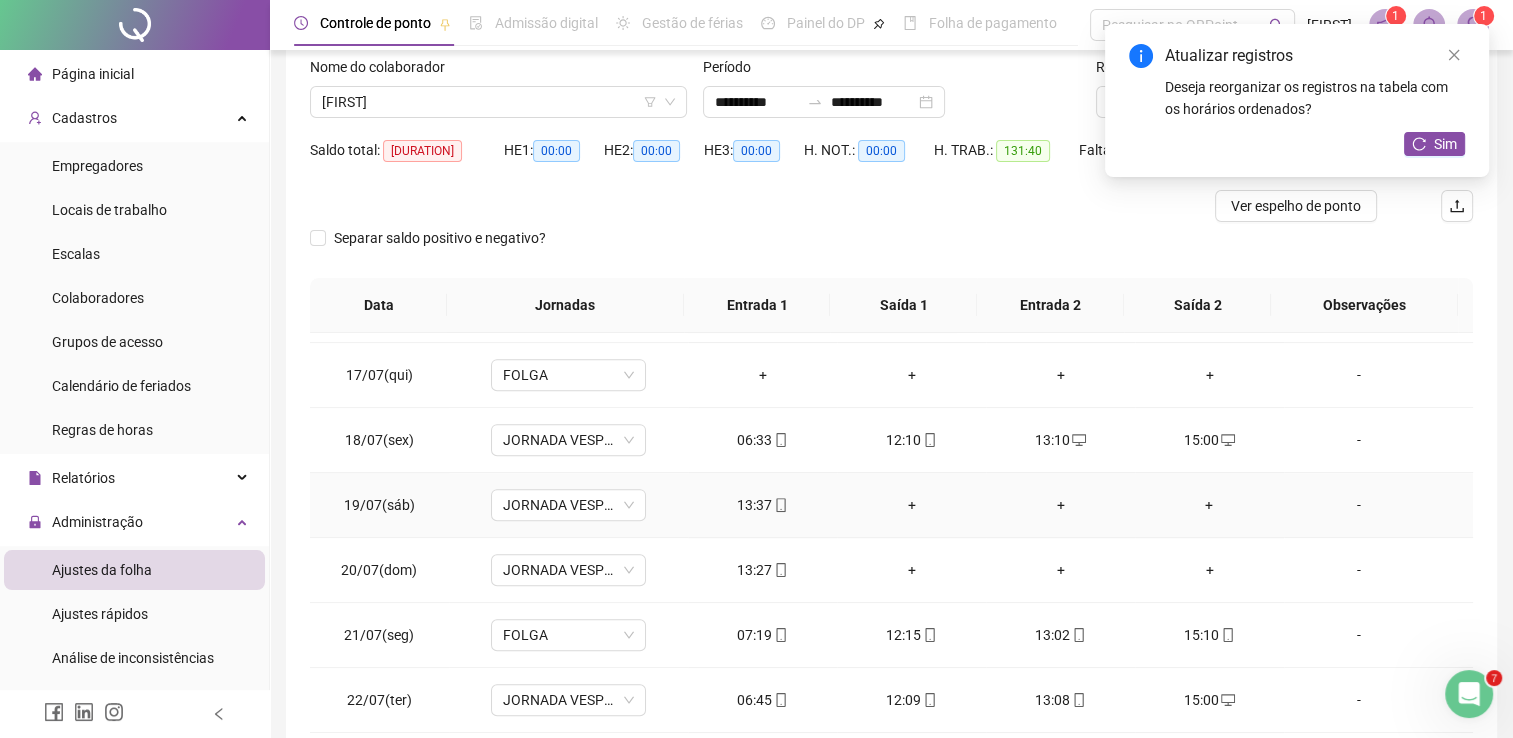 click on "+" at bounding box center (911, 505) 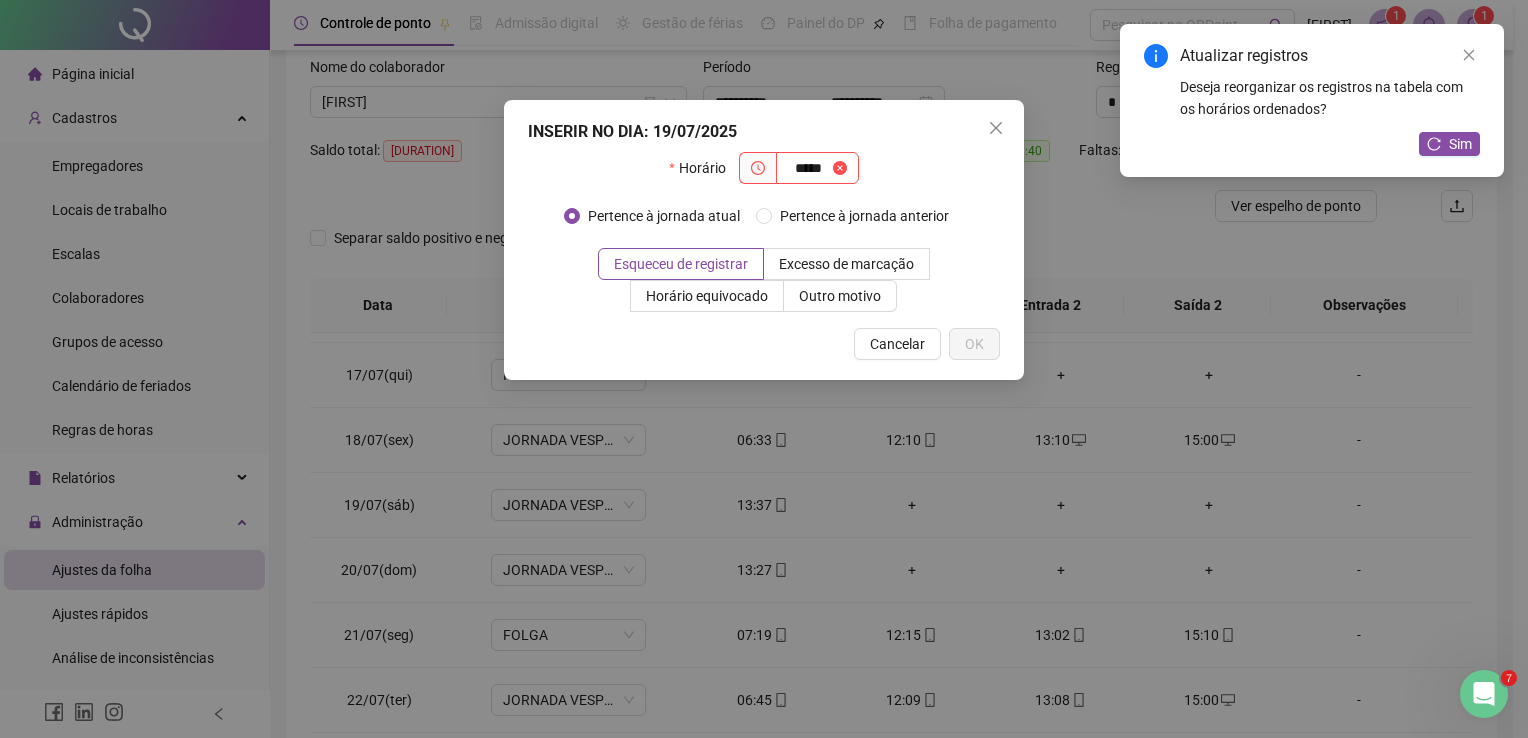 type on "*****" 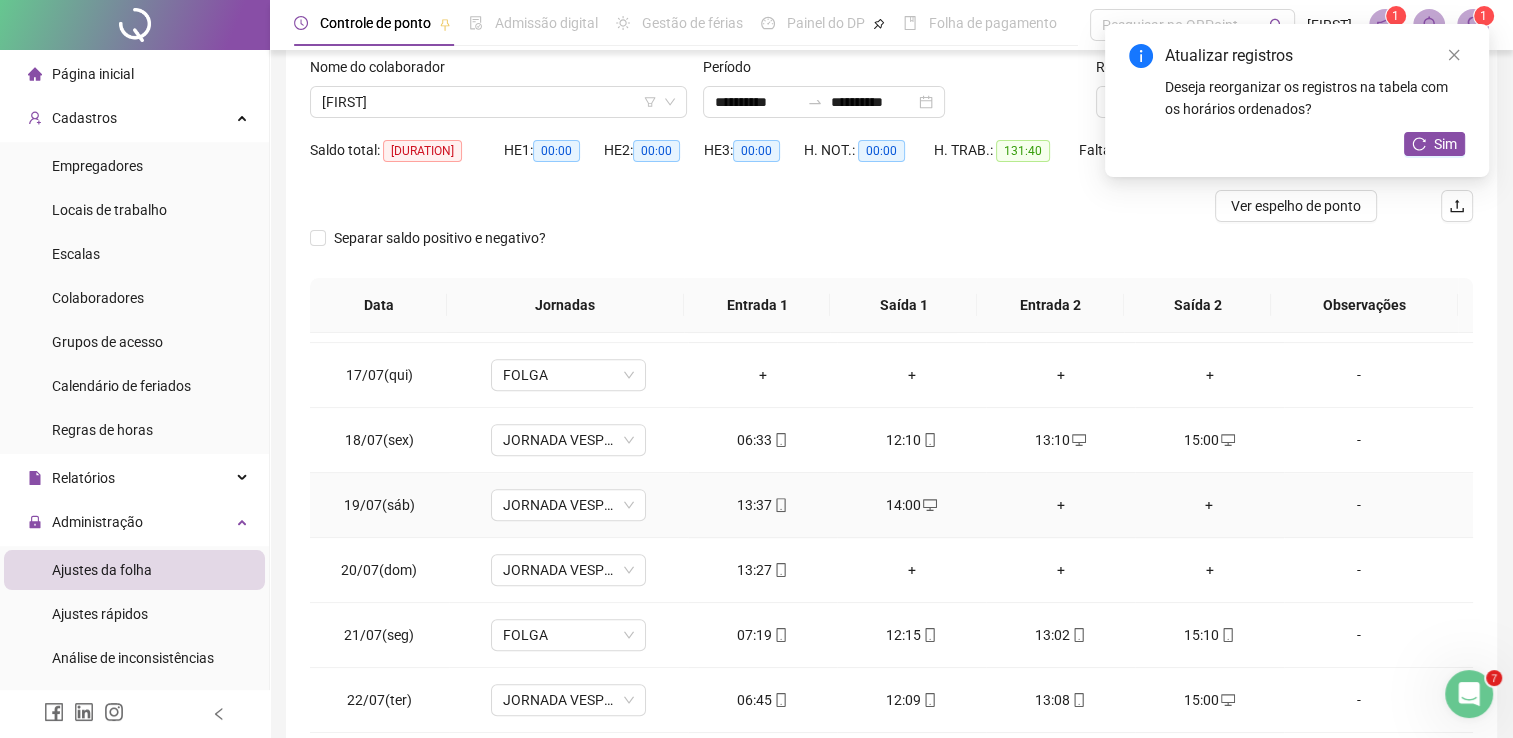 click on "+" at bounding box center (1060, 505) 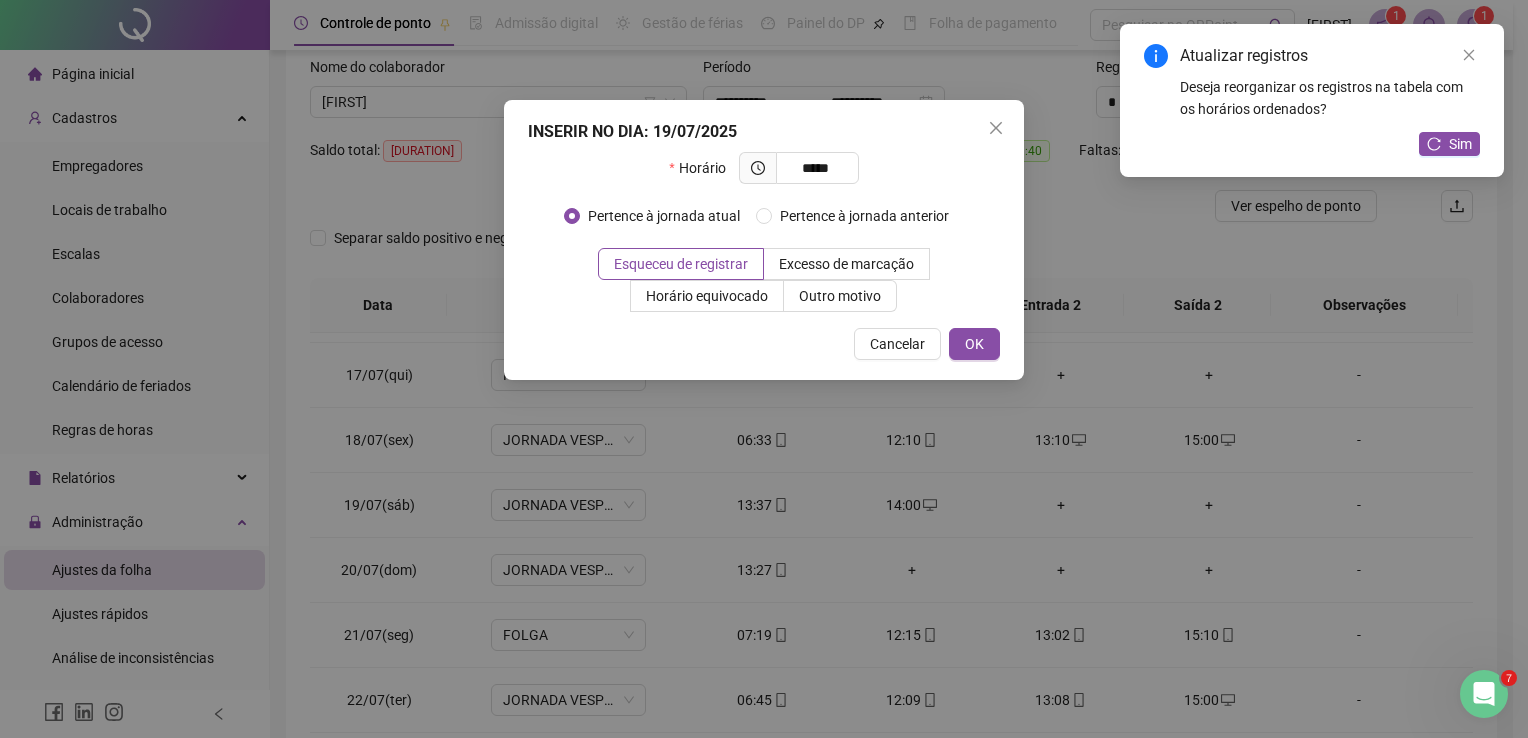 type on "*****" 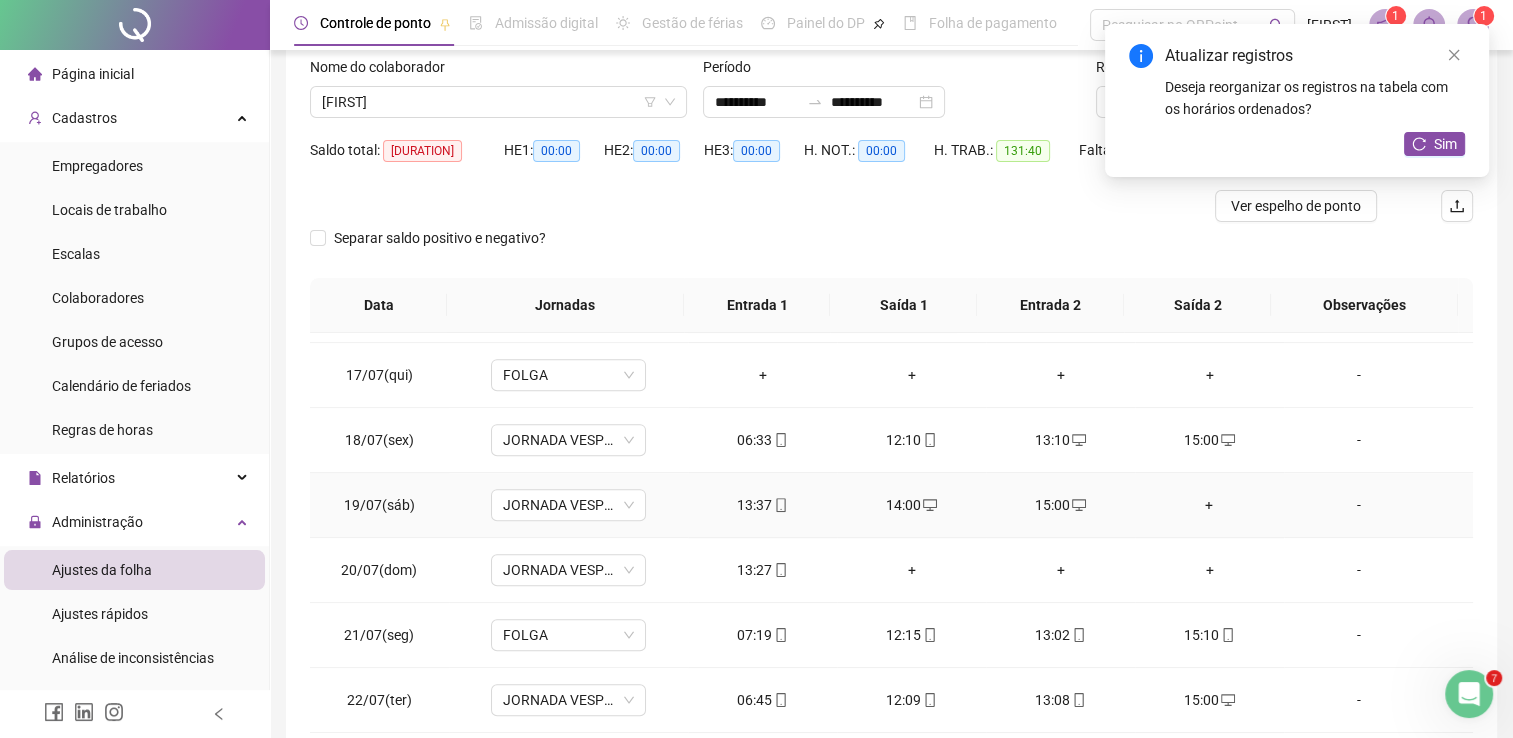 click on "+" at bounding box center [1209, 505] 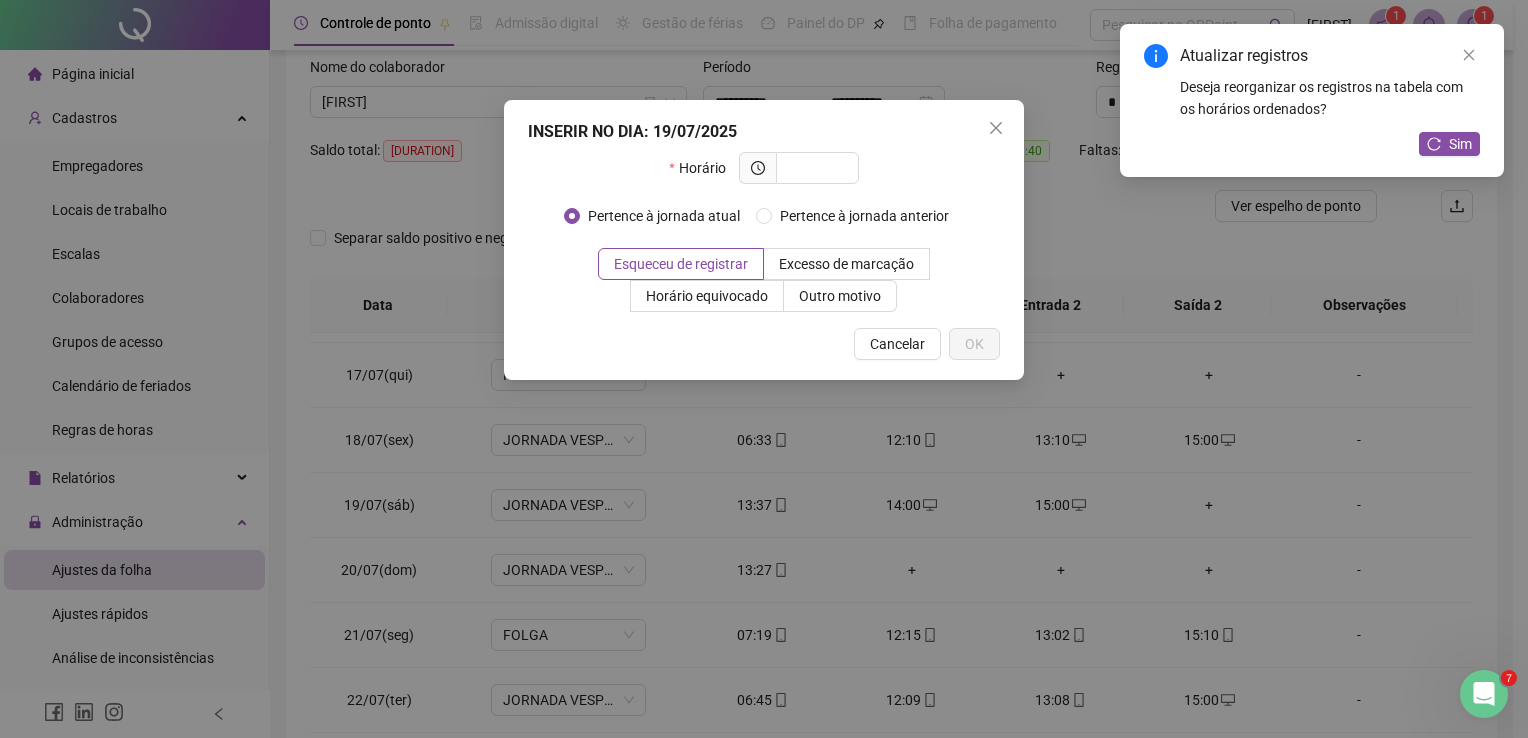 click on "INSERIR NO DIA :   [DATE] Horário Pertence à jornada atual Pertence à jornada anterior Esqueceu de registrar Excesso de marcação Horário equivocado Outro motivo Motivo Cancelar OK" at bounding box center (764, 369) 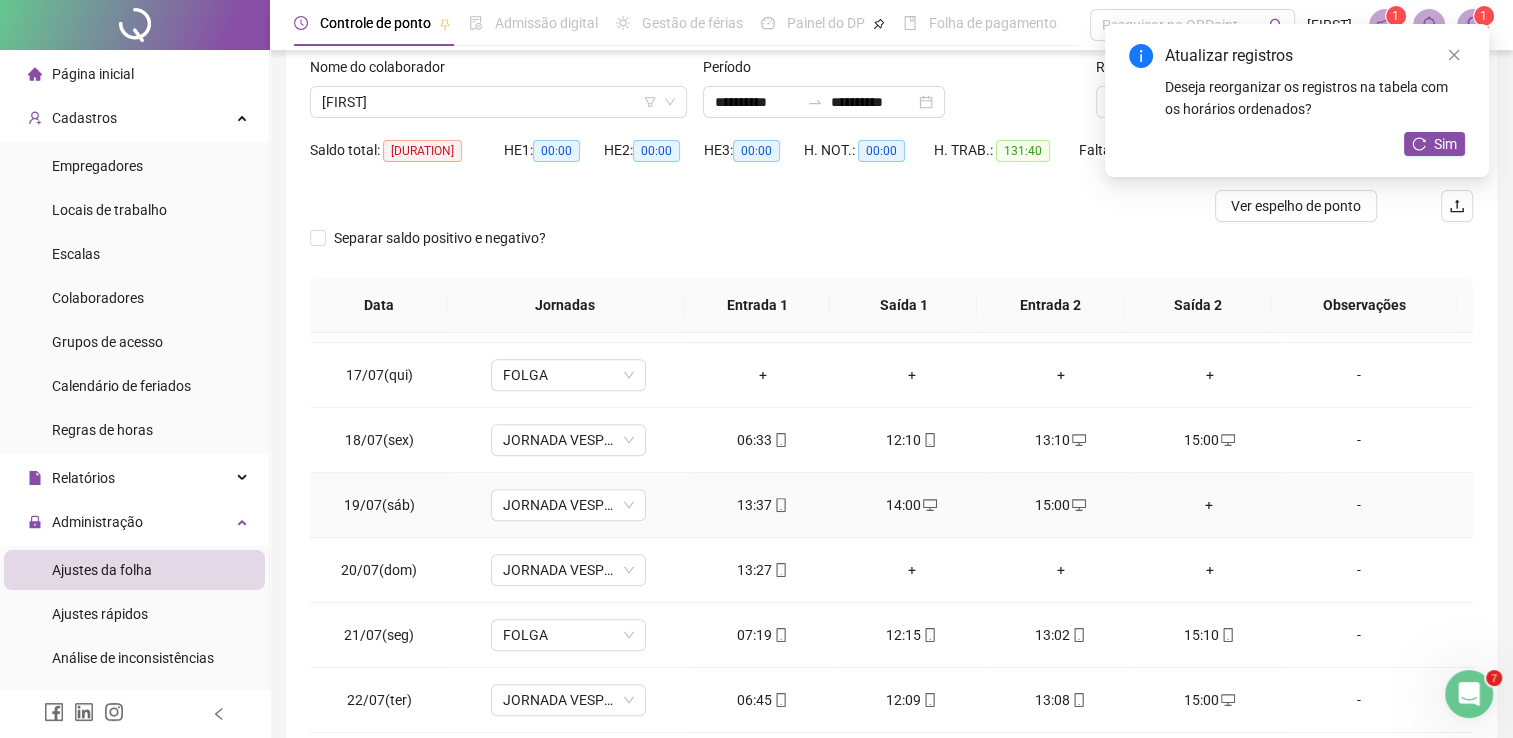 click on "+" at bounding box center [1209, 505] 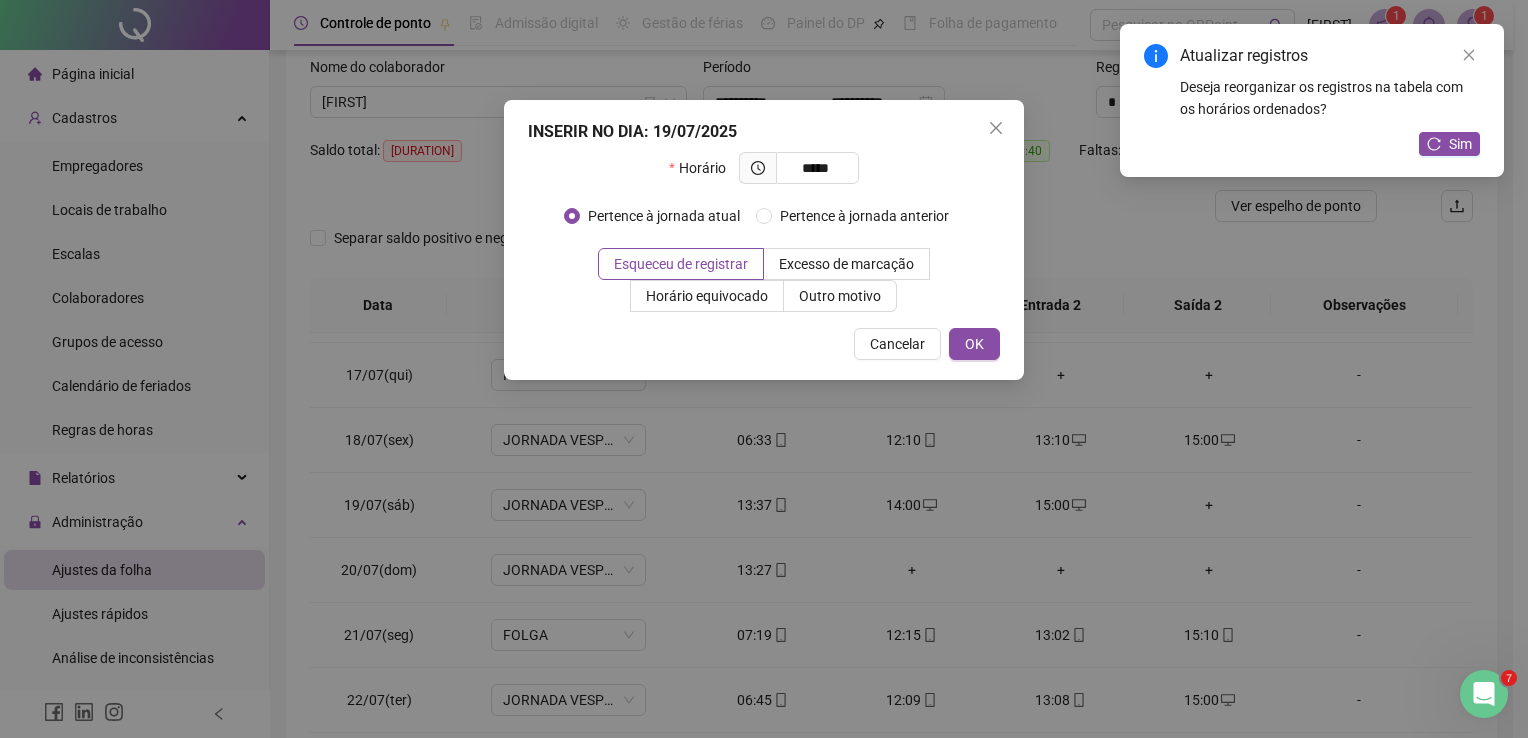 type on "*****" 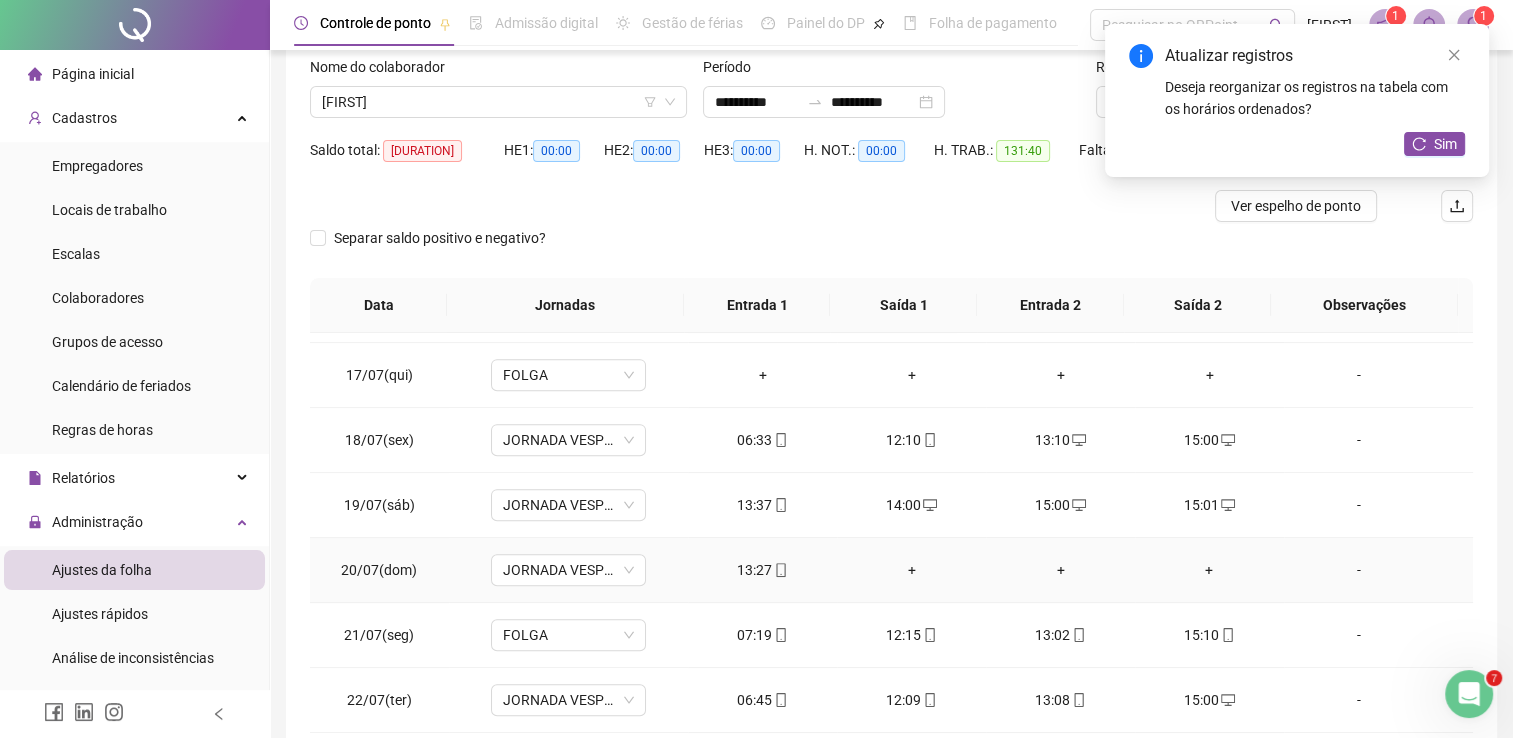 click on "+" at bounding box center [911, 570] 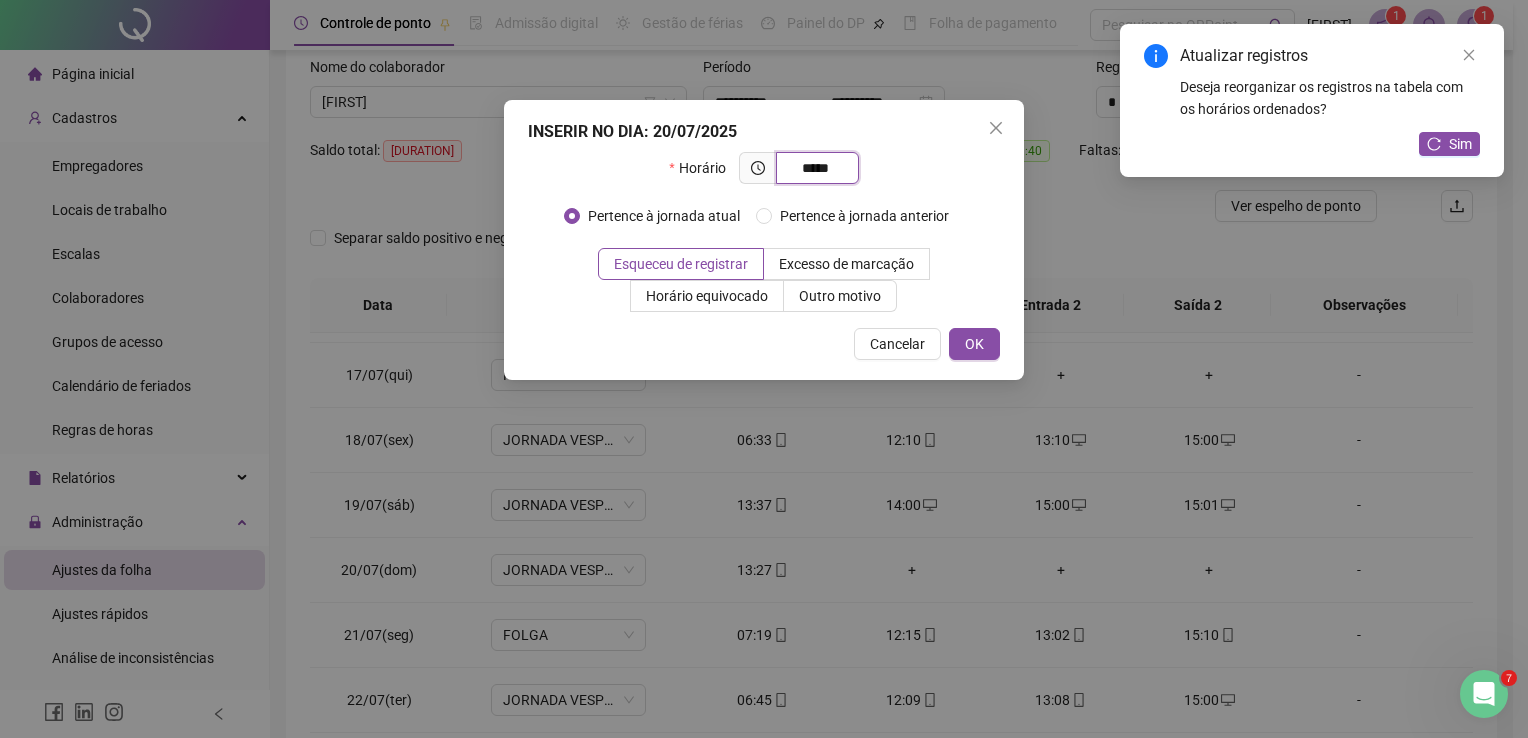 type on "*****" 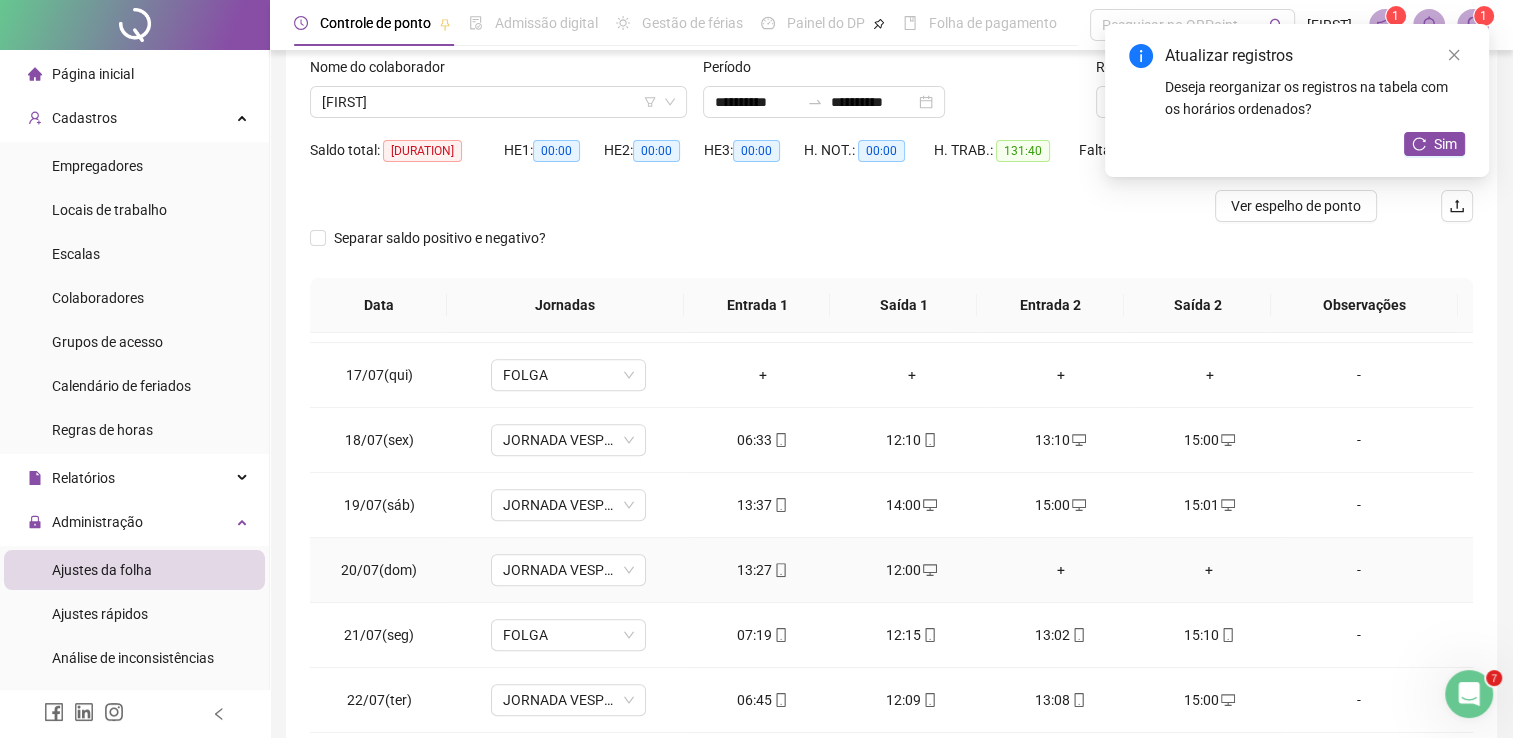 click on "+" at bounding box center (1060, 570) 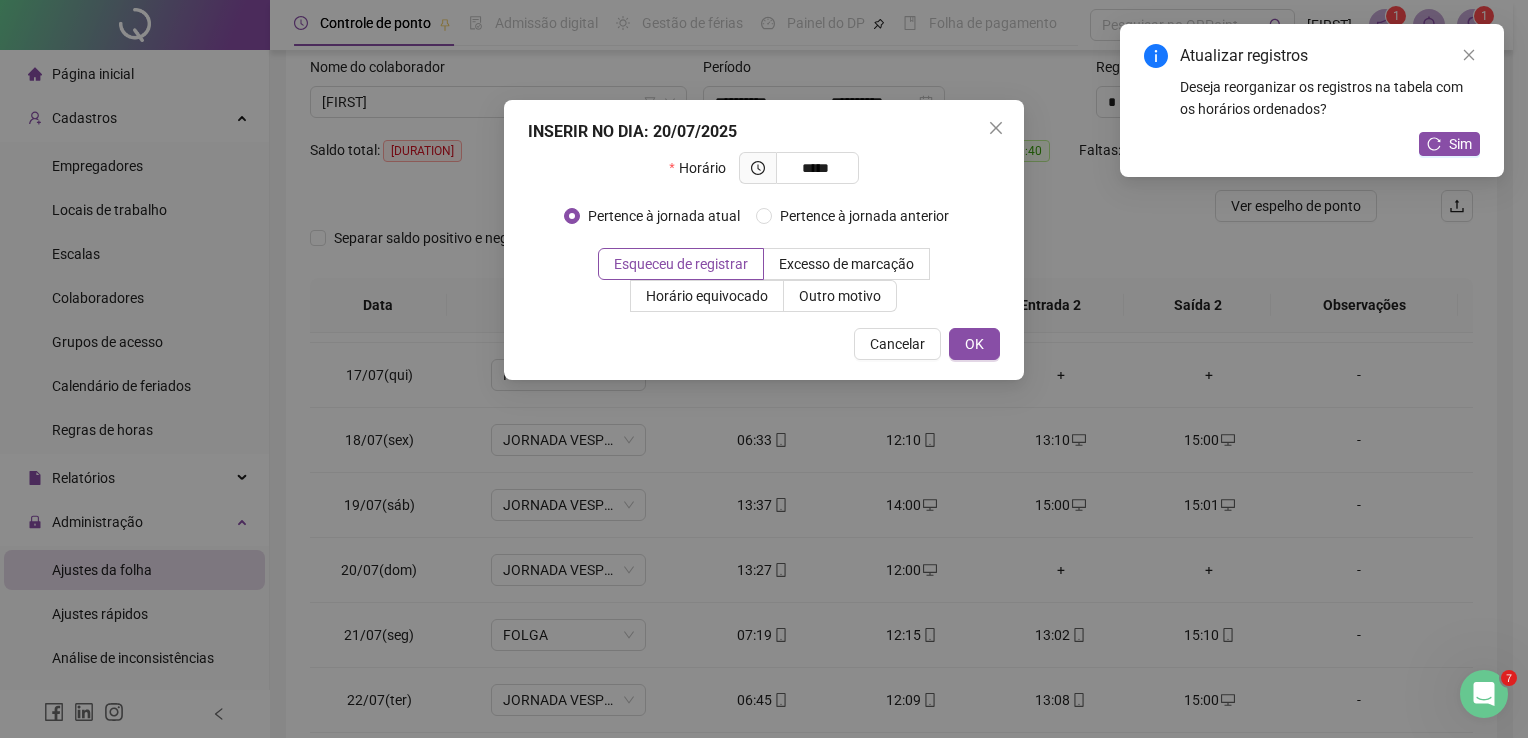 type on "*****" 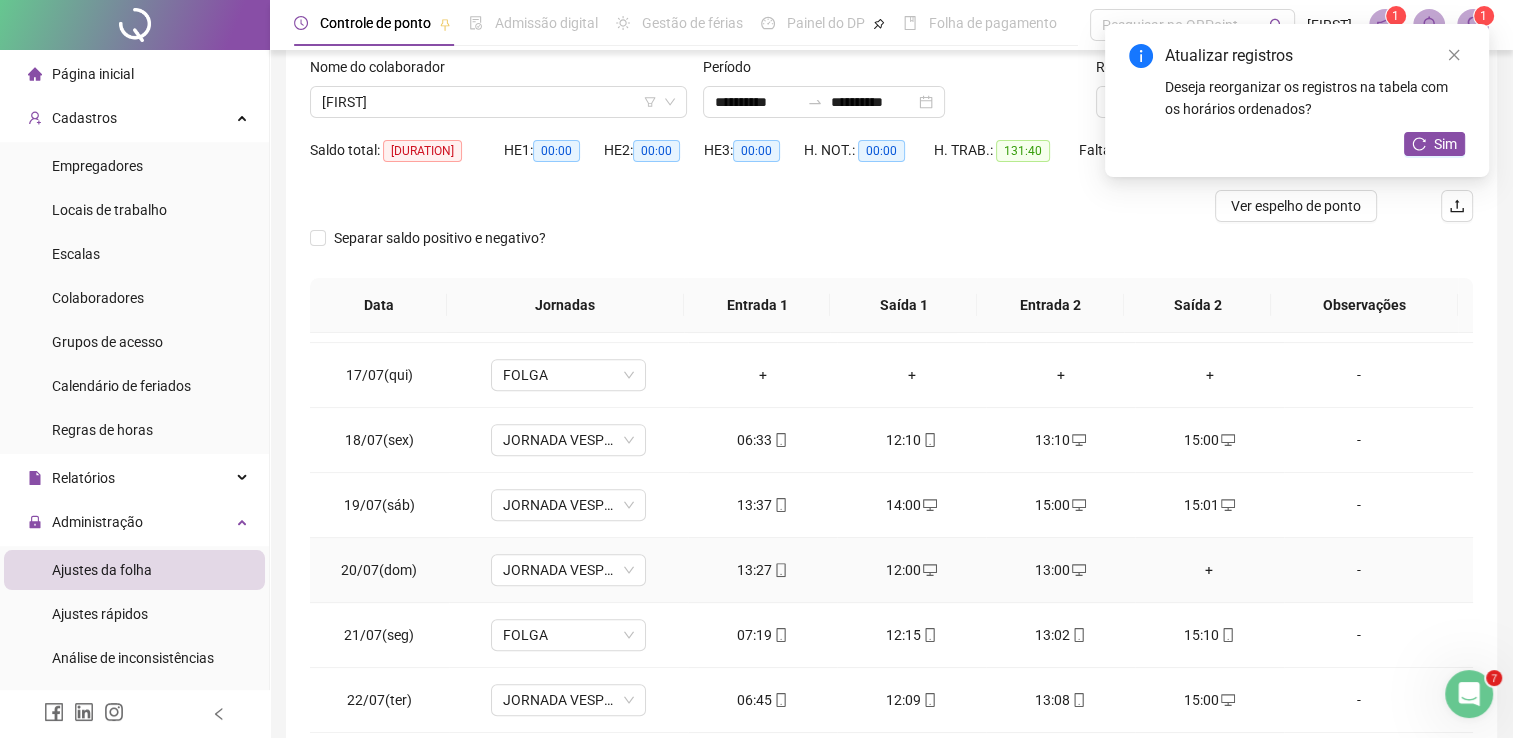 click on "+" at bounding box center [1209, 570] 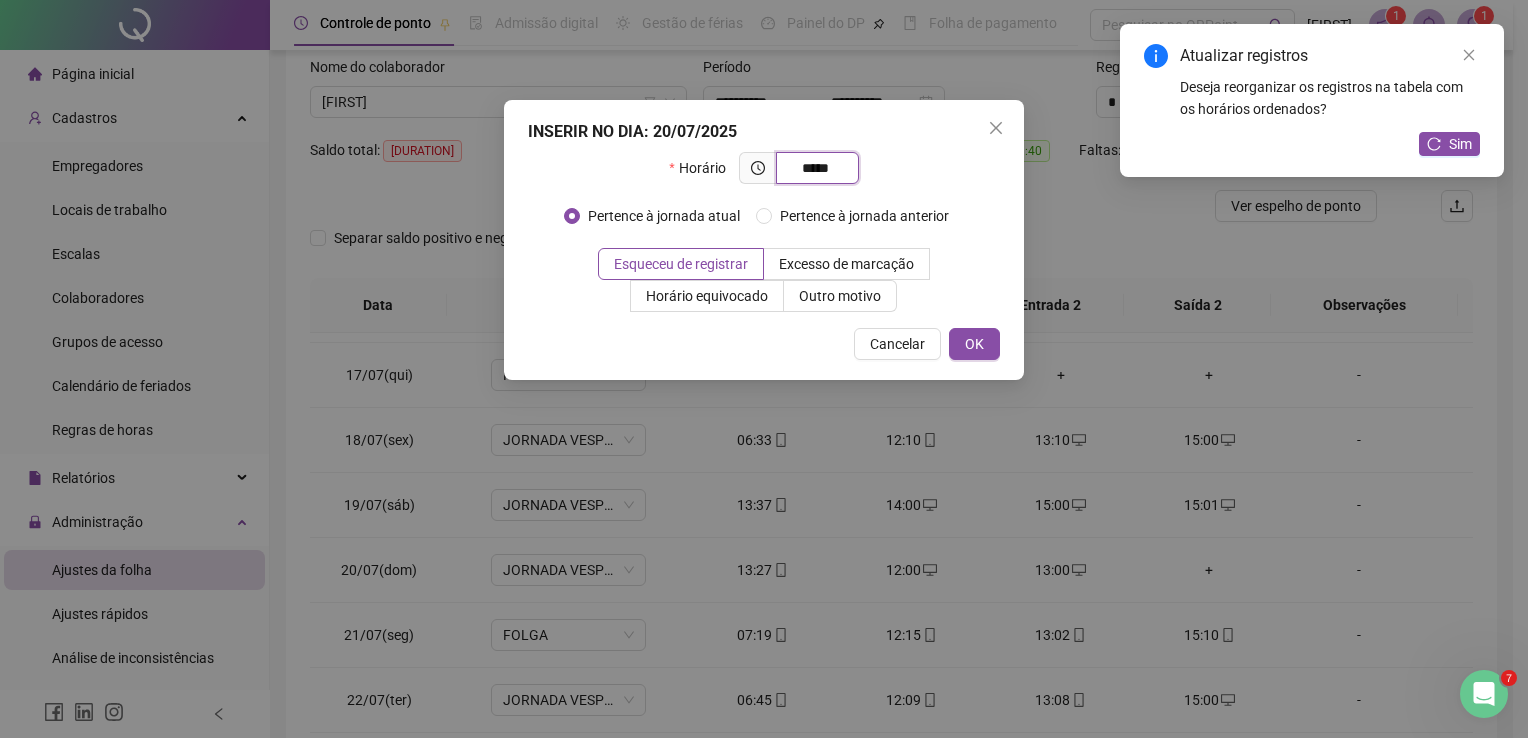type on "*****" 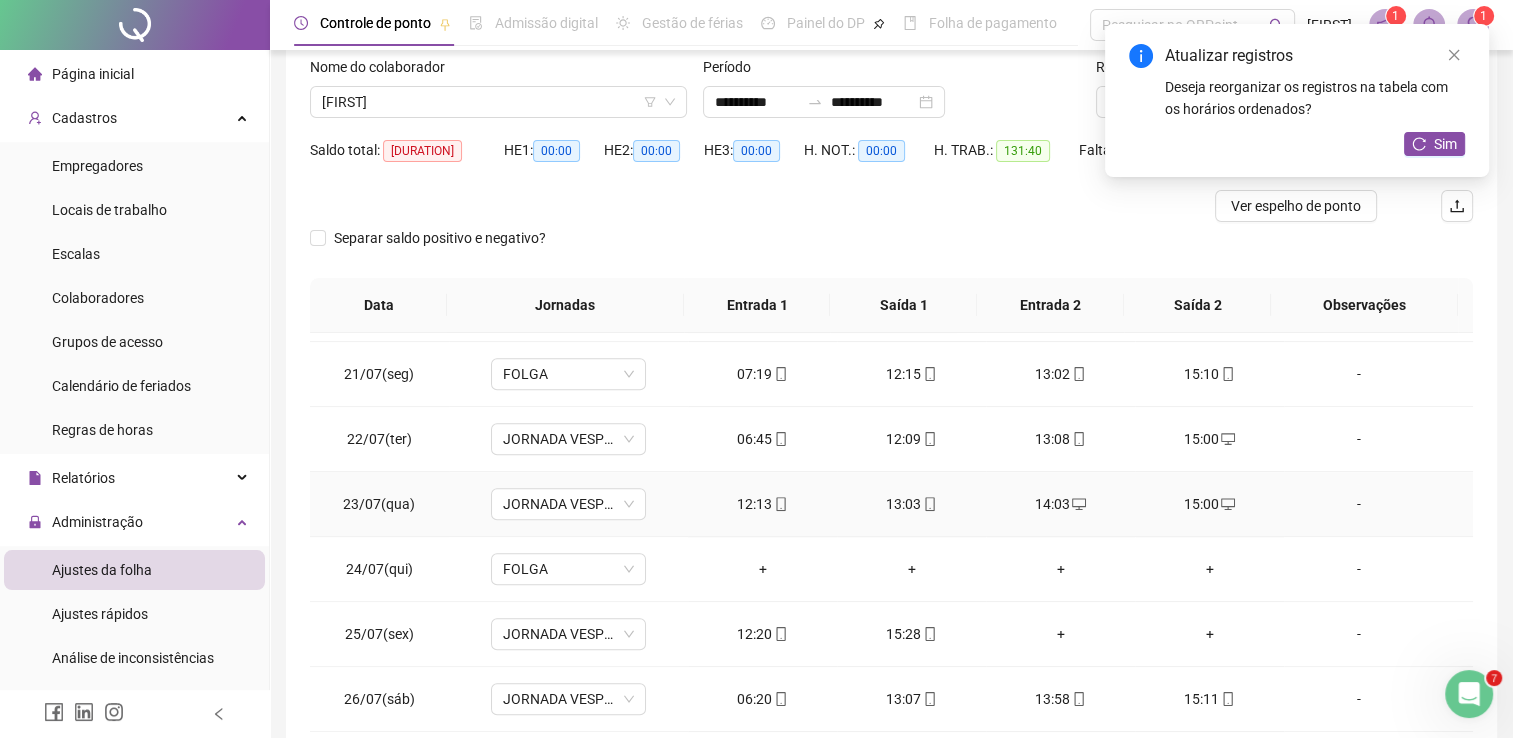 scroll, scrollTop: 1271, scrollLeft: 0, axis: vertical 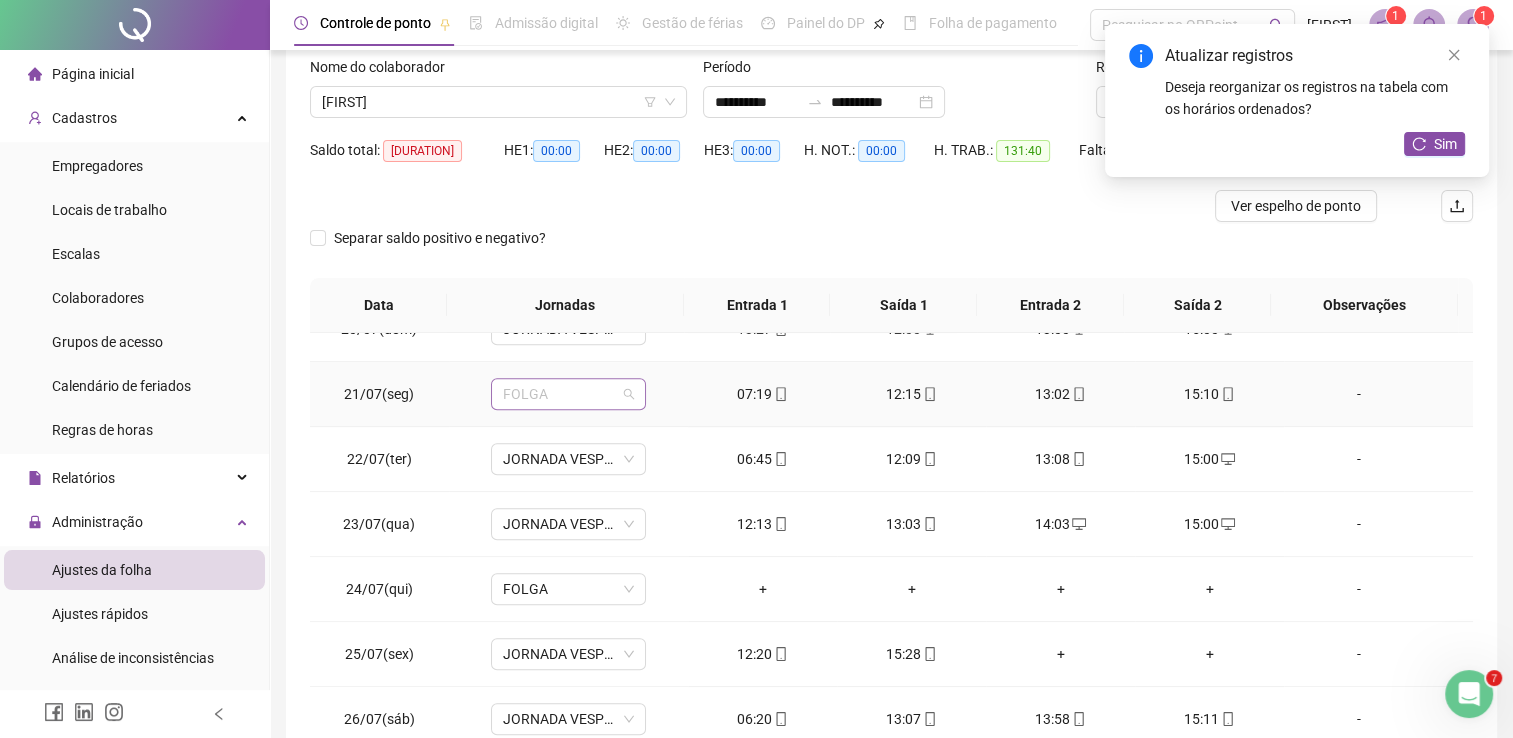 click on "FOLGA" at bounding box center [568, 394] 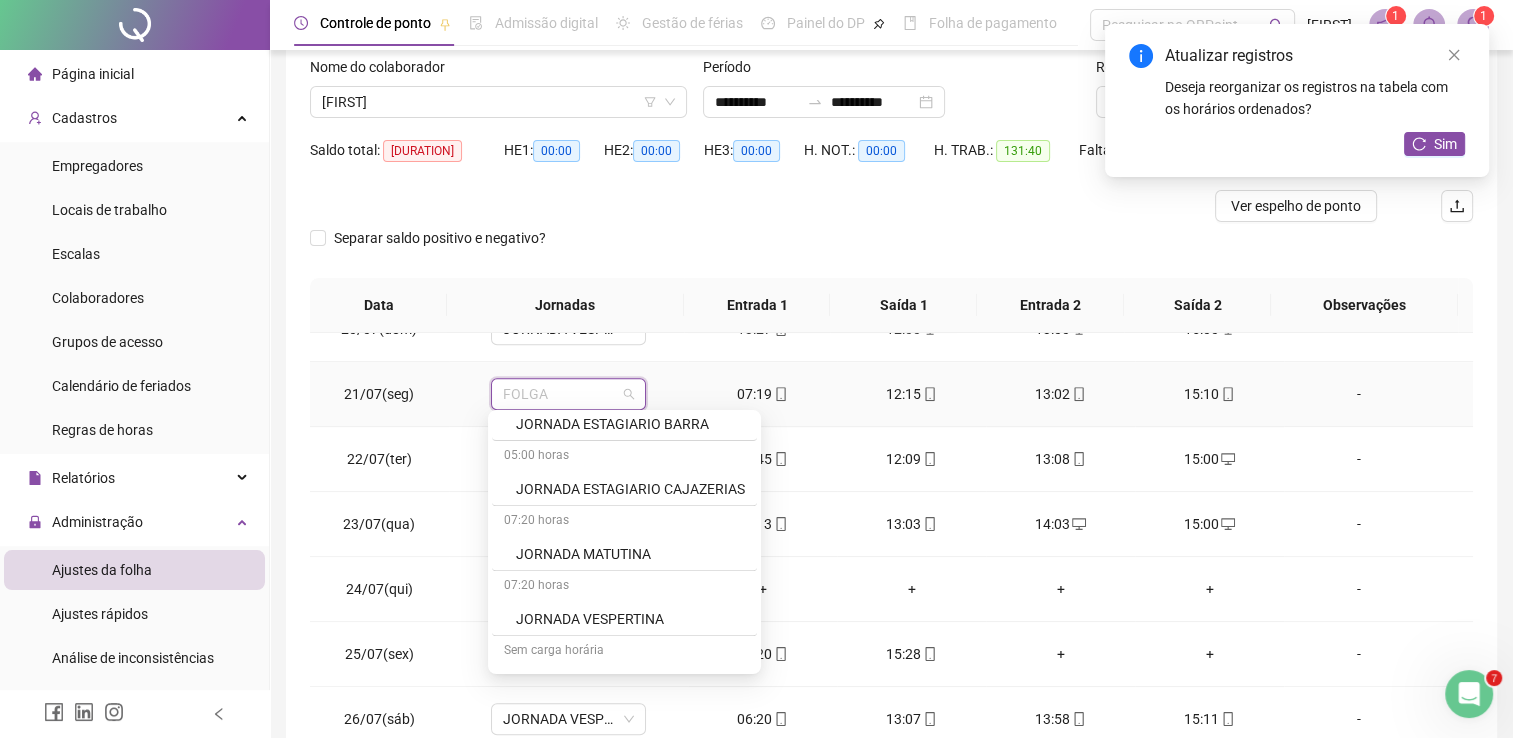 scroll, scrollTop: 910, scrollLeft: 0, axis: vertical 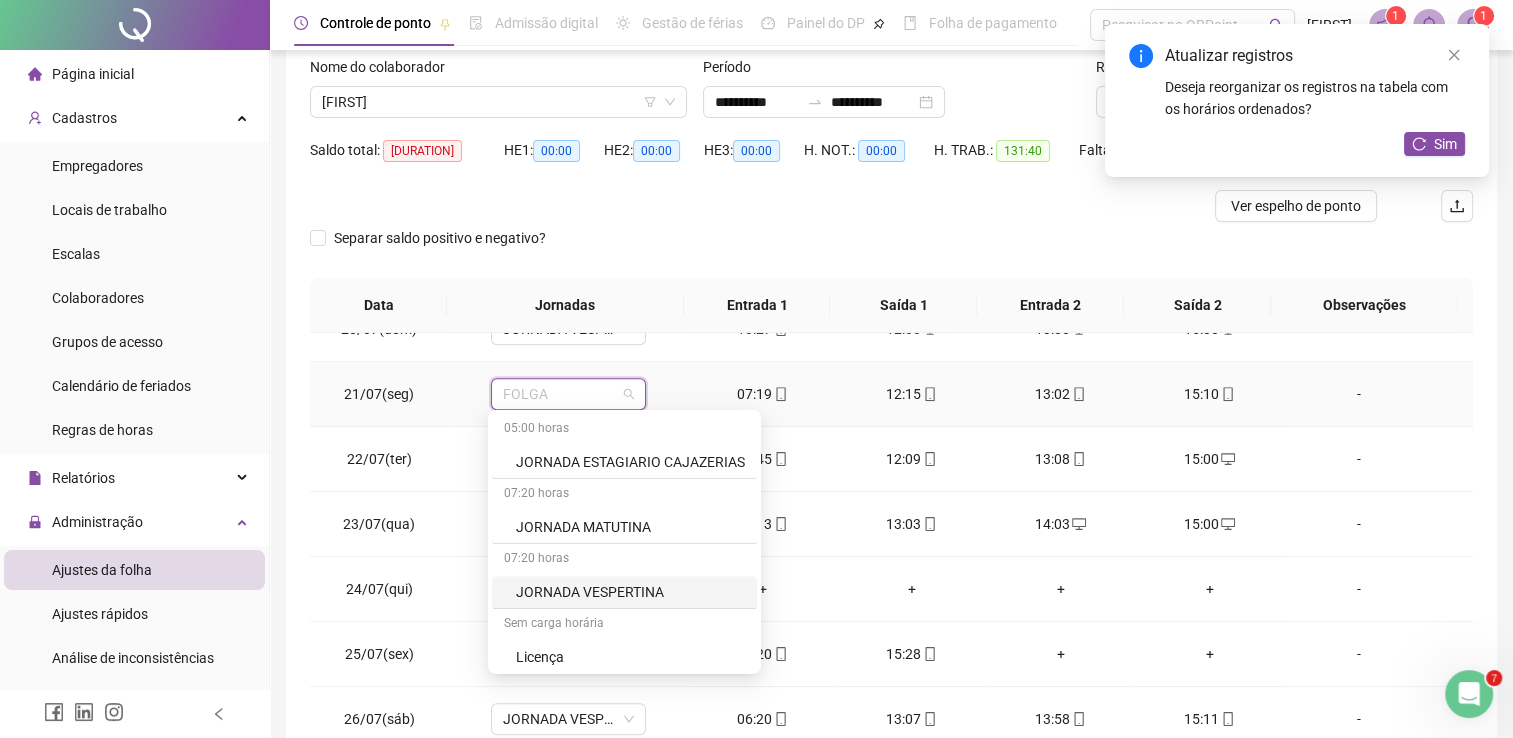 click on "JORNADA VESPERTINA" at bounding box center (630, 592) 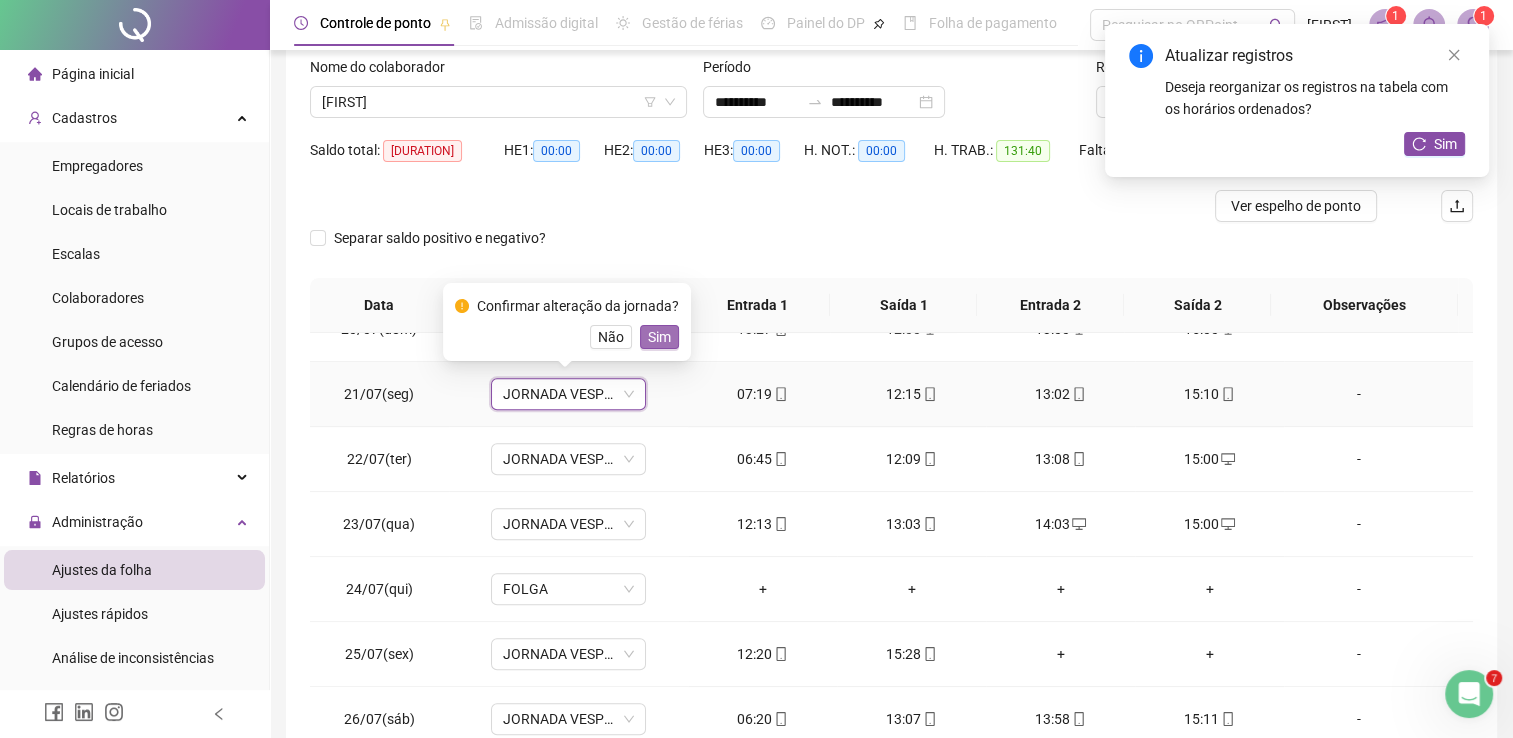 click on "Sim" at bounding box center (659, 337) 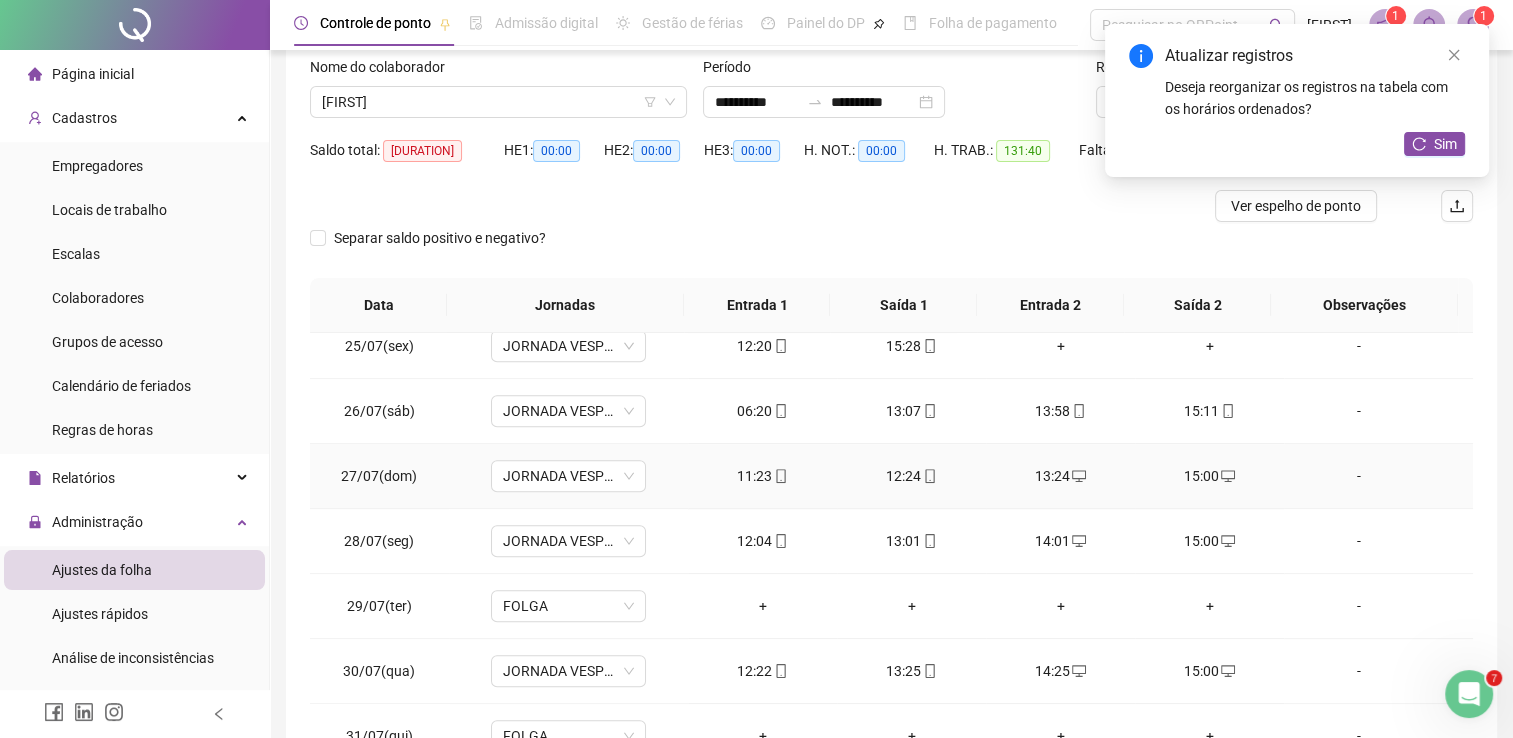 scroll, scrollTop: 1581, scrollLeft: 0, axis: vertical 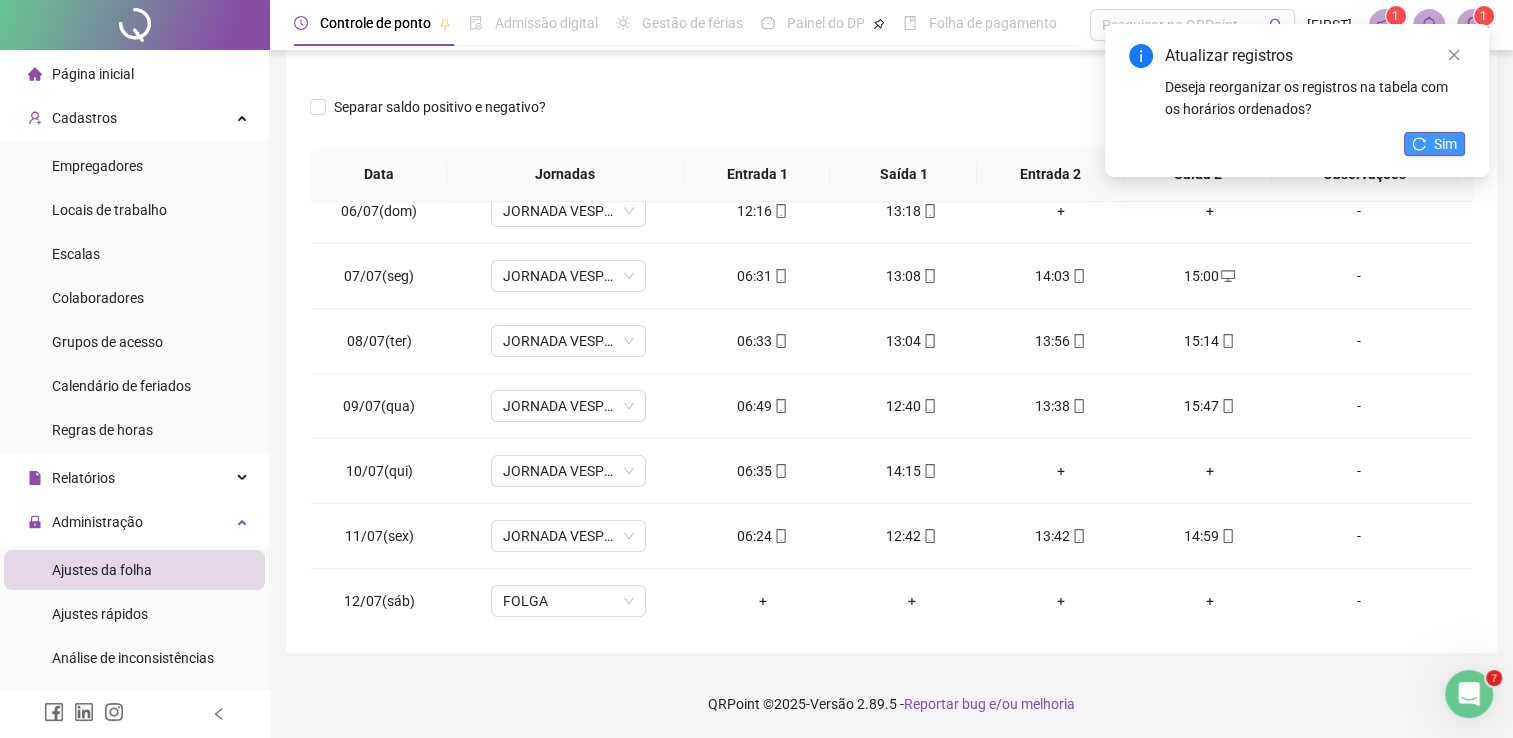 click on "Sim" at bounding box center [1445, 144] 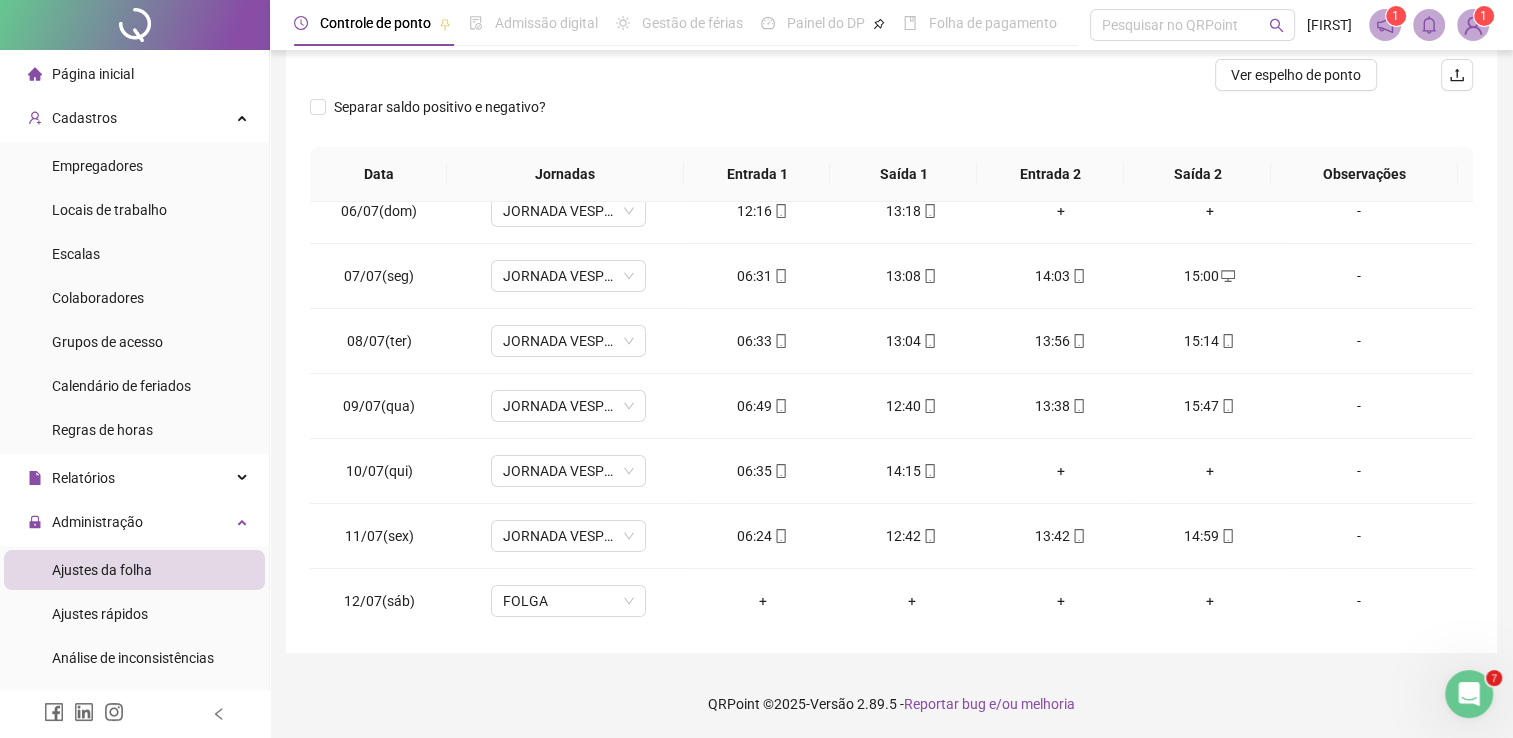 scroll, scrollTop: 0, scrollLeft: 0, axis: both 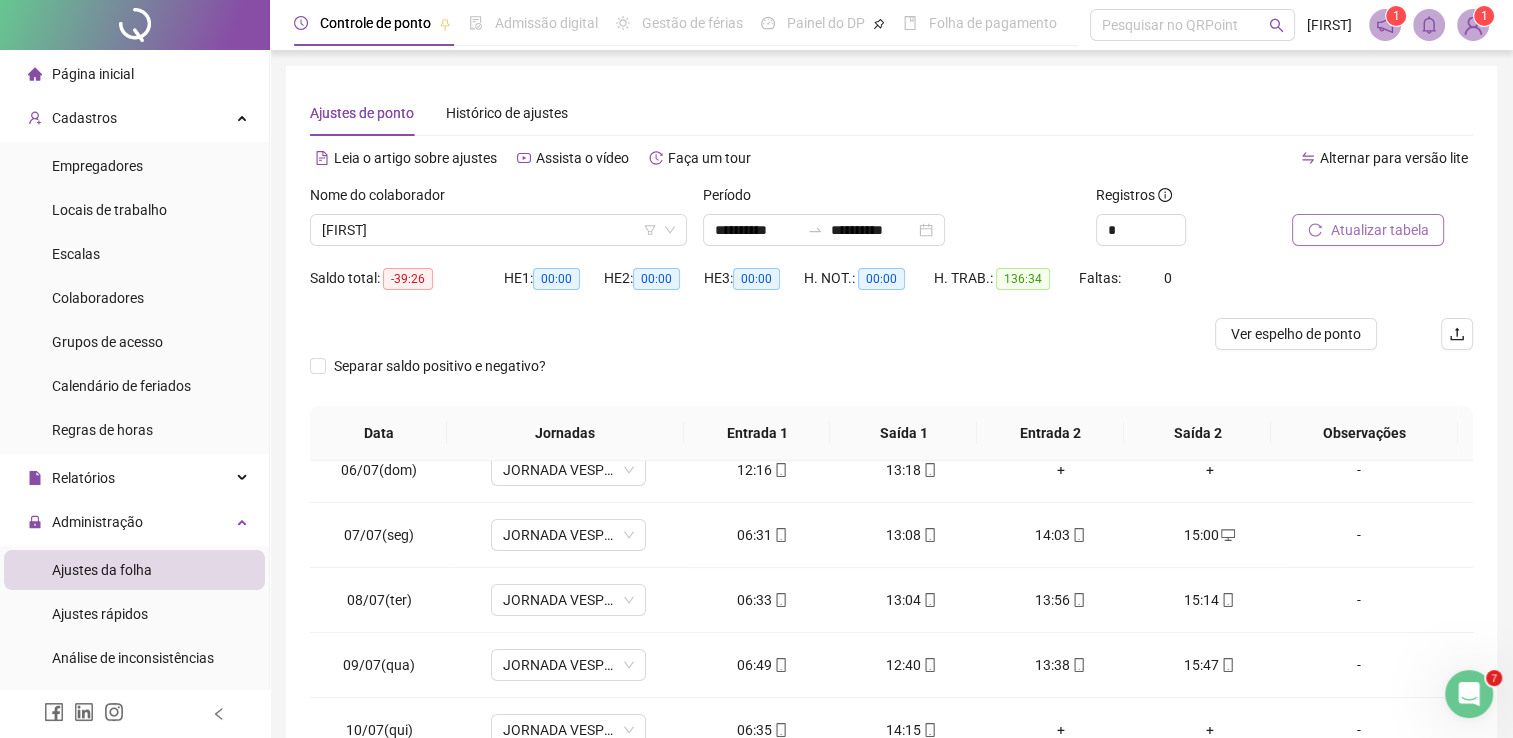 click on "Atualizar tabela" at bounding box center [1379, 230] 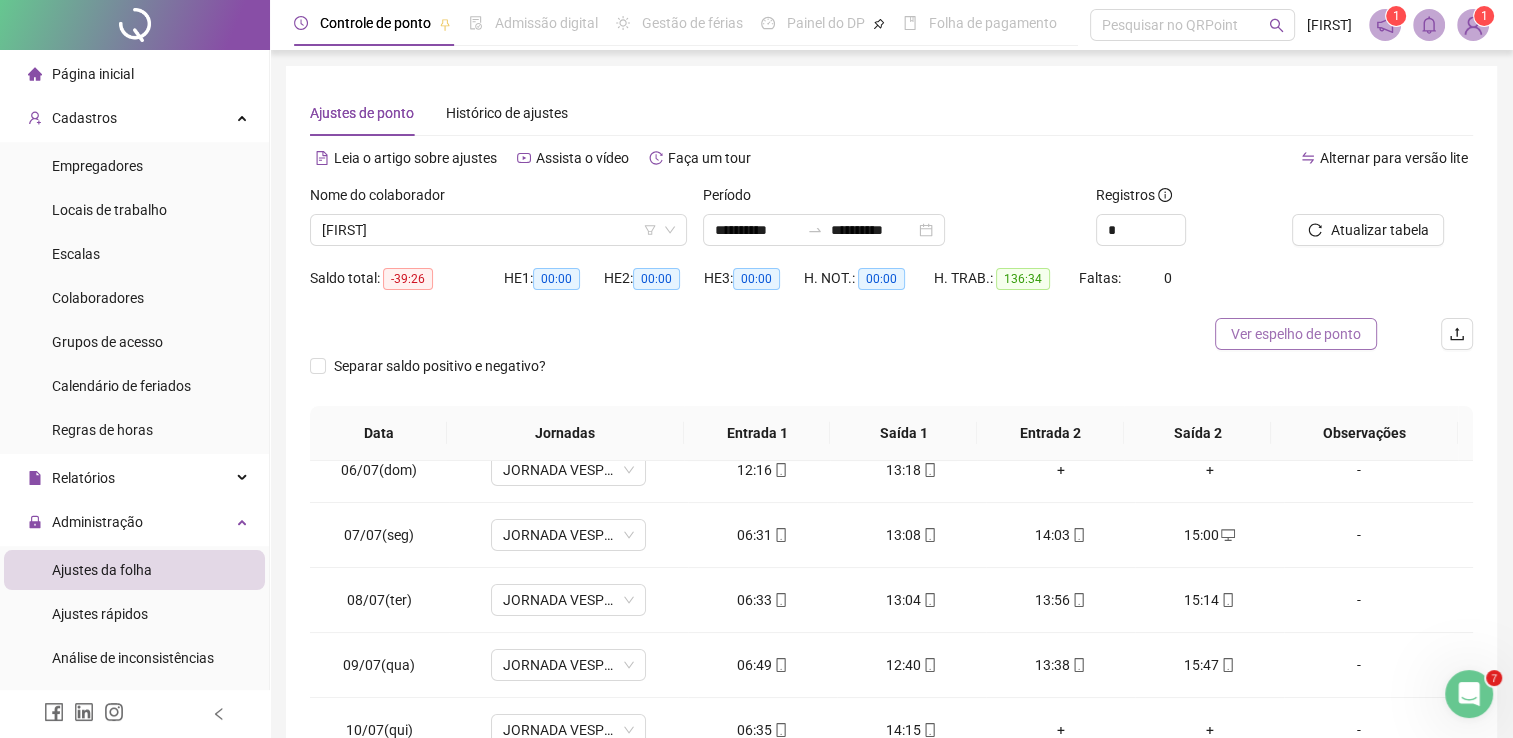 click on "Ver espelho de ponto" at bounding box center [1296, 334] 